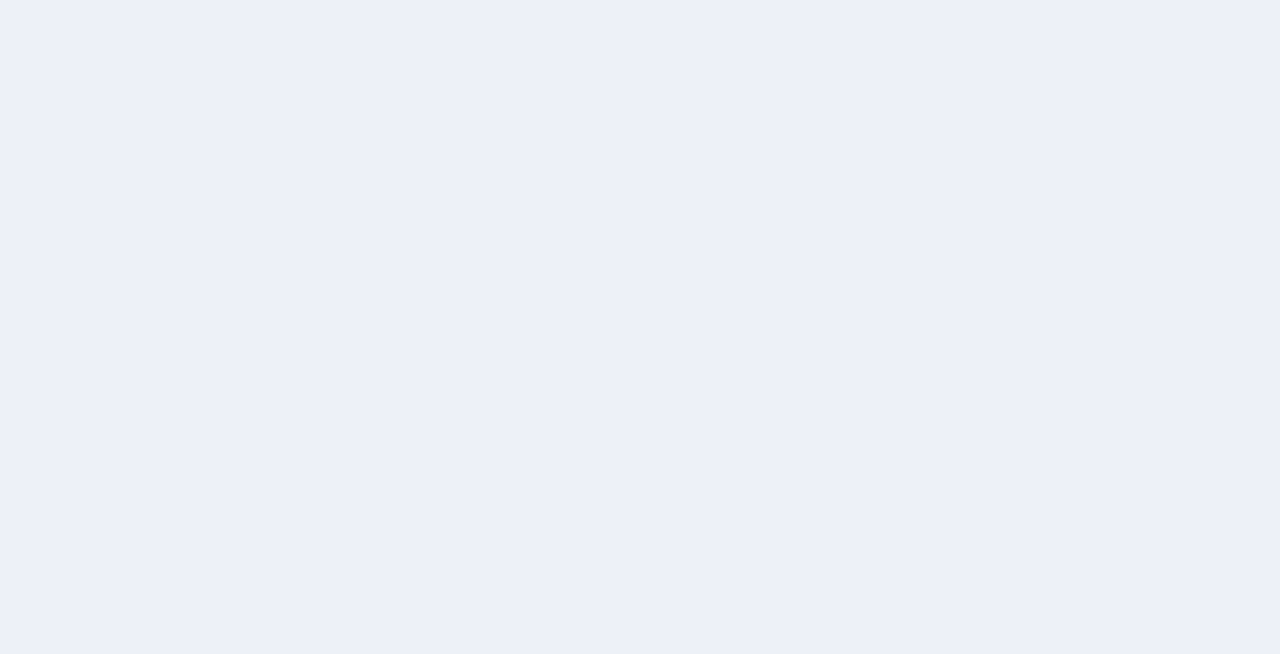 scroll, scrollTop: 0, scrollLeft: 0, axis: both 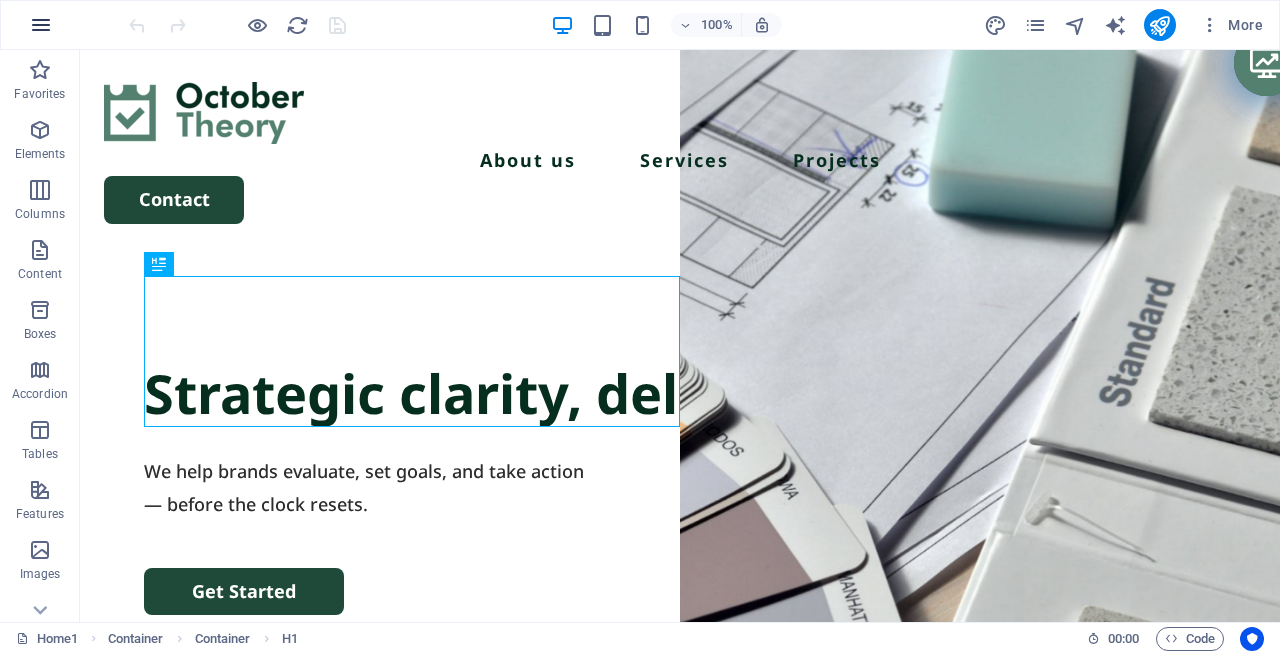 click at bounding box center [41, 25] 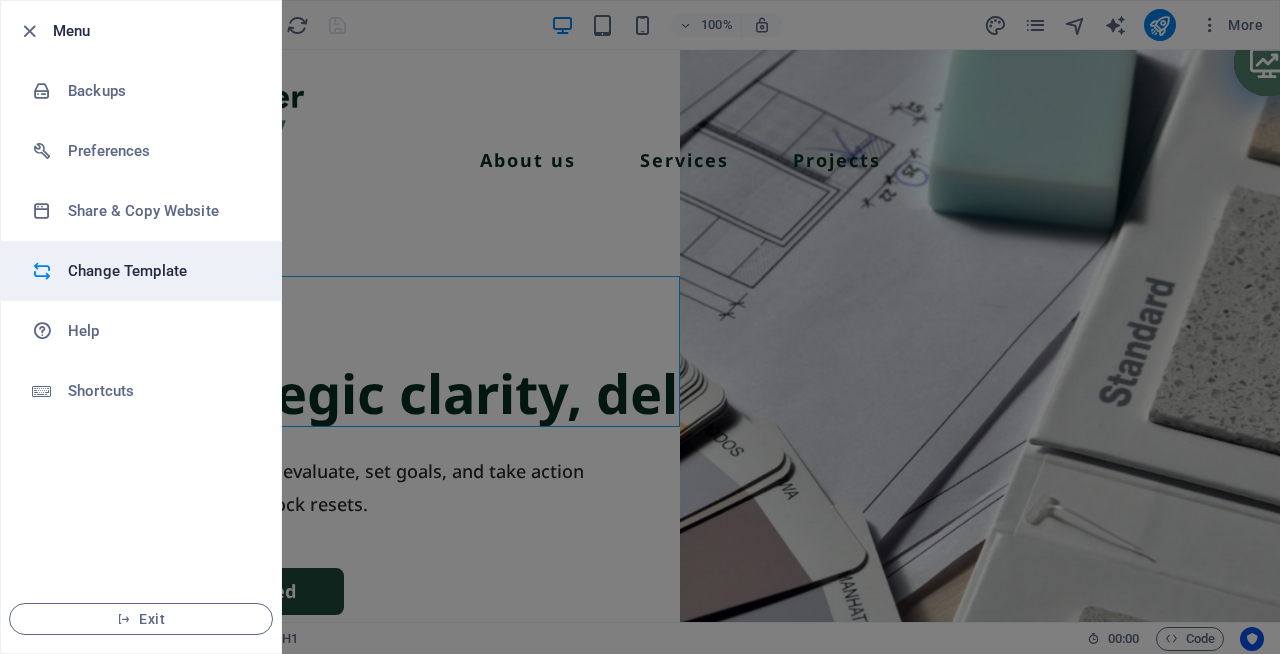 click on "Change Template" at bounding box center [160, 271] 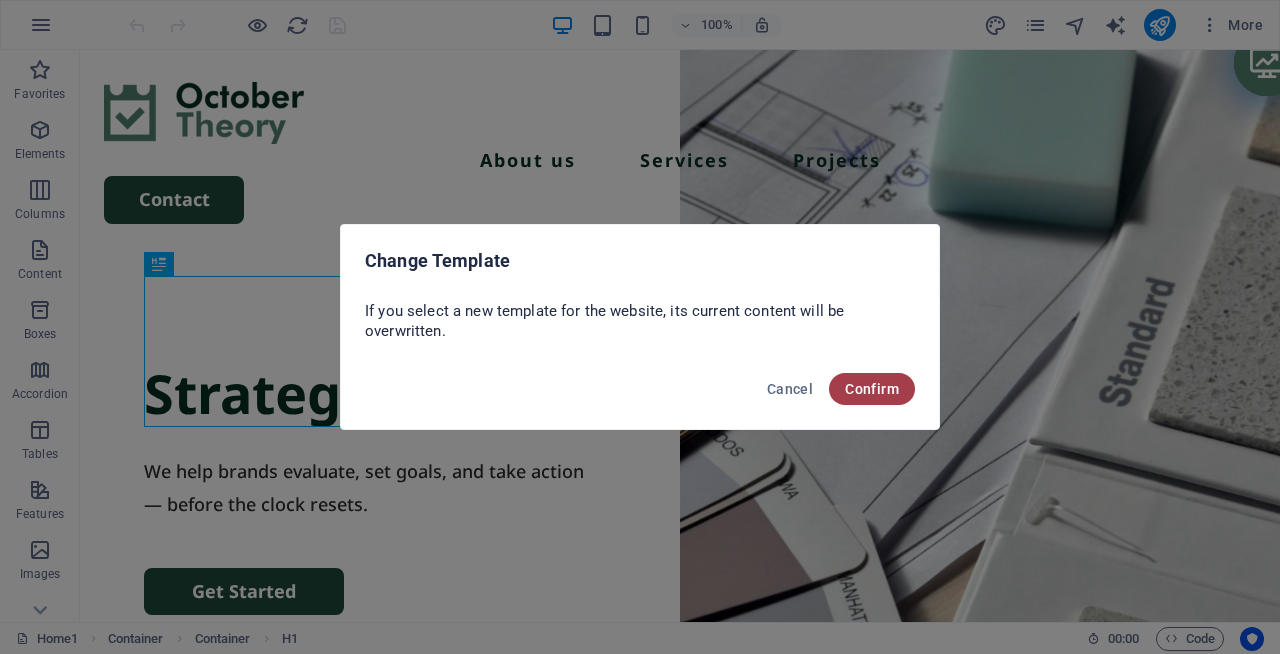 click on "Confirm" at bounding box center (872, 389) 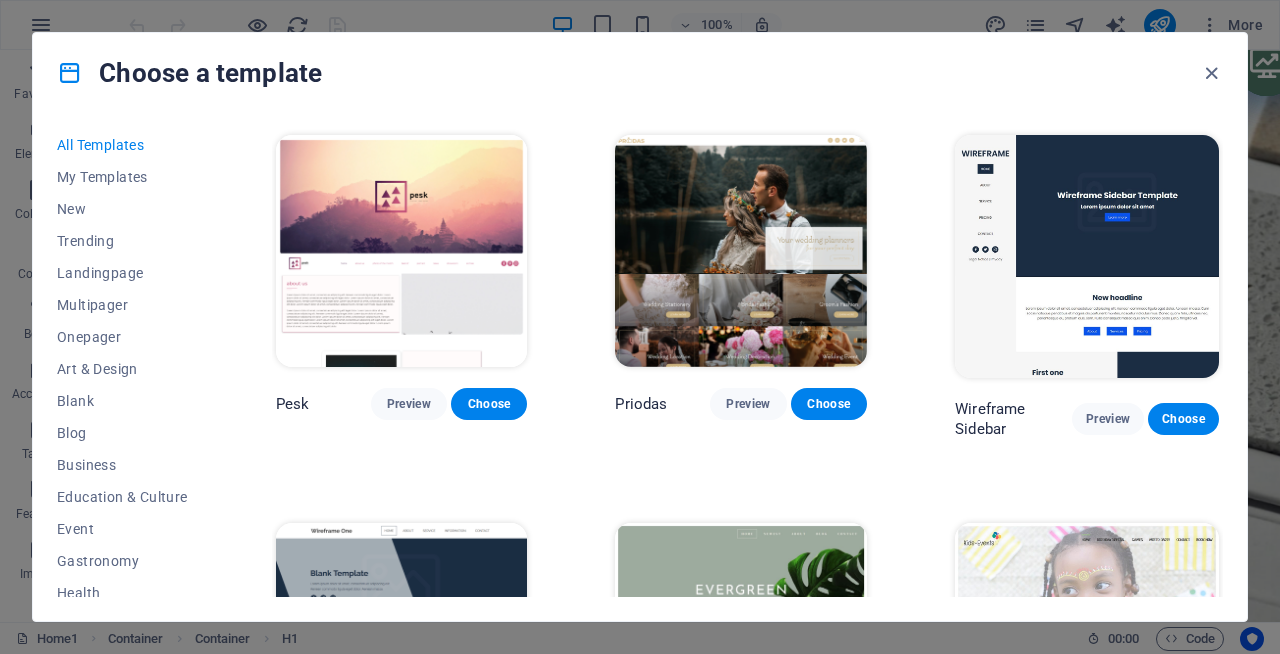 scroll, scrollTop: 2535, scrollLeft: 0, axis: vertical 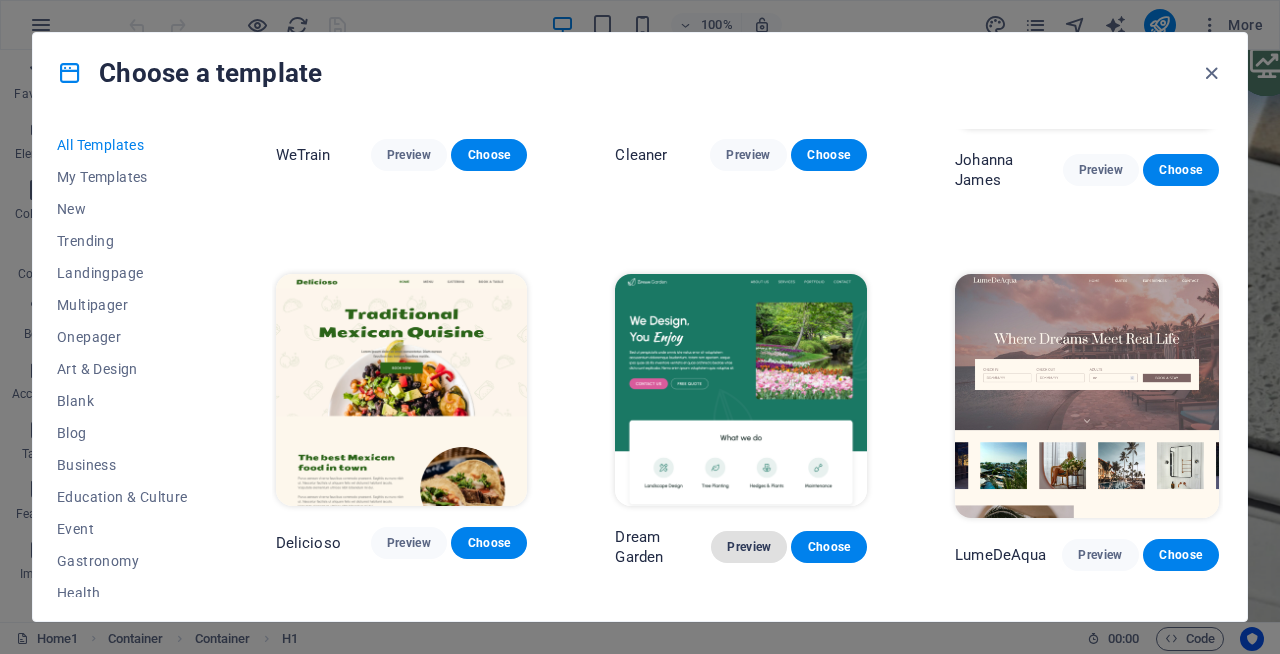 click on "Preview" at bounding box center (749, 547) 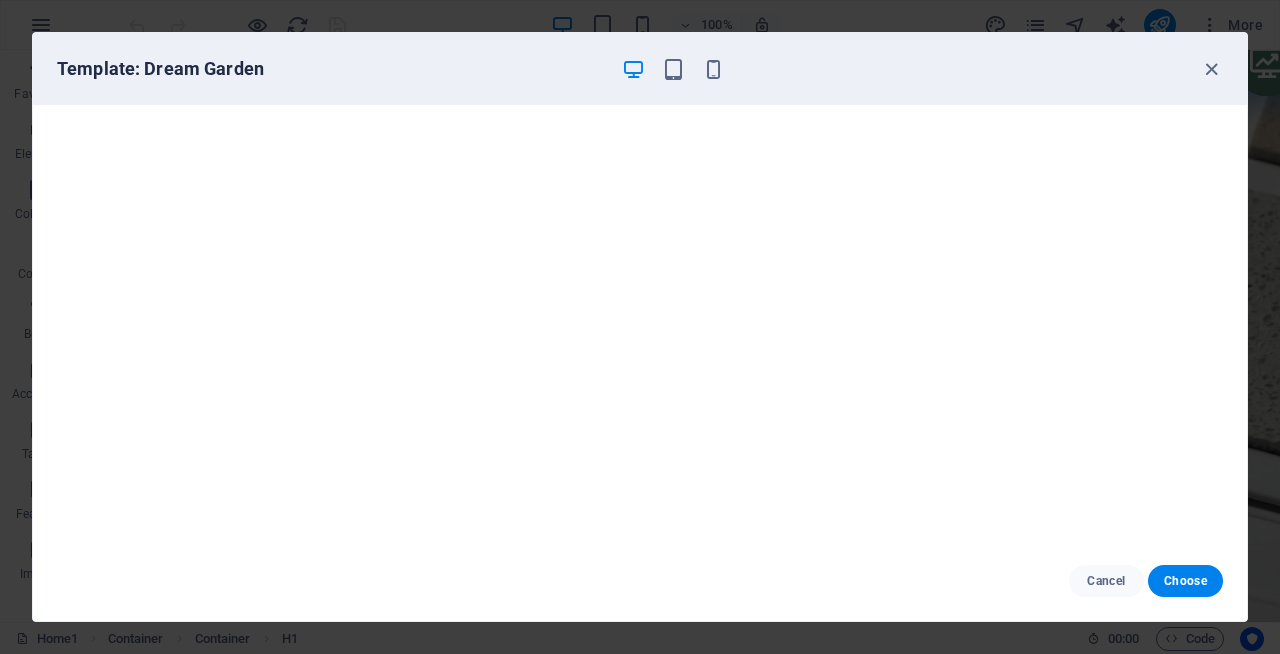 scroll, scrollTop: 4, scrollLeft: 0, axis: vertical 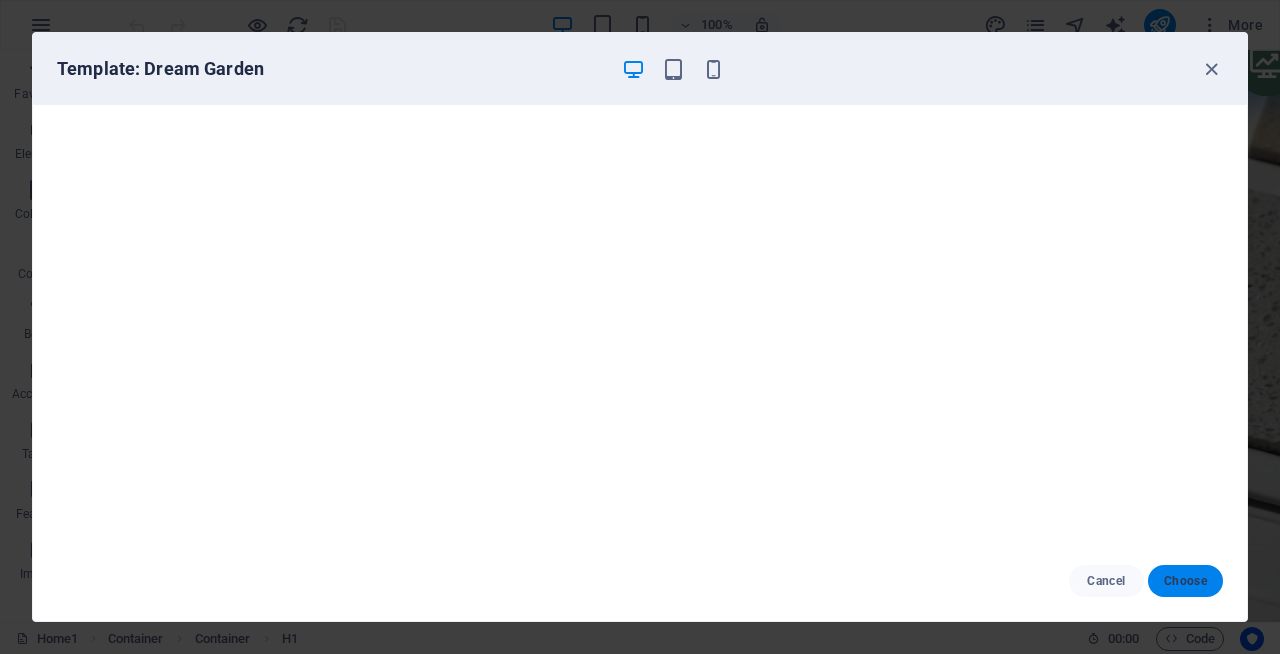 click on "Choose" at bounding box center (1185, 581) 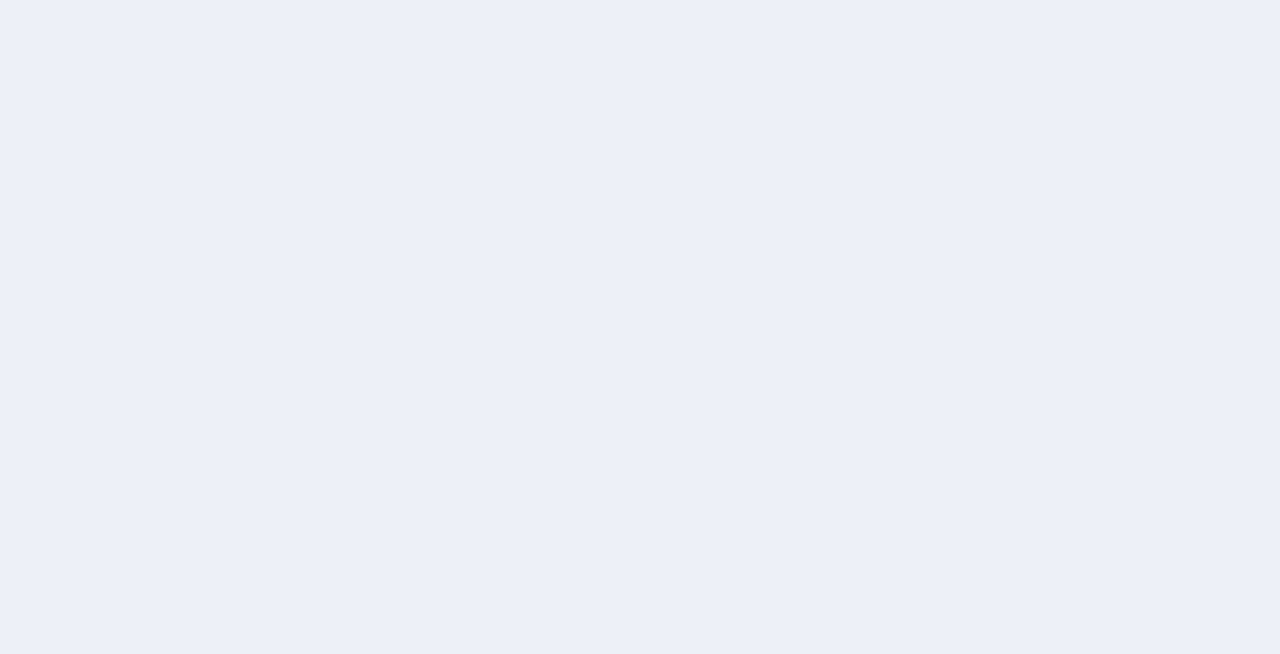 scroll, scrollTop: 0, scrollLeft: 0, axis: both 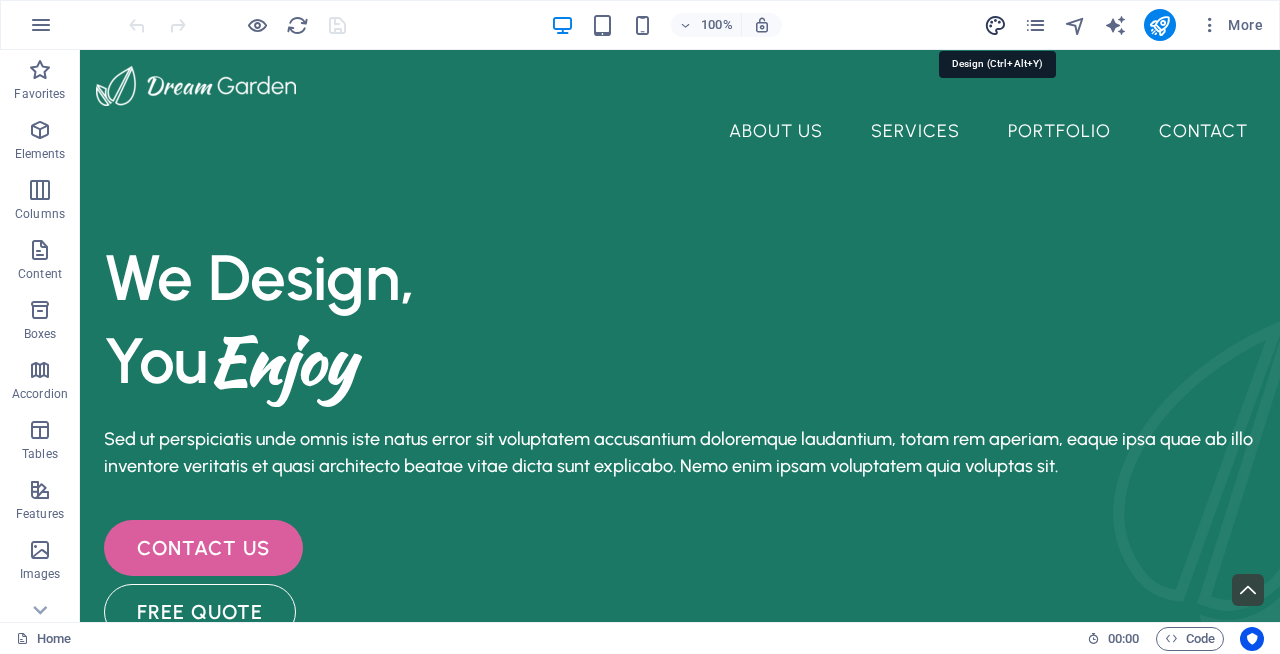click at bounding box center [995, 25] 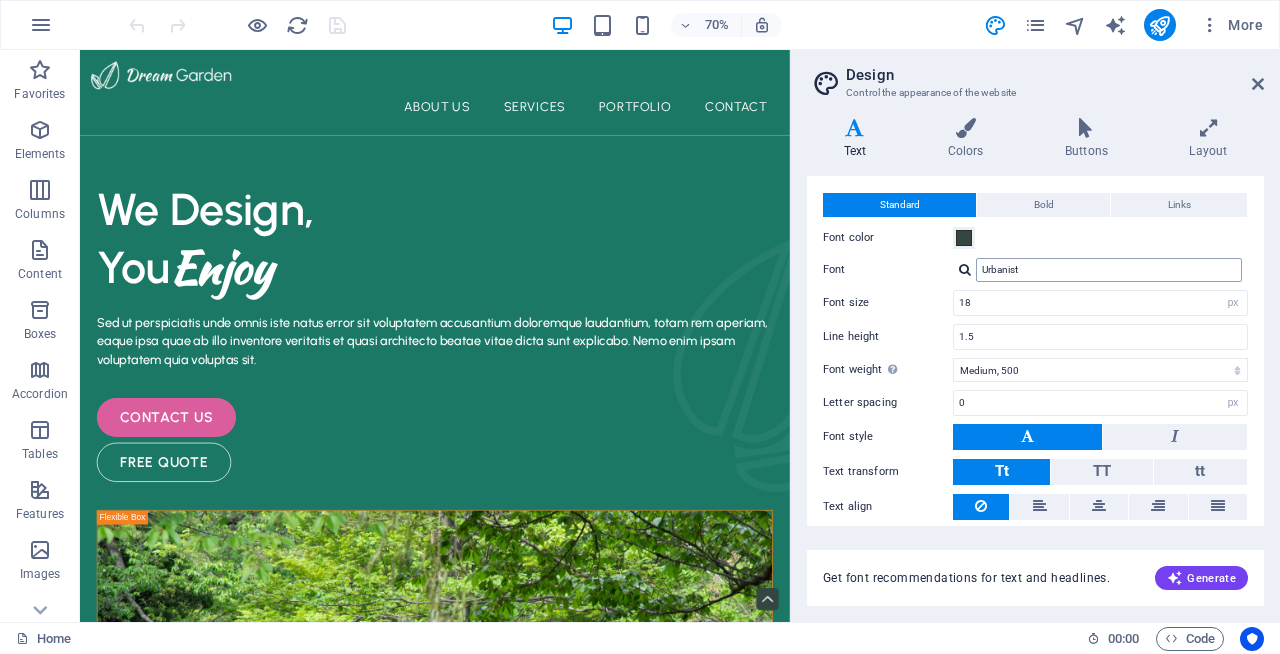 scroll, scrollTop: 40, scrollLeft: 0, axis: vertical 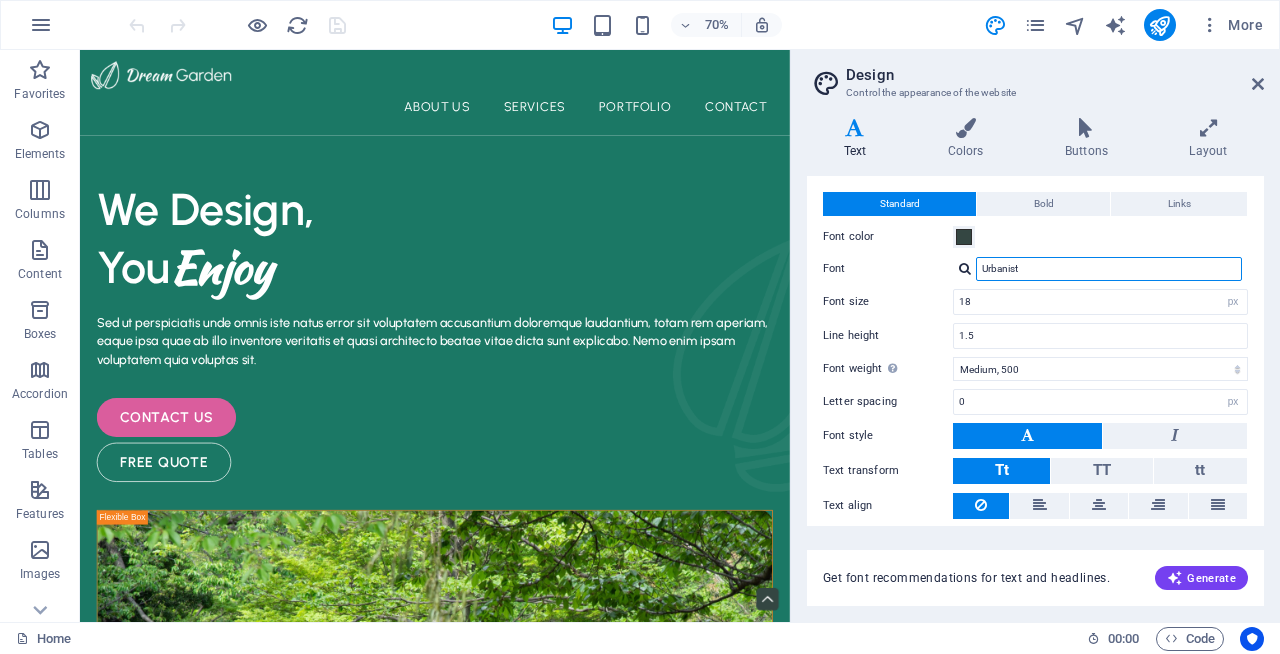 click on "Urbanist" at bounding box center [1109, 269] 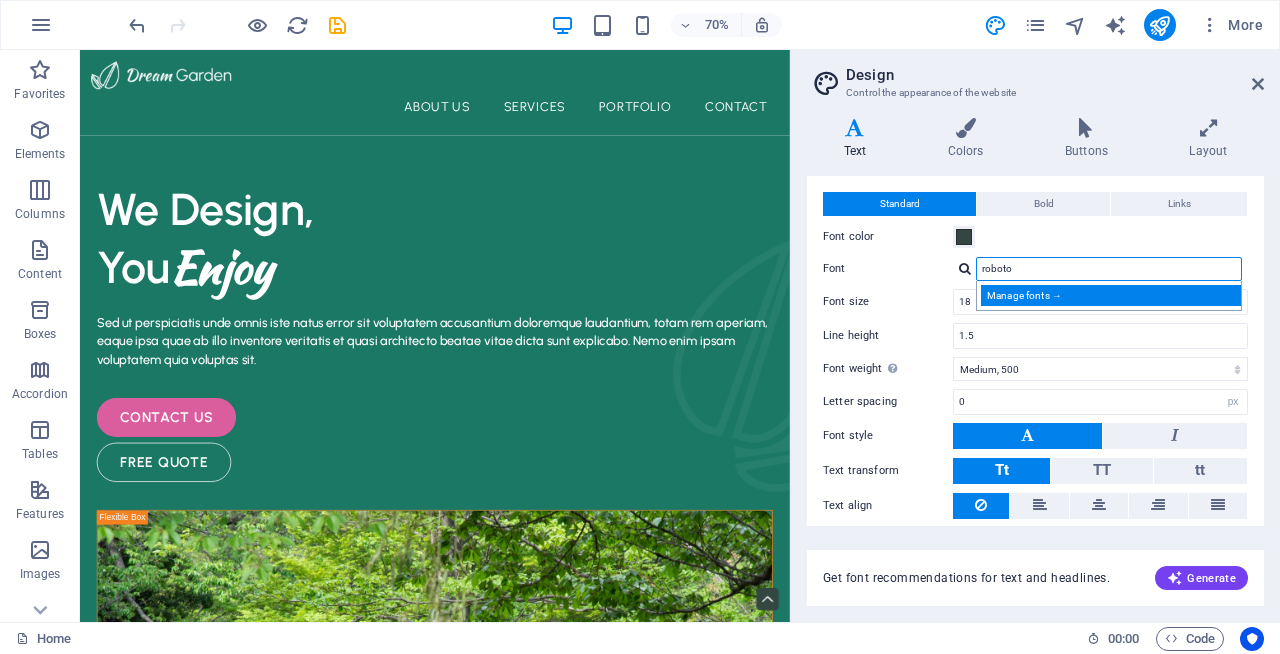 type on "roboto" 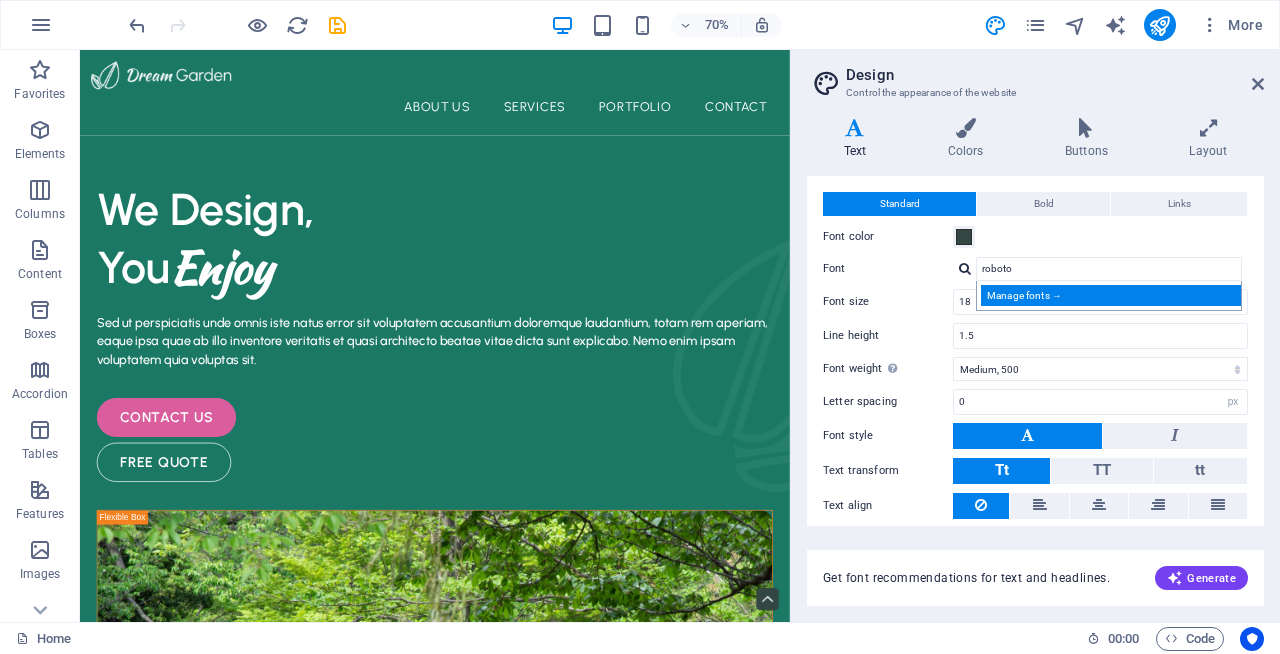 click on "Manage fonts →" at bounding box center (1113, 295) 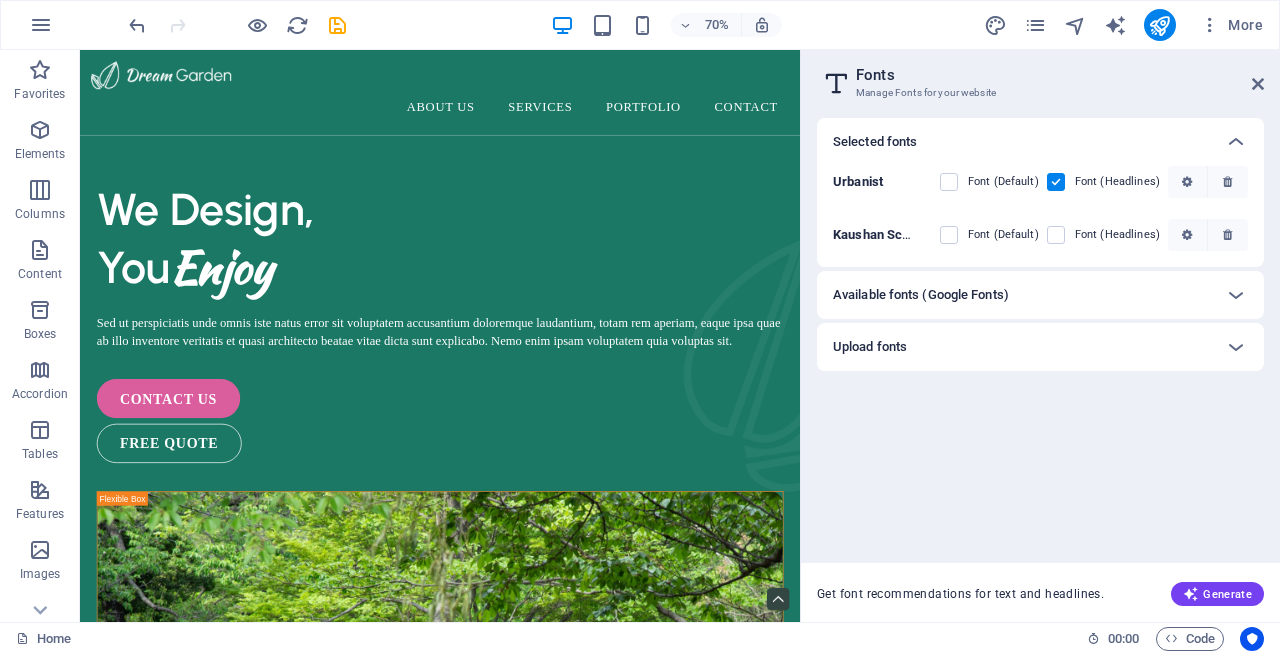 click on "Available fonts (Google Fonts)" at bounding box center (1022, 295) 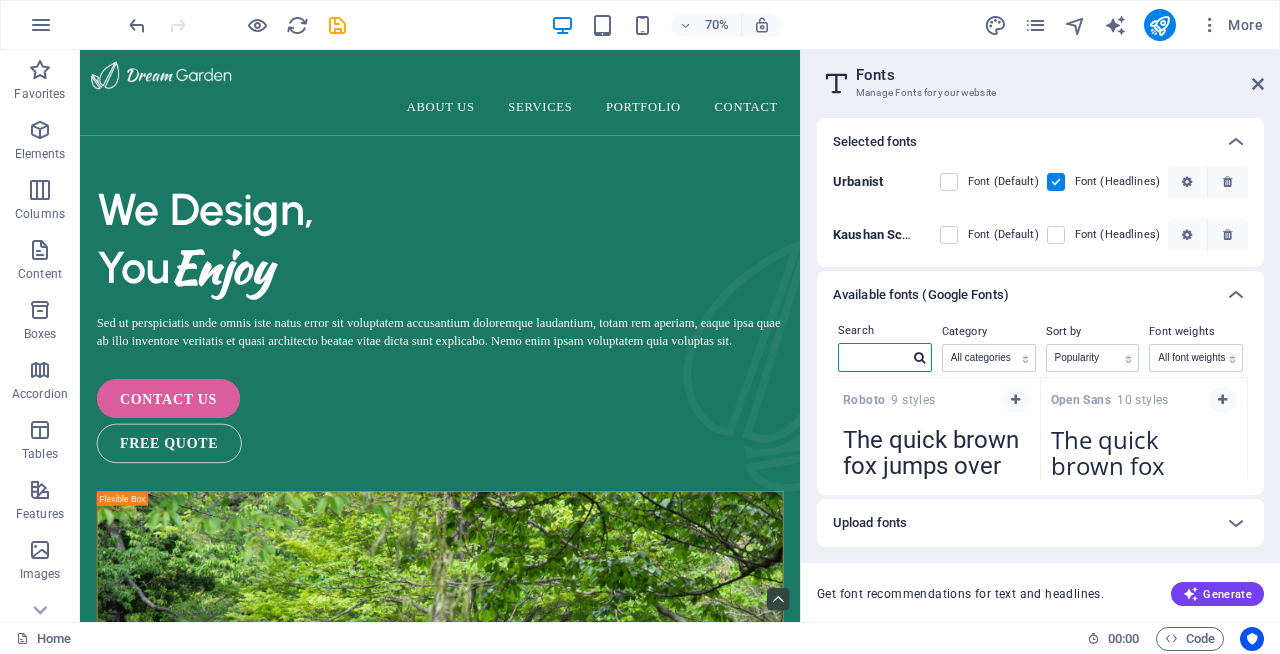 click at bounding box center (874, 357) 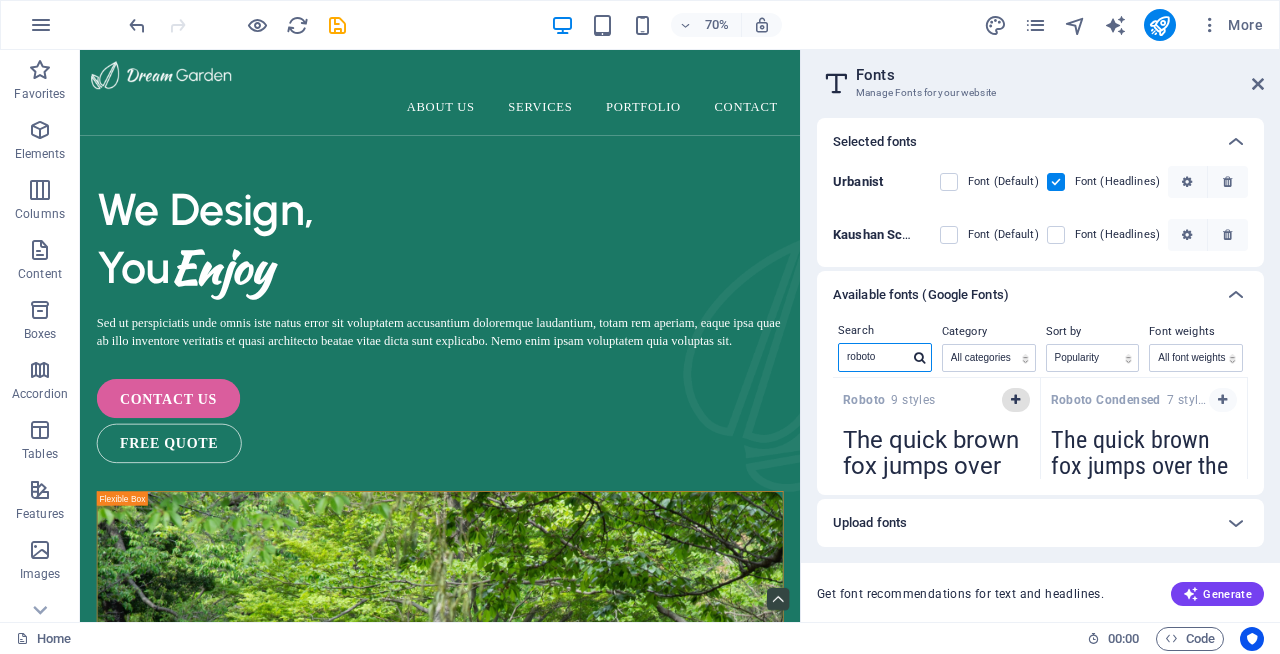 type on "roboto" 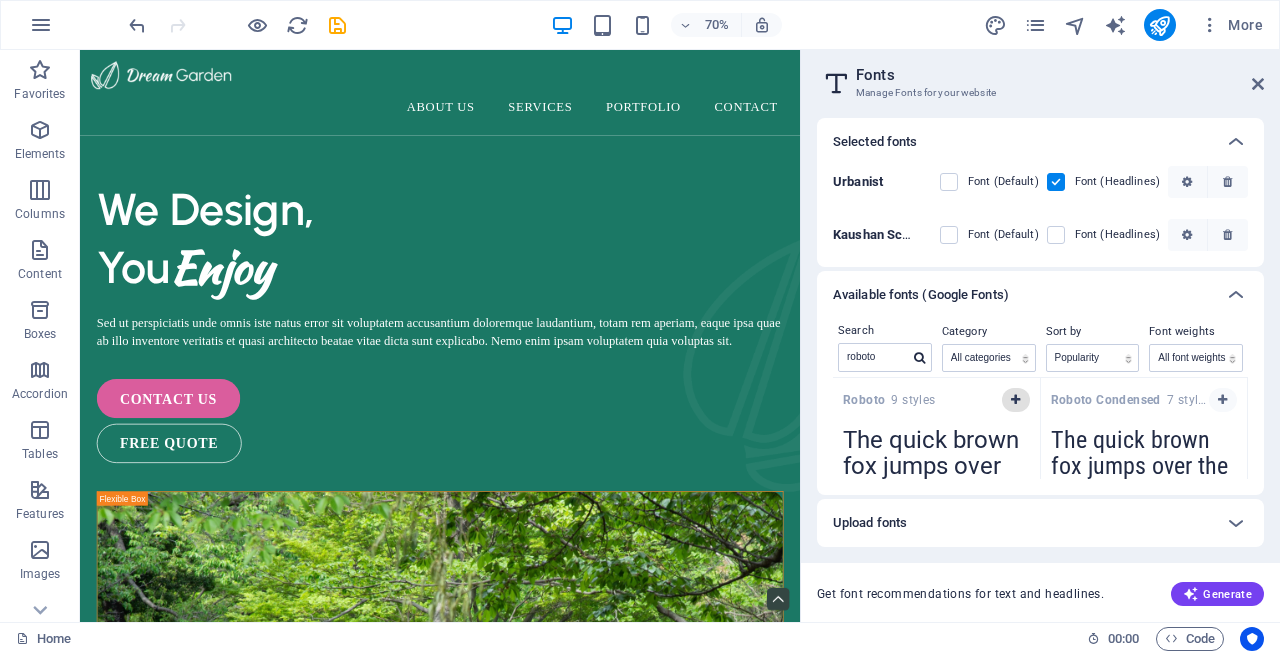 click at bounding box center [1015, 400] 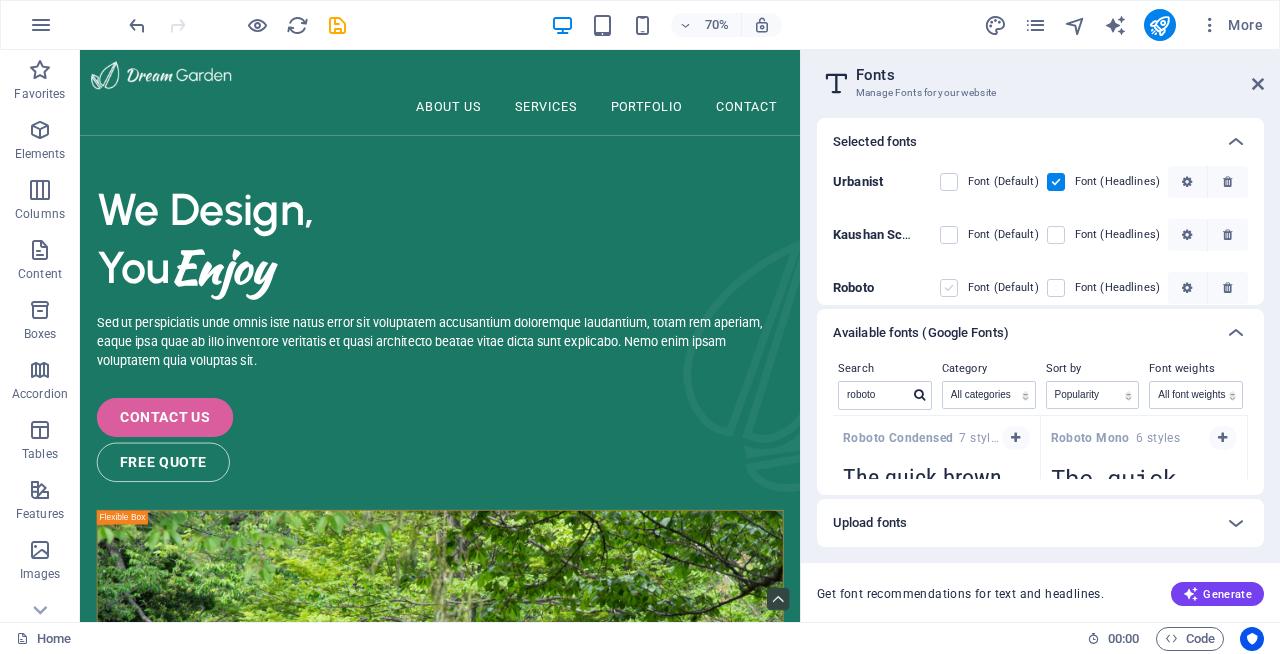 click at bounding box center [949, 288] 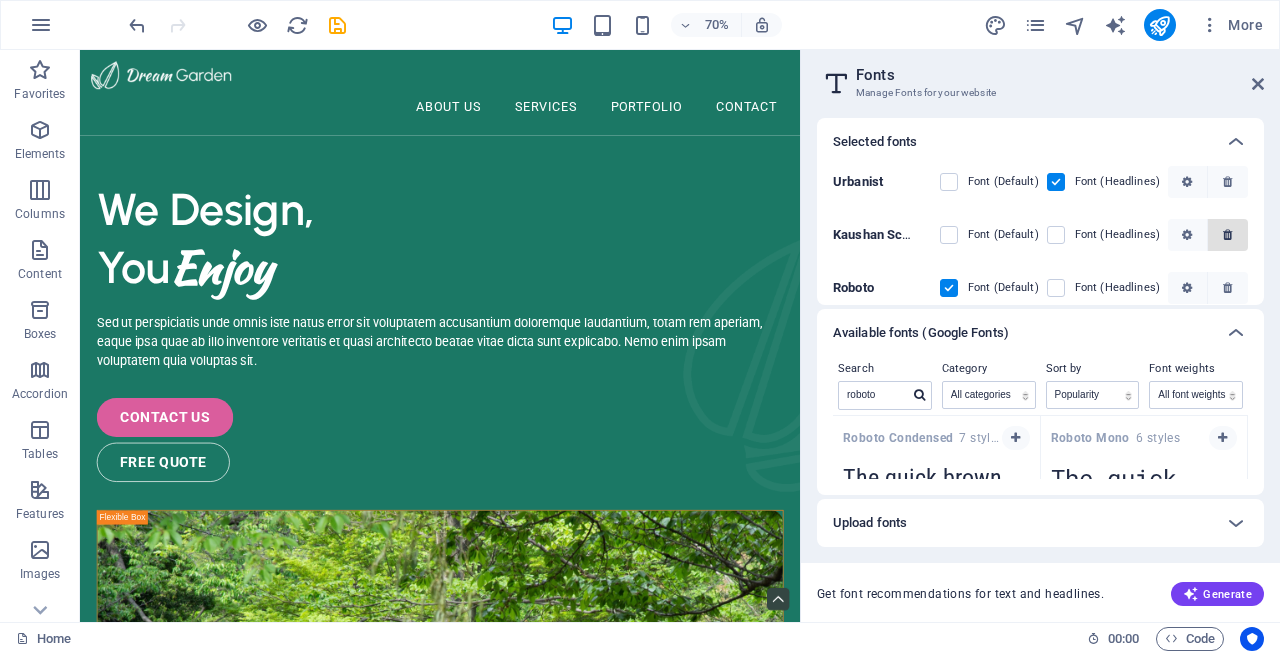 click at bounding box center (1227, 235) 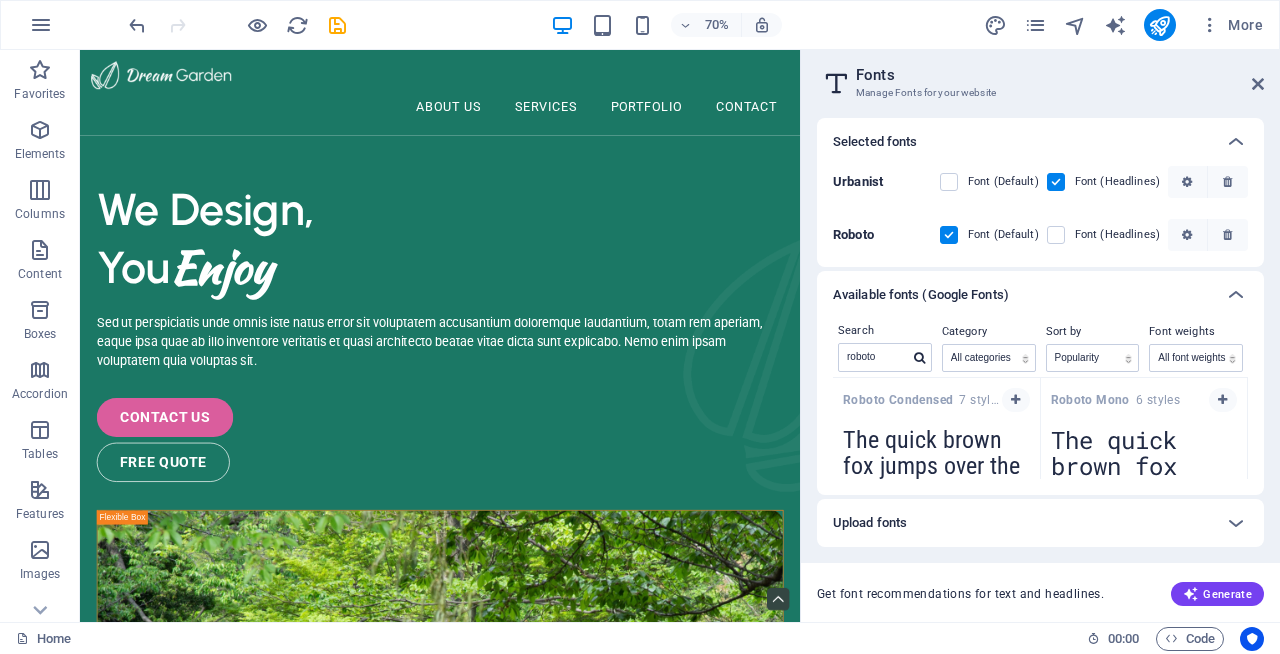 click on "Upload fonts" at bounding box center [1022, 523] 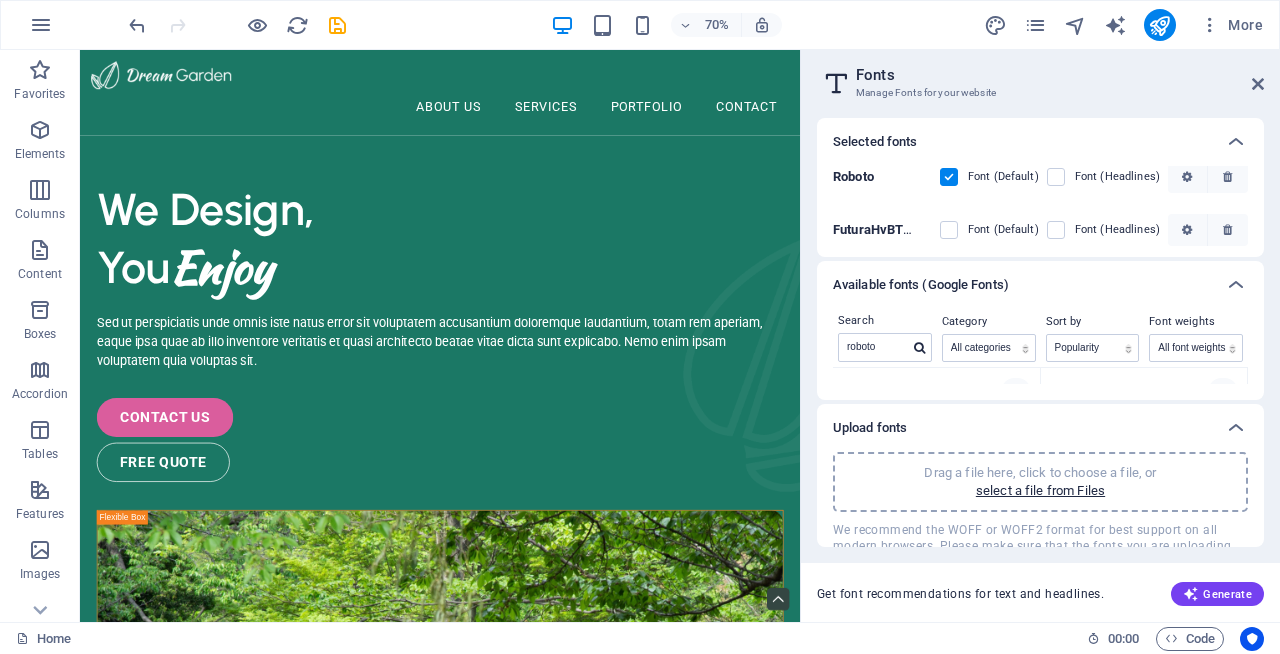 scroll, scrollTop: 63, scrollLeft: 0, axis: vertical 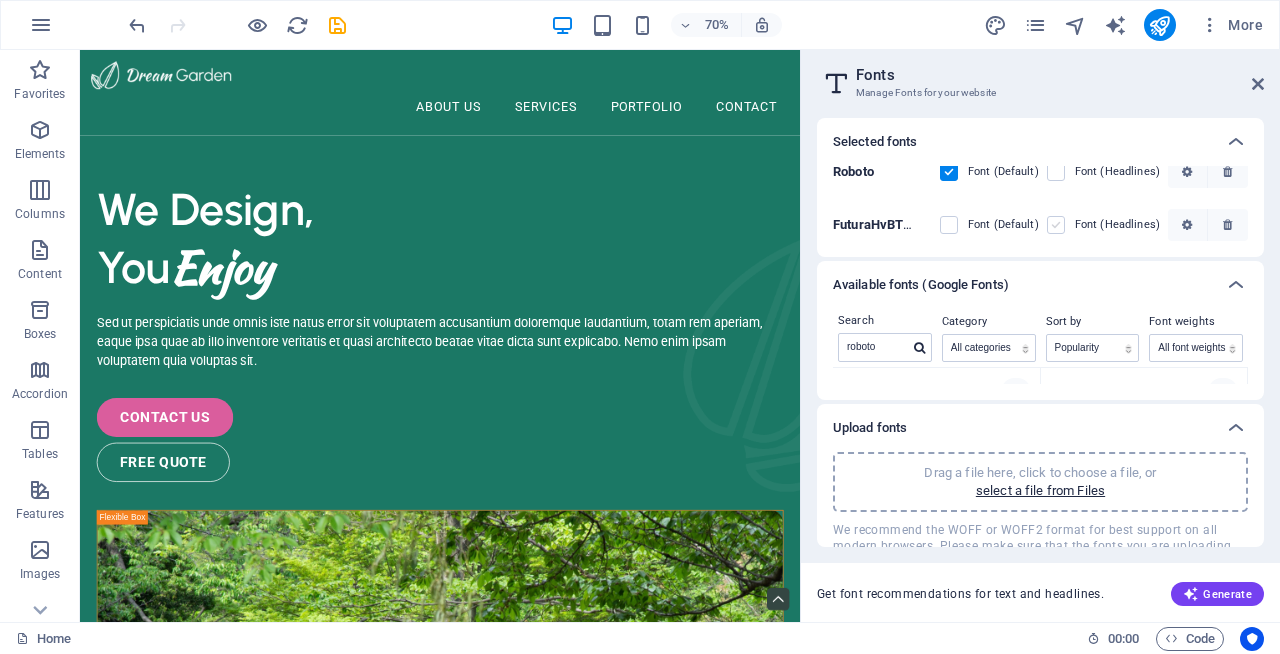 click at bounding box center (1056, 225) 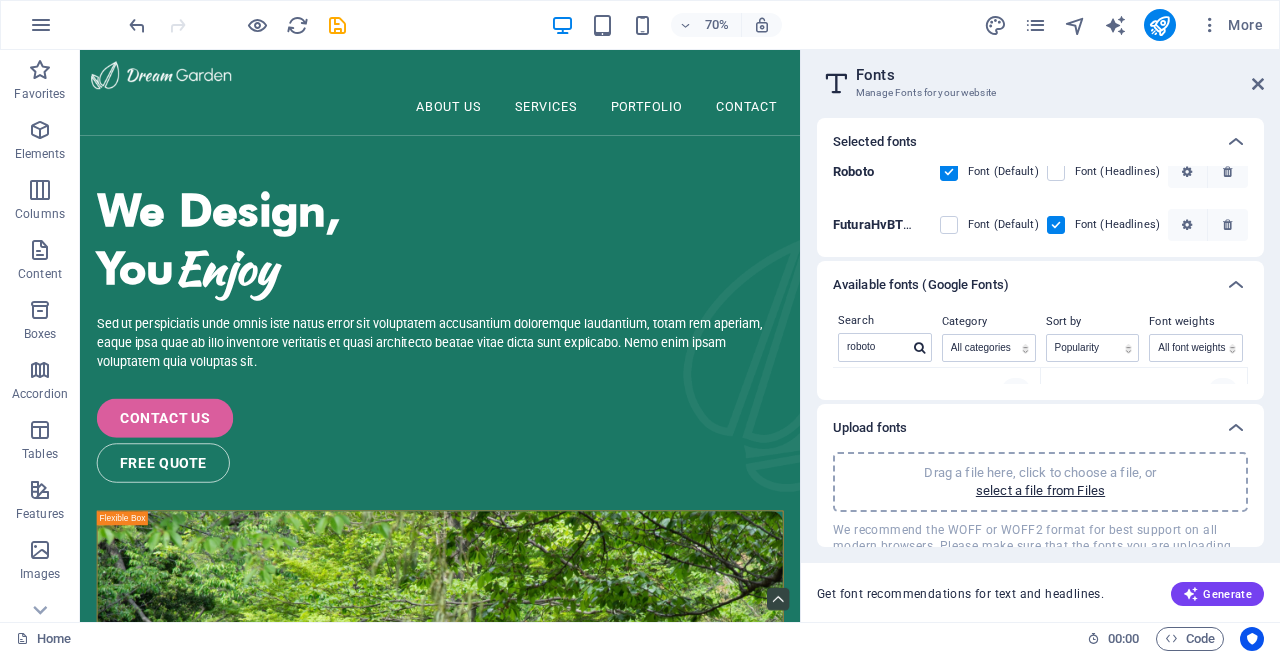 scroll, scrollTop: 0, scrollLeft: 0, axis: both 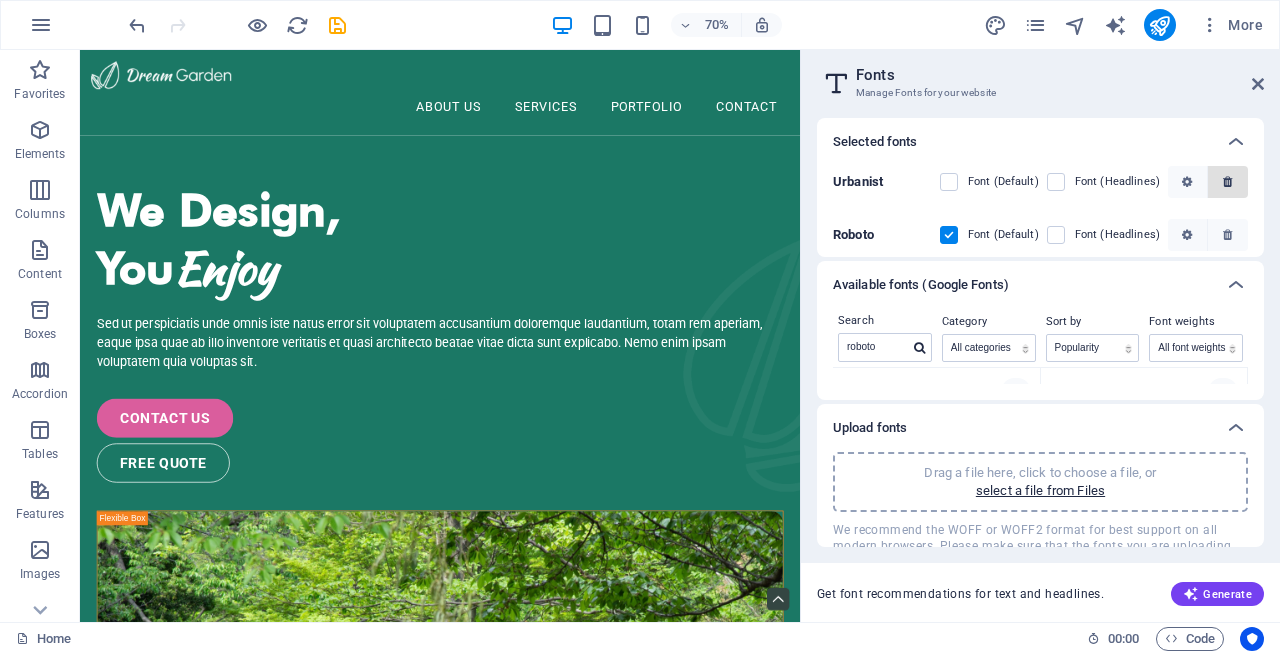 click at bounding box center [1228, 182] 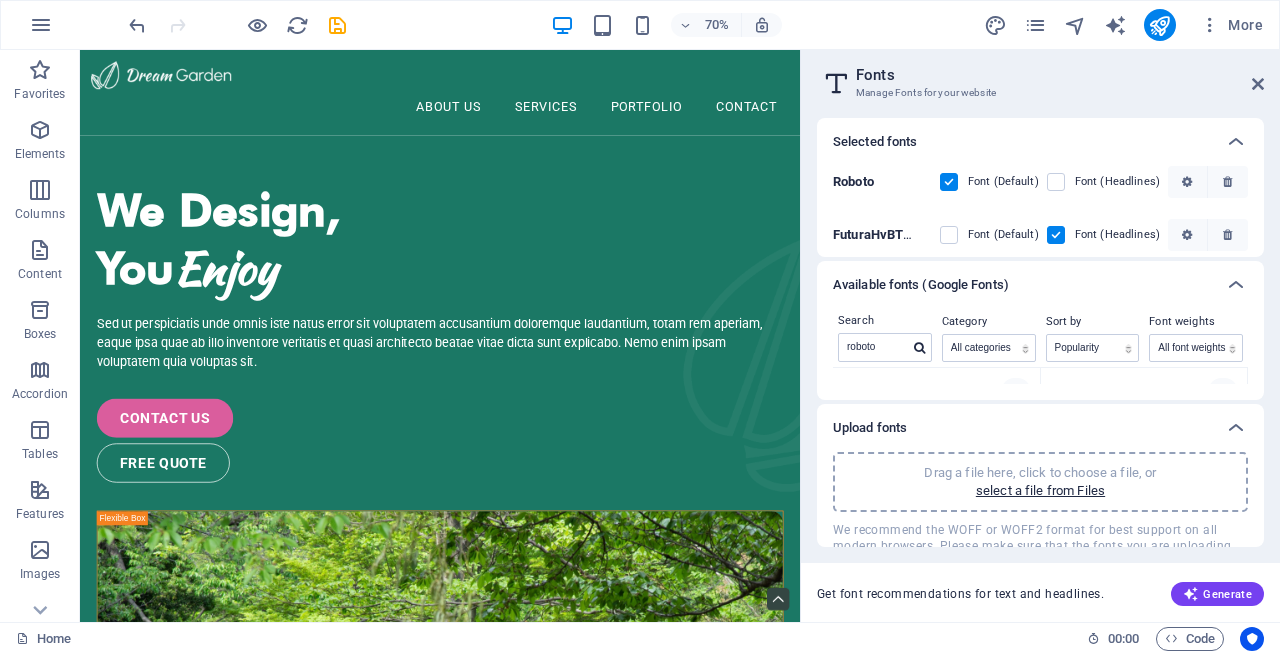 scroll, scrollTop: 10, scrollLeft: 0, axis: vertical 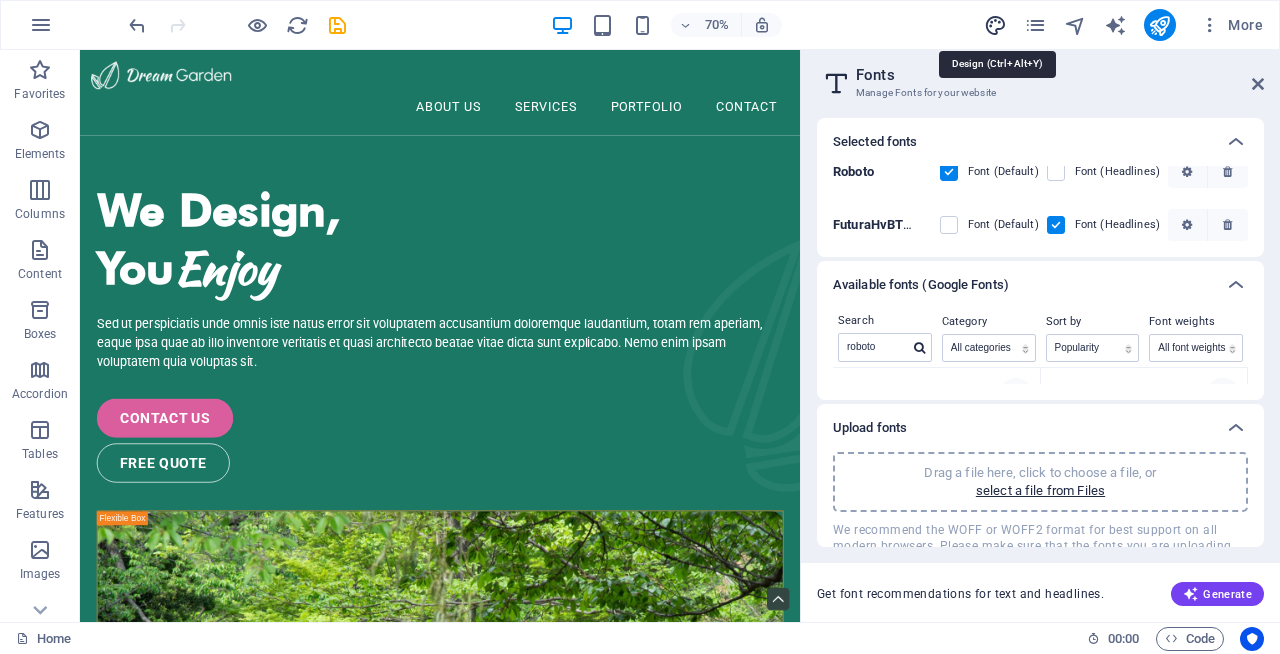 click at bounding box center (995, 25) 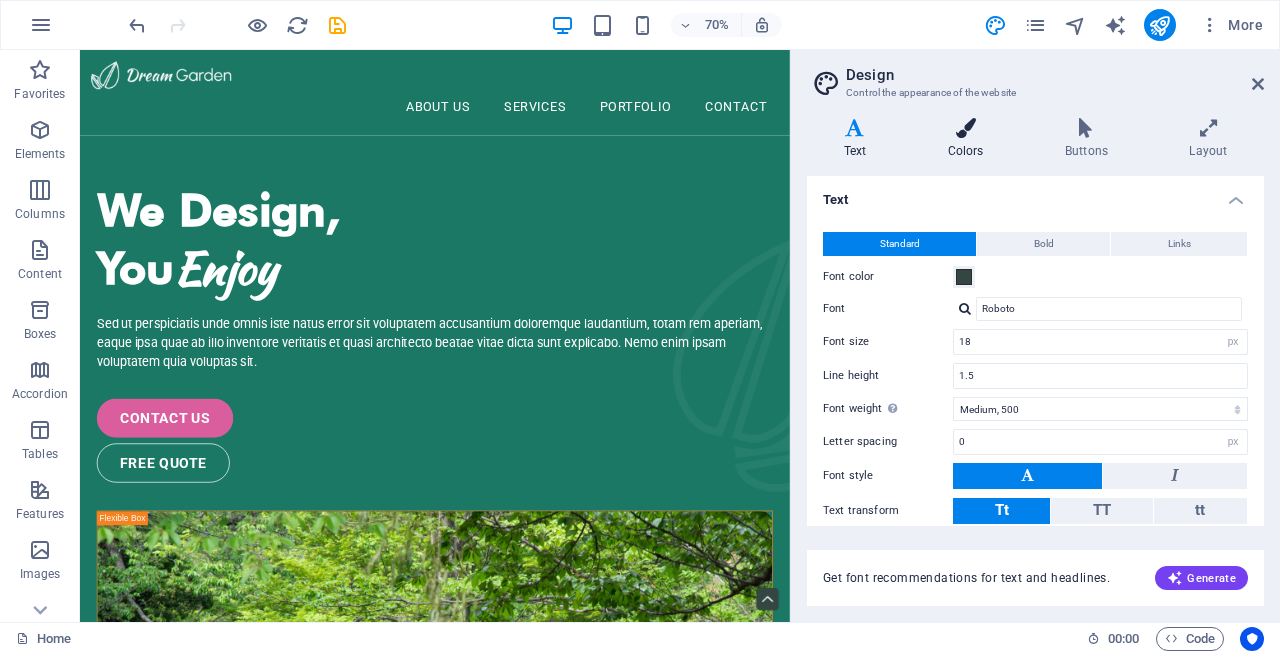 click on "Colors" at bounding box center [969, 139] 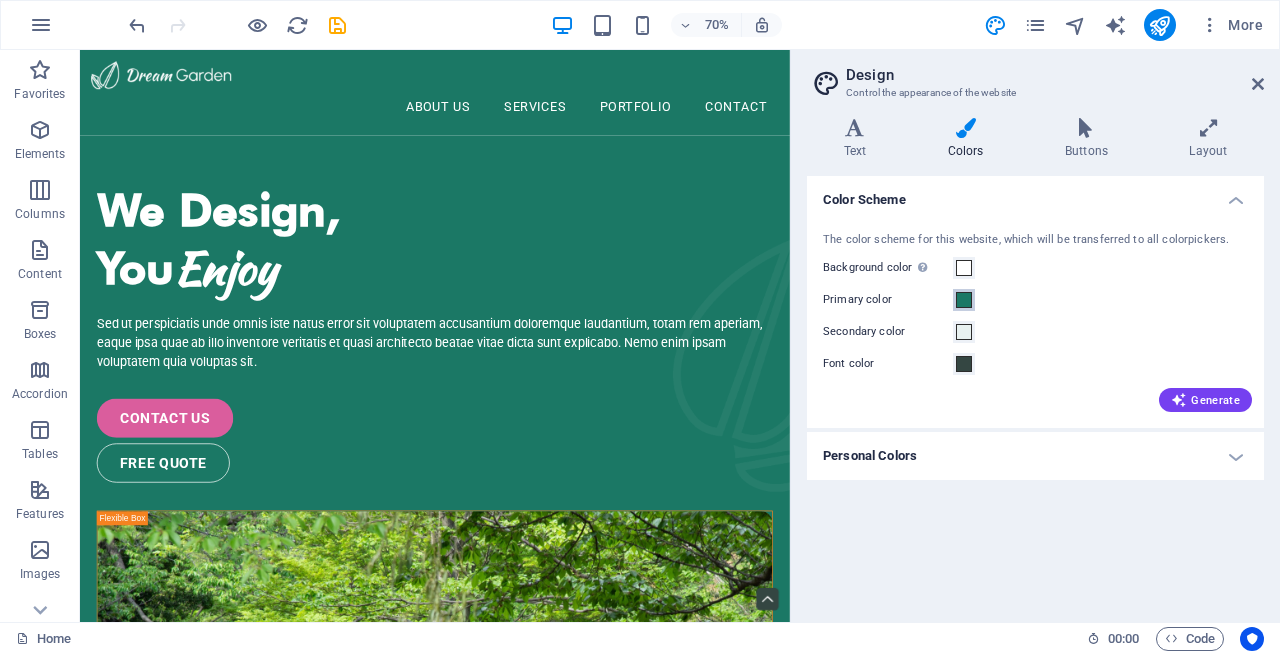 click at bounding box center [964, 300] 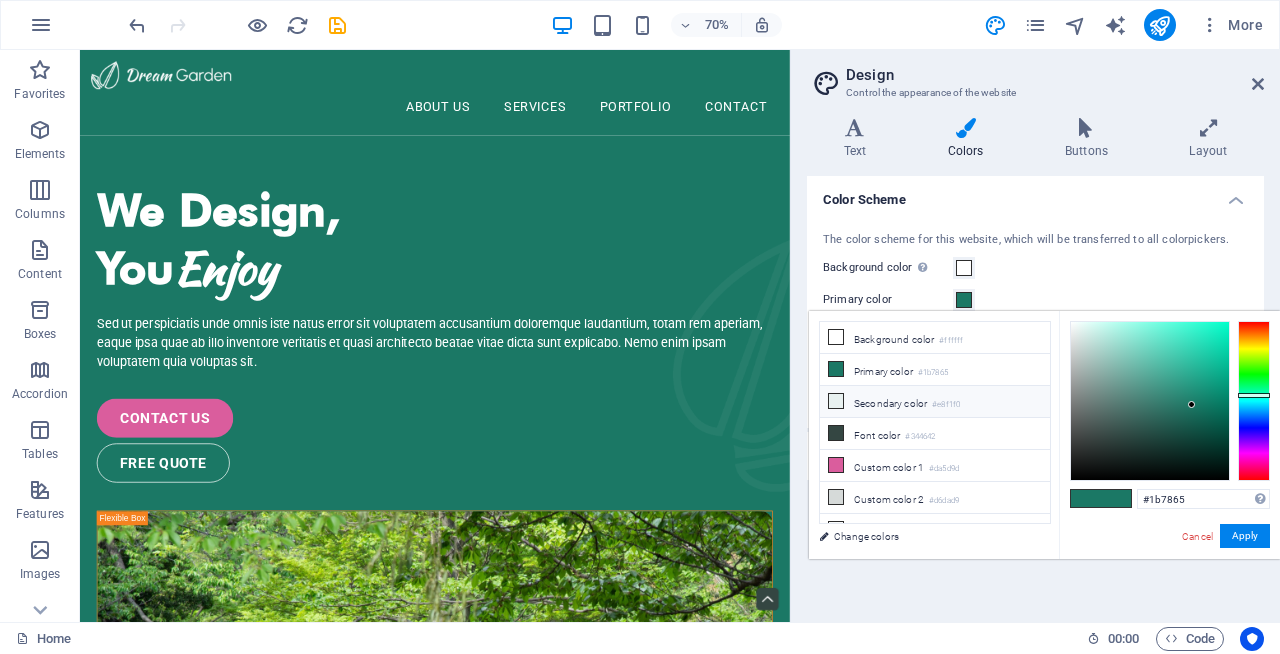 scroll, scrollTop: 19, scrollLeft: 0, axis: vertical 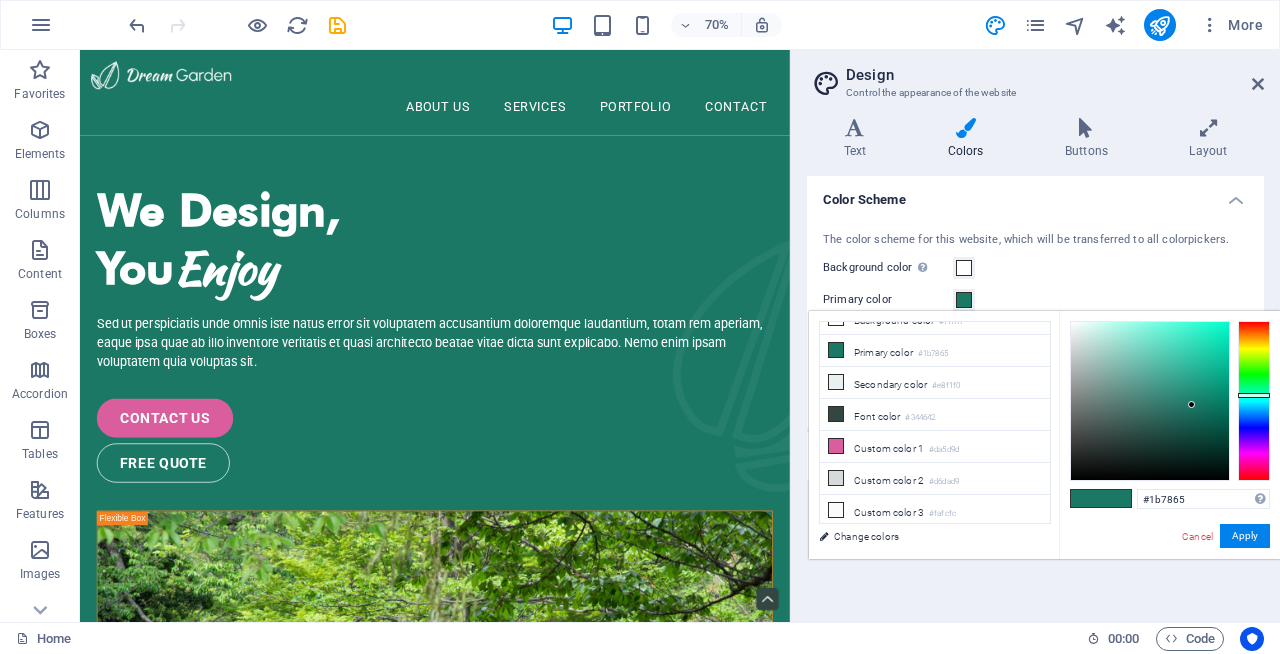 click on "The color scheme for this website, which will be transferred to all colorpickers. Background color Only visible if it is not covered by other backgrounds. Primary color Secondary color Font color Generate" at bounding box center [1035, 320] 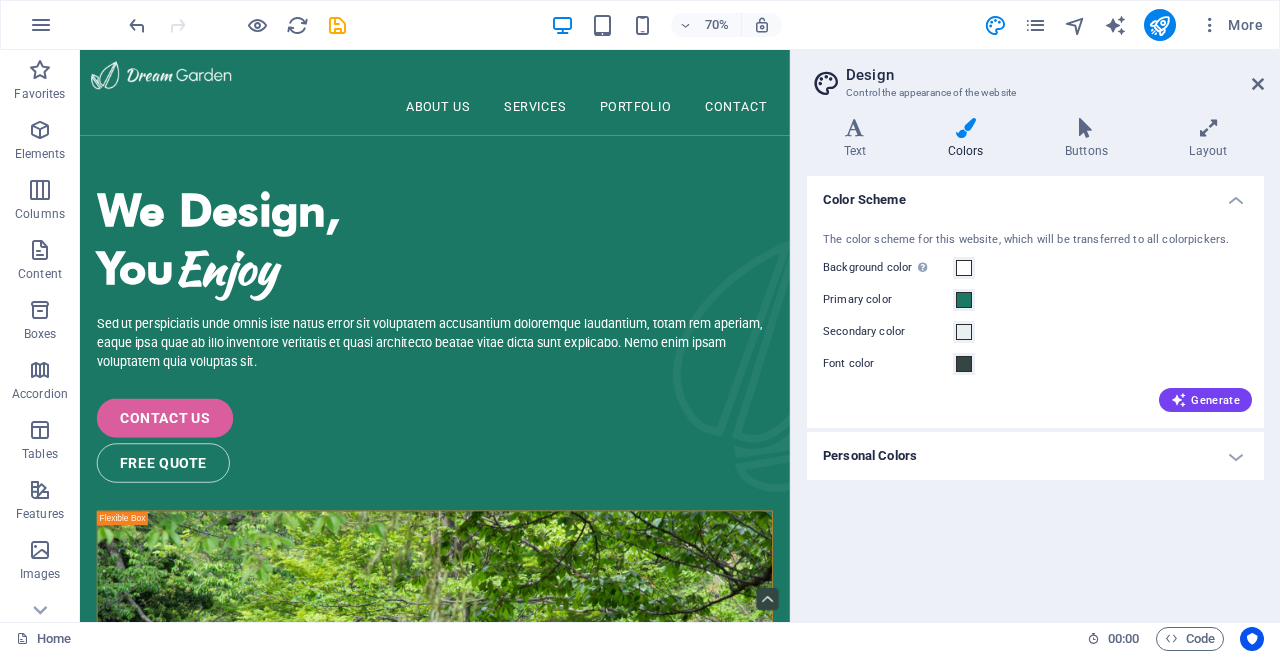 click on "Personal Colors" at bounding box center (1035, 456) 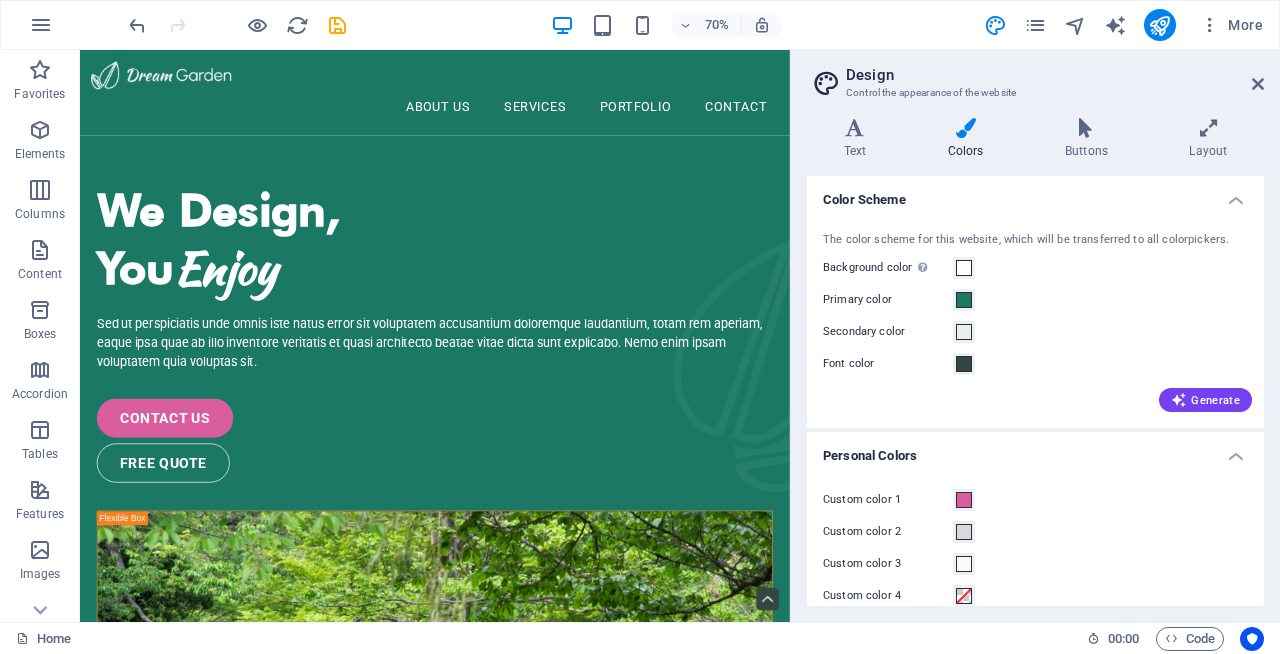 scroll, scrollTop: 54, scrollLeft: 0, axis: vertical 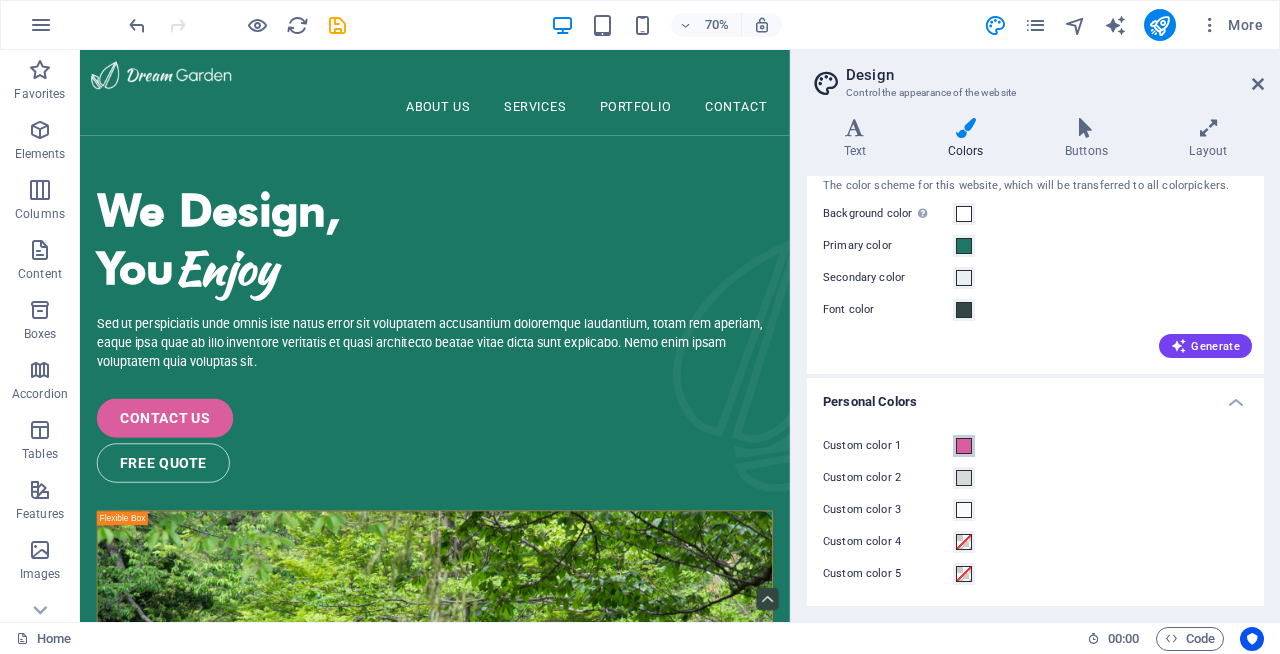 click at bounding box center [964, 446] 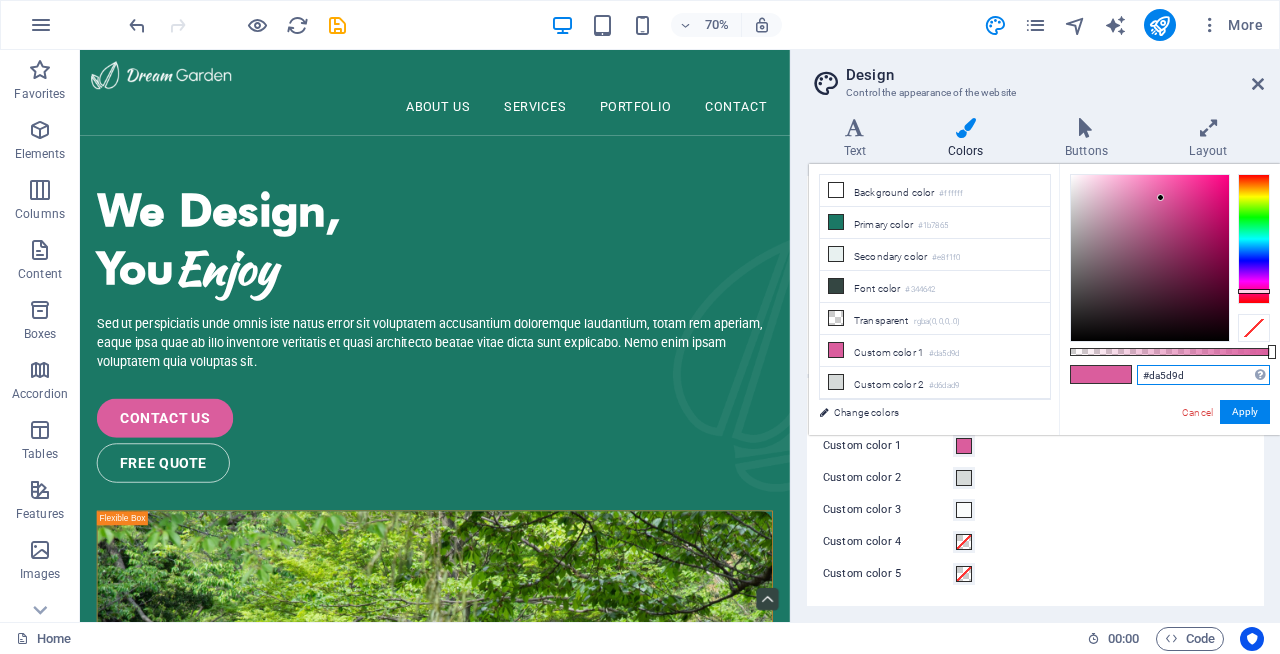 drag, startPoint x: 1201, startPoint y: 373, endPoint x: 1085, endPoint y: 372, distance: 116.00431 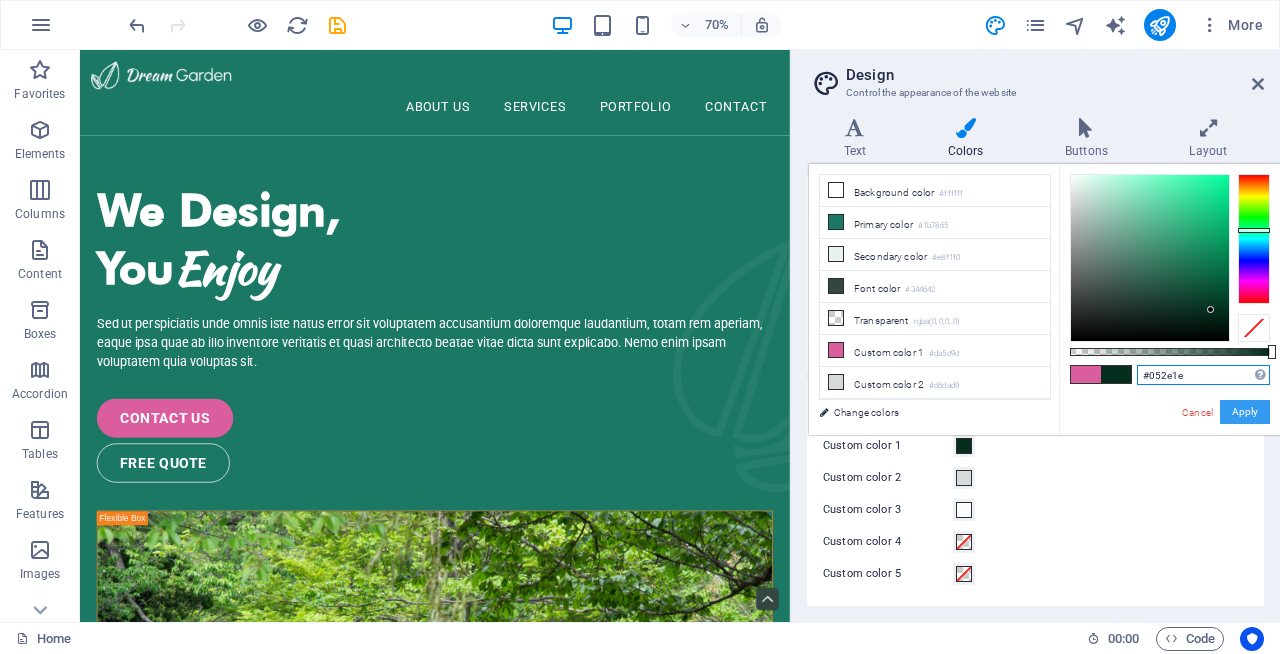 type on "#052e1e" 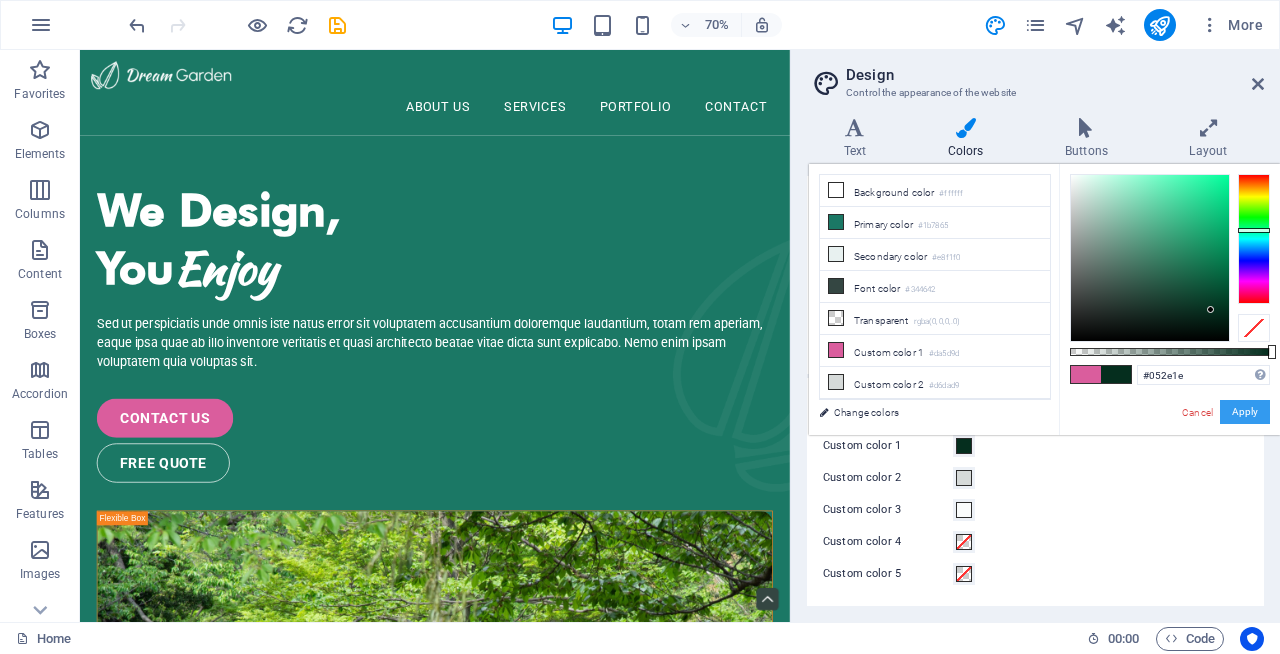 click on "Apply" at bounding box center (1245, 412) 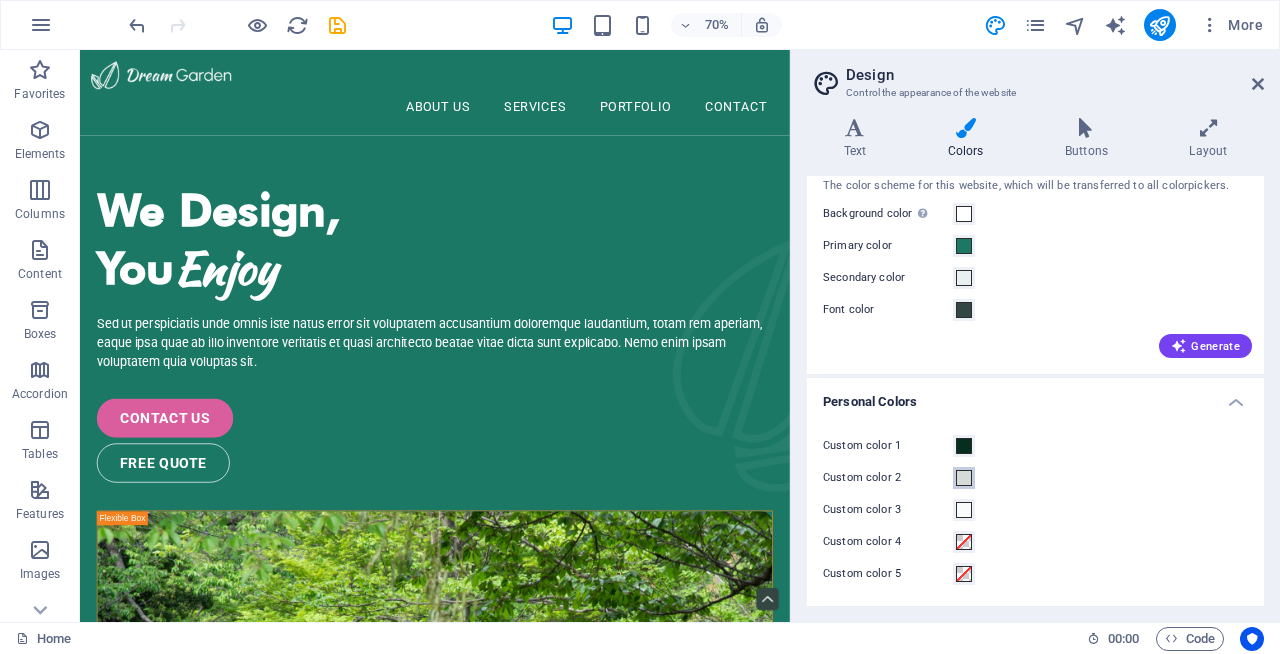 click at bounding box center (964, 478) 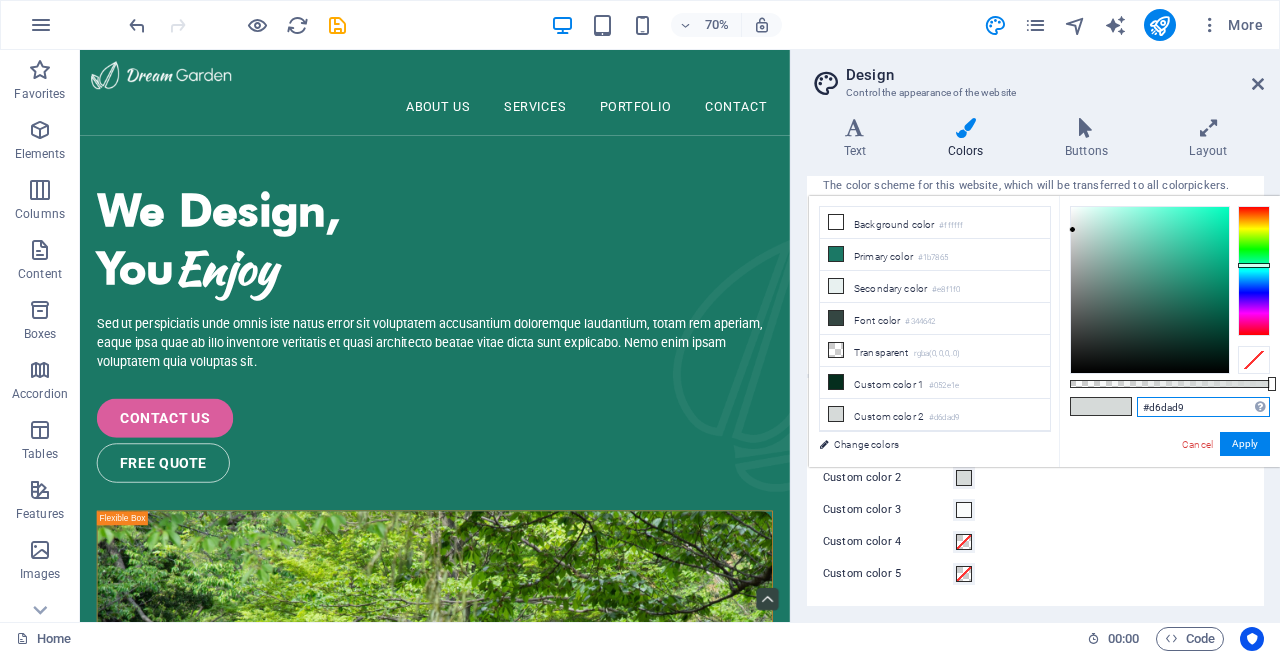 drag, startPoint x: 1200, startPoint y: 405, endPoint x: 1084, endPoint y: 399, distance: 116.15507 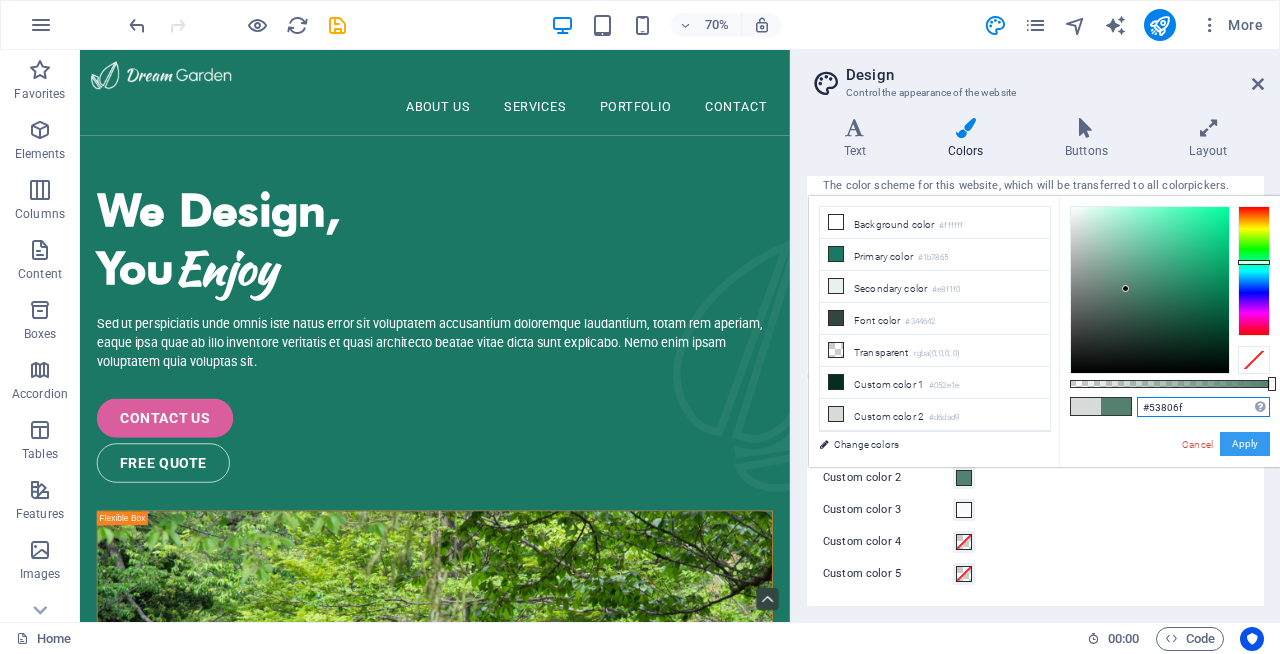 type on "#53806f" 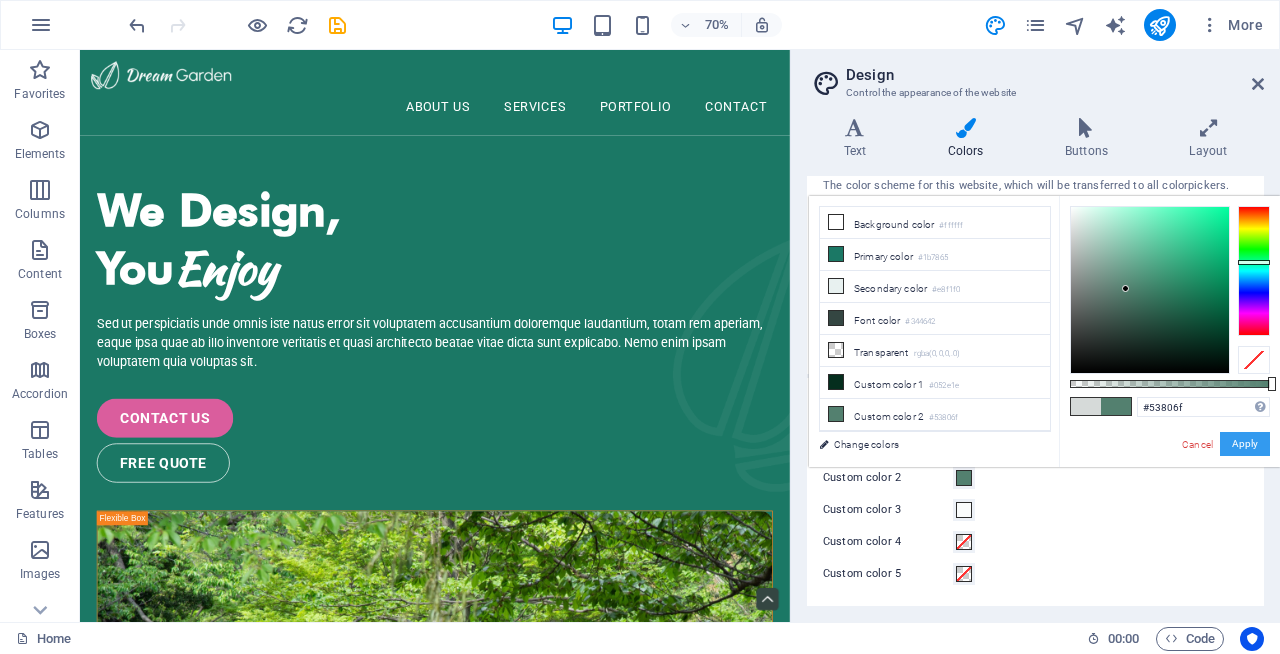 click on "Apply" at bounding box center [1245, 444] 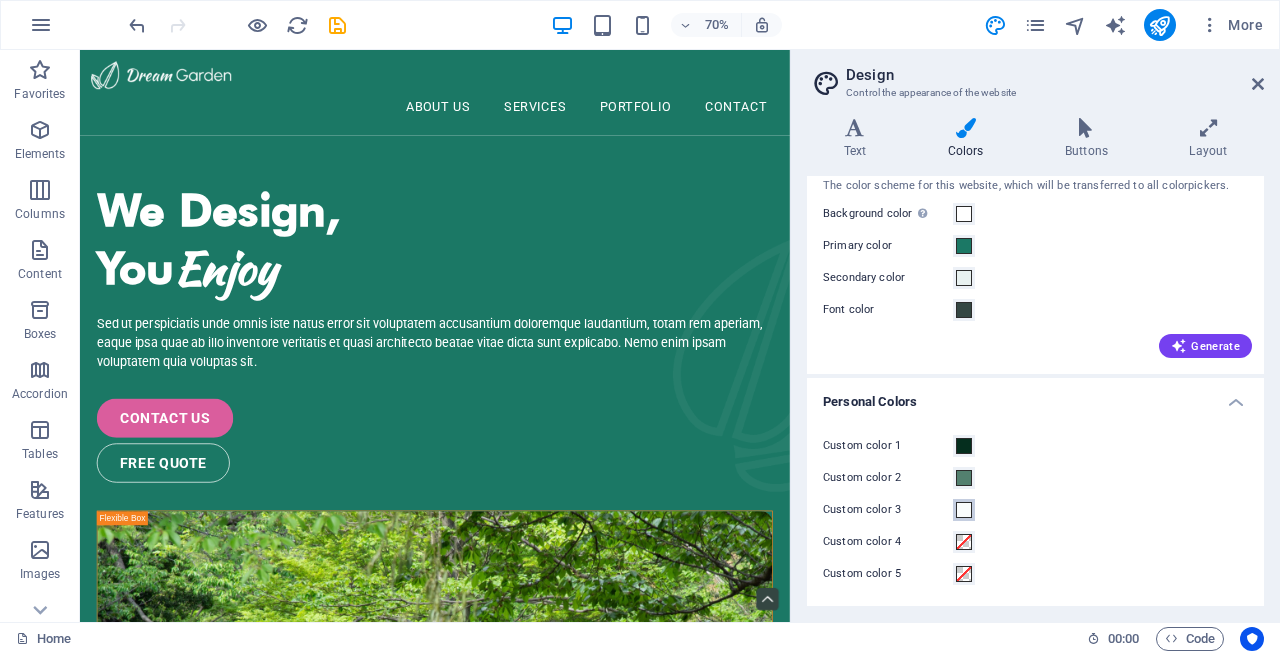 click at bounding box center [964, 510] 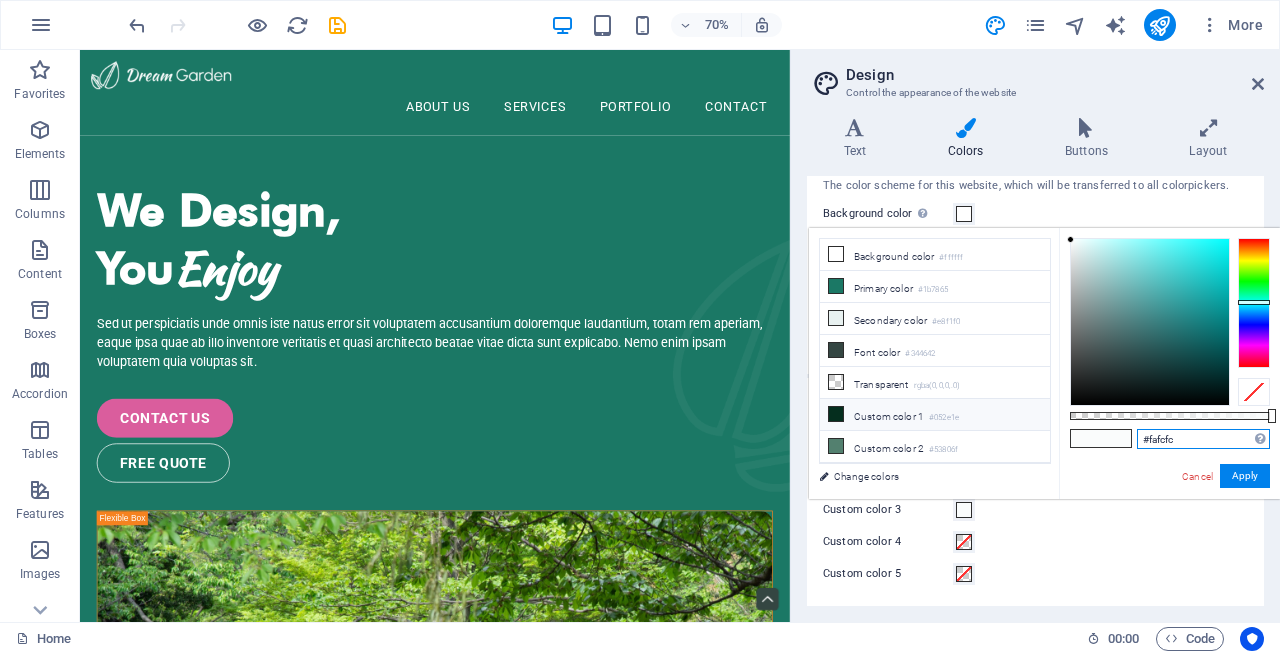 drag, startPoint x: 1195, startPoint y: 436, endPoint x: 996, endPoint y: 412, distance: 200.44202 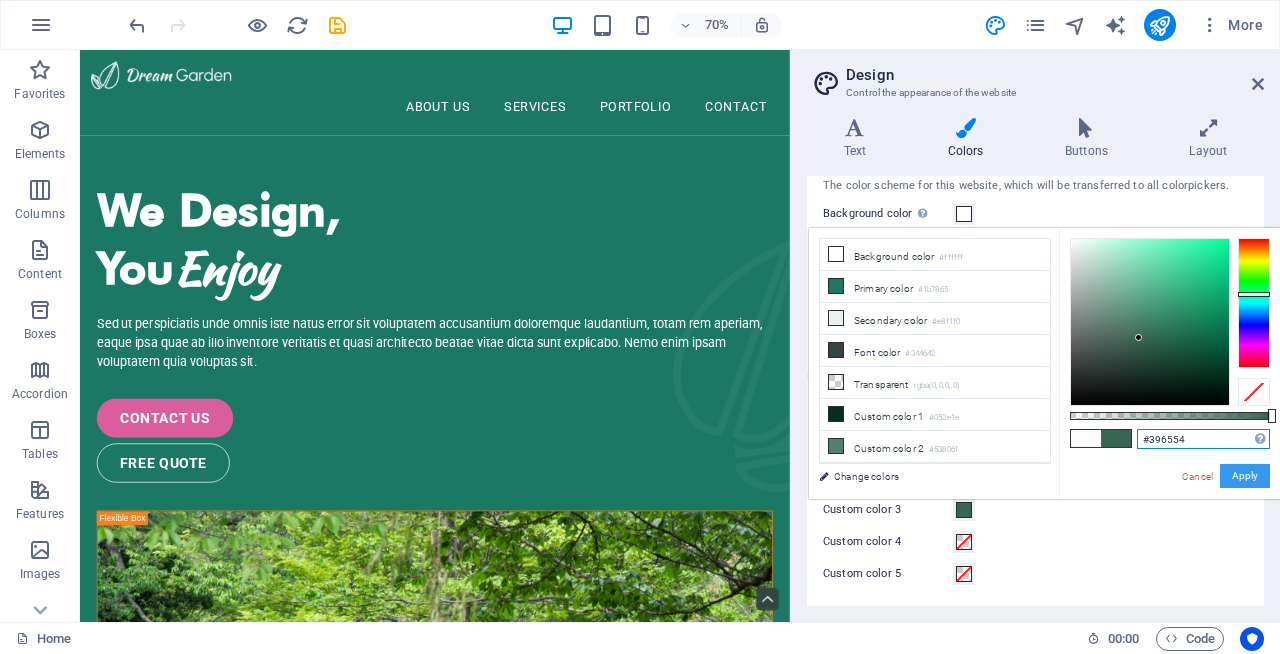 type on "#396554" 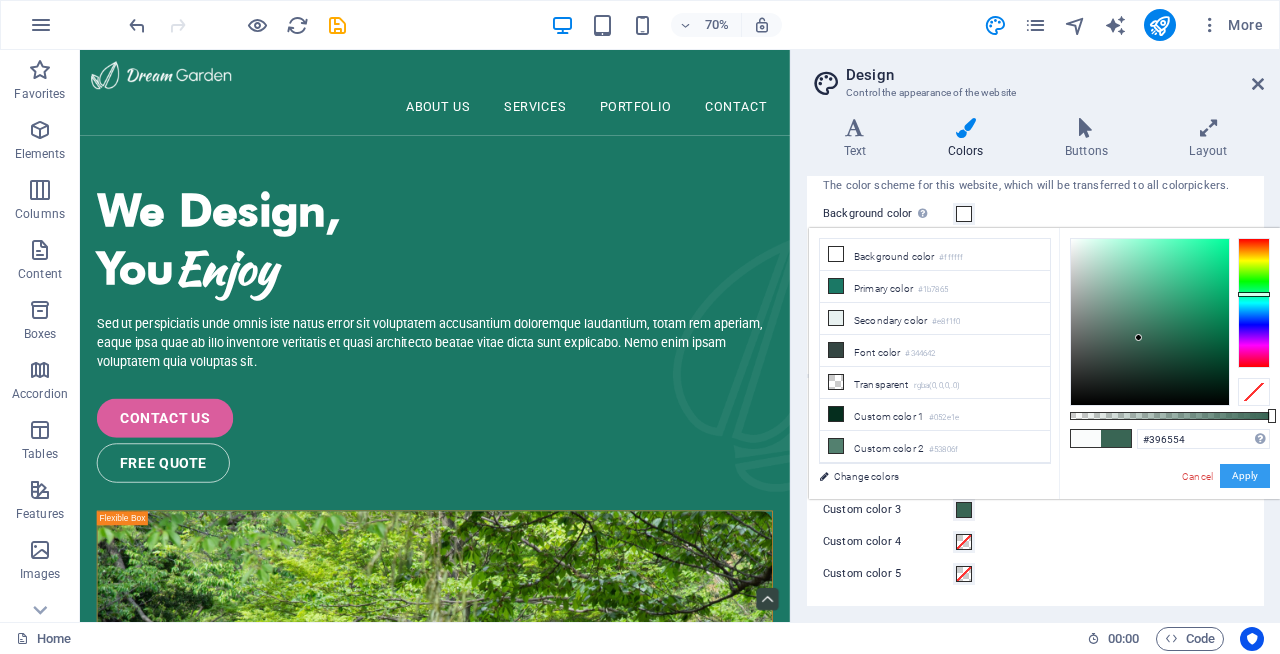 click on "Apply" at bounding box center (1245, 476) 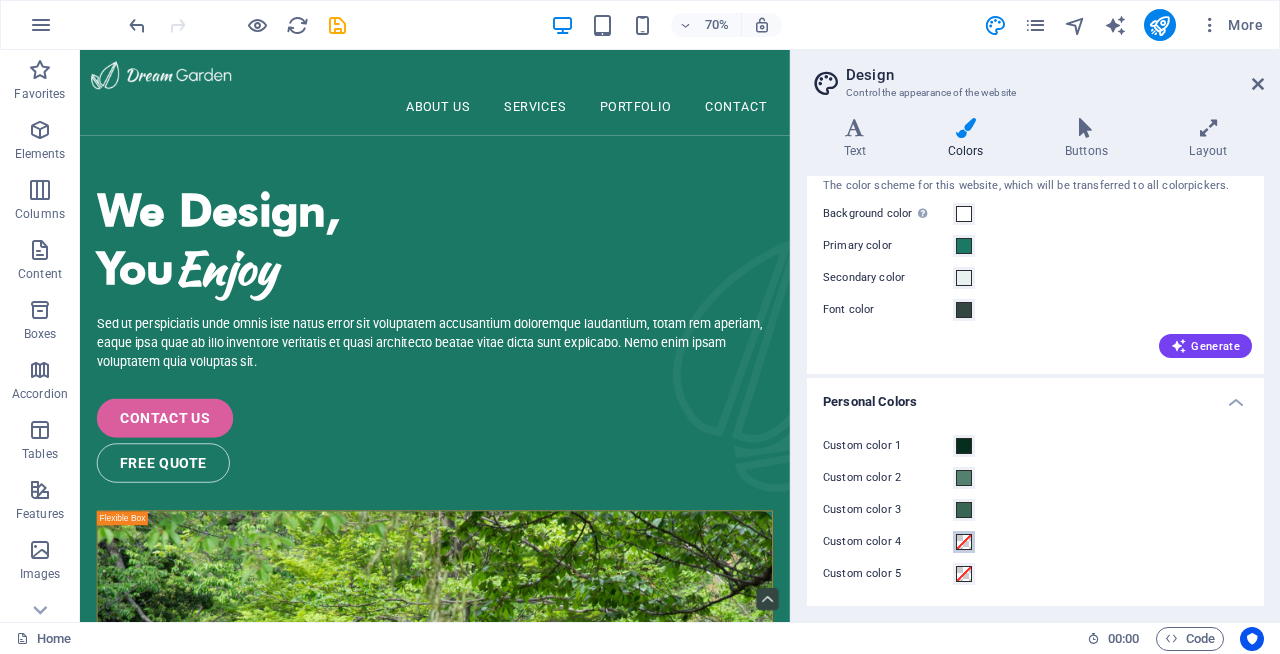 click at bounding box center (964, 542) 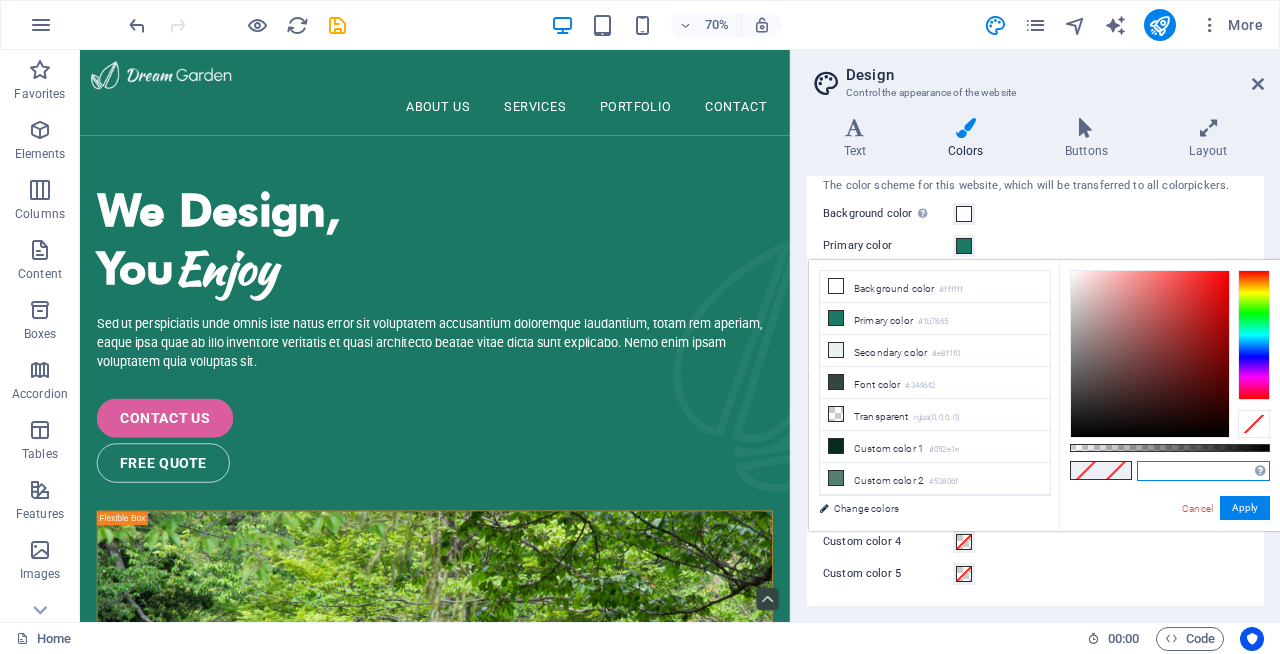 click at bounding box center [1203, 471] 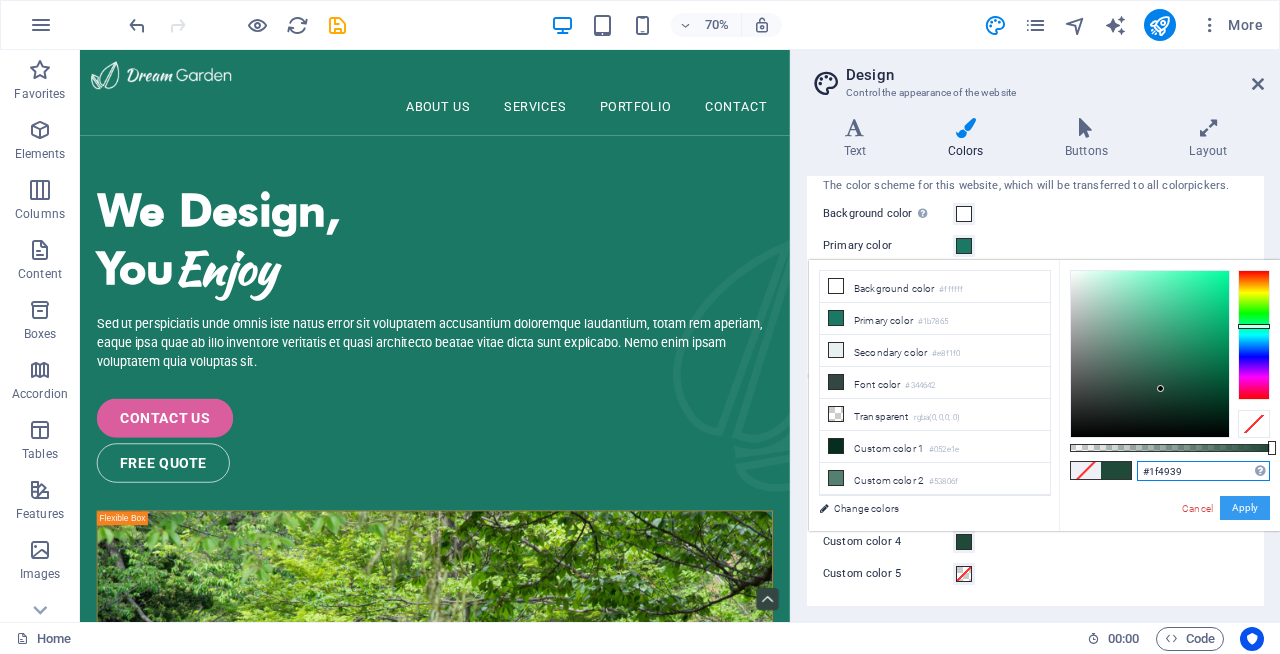 type on "#1f4939" 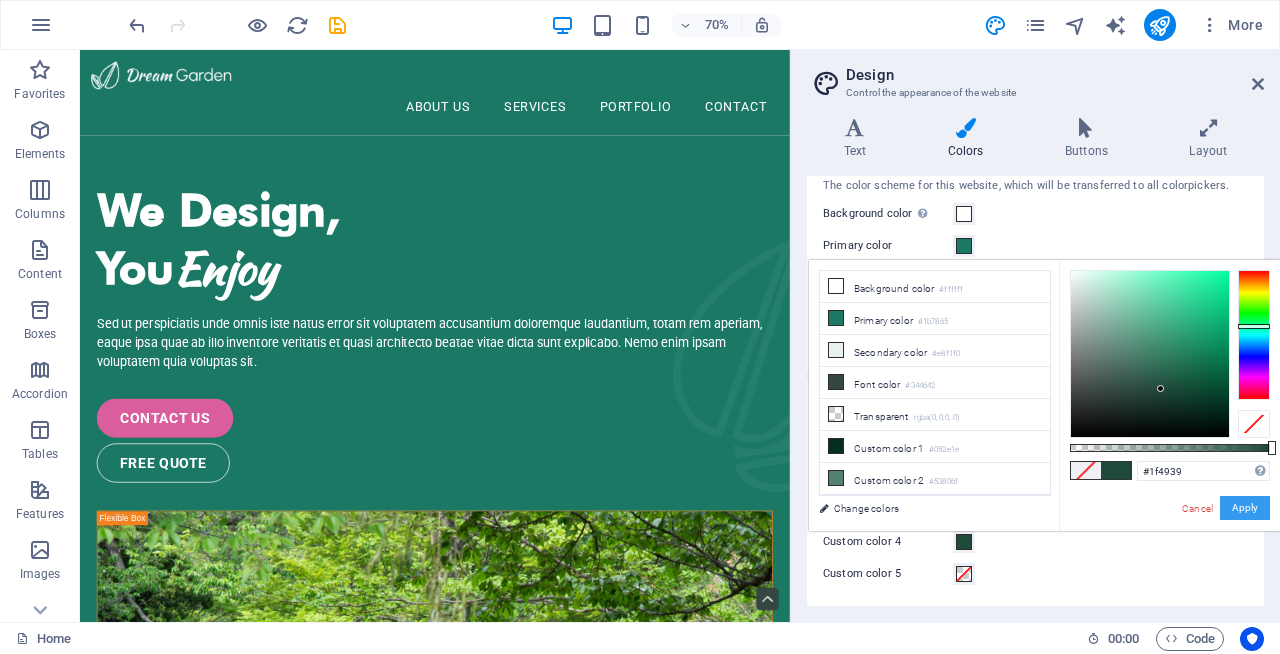 click on "Apply" at bounding box center (1245, 508) 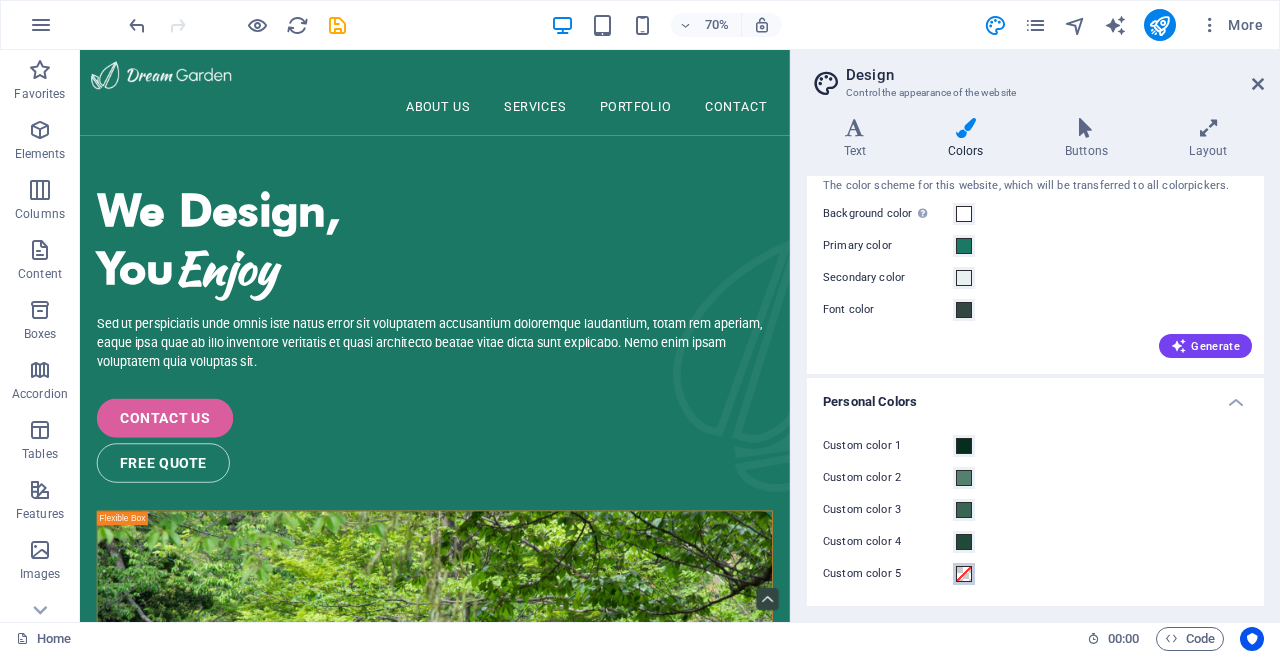 click at bounding box center (964, 574) 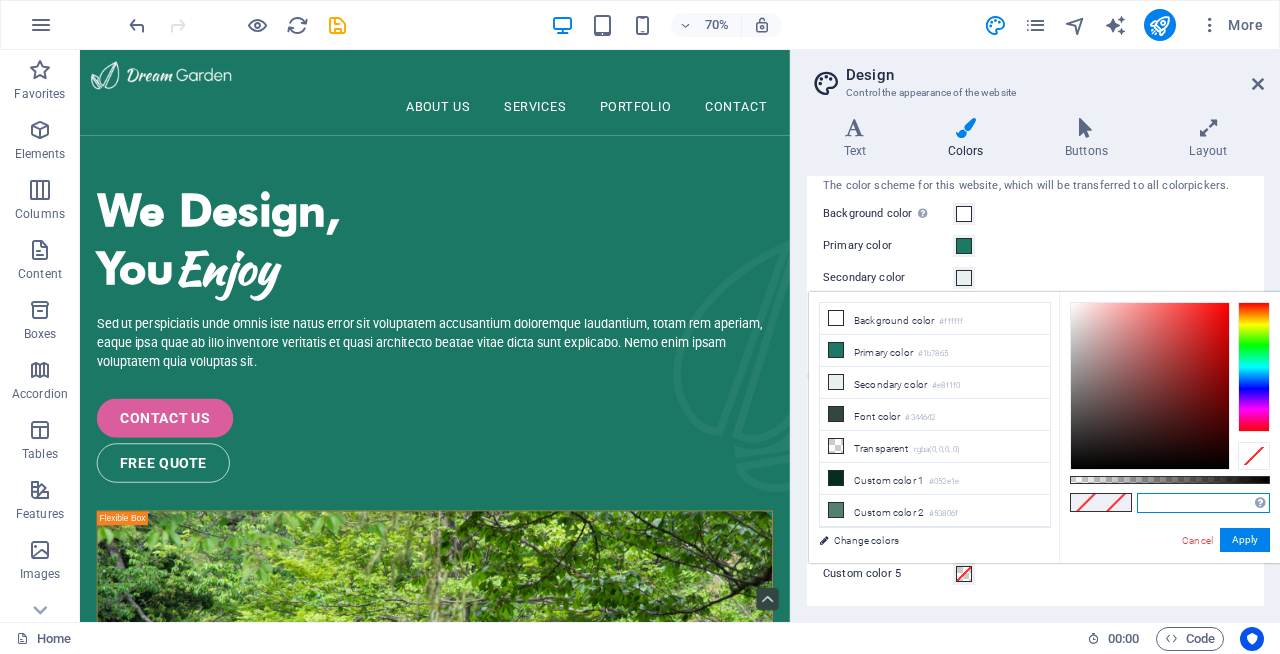click at bounding box center [1203, 503] 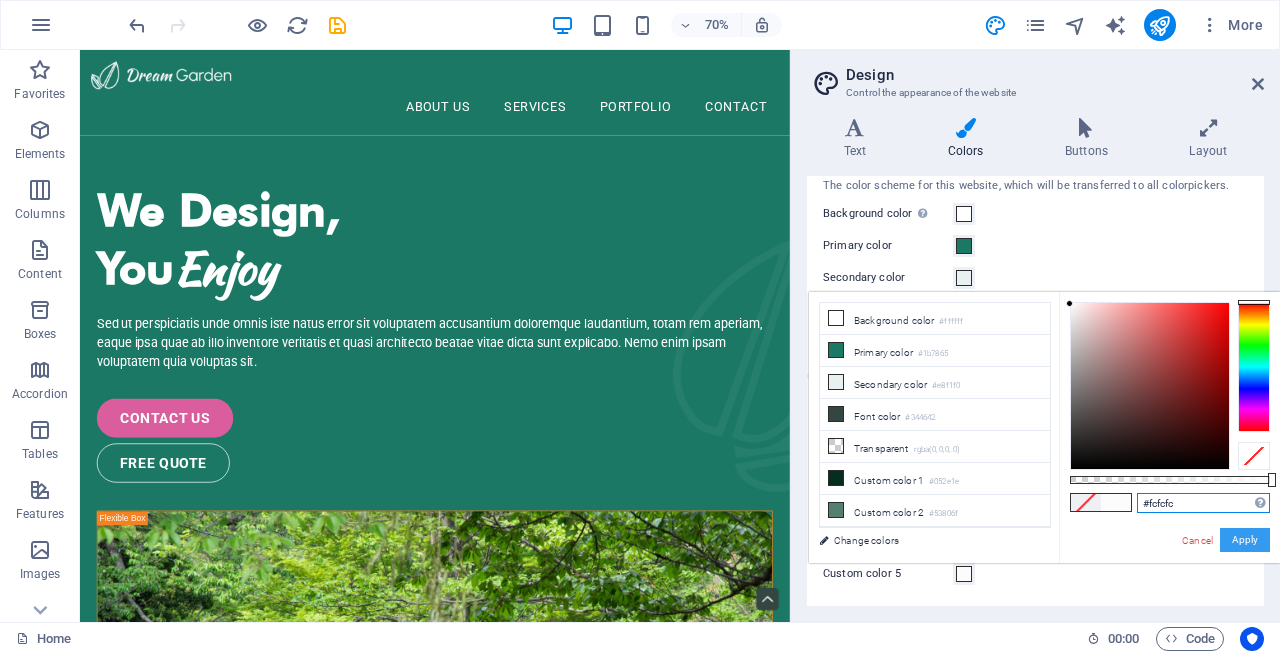 type on "#fcfcfc" 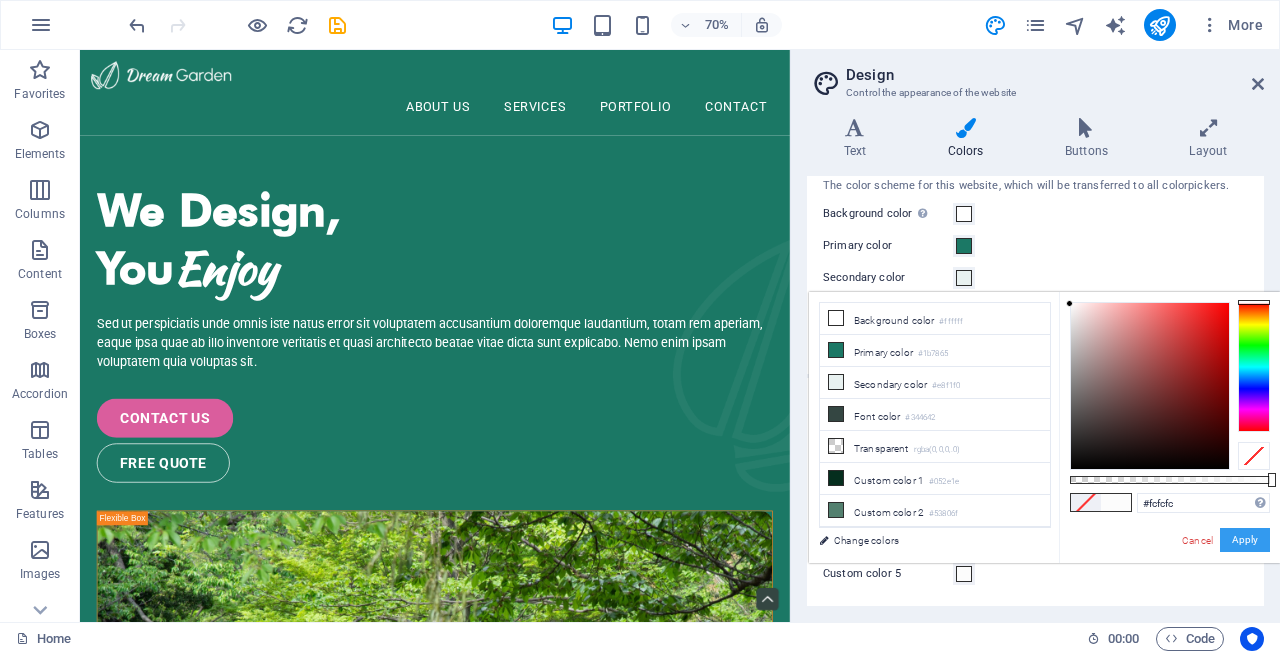 click on "Apply" at bounding box center (1245, 540) 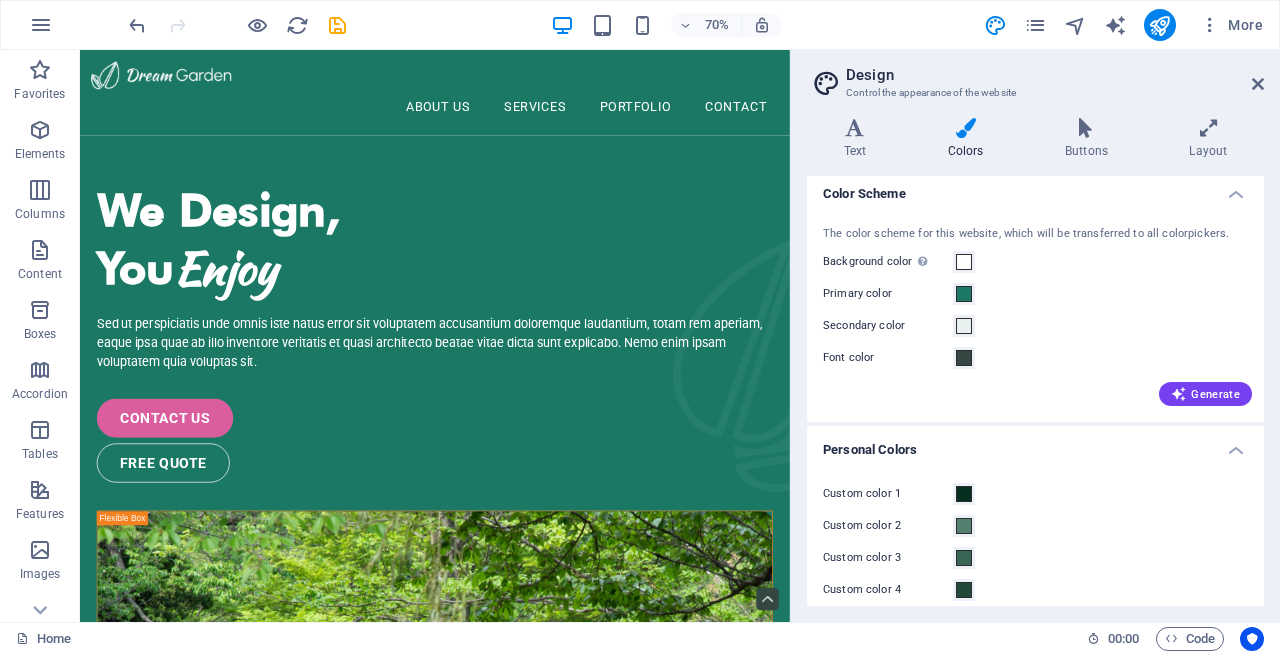 scroll, scrollTop: 3, scrollLeft: 0, axis: vertical 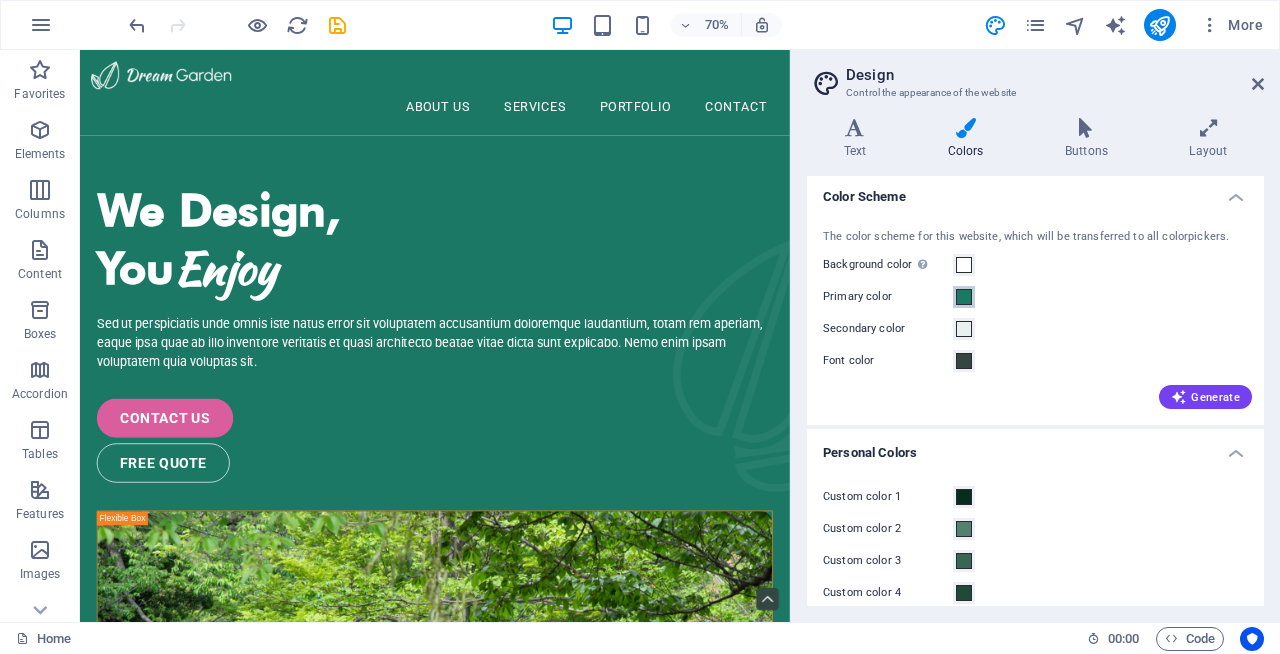 click at bounding box center [964, 297] 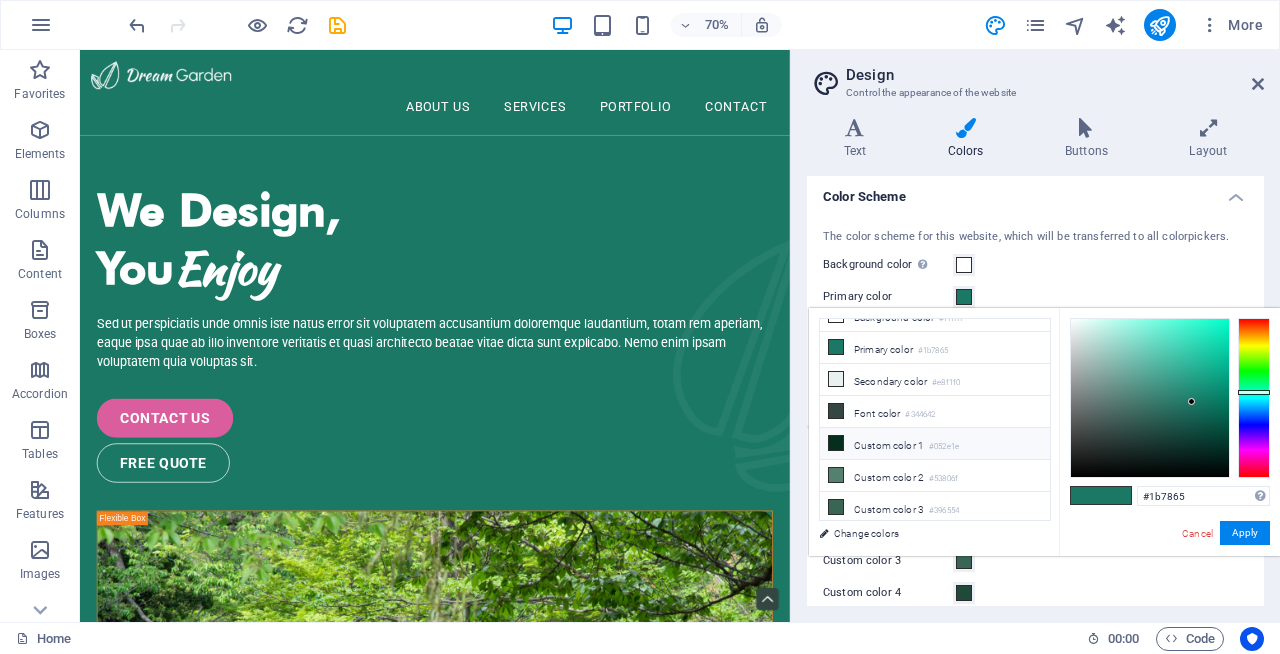 click on "Custom color 1
#052e1e" at bounding box center (935, 444) 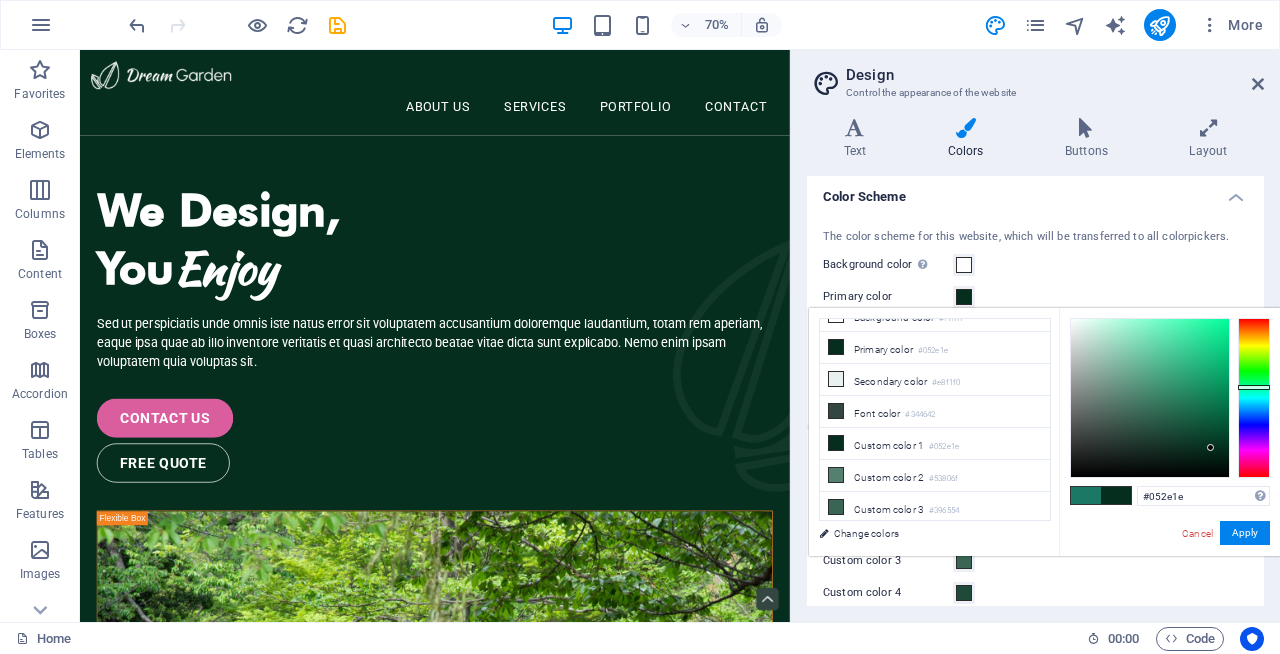 click on "Background color Only visible if it is not covered by other backgrounds." at bounding box center (1035, 265) 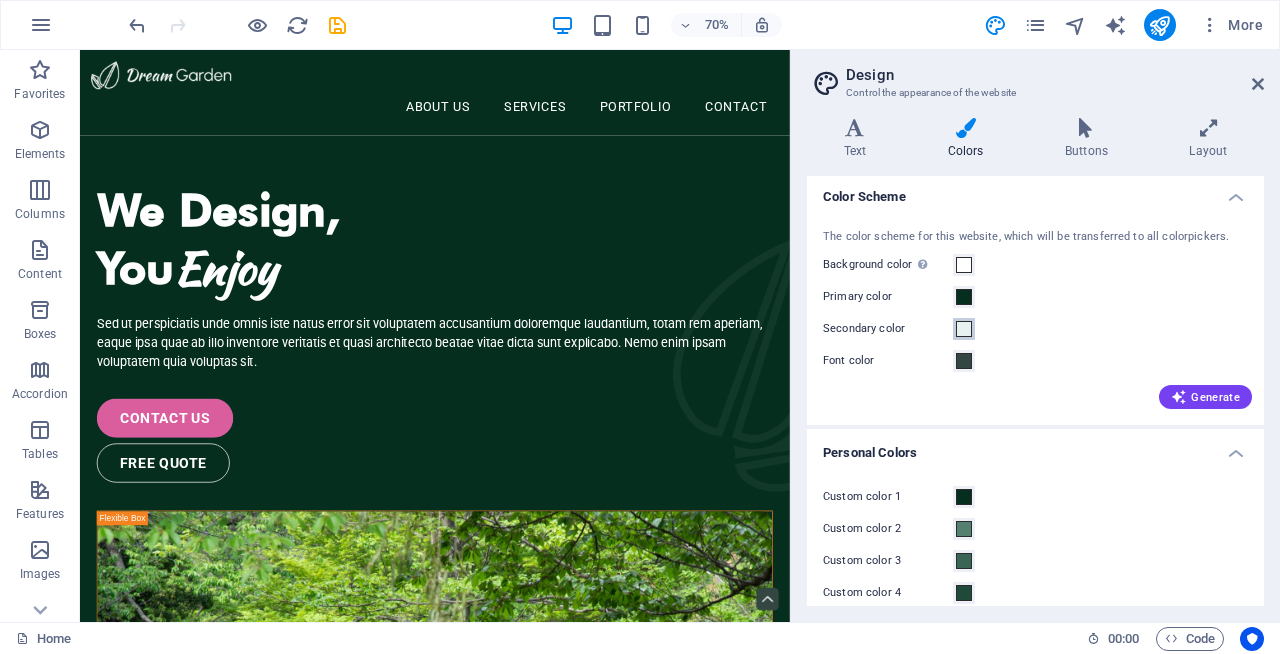 click at bounding box center (964, 329) 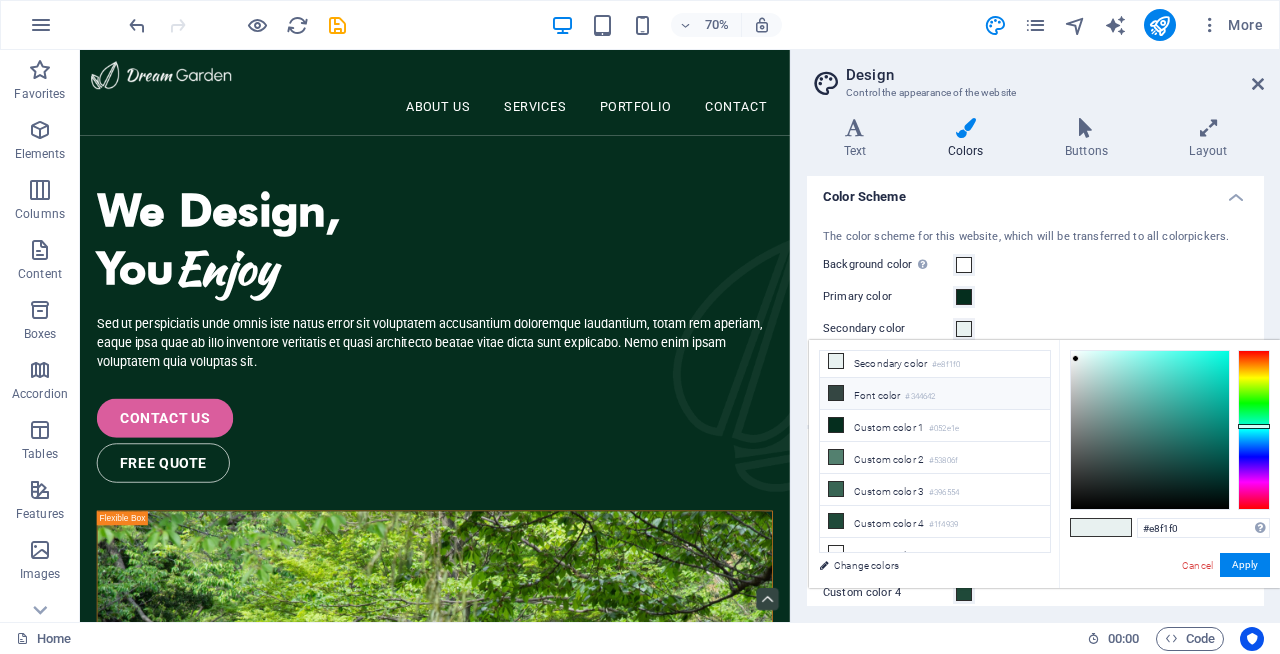 scroll, scrollTop: 82, scrollLeft: 0, axis: vertical 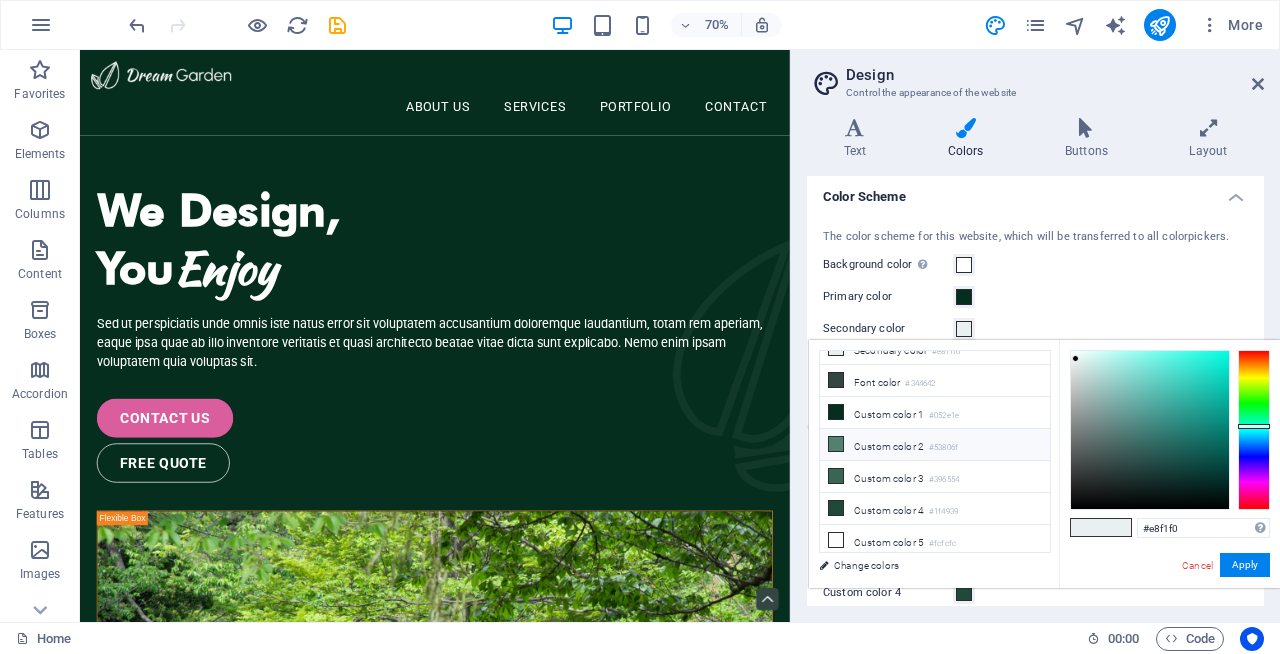 click on "Custom color 2
#53806f" at bounding box center [935, 445] 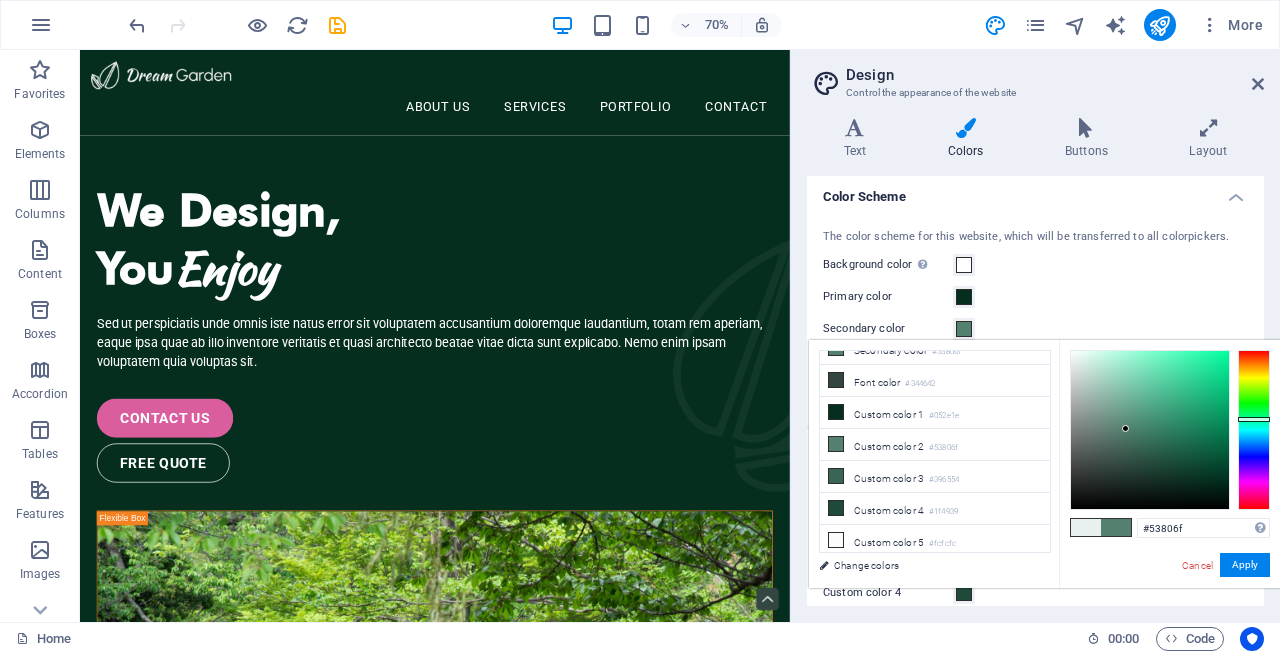 click on "Primary color" at bounding box center (1035, 297) 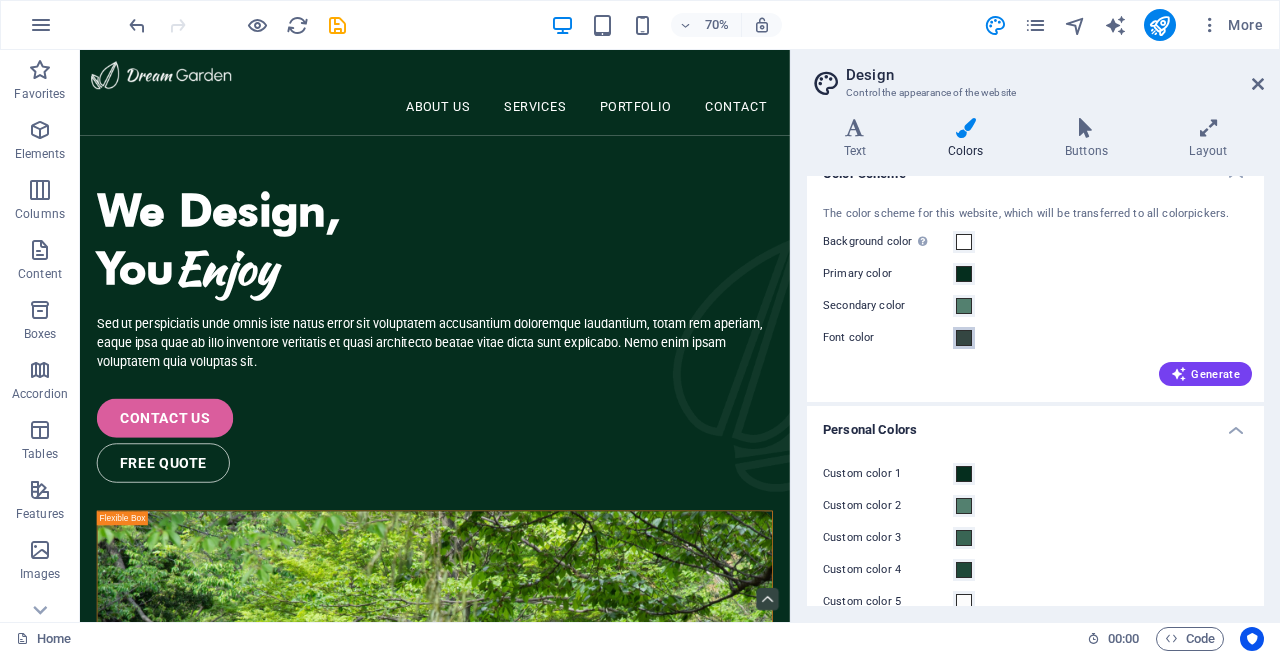scroll, scrollTop: 25, scrollLeft: 0, axis: vertical 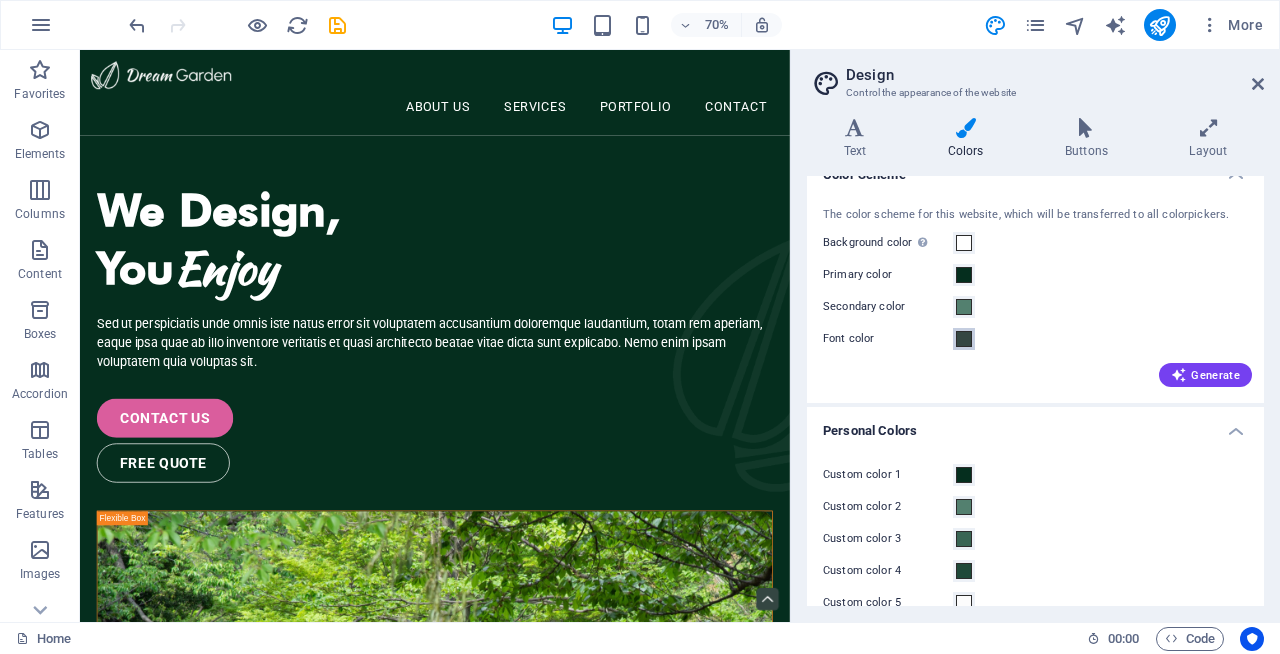 click at bounding box center (964, 339) 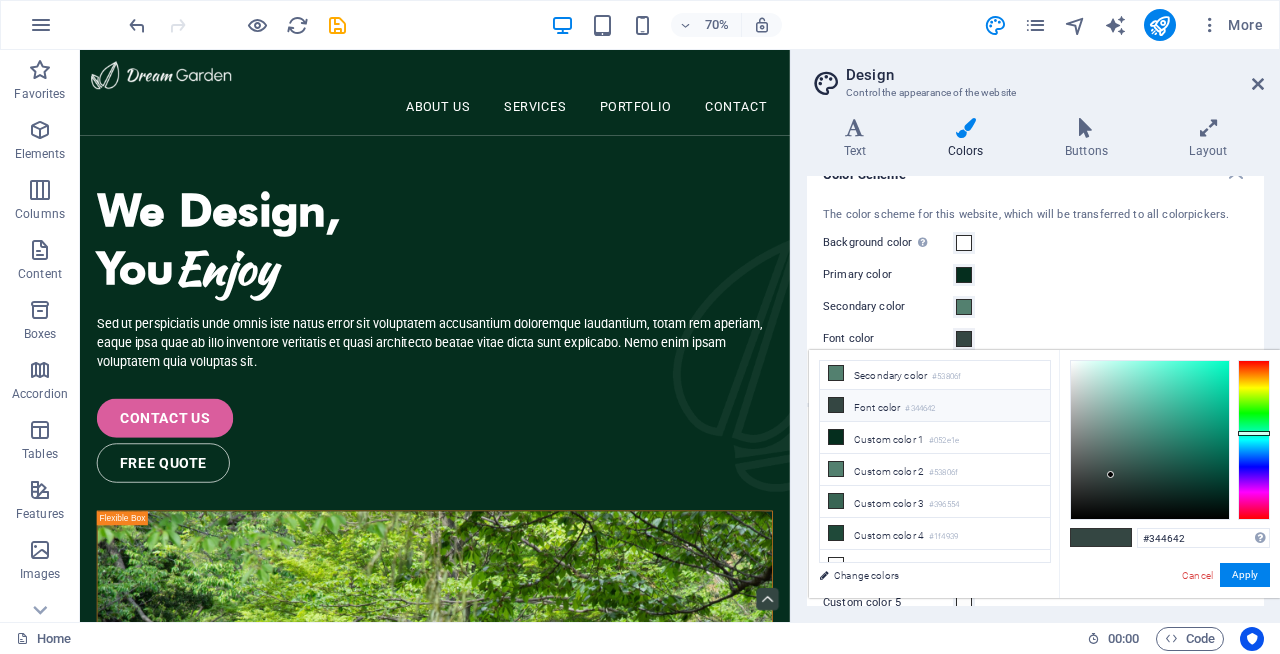 scroll, scrollTop: 82, scrollLeft: 0, axis: vertical 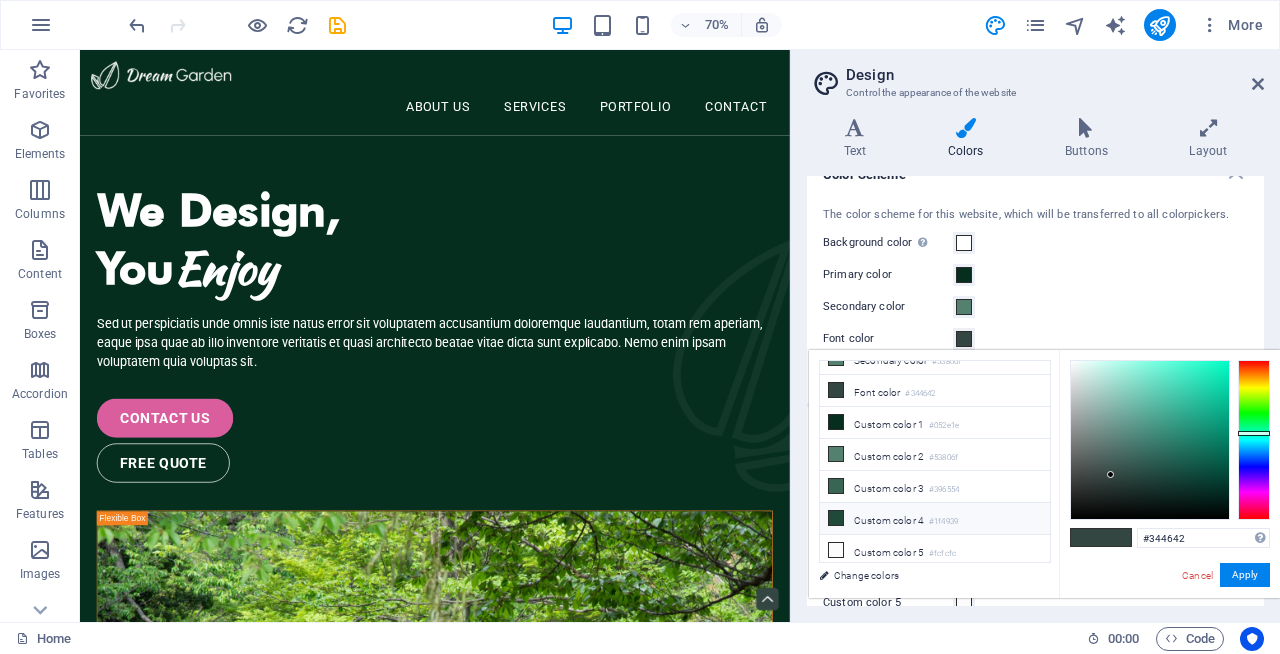 click on "Custom color 4
#1f4939" at bounding box center [935, 519] 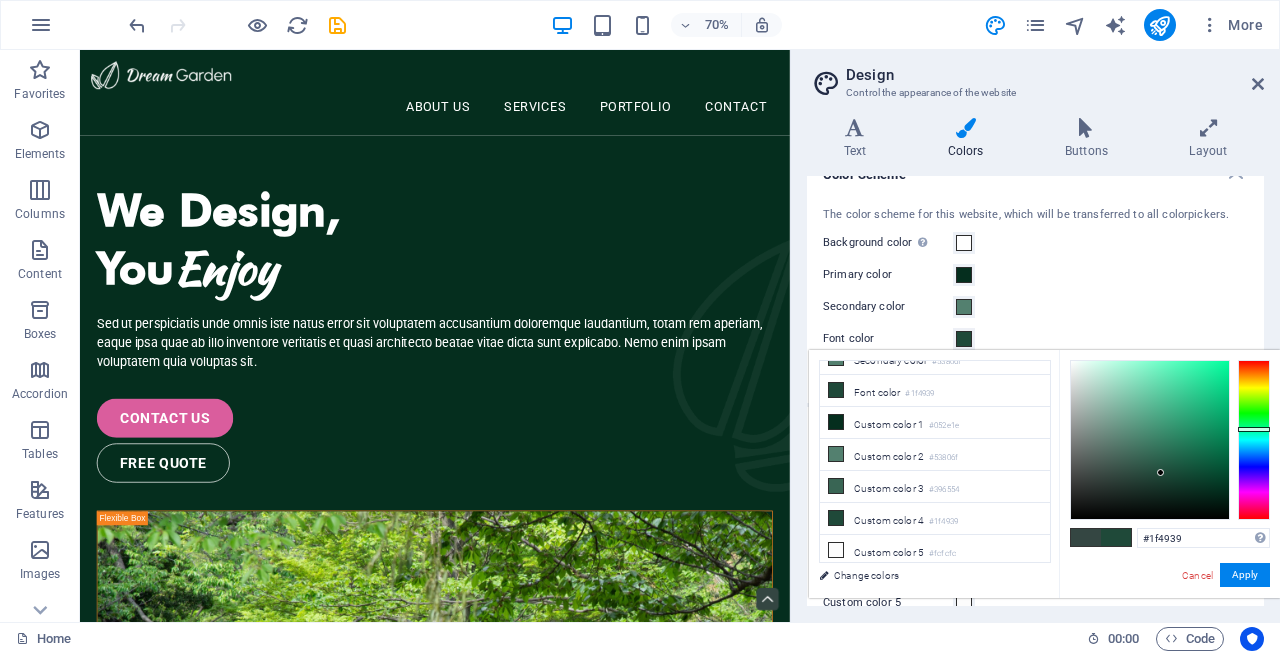 click on "Secondary color" at bounding box center (1035, 307) 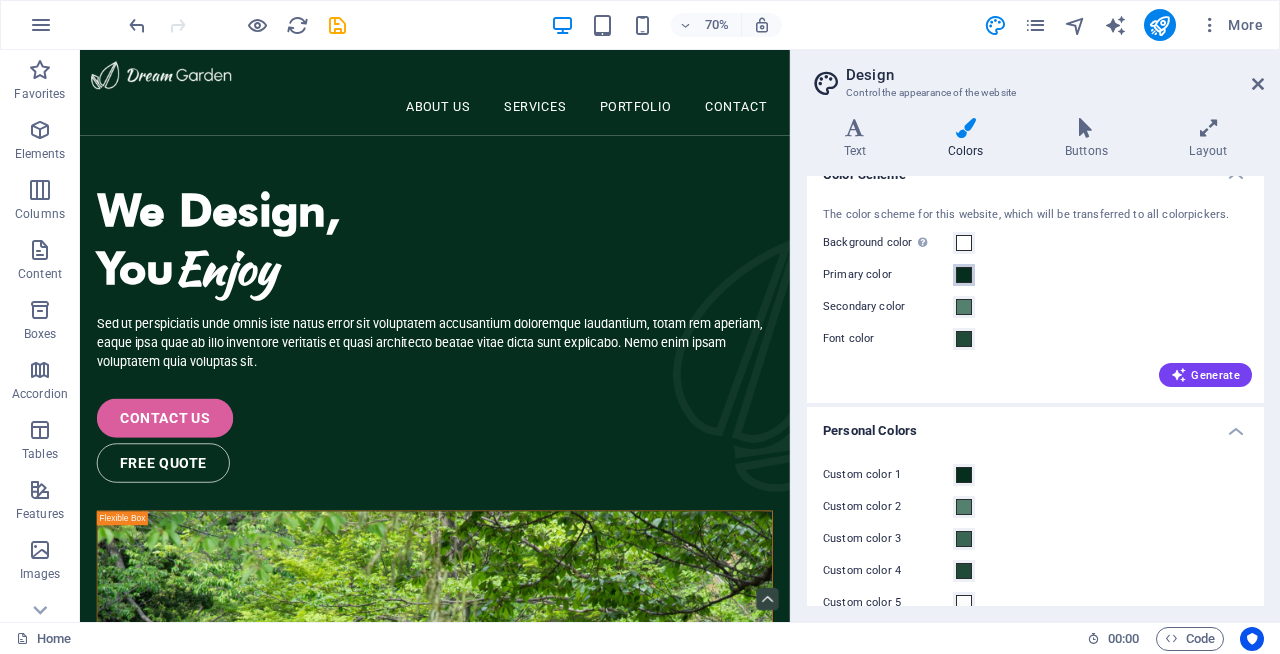 click at bounding box center [964, 275] 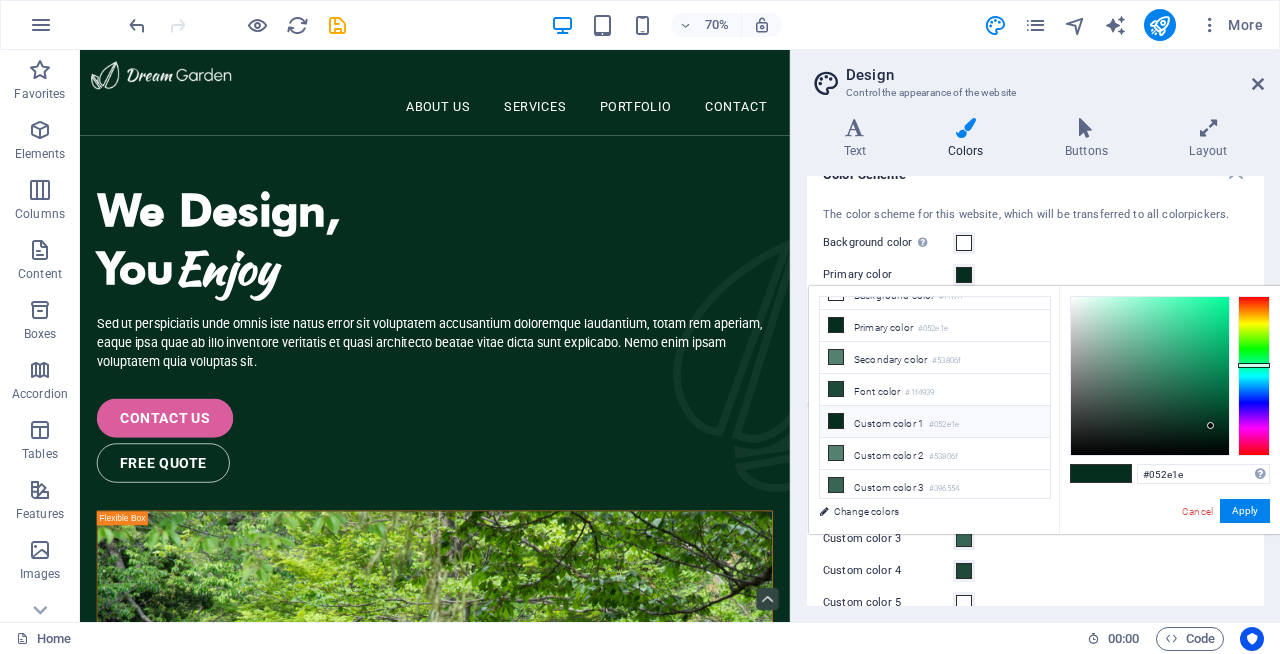 scroll, scrollTop: 63, scrollLeft: 0, axis: vertical 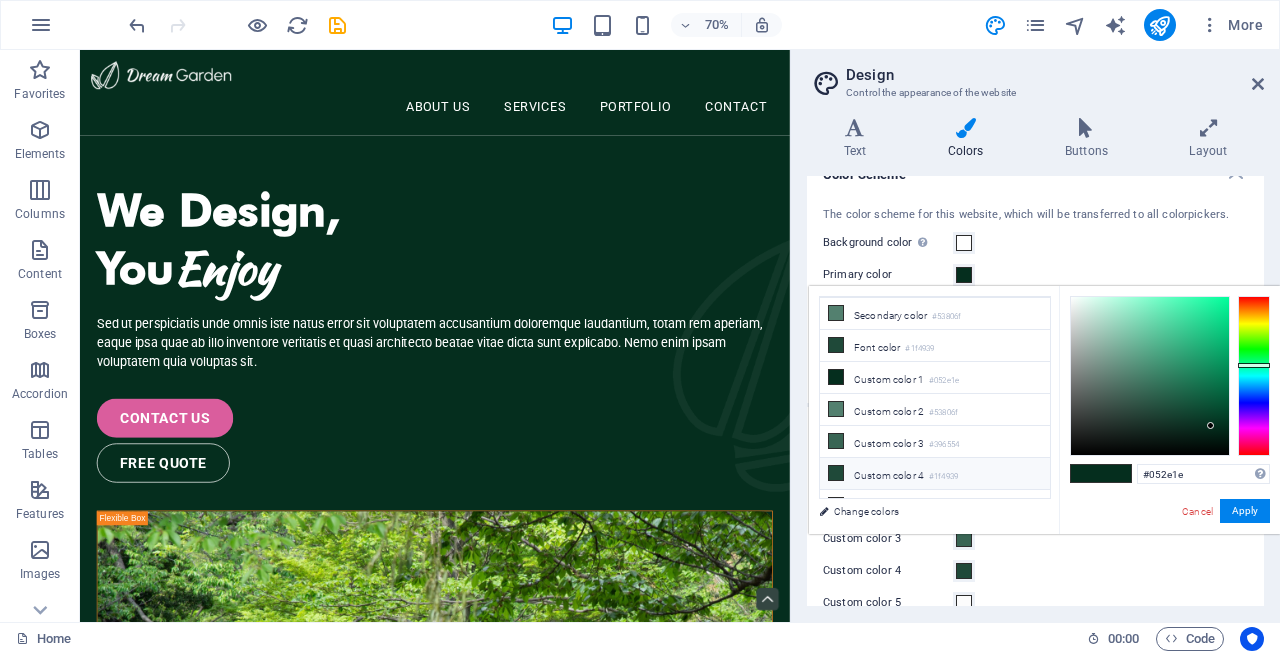 click on "Custom color 4
#1f4939" at bounding box center [935, 474] 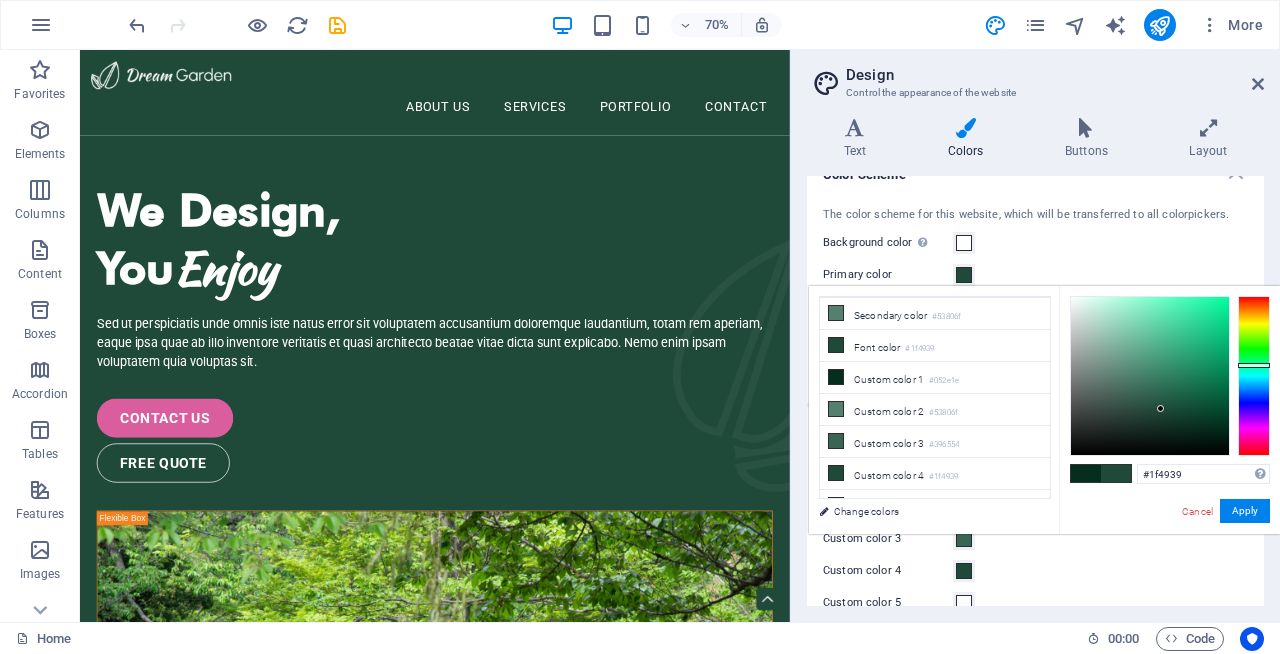 scroll, scrollTop: 71, scrollLeft: 0, axis: vertical 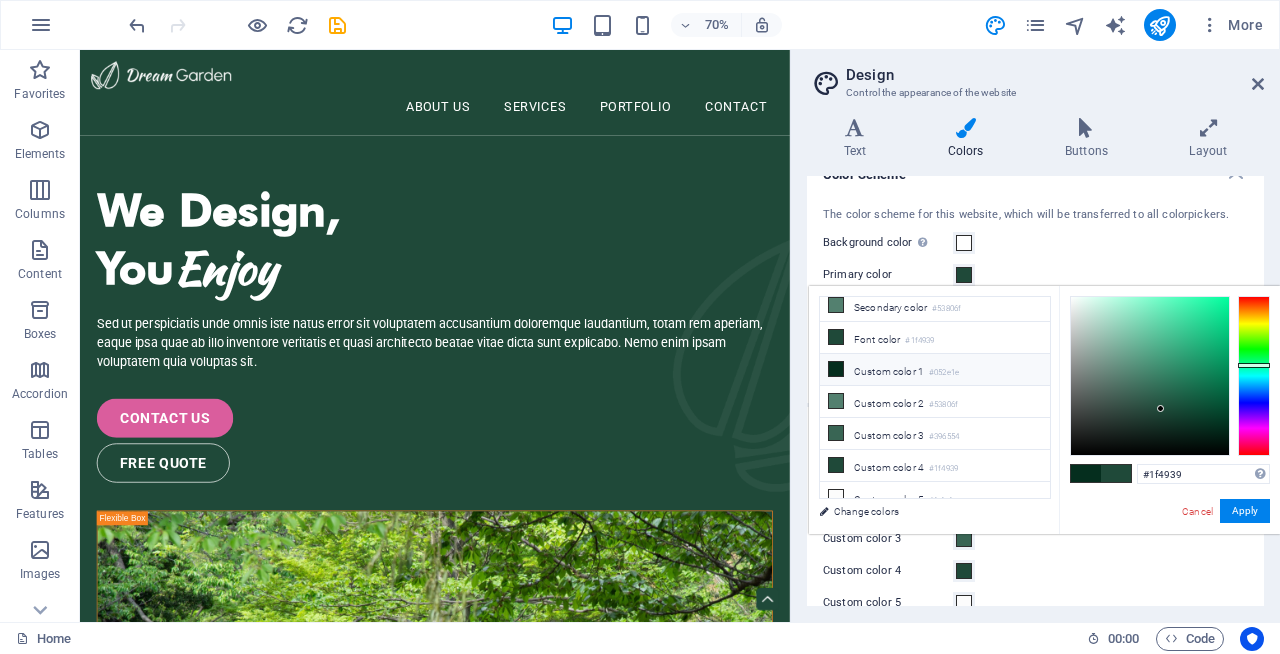click on "Custom color 1
#052e1e" at bounding box center [935, 370] 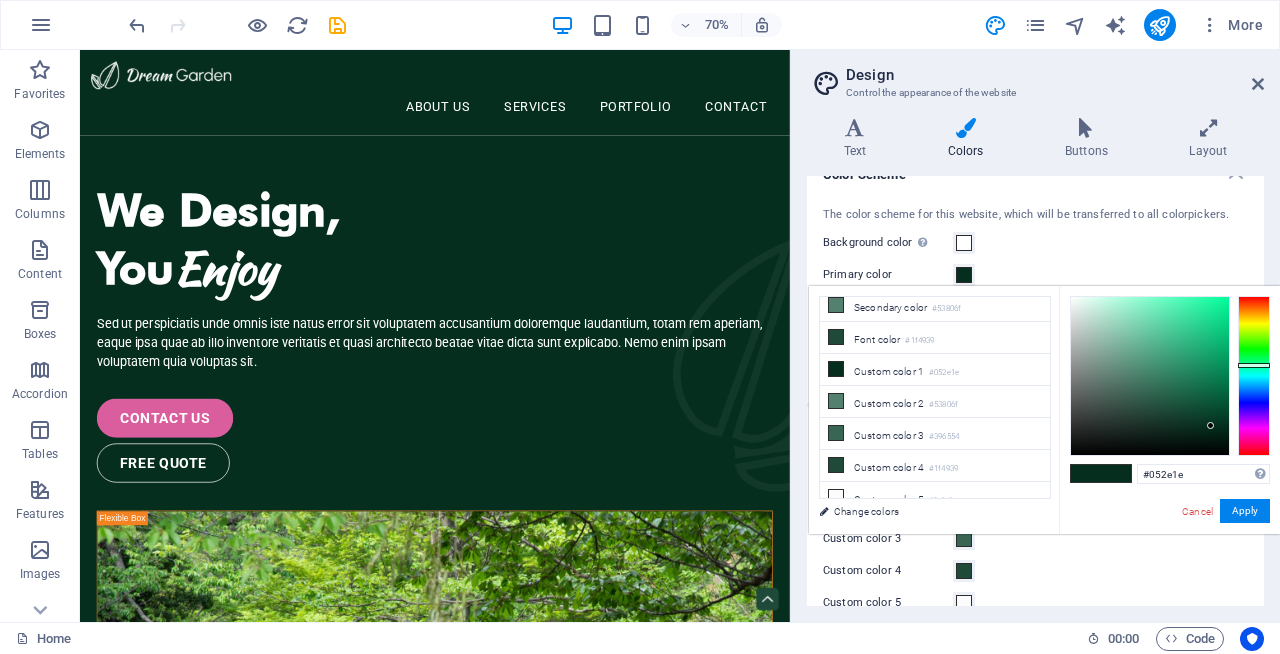 click on "Background color Only visible if it is not covered by other backgrounds." at bounding box center (1035, 243) 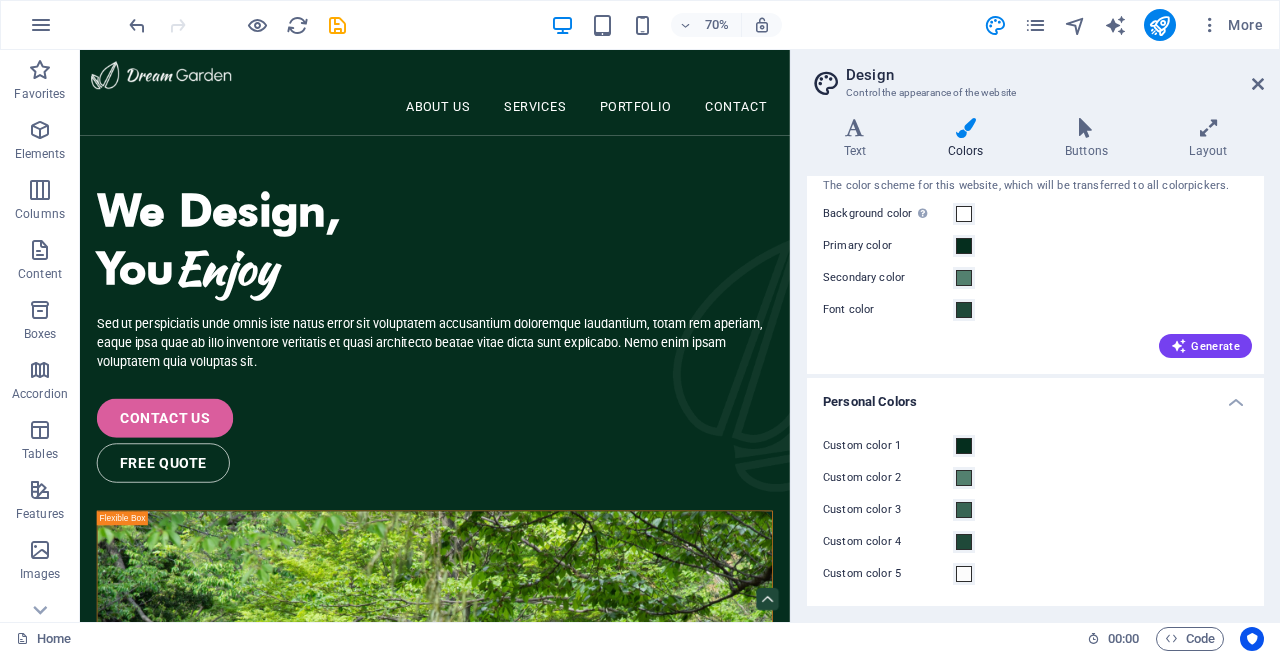 scroll, scrollTop: 52, scrollLeft: 0, axis: vertical 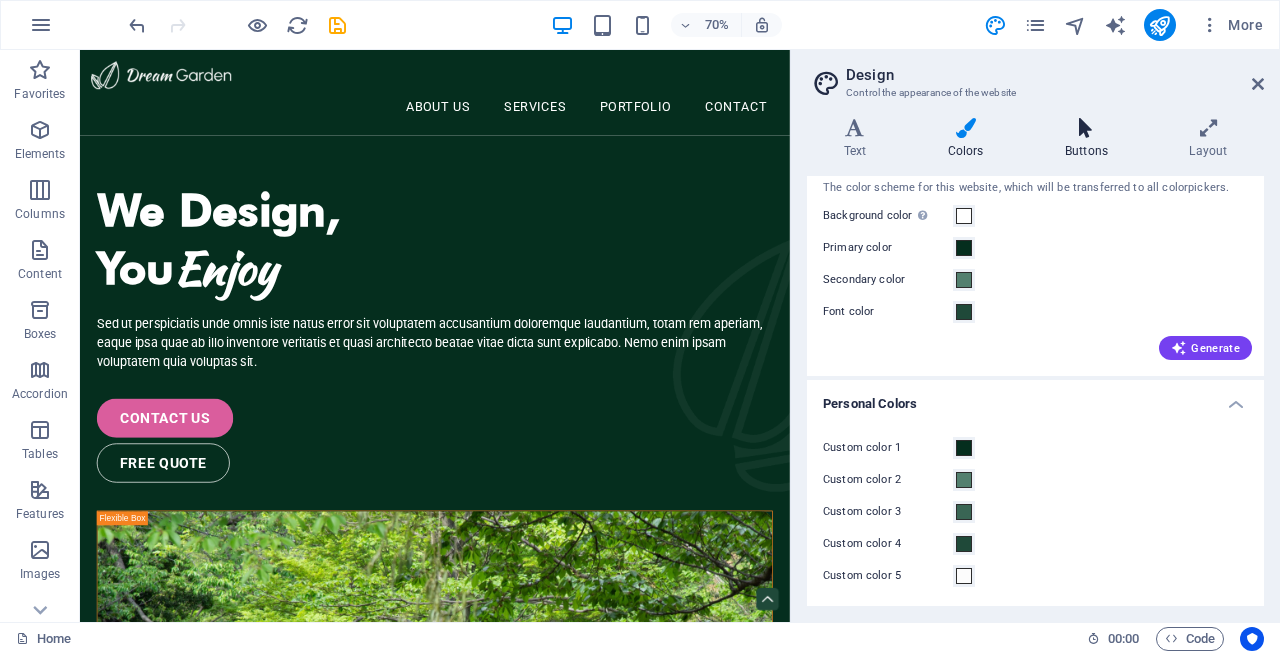 click at bounding box center (1086, 128) 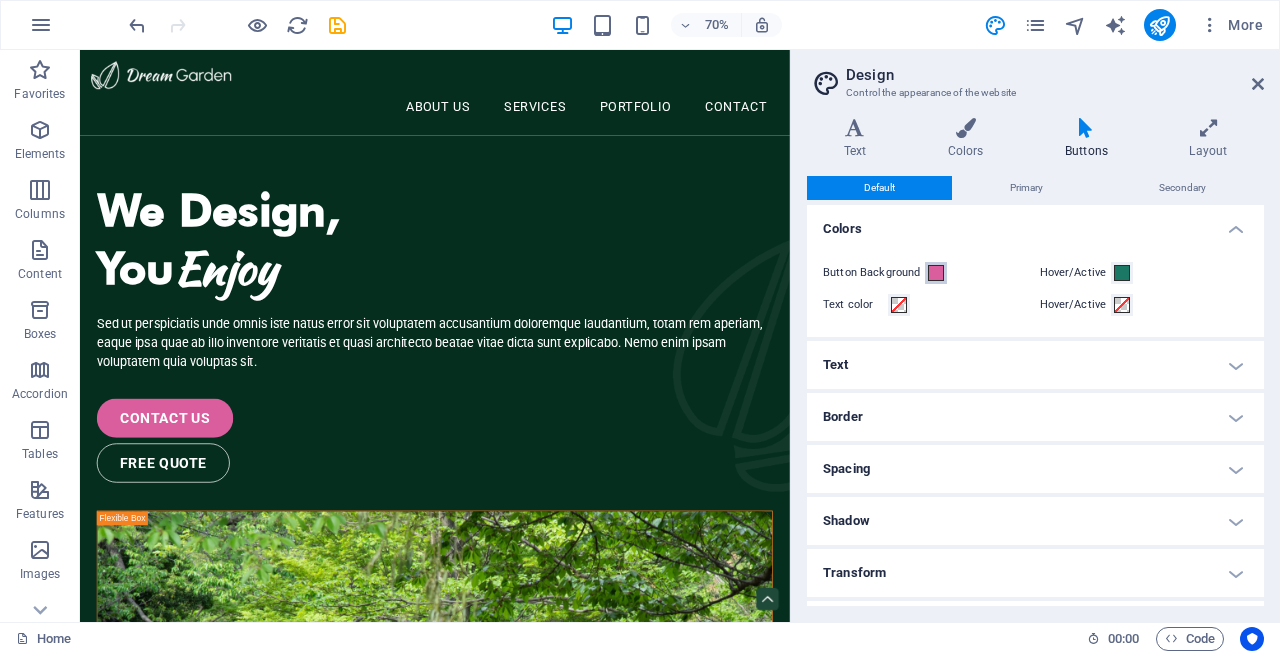 click at bounding box center [936, 273] 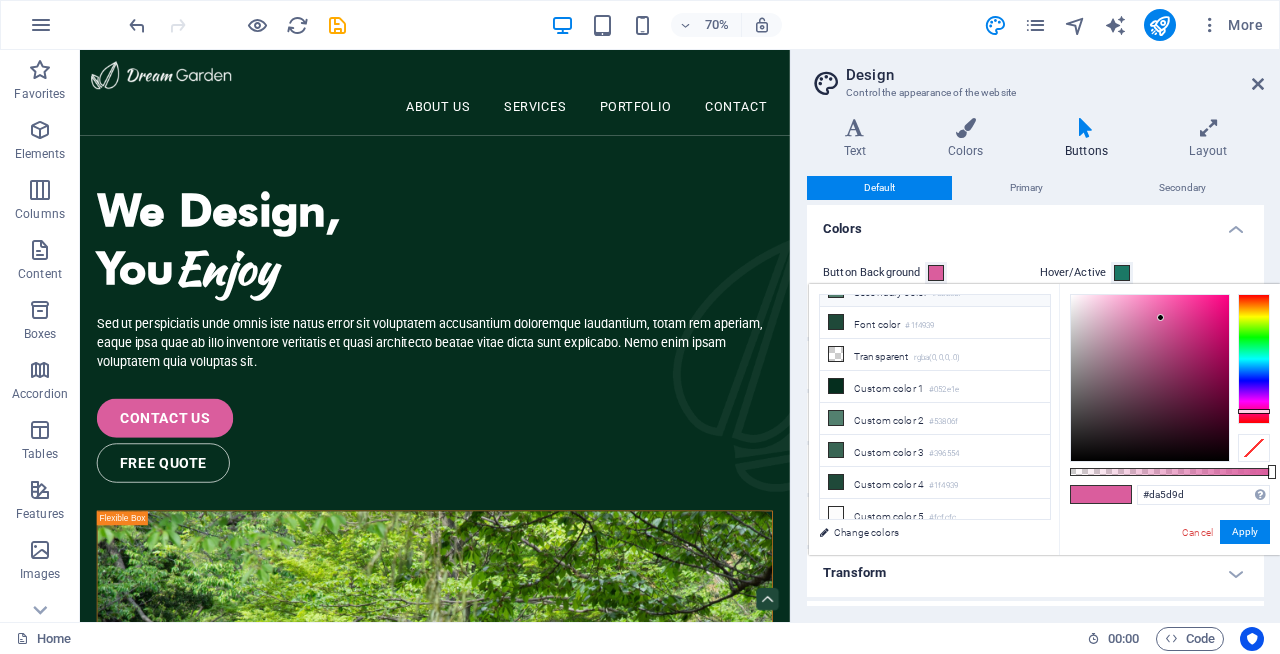 scroll, scrollTop: 91, scrollLeft: 0, axis: vertical 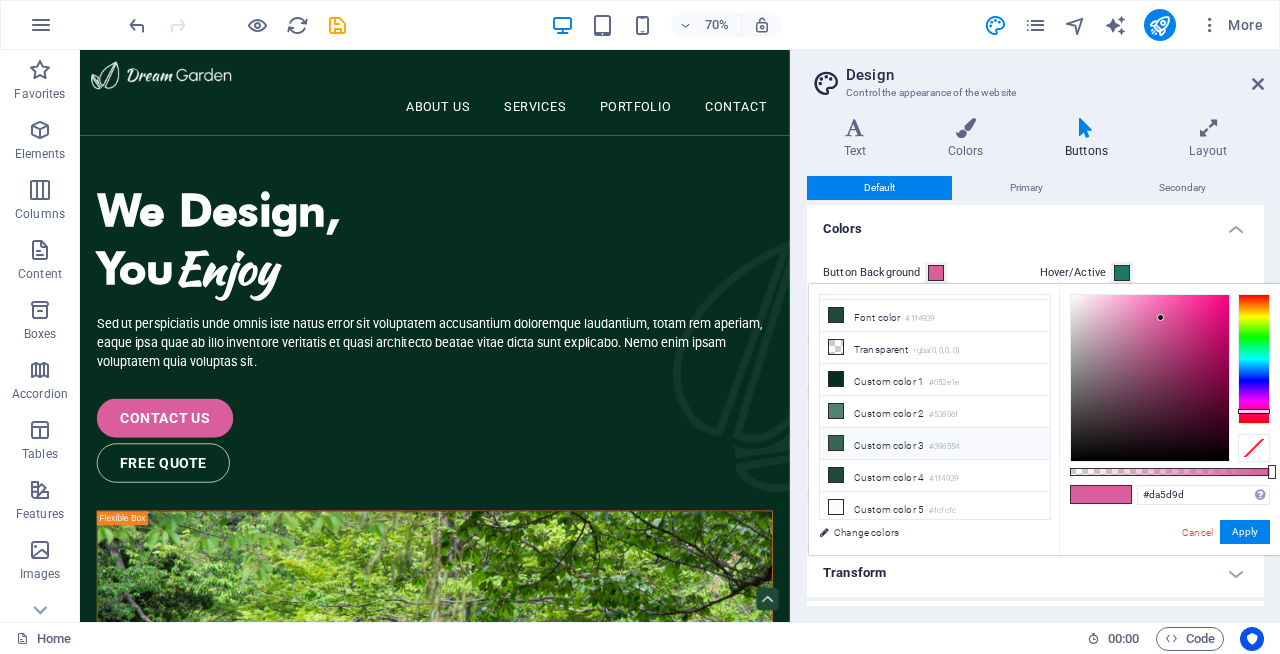 click on "Custom color 3
#[HEX]" at bounding box center (935, 444) 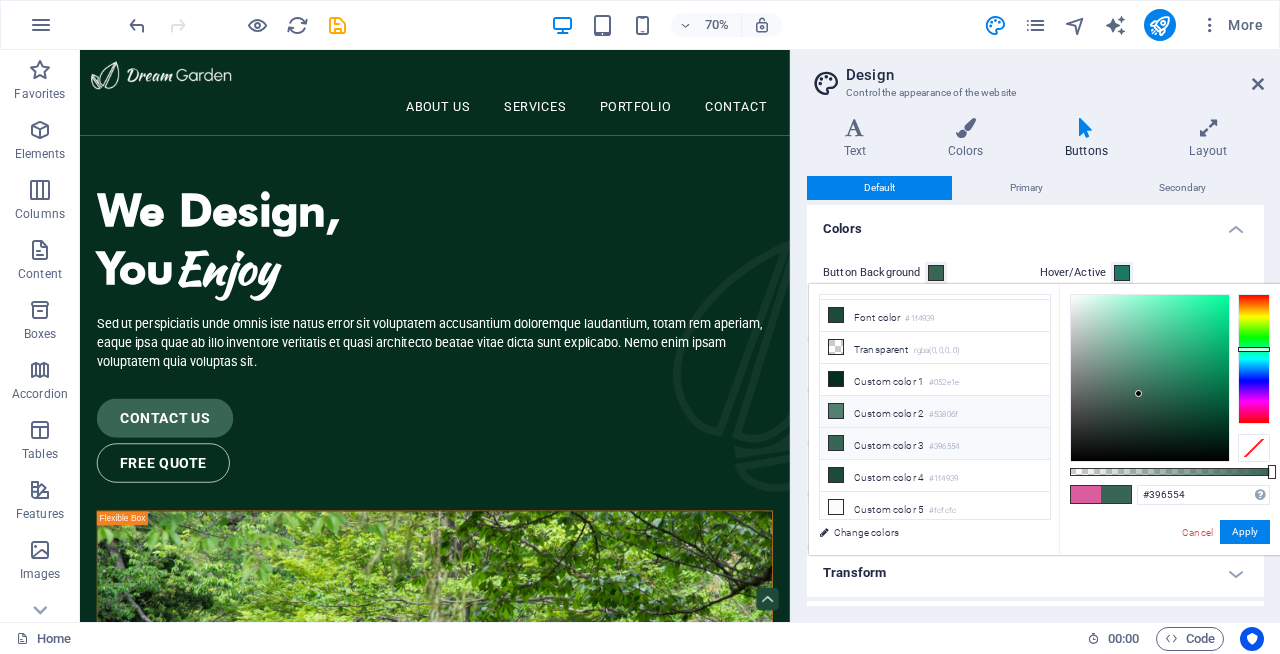 click on "Custom color 2
#53806f" at bounding box center [935, 412] 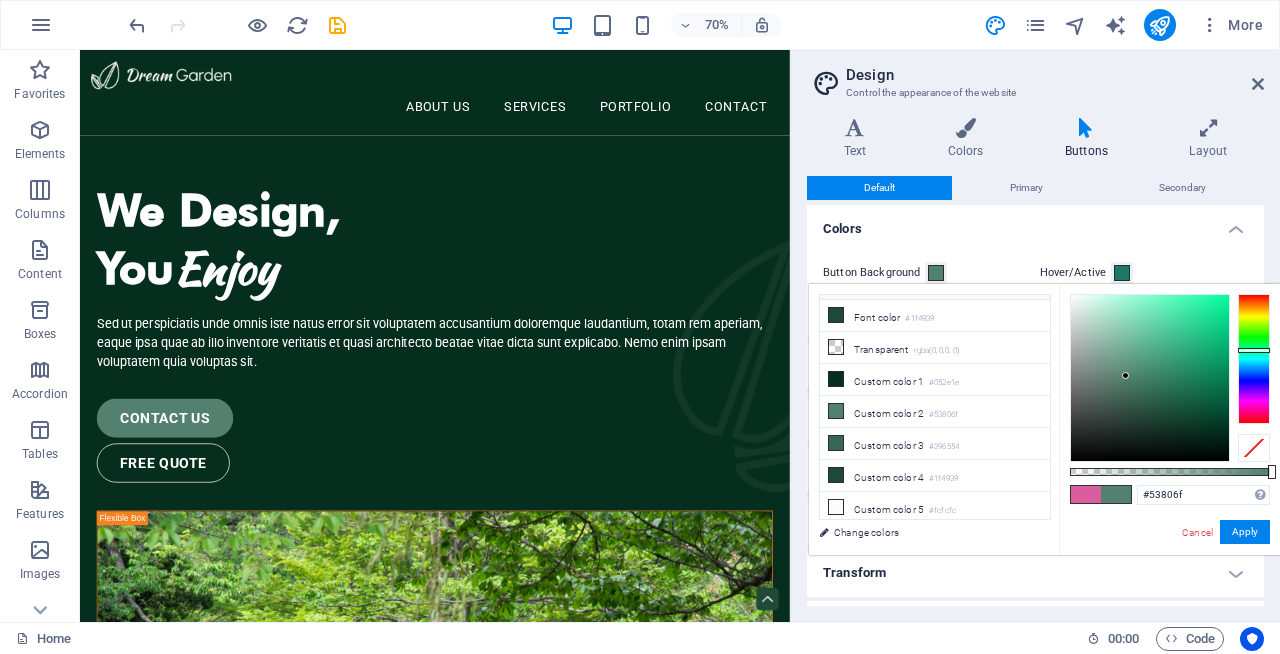 click on "Colors" at bounding box center [1035, 223] 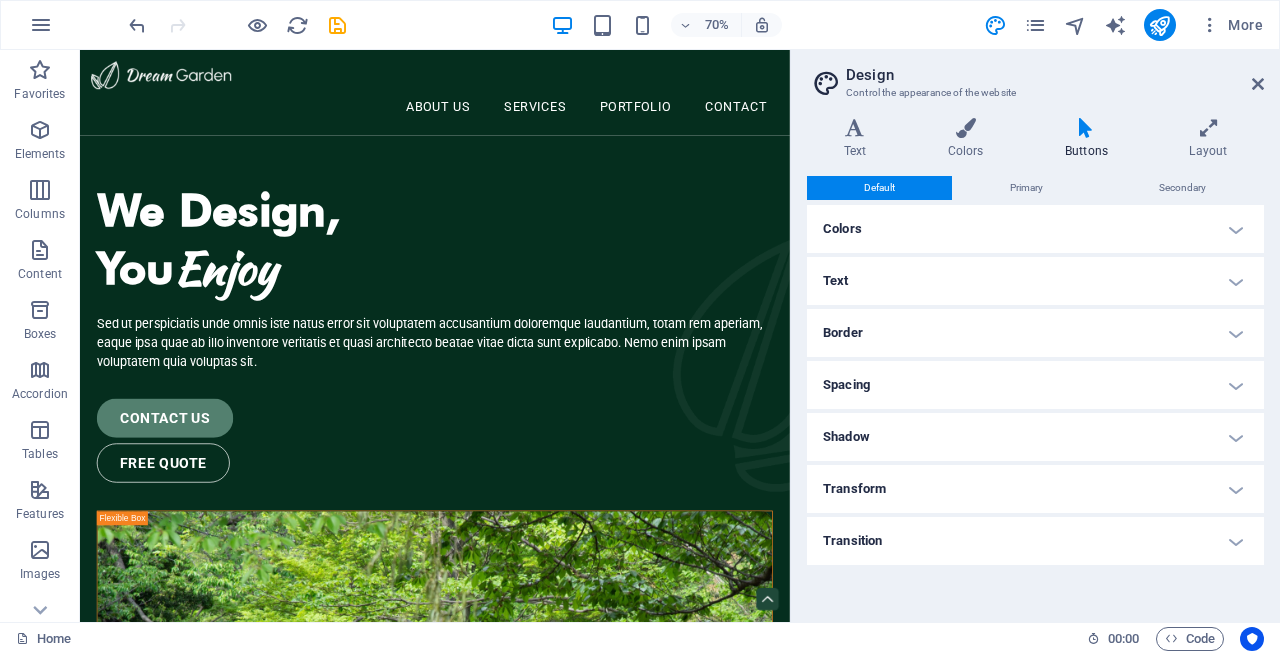 click on "Colors" at bounding box center (1035, 229) 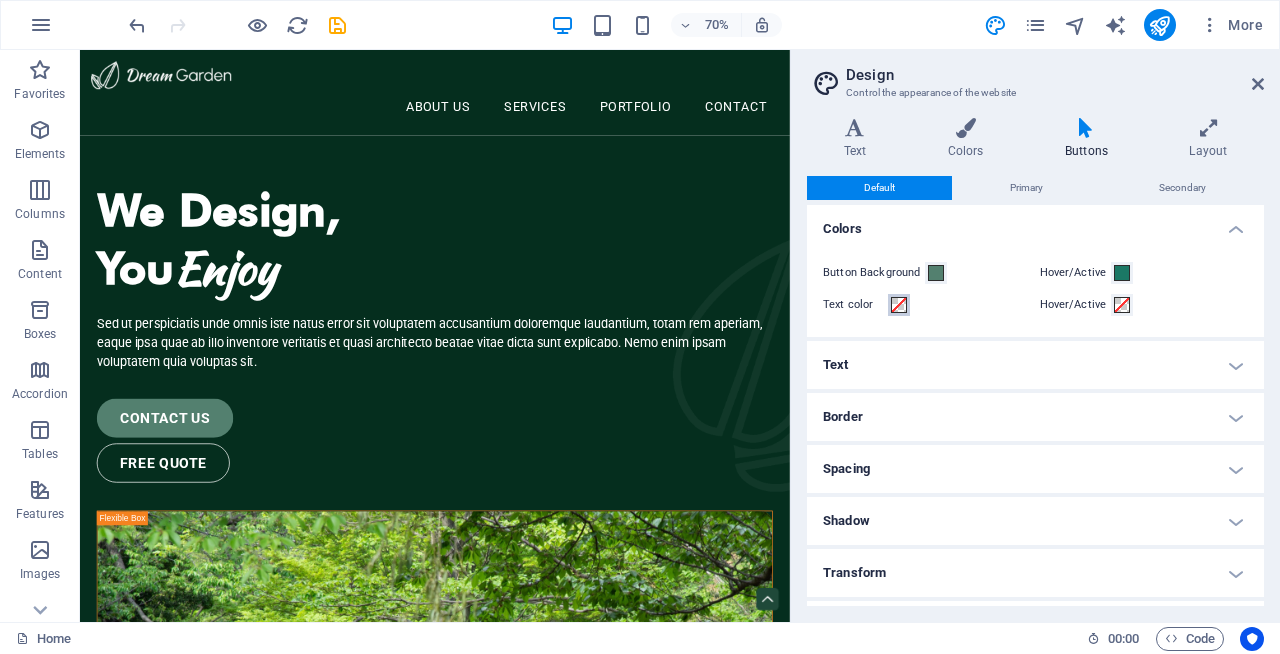 click on "Text color" at bounding box center (899, 305) 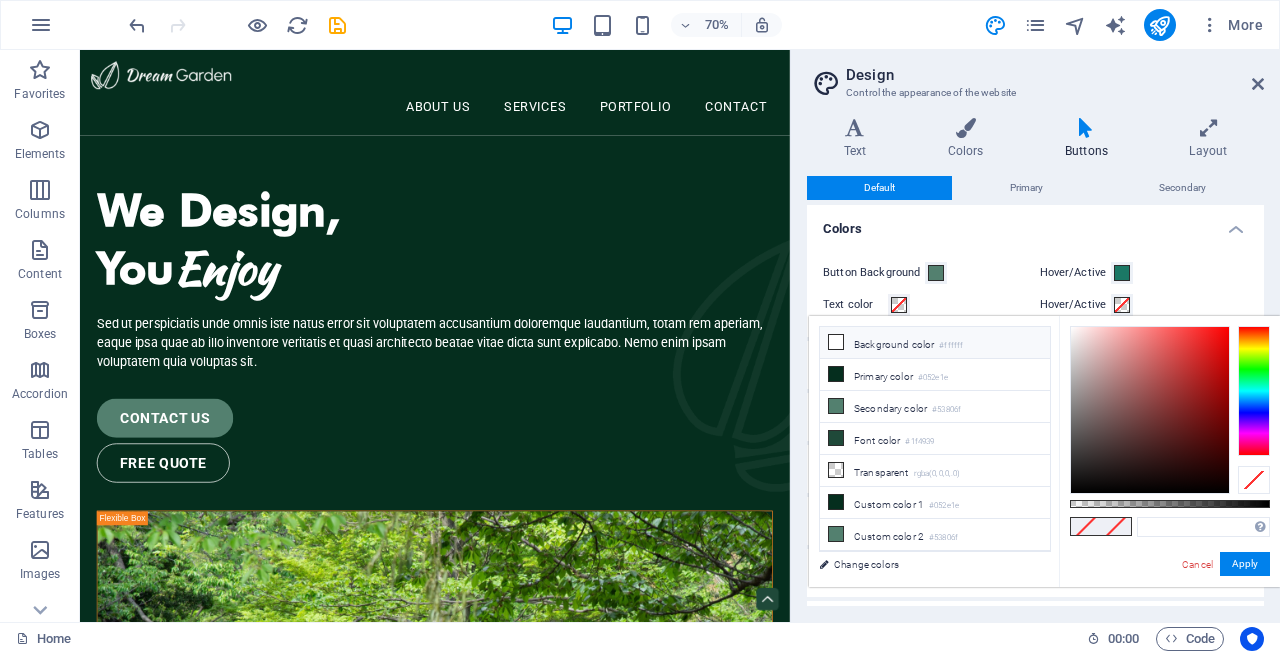 click on "Background color
#ffffff" at bounding box center [935, 343] 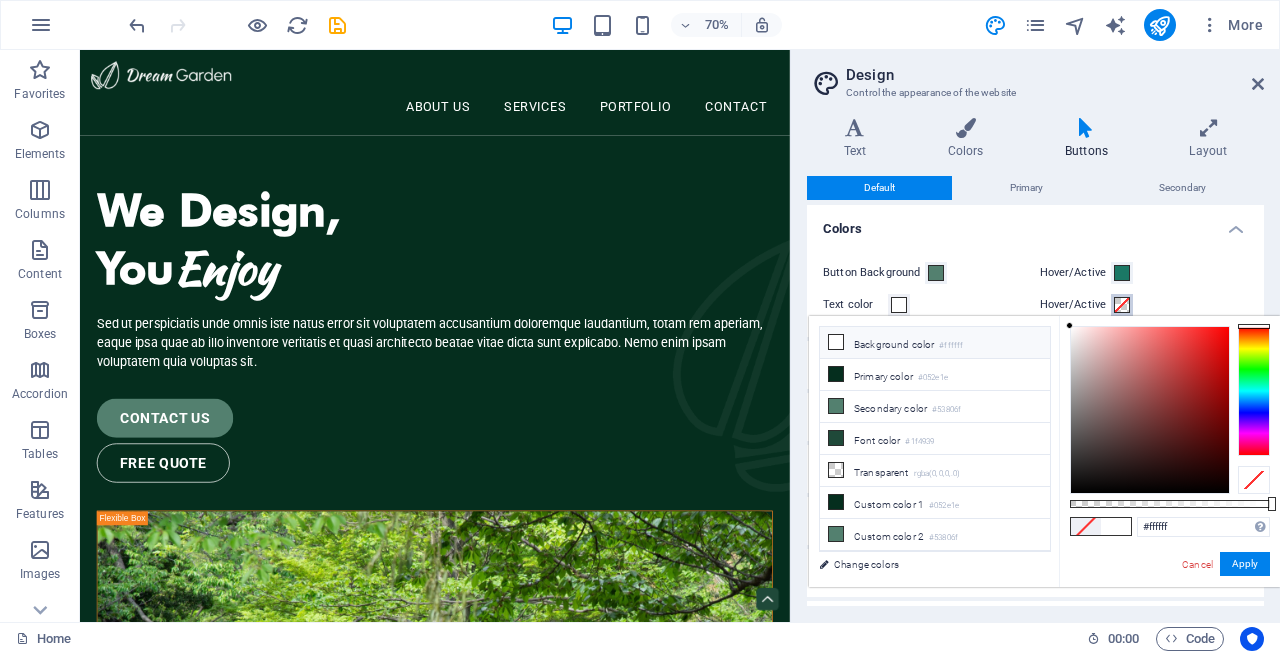 click at bounding box center [1122, 305] 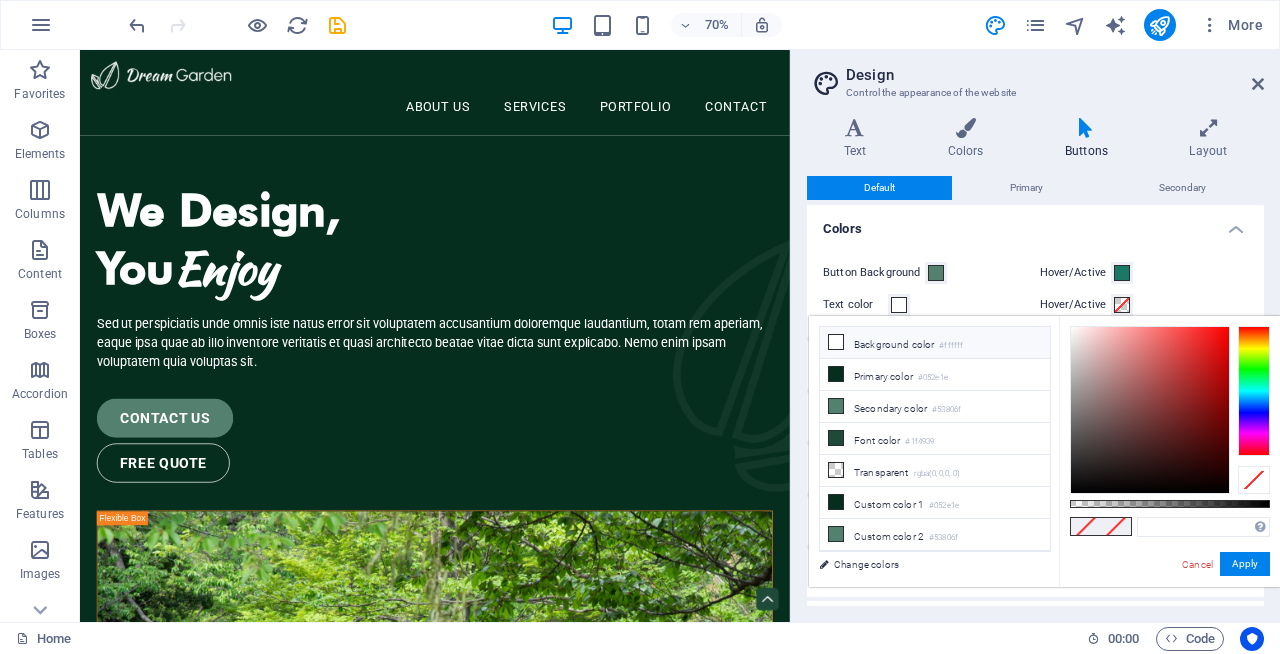 click on "Background color
#ffffff" at bounding box center [935, 343] 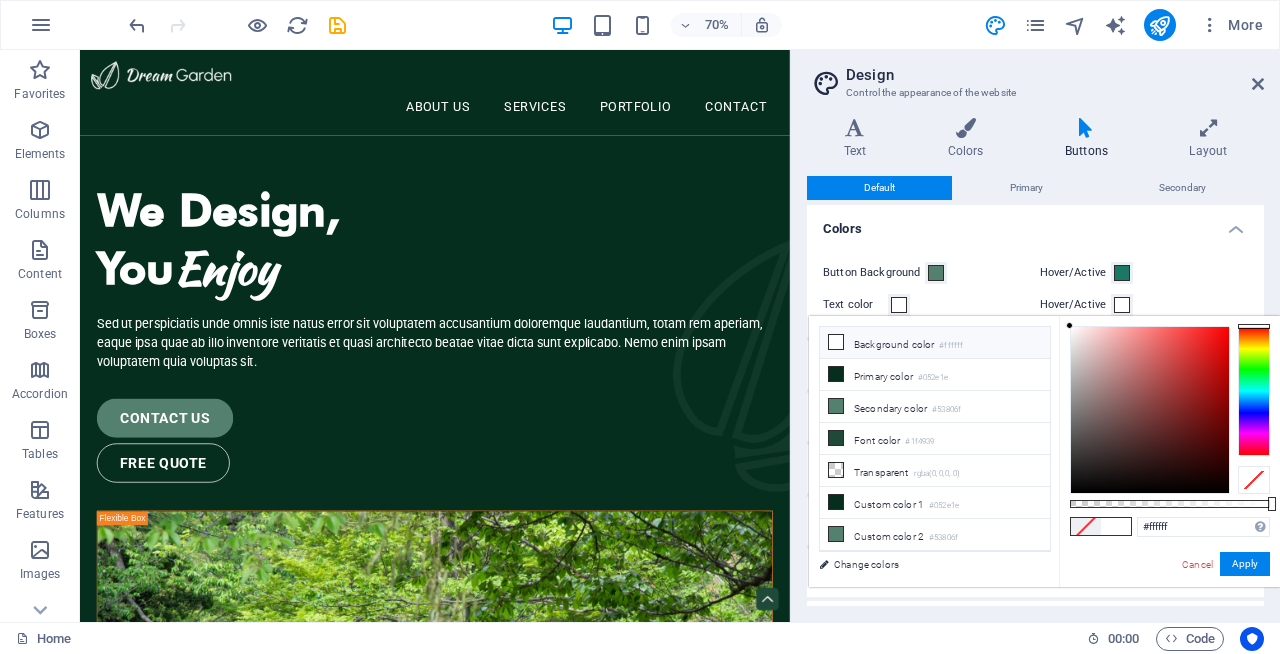 click on "Button Background Hover/Active Text color Hover/Active" at bounding box center (1035, 289) 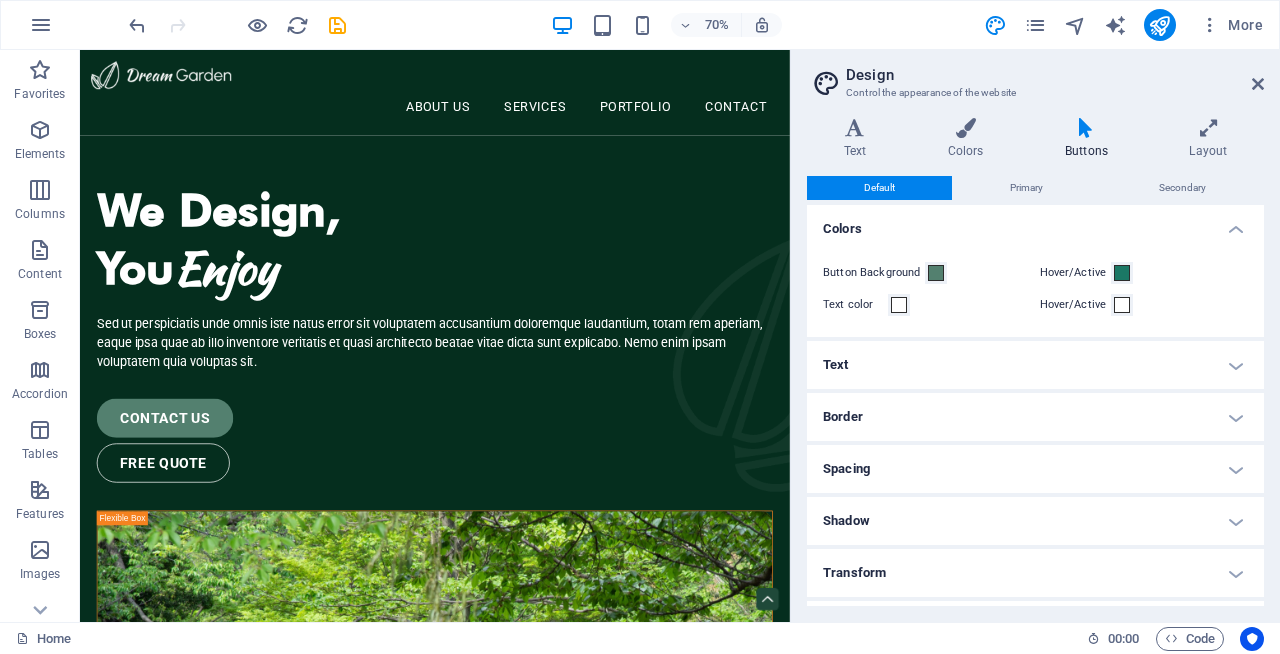 click on "Text" at bounding box center (1035, 365) 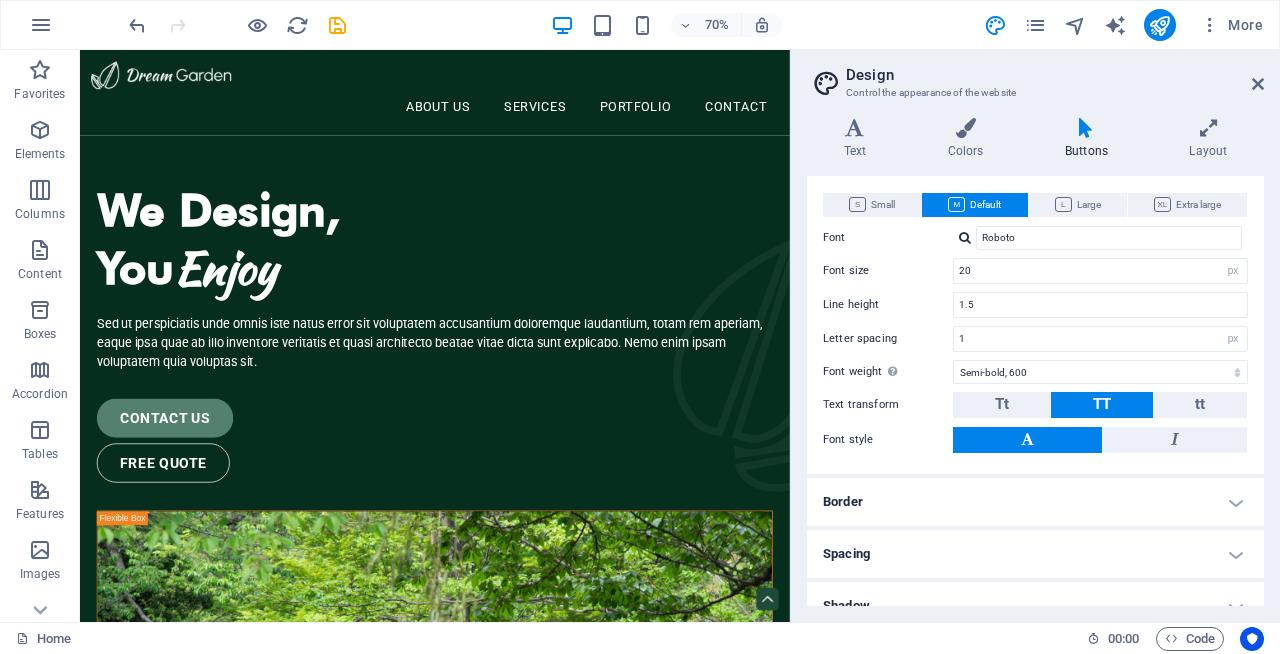 scroll, scrollTop: 330, scrollLeft: 0, axis: vertical 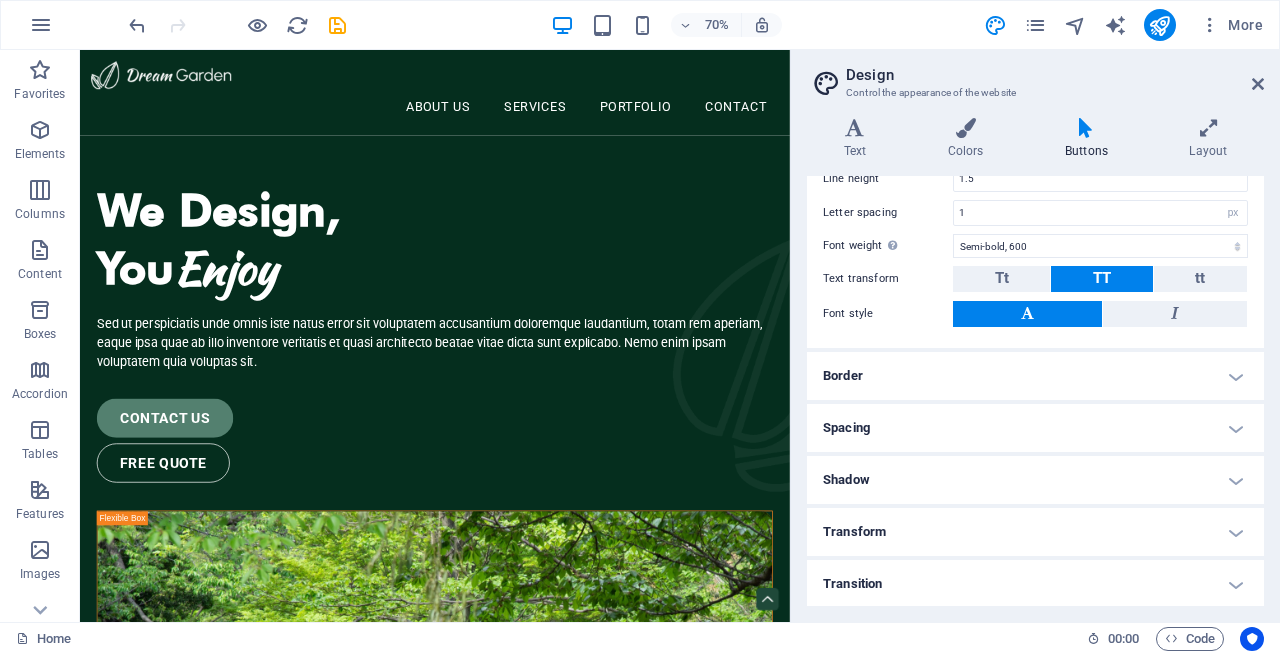 click on "Border" at bounding box center (1035, 376) 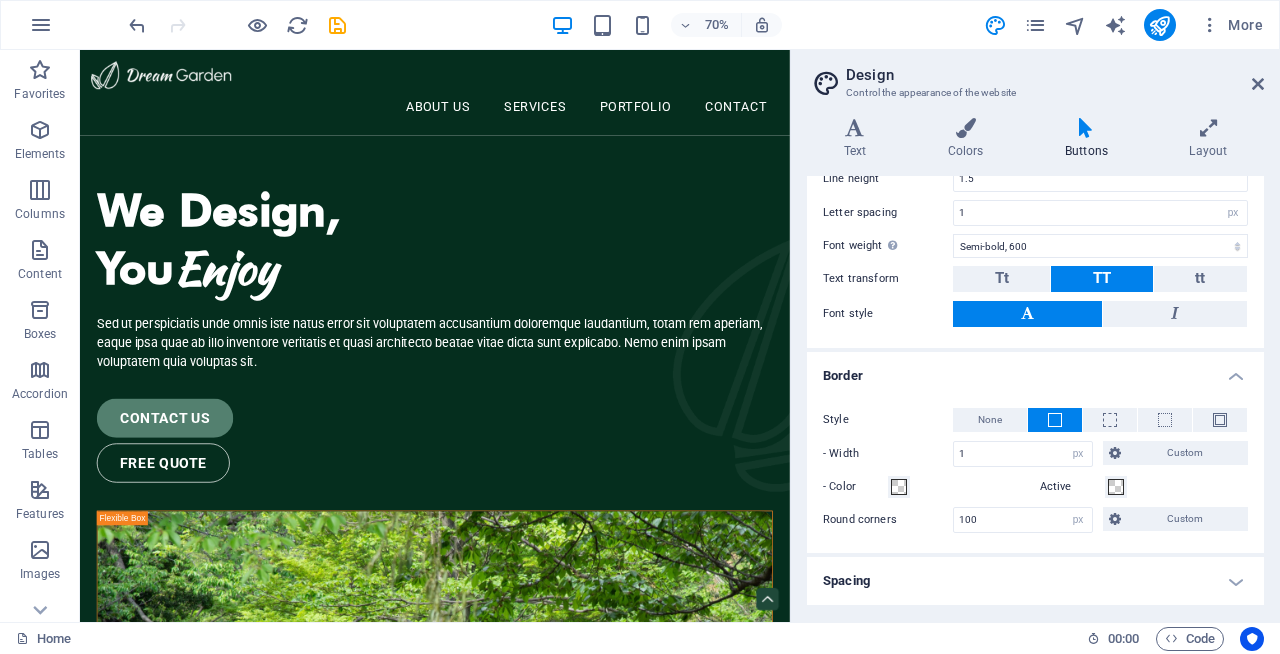 scroll, scrollTop: 483, scrollLeft: 0, axis: vertical 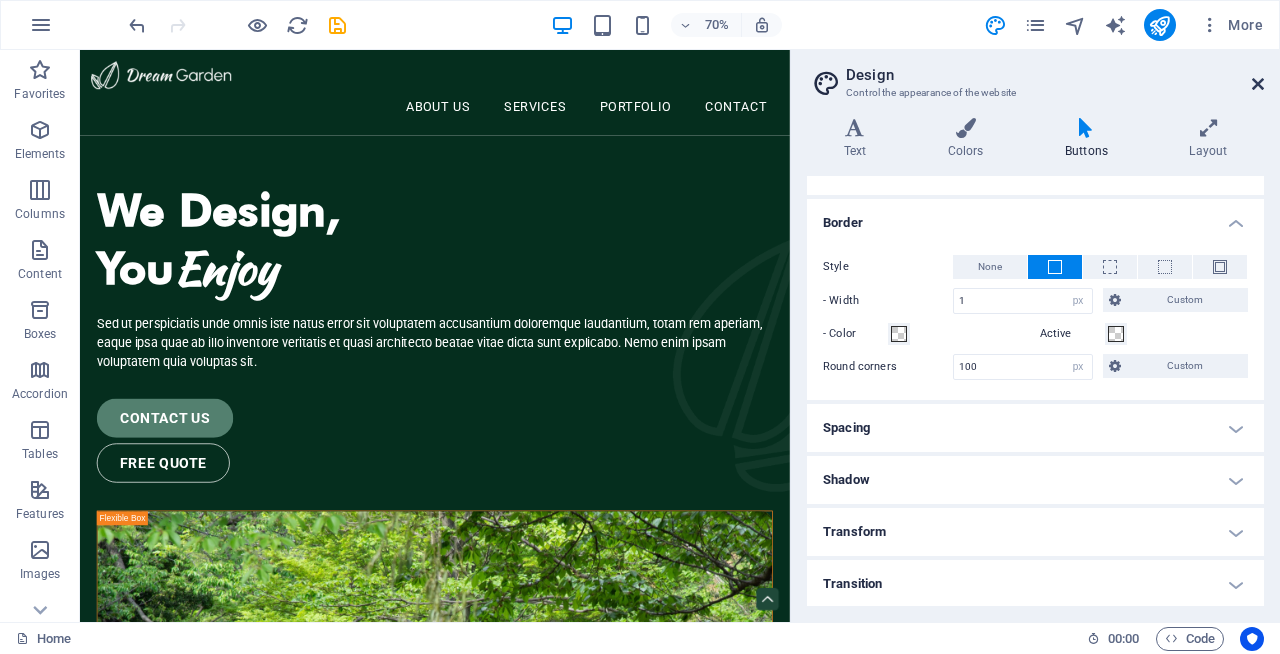 click at bounding box center (1258, 84) 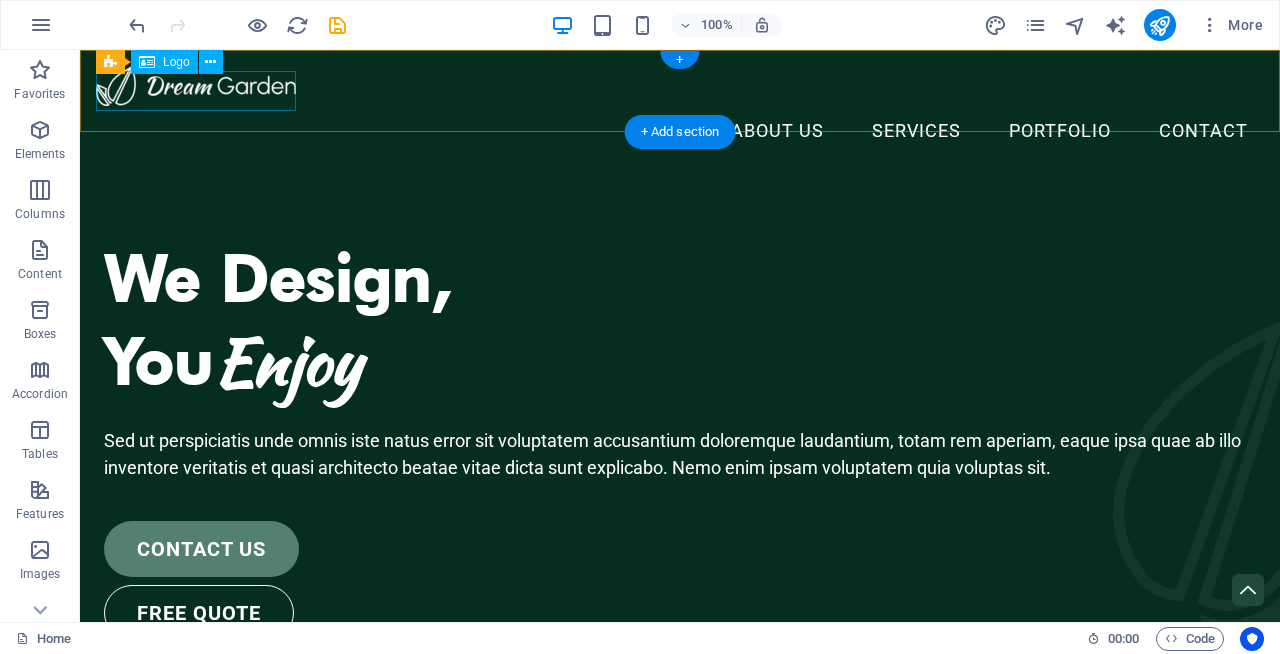 click at bounding box center (680, 86) 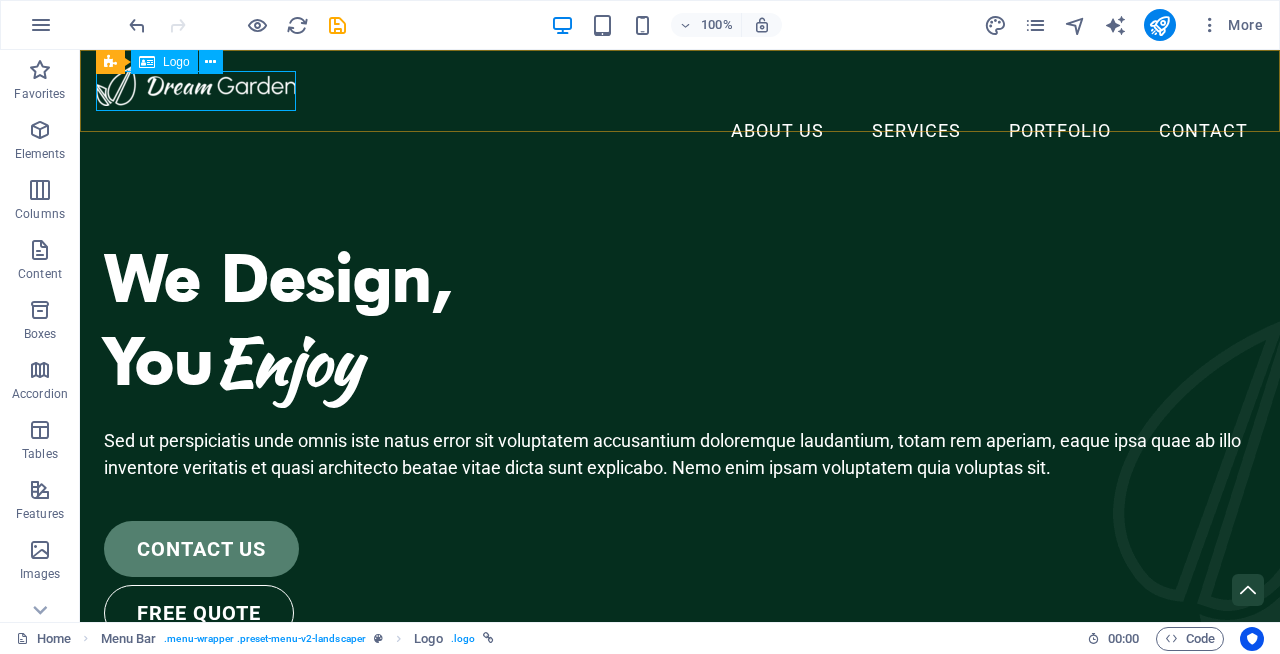 click on "Logo" at bounding box center (164, 62) 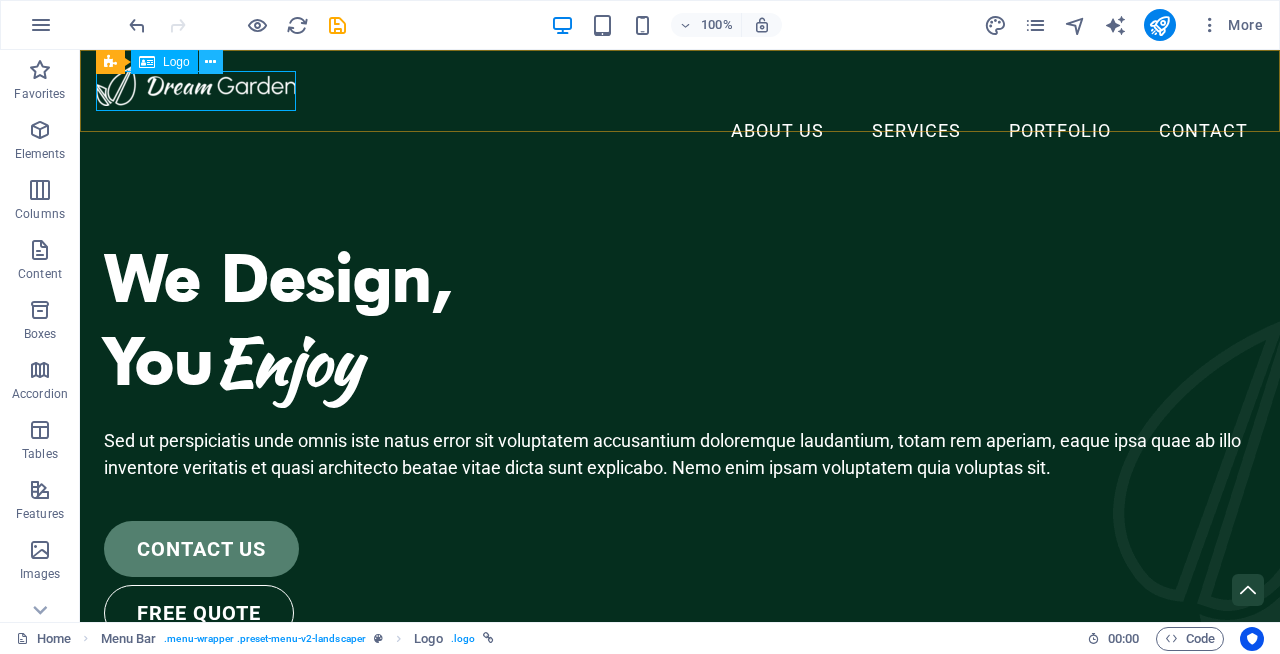 click at bounding box center [210, 62] 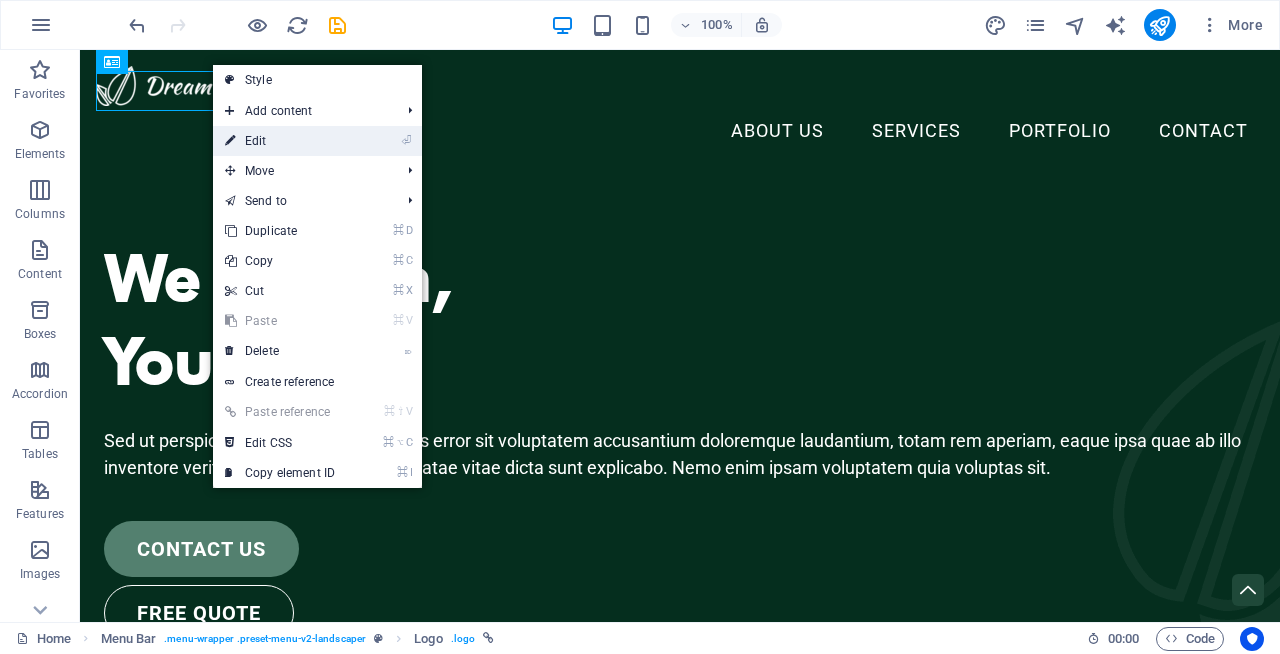 click on "⏎  Edit" at bounding box center (280, 141) 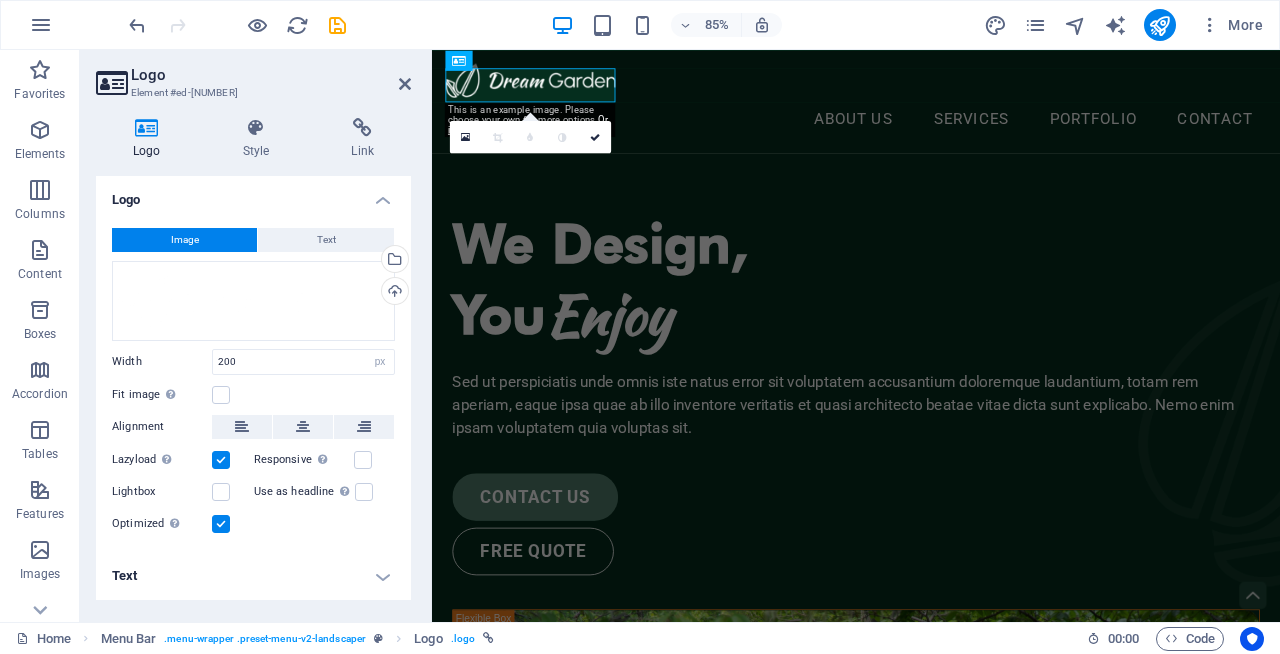 click on "Image" at bounding box center (184, 240) 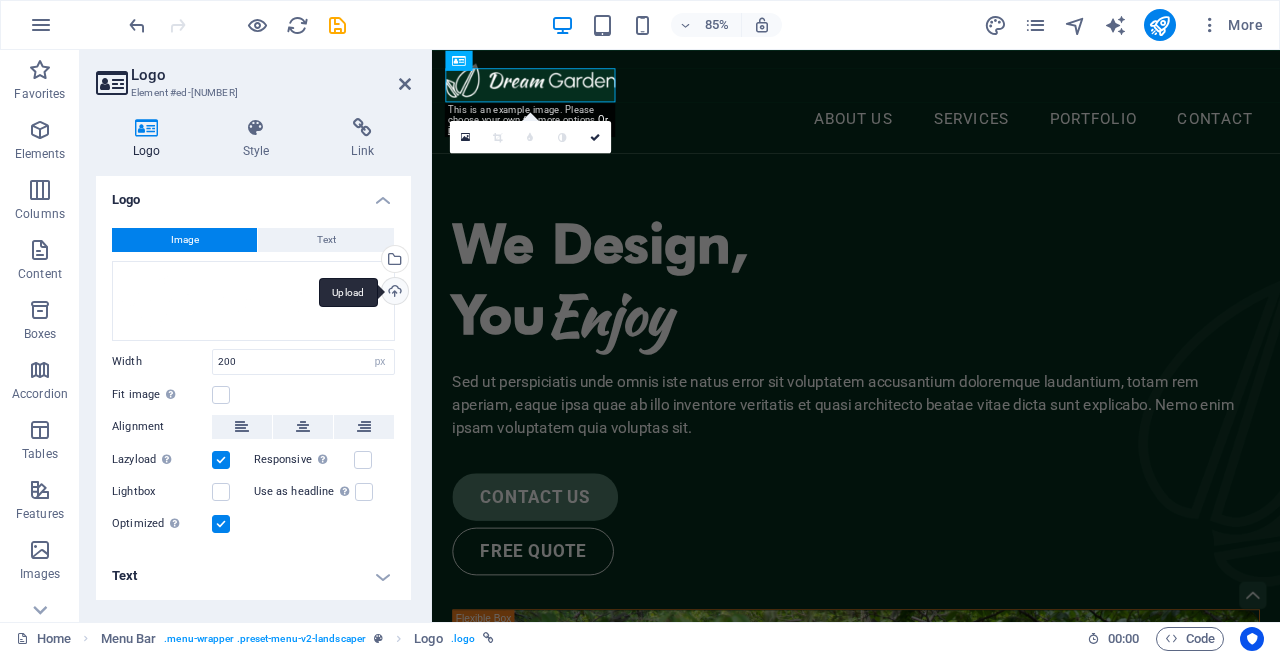 click on "Upload" at bounding box center (393, 293) 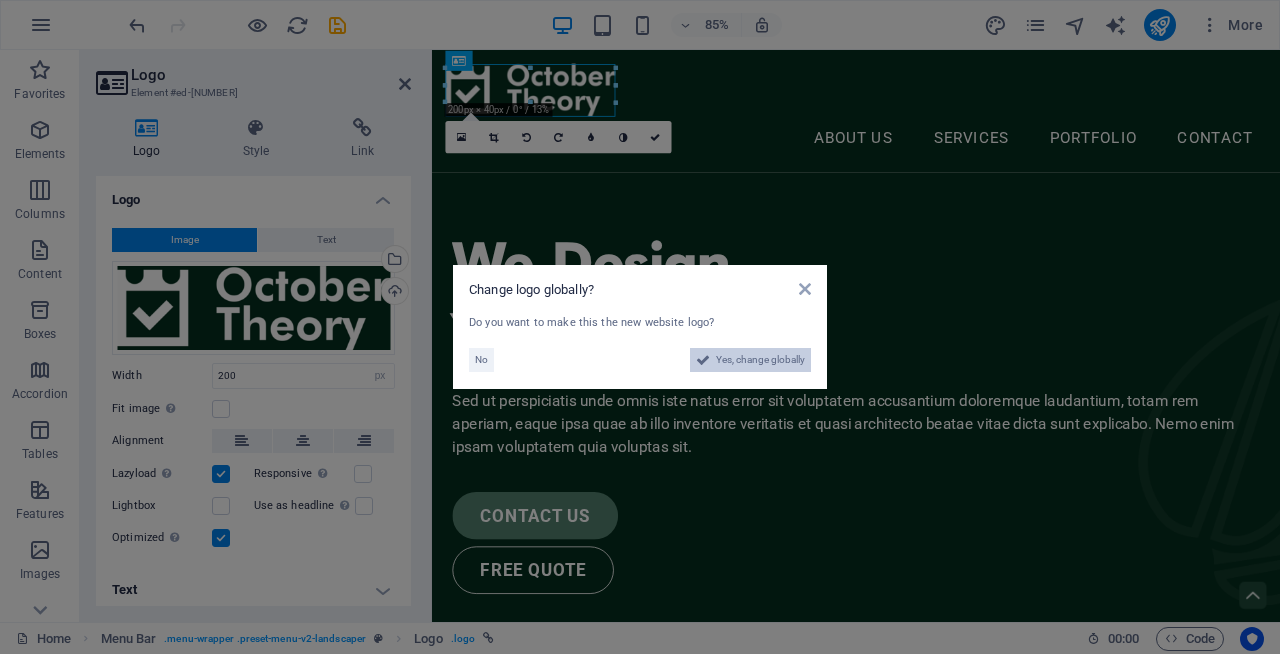 click on "Yes, change globally" at bounding box center (760, 360) 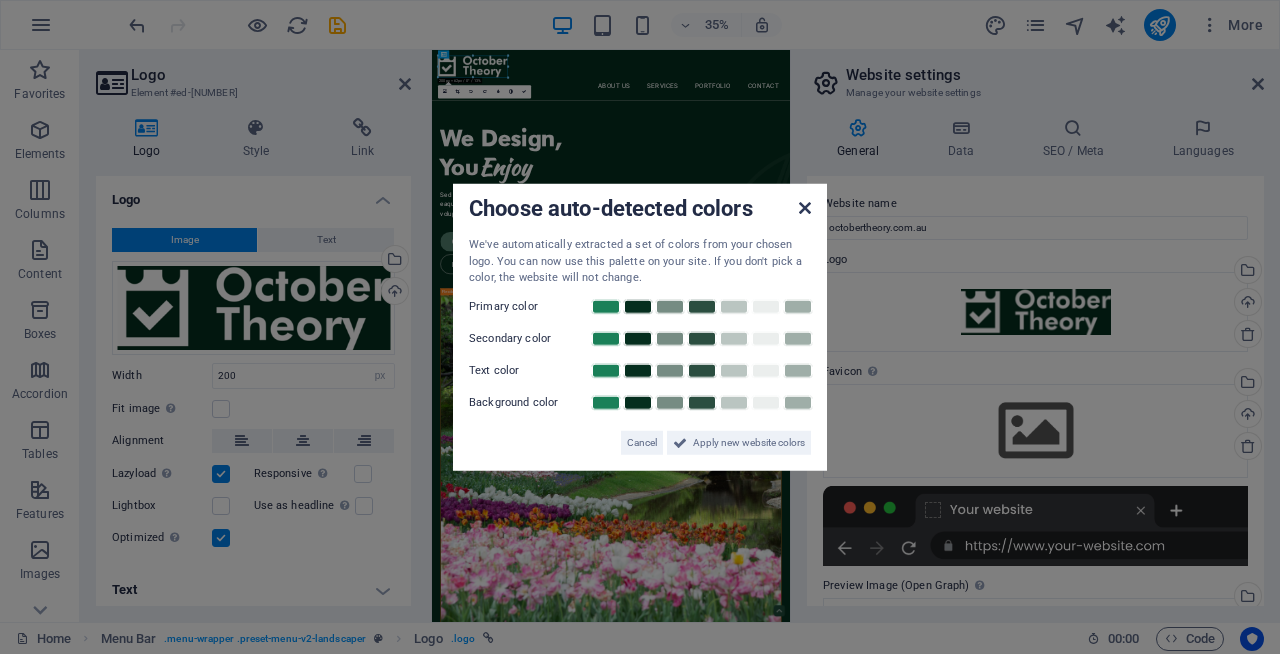 click at bounding box center (805, 208) 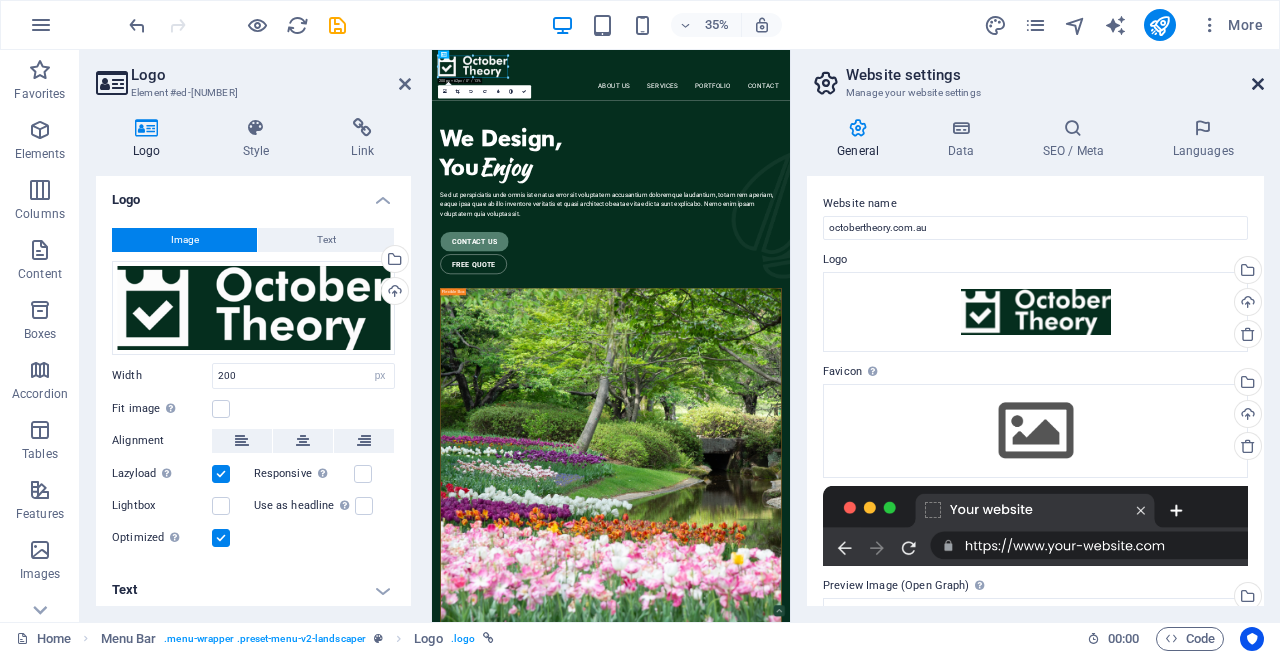 click at bounding box center [1258, 84] 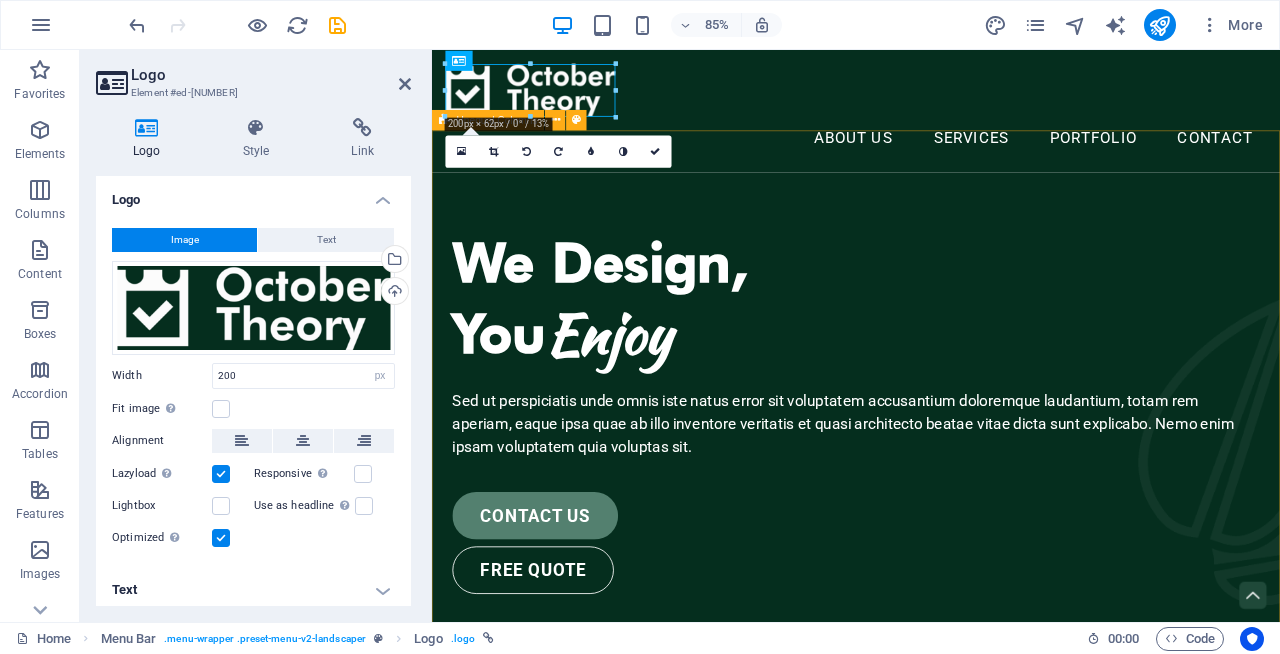 click on "We Design,  You  Enjoy Sed ut perspiciatis unde omnis iste natus error sit voluptatem accusantium doloremque laudantium, totam rem aperiam, eaque ipsa quae ab illo inventore veritatis et quasi architecto beatae vitae dicta sunt explicabo. Nemo enim ipsam voluptatem quia voluptas sit. contact us free quote" at bounding box center (931, 1071) 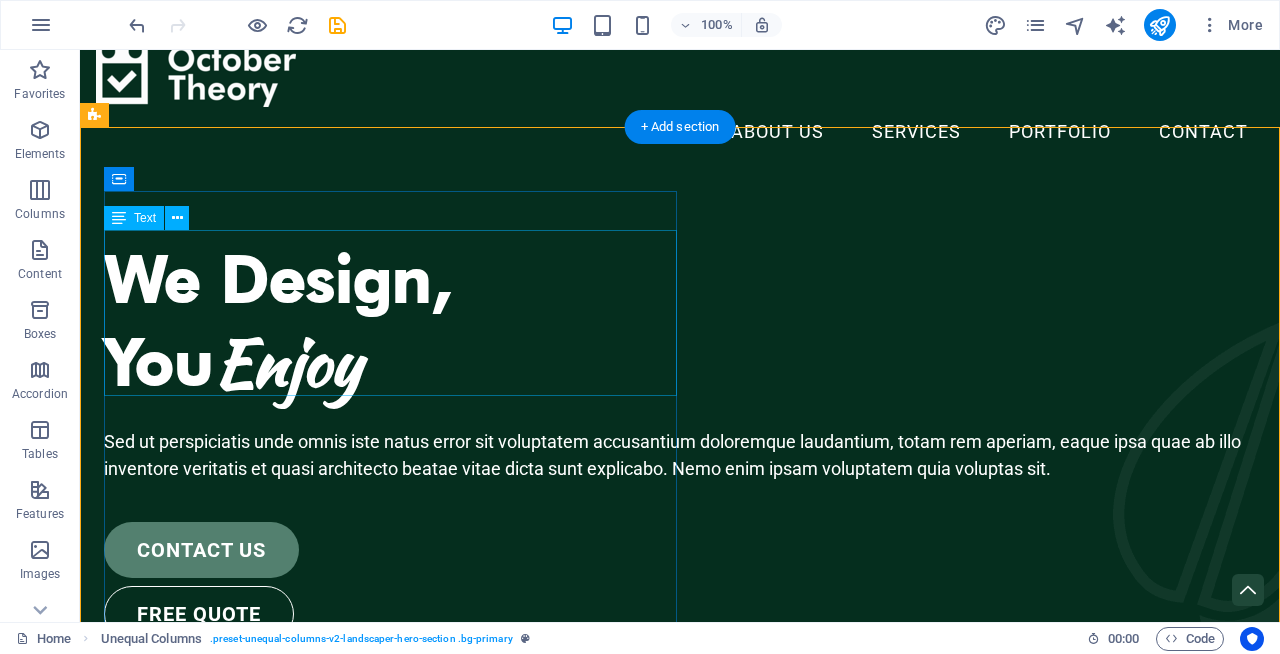scroll, scrollTop: 11, scrollLeft: 0, axis: vertical 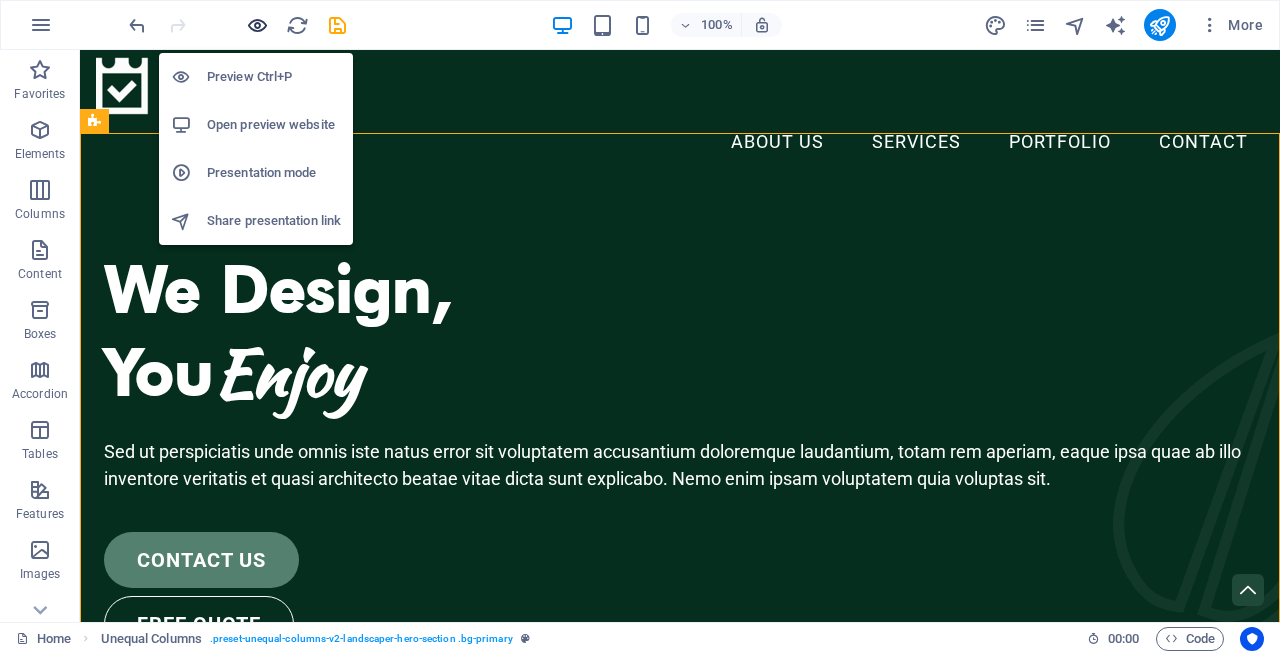 click at bounding box center (257, 25) 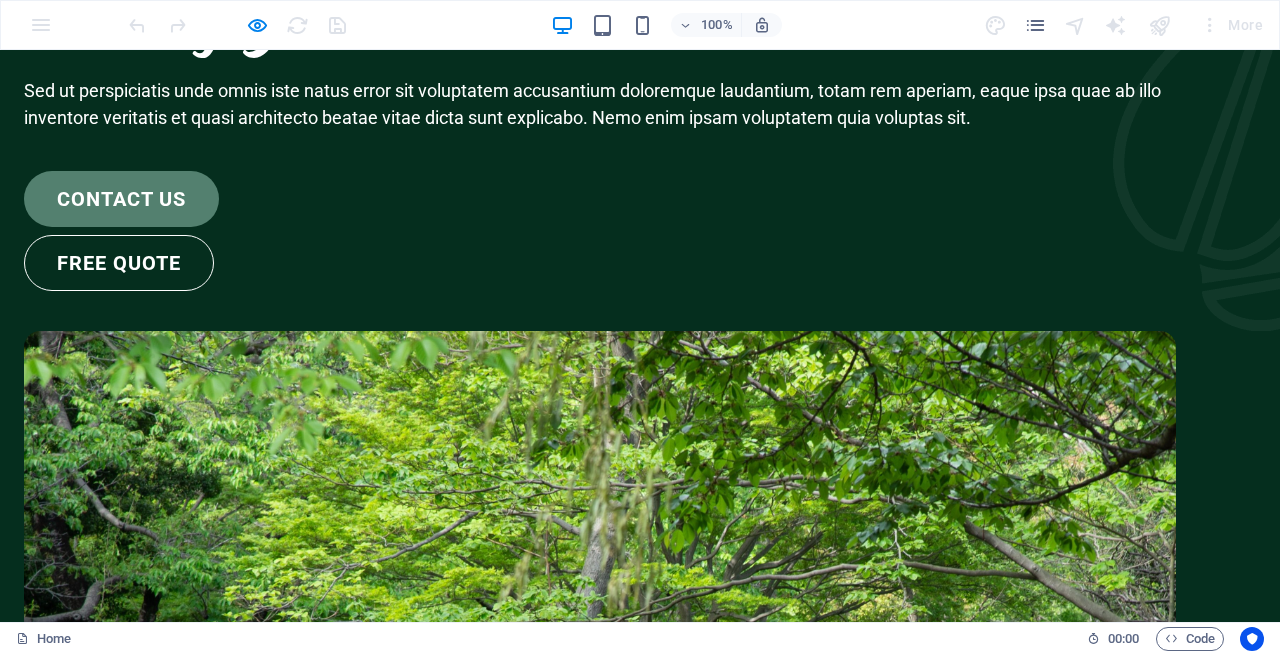 scroll, scrollTop: 0, scrollLeft: 0, axis: both 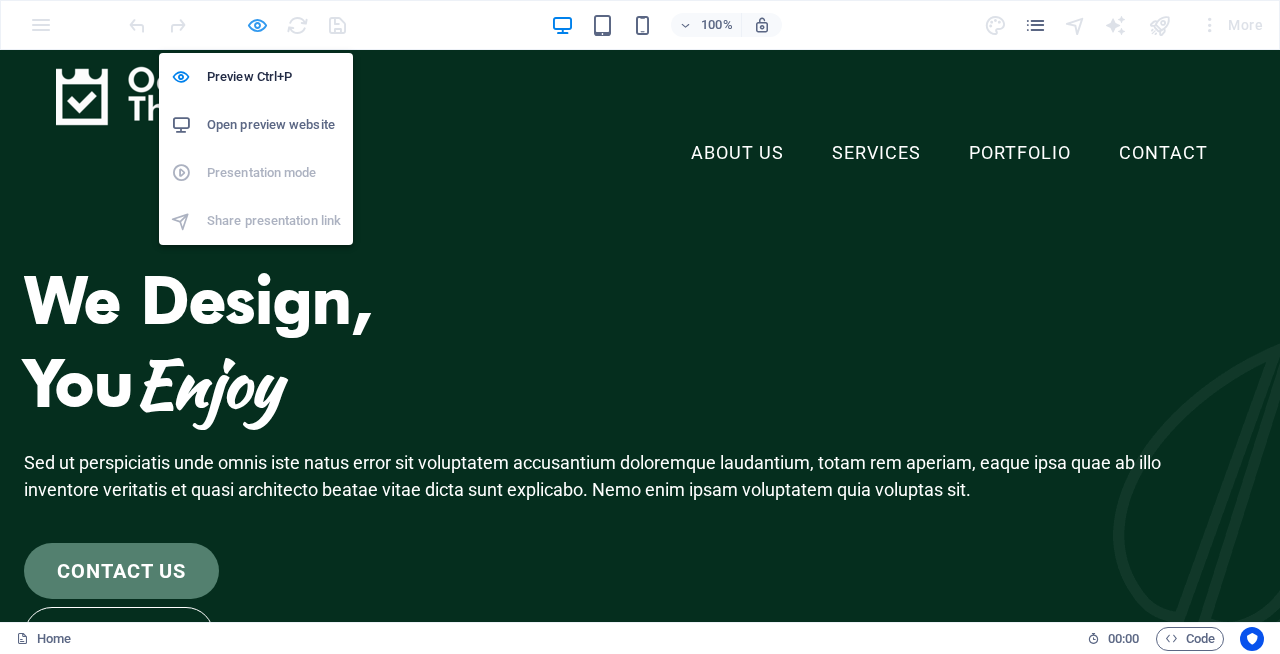 click at bounding box center [257, 25] 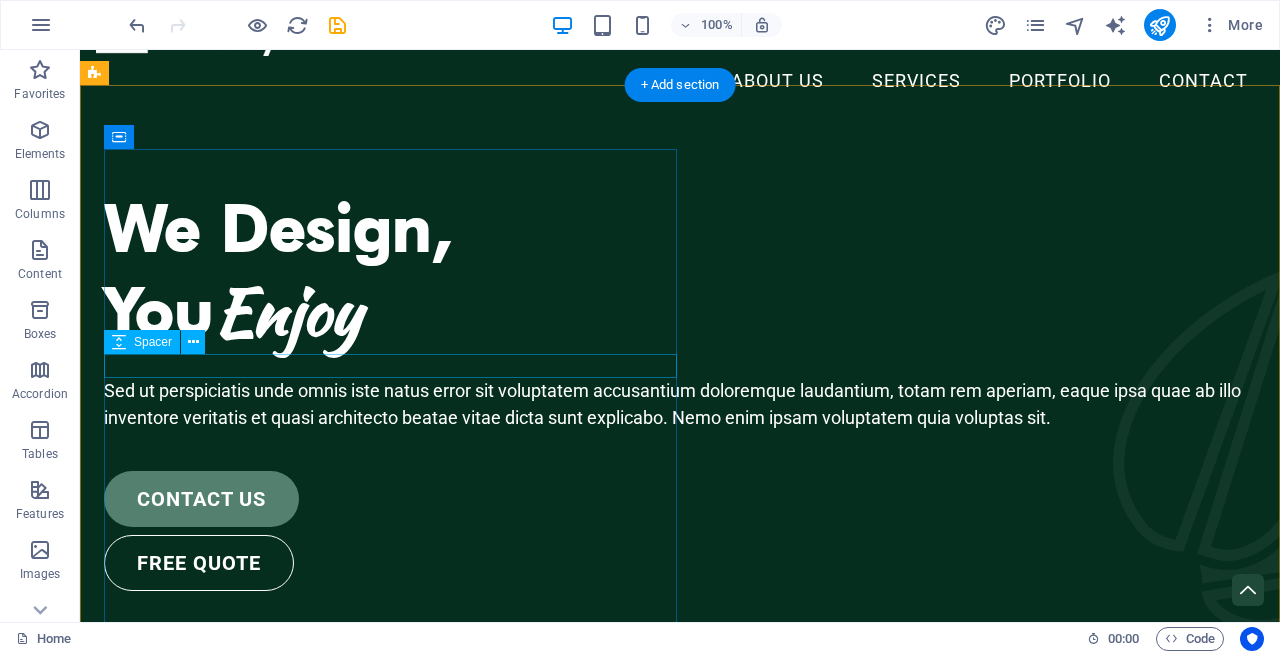 scroll, scrollTop: 80, scrollLeft: 0, axis: vertical 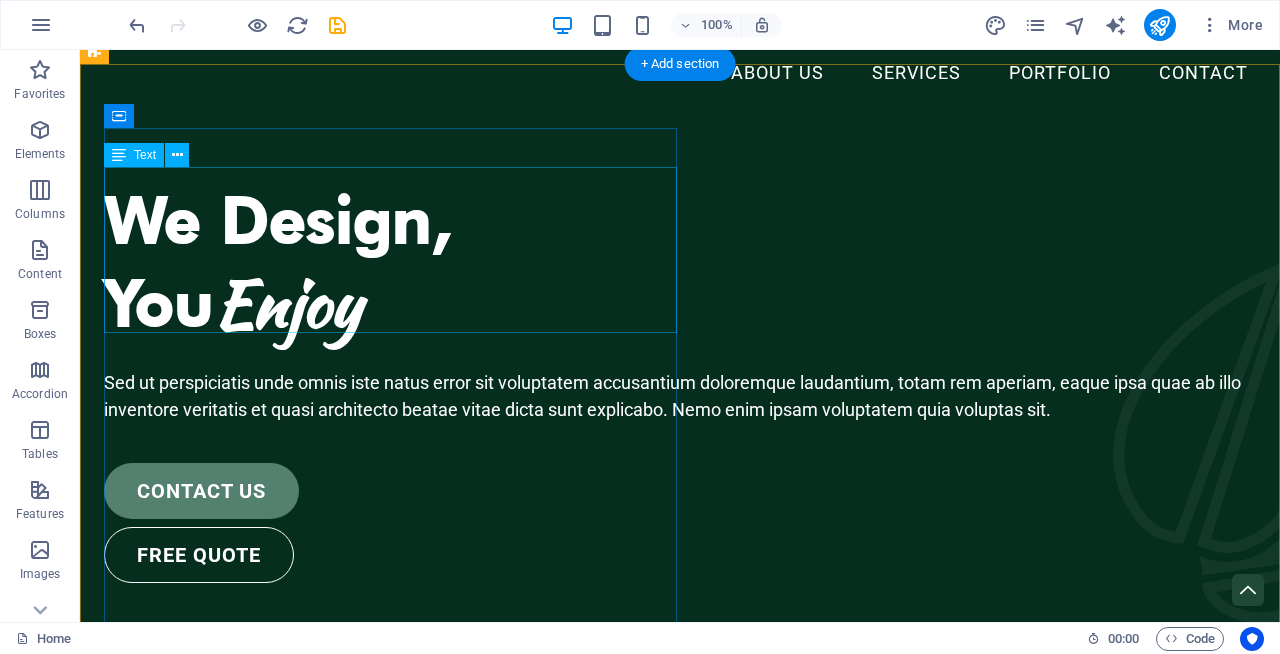 click on "We Design,  You  Enjoy" at bounding box center (680, 261) 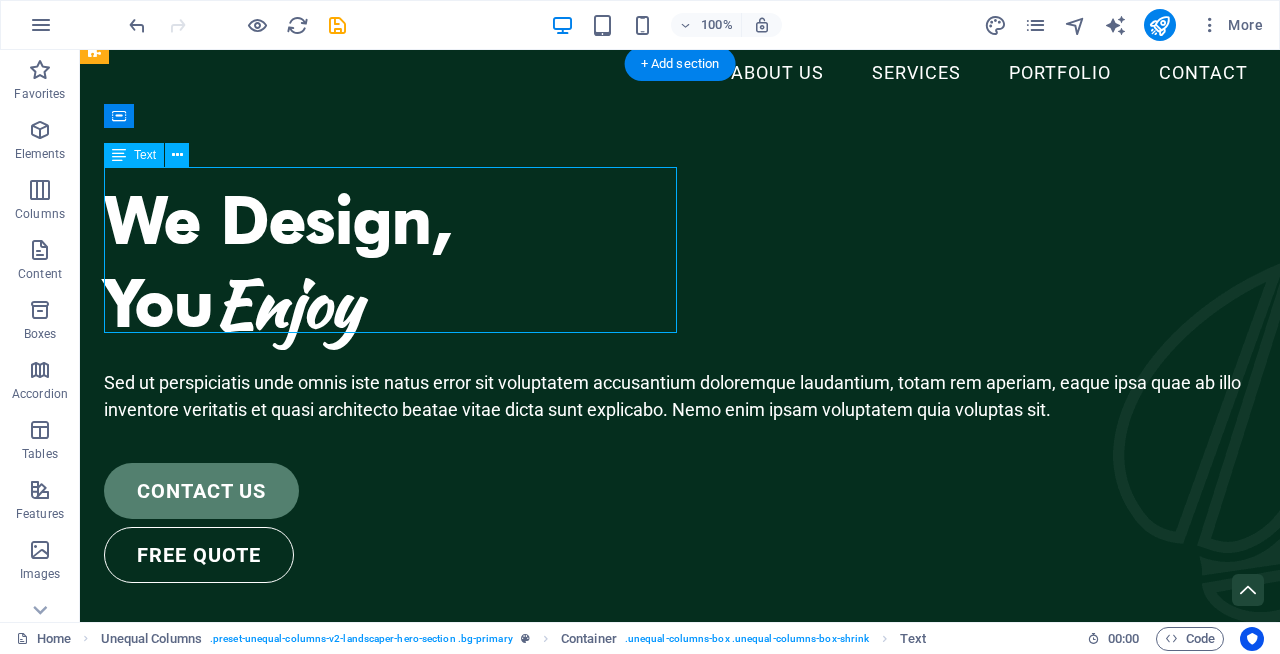 click on "We Design,  You  Enjoy" at bounding box center [680, 261] 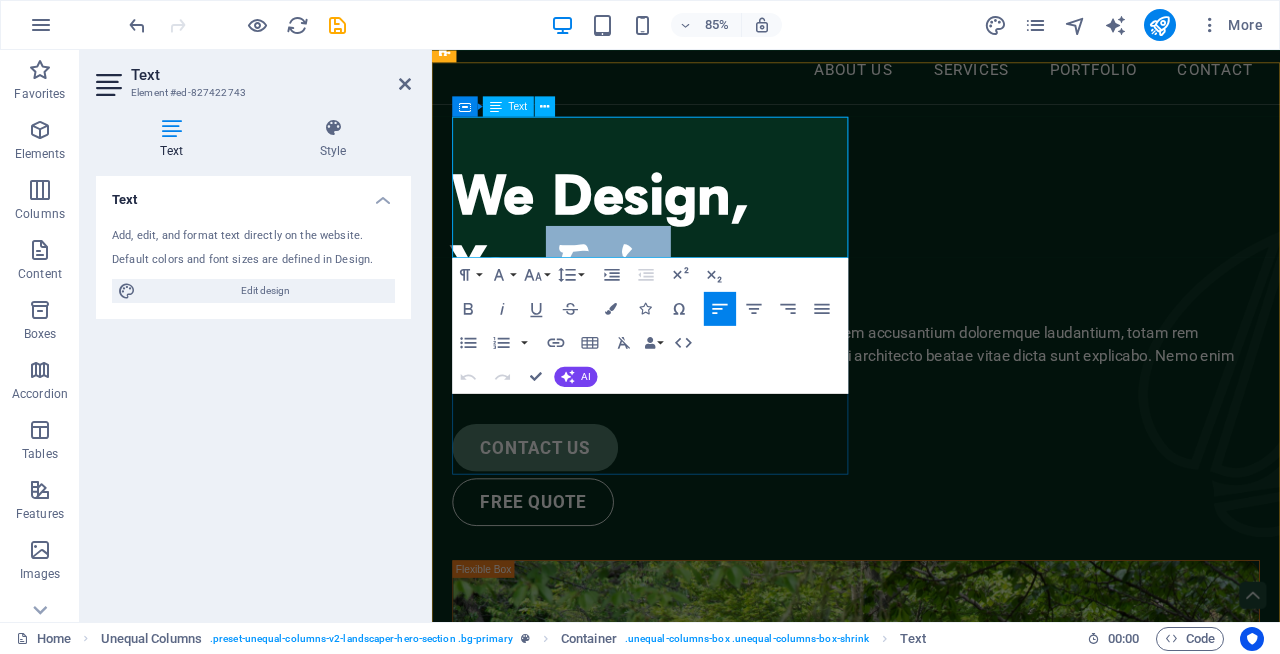 drag, startPoint x: 600, startPoint y: 244, endPoint x: 735, endPoint y: 253, distance: 135.29967 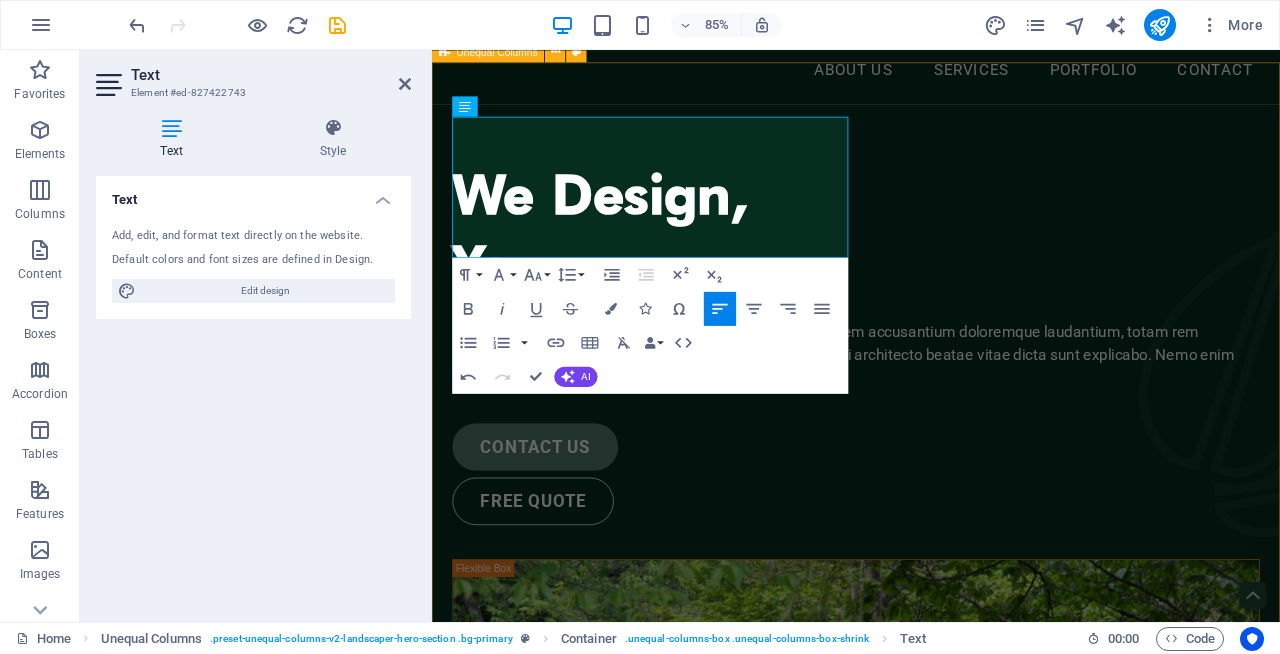 click on "We Design, You Sed ut perspiciatis unde omnis iste natus error sit voluptatem accusantium doloremque laudantium, totam rem aperiam, eaque ipsa quae ab illo inventore veritatis et quasi architecto beatae vitae dicta sunt explicabo. Nemo enim ipsam voluptatem quia voluptas sit. contact us free quote" at bounding box center (931, 991) 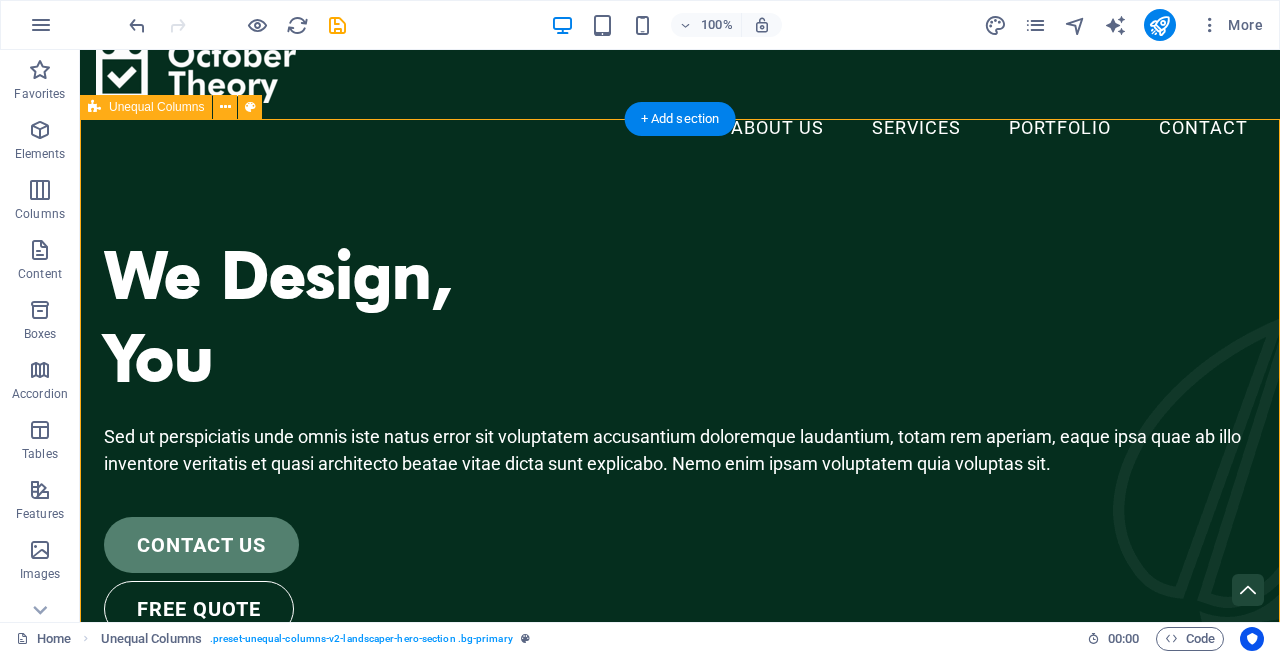 scroll, scrollTop: 0, scrollLeft: 0, axis: both 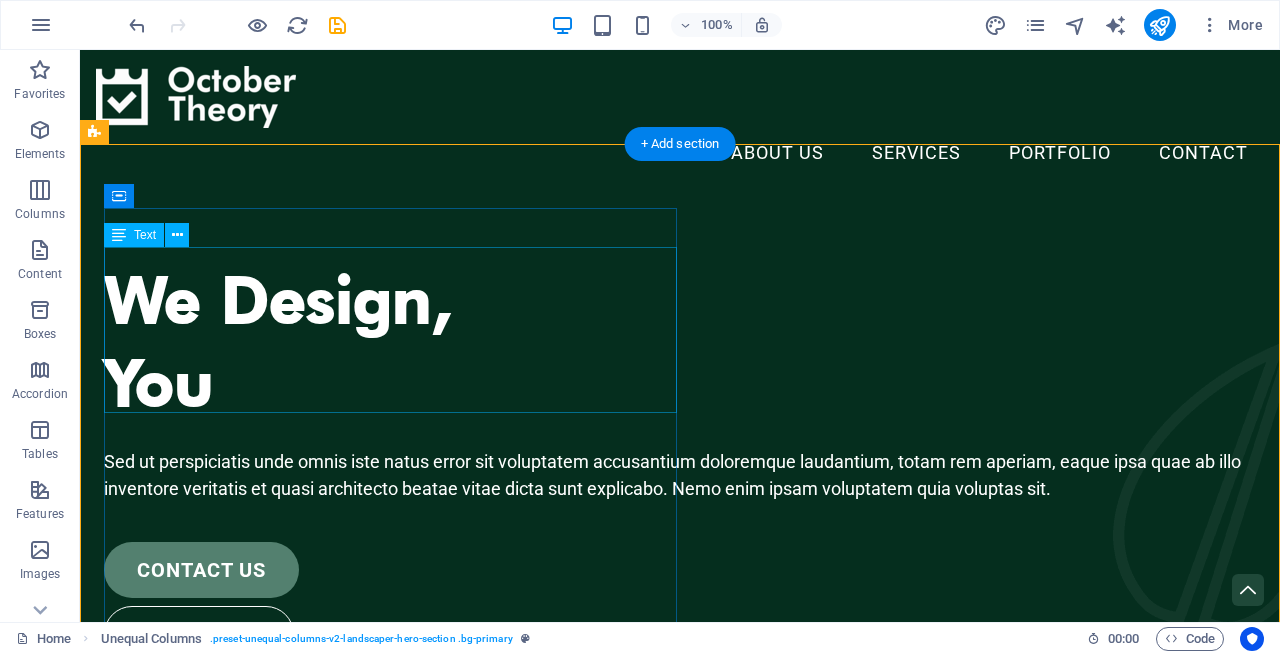 click on "We Design, You" at bounding box center (680, 341) 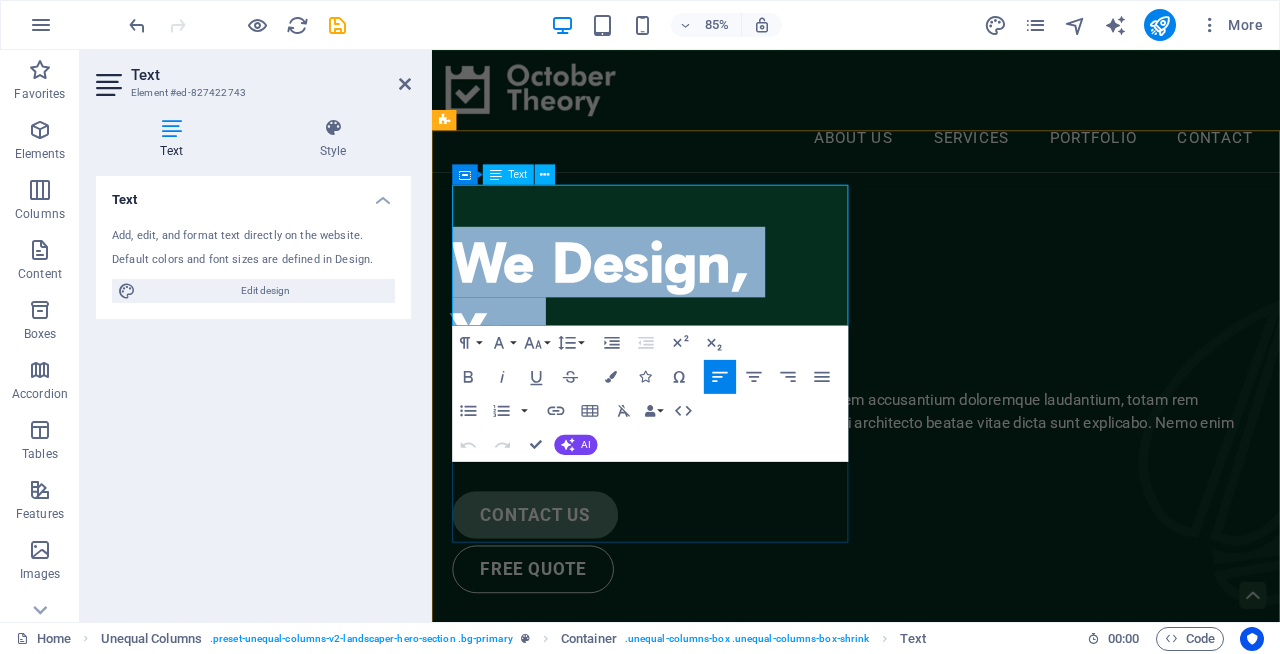 drag, startPoint x: 584, startPoint y: 345, endPoint x: 388, endPoint y: 216, distance: 234.64229 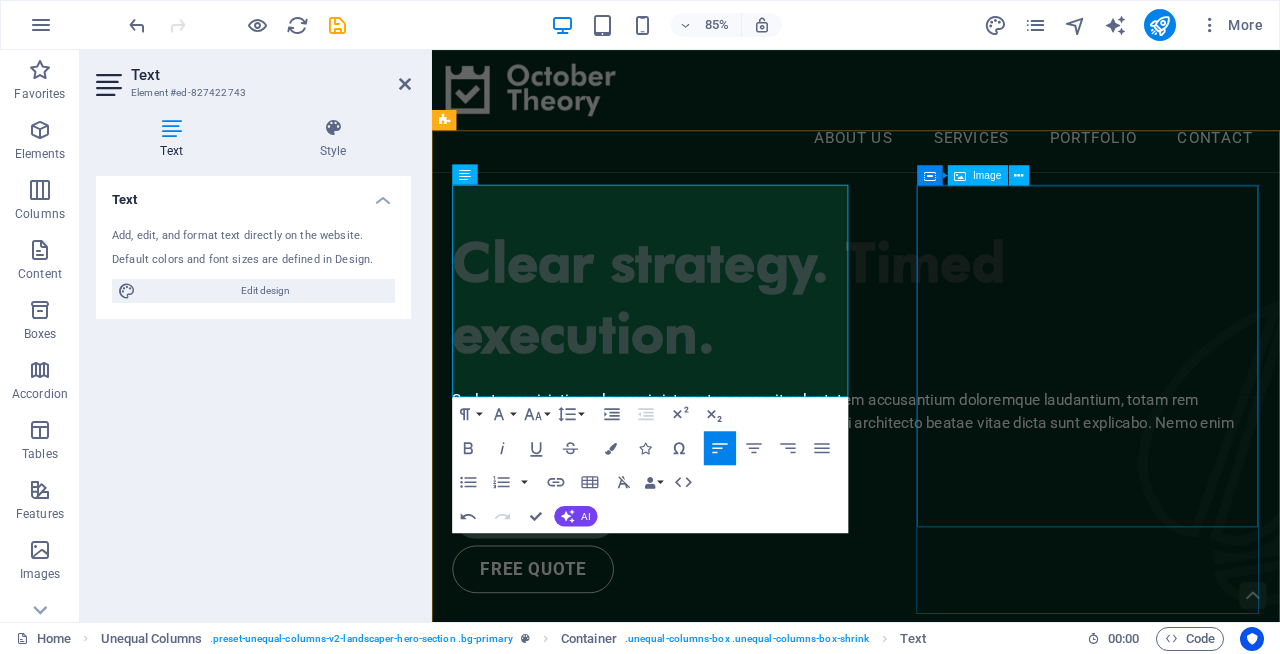 click at bounding box center [931, 1204] 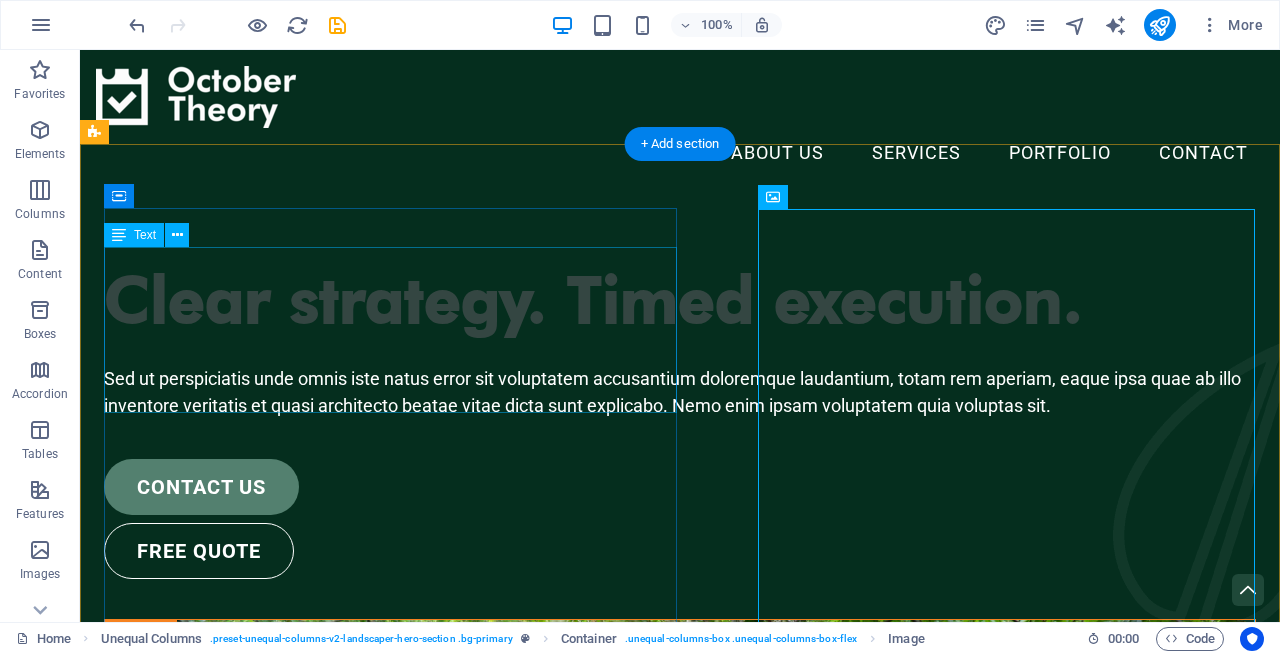 click on "Clear strategy. Timed execution." at bounding box center [680, 299] 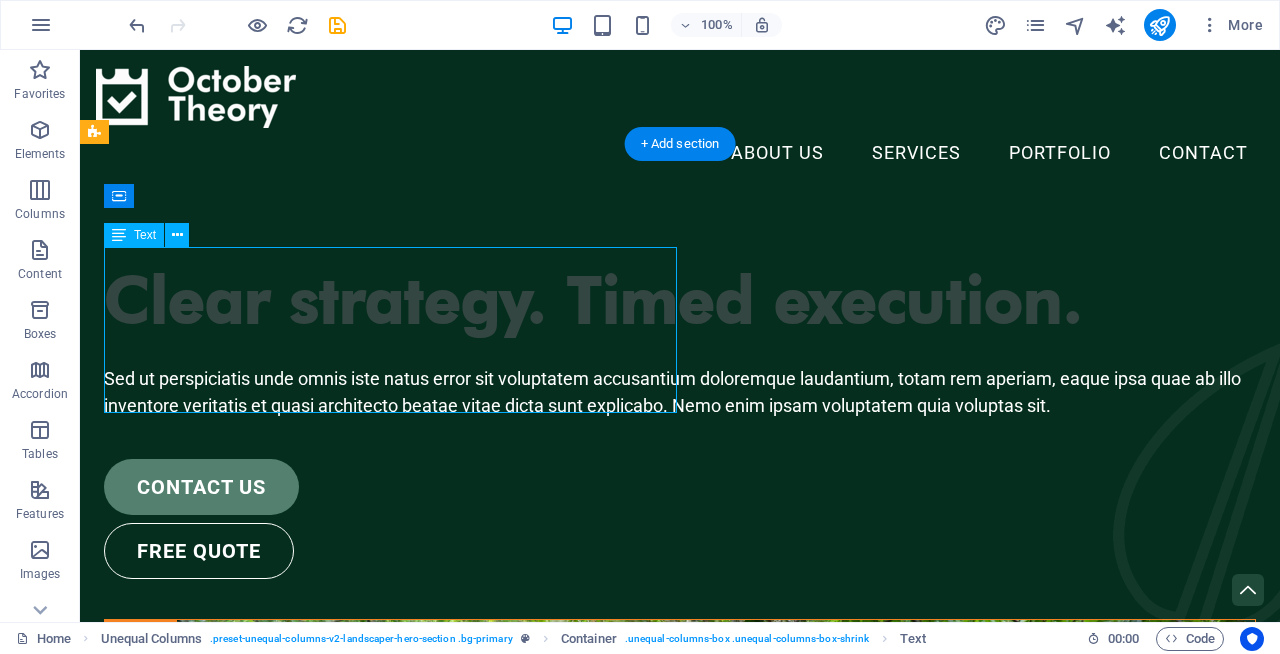 click on "Clear strategy. Timed execution." at bounding box center [680, 299] 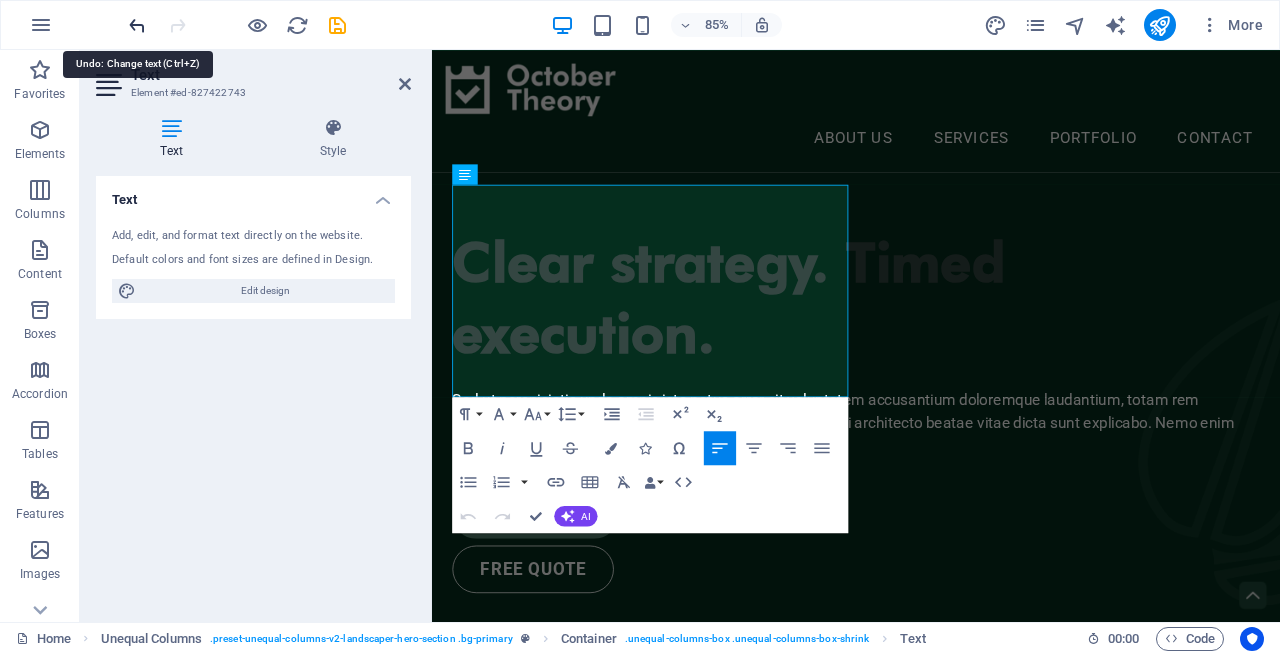 click at bounding box center [137, 25] 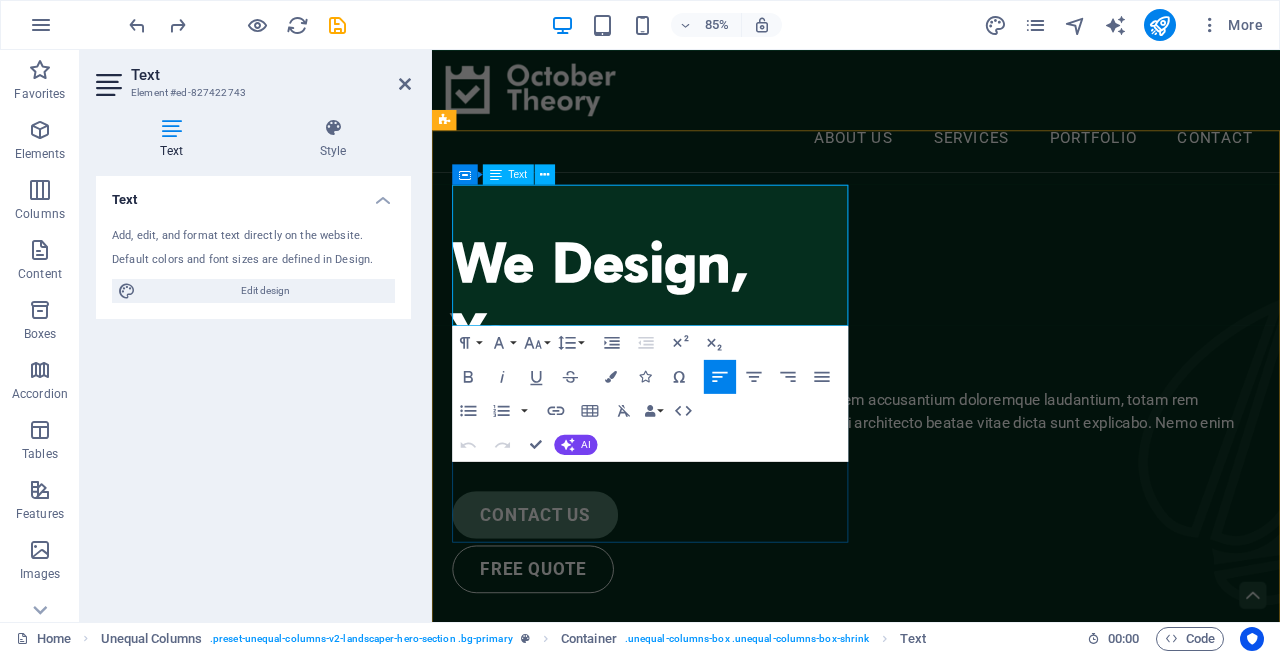 click on "We Design, You" at bounding box center (931, 341) 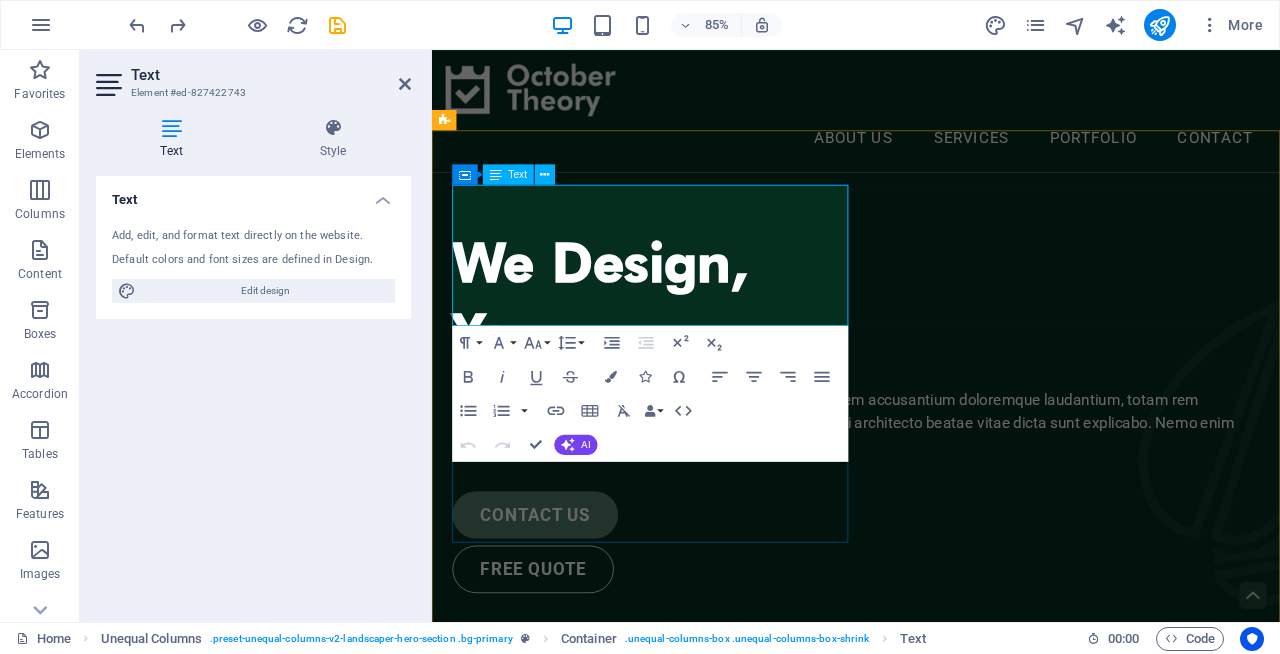 click on "We Design, You" at bounding box center (931, 341) 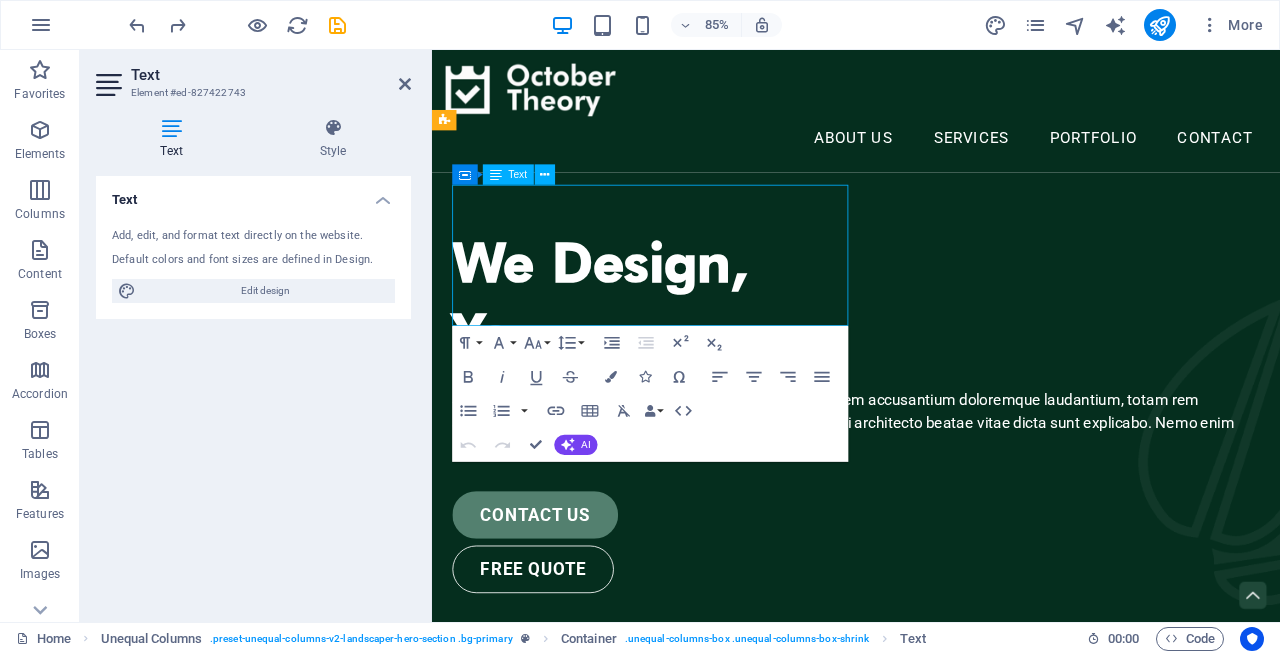 drag, startPoint x: 581, startPoint y: 331, endPoint x: 490, endPoint y: 298, distance: 96.79876 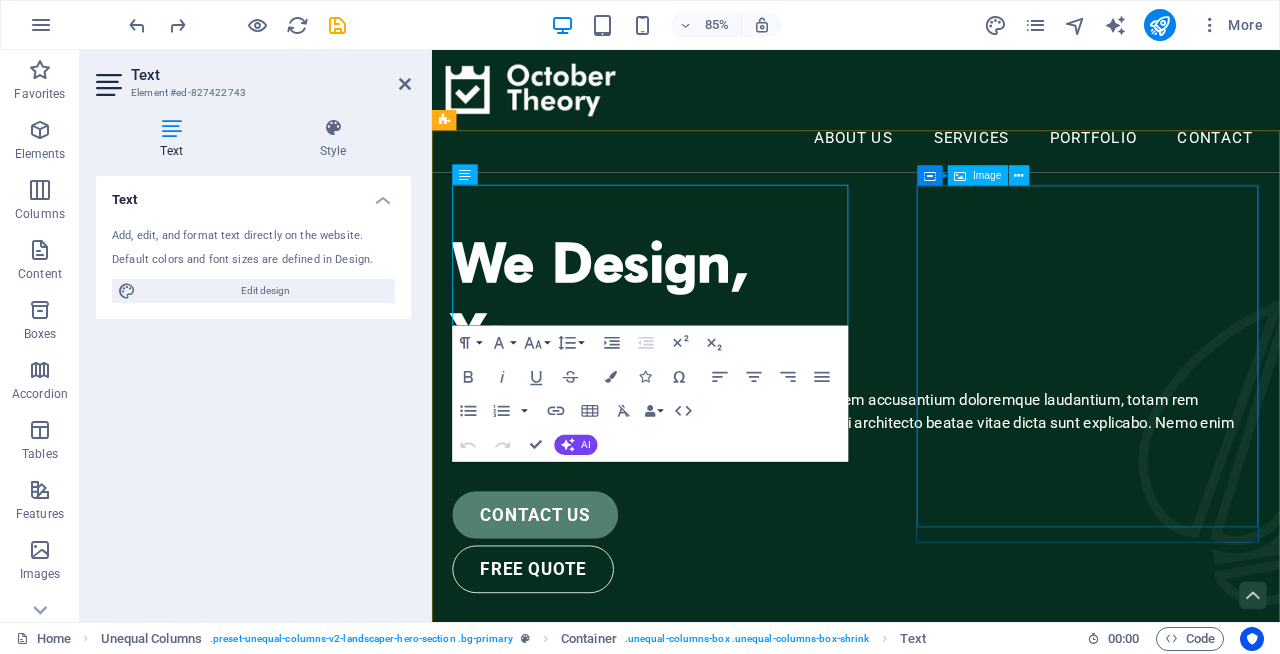 click at bounding box center [931, 1204] 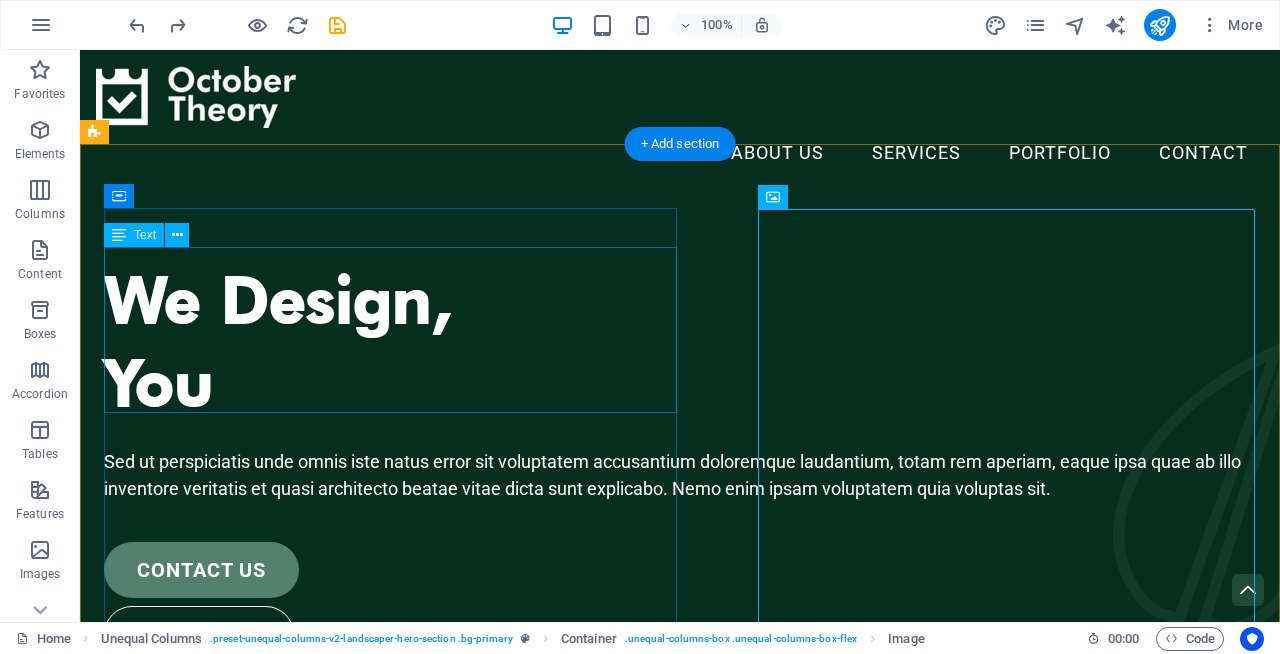 click on "We Design, You" at bounding box center [680, 341] 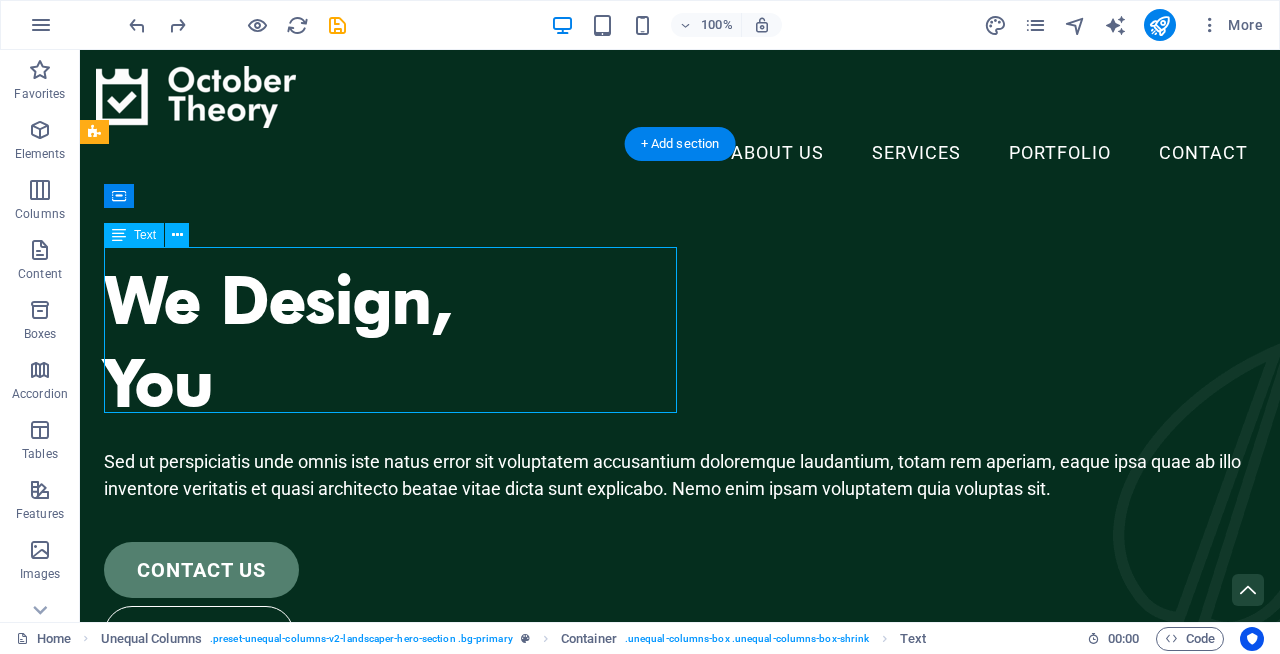 click on "We Design, You" at bounding box center (680, 341) 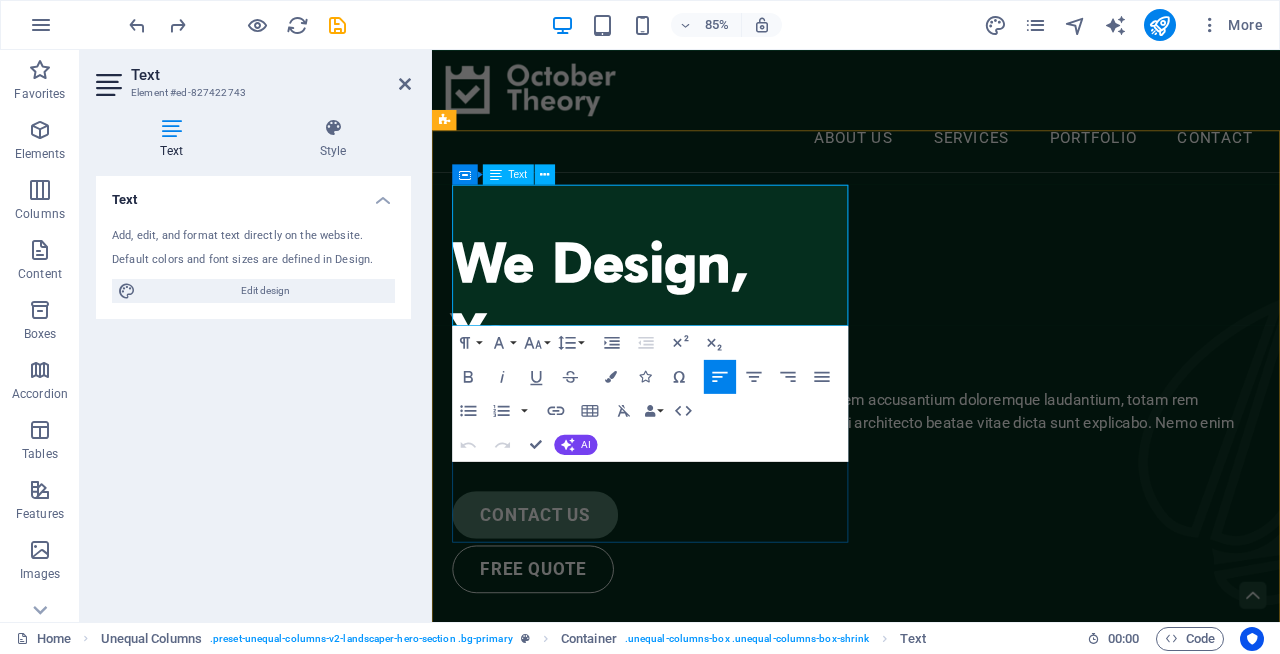 click on "You" at bounding box center [931, 382] 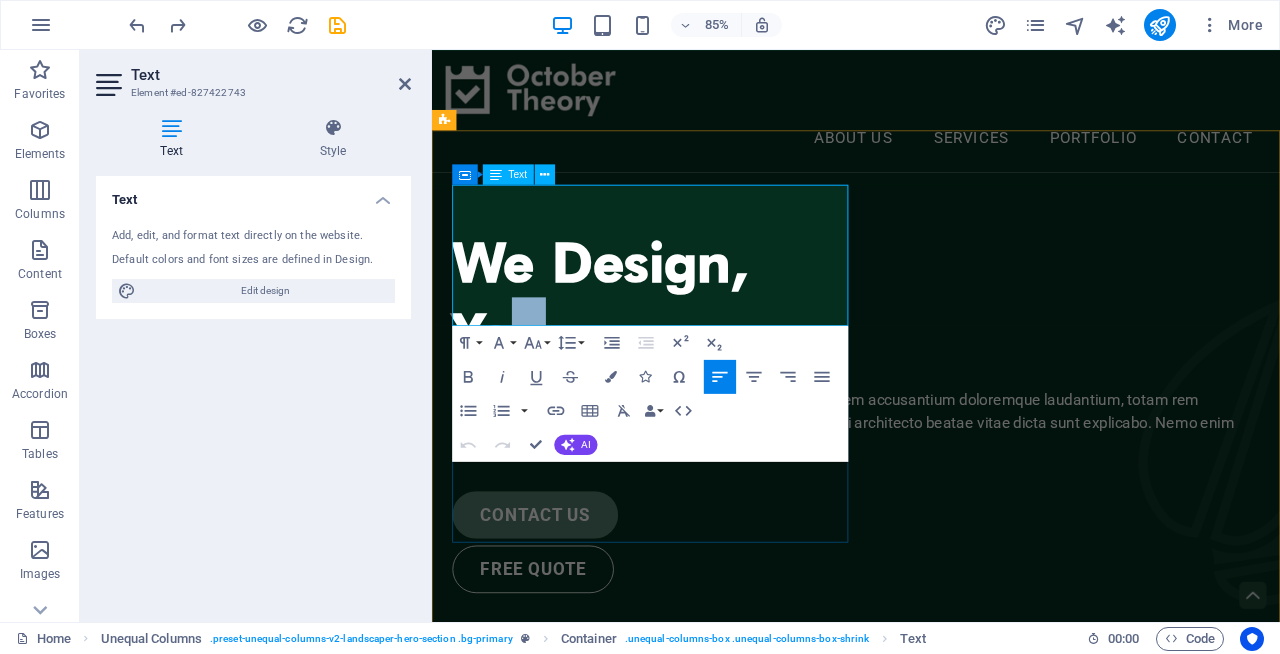 drag, startPoint x: 575, startPoint y: 359, endPoint x: 541, endPoint y: 358, distance: 34.0147 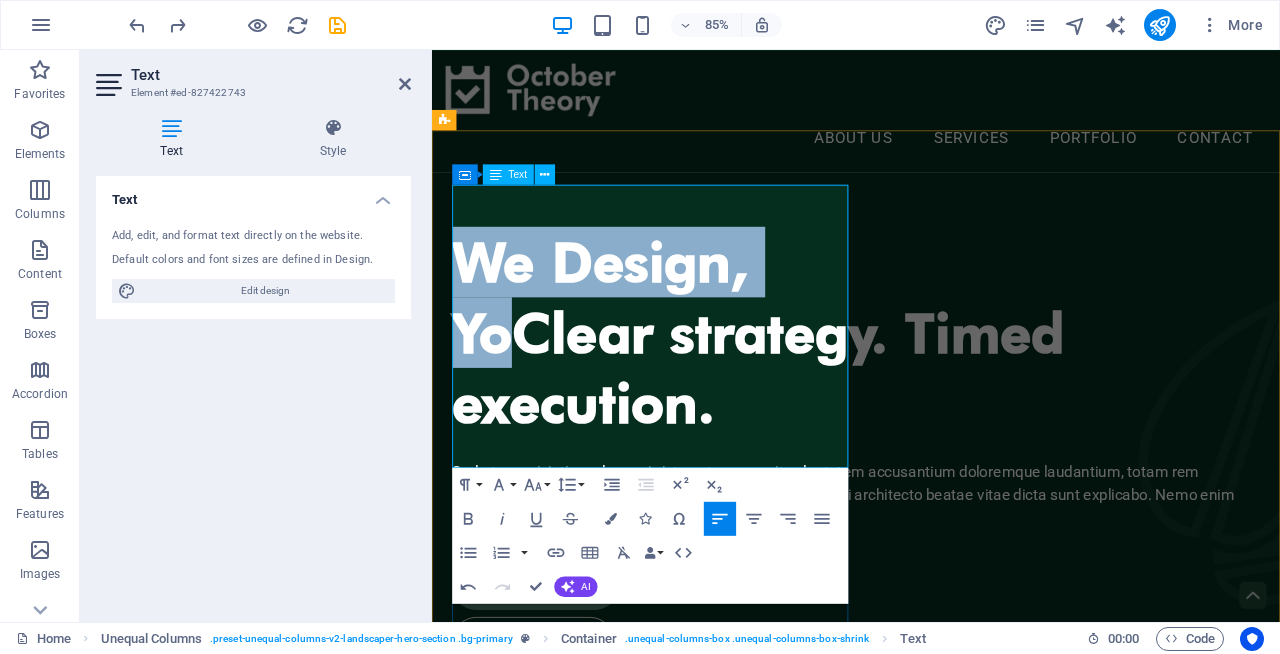 drag, startPoint x: 528, startPoint y: 343, endPoint x: 442, endPoint y: 243, distance: 131.89389 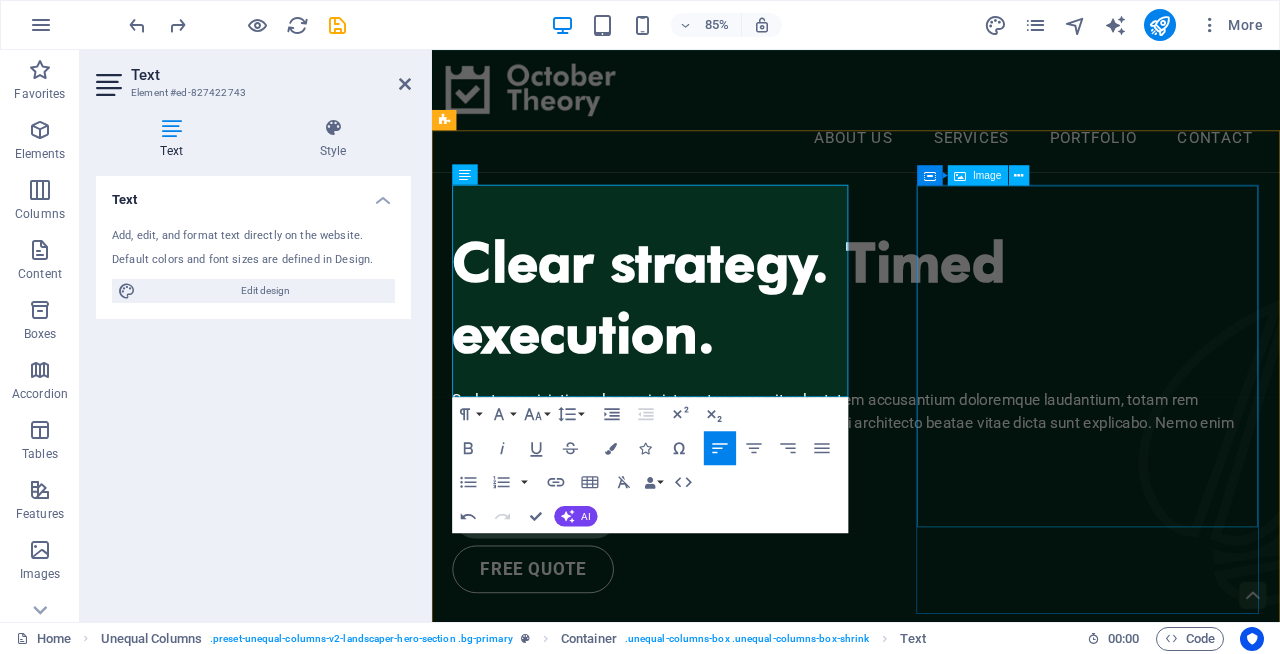 click at bounding box center (931, 1204) 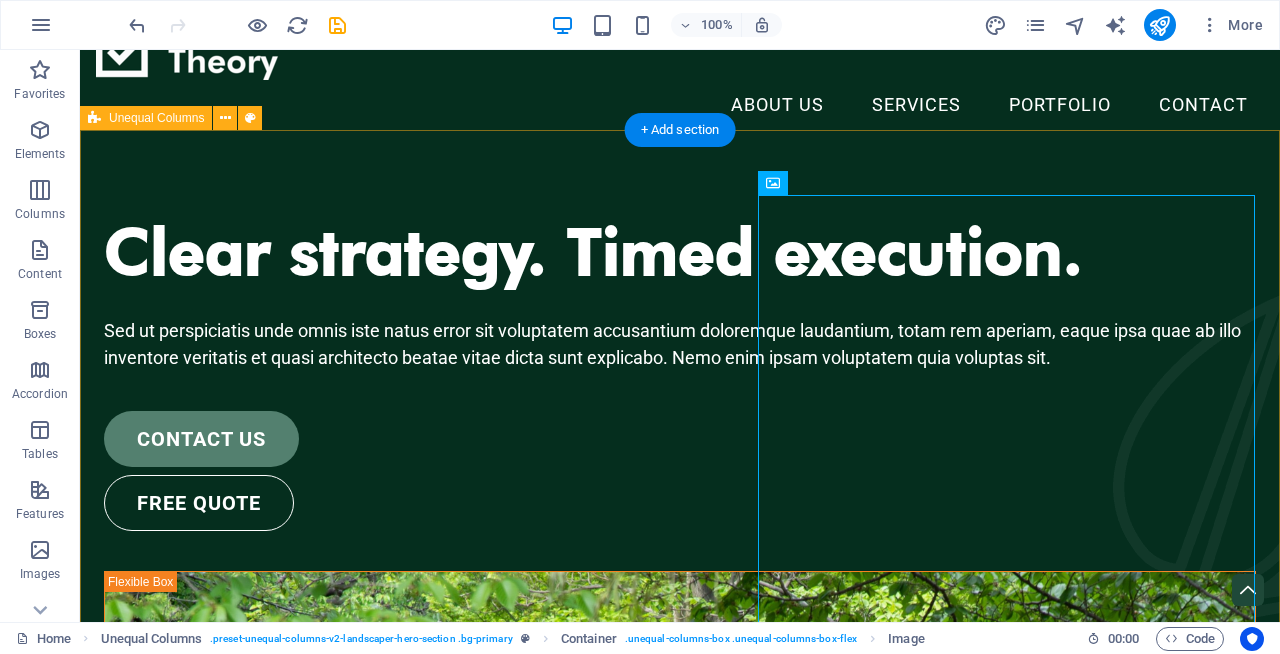 scroll, scrollTop: 55, scrollLeft: 0, axis: vertical 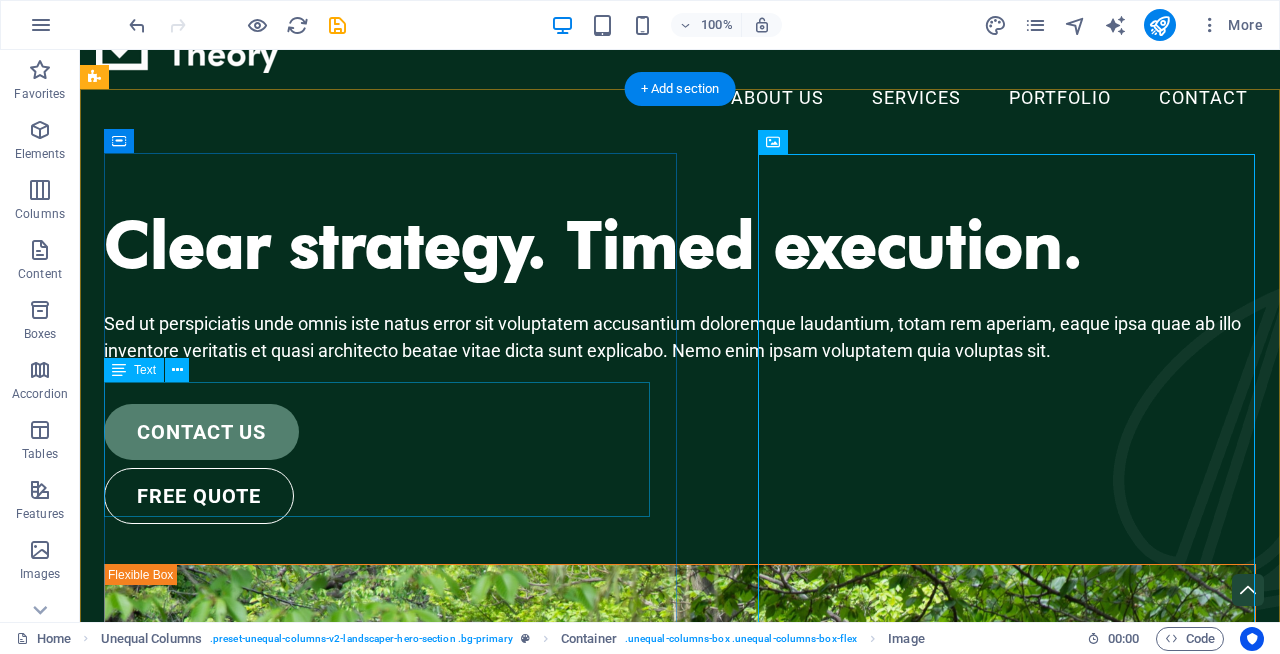 click on "Sed ut perspiciatis unde omnis iste natus error sit voluptatem accusantium doloremque laudantium, totam rem aperiam, eaque ipsa quae ab illo inventore veritatis et quasi architecto beatae vitae dicta sunt explicabo. Nemo enim ipsam voluptatem quia voluptas sit." at bounding box center [680, 337] 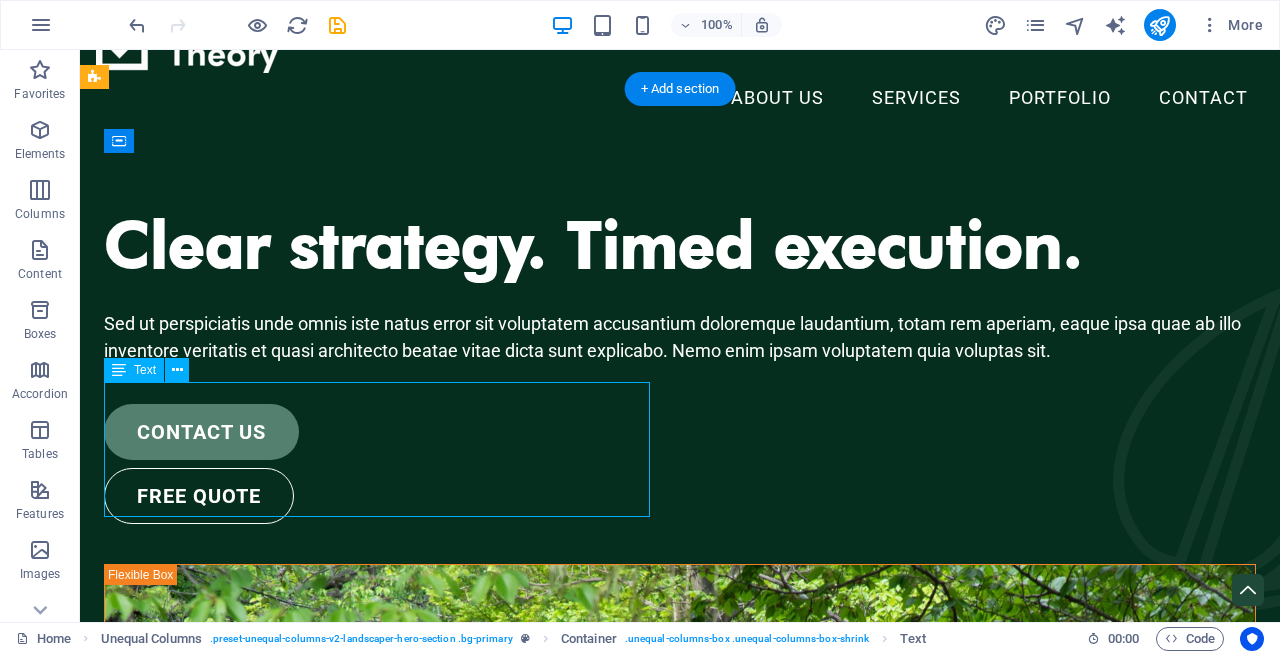 click on "Sed ut perspiciatis unde omnis iste natus error sit voluptatem accusantium doloremque laudantium, totam rem aperiam, eaque ipsa quae ab illo inventore veritatis et quasi architecto beatae vitae dicta sunt explicabo. Nemo enim ipsam voluptatem quia voluptas sit." at bounding box center [680, 337] 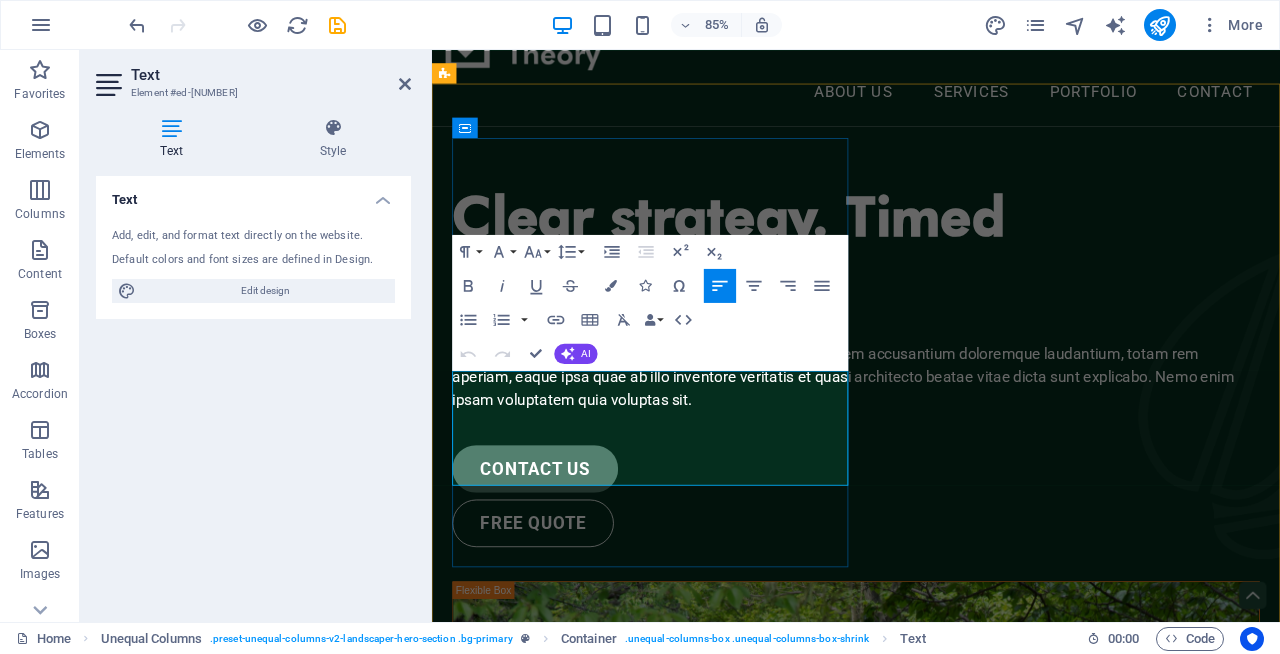 click on "Sed ut perspiciatis unde omnis iste natus error sit voluptatem accusantium doloremque laudantium, totam rem aperiam, eaque ipsa quae ab illo inventore veritatis et quasi architecto beatae vitae dicta sunt explicabo. Nemo enim ipsam voluptatem quia voluptas sit." at bounding box center [916, 433] 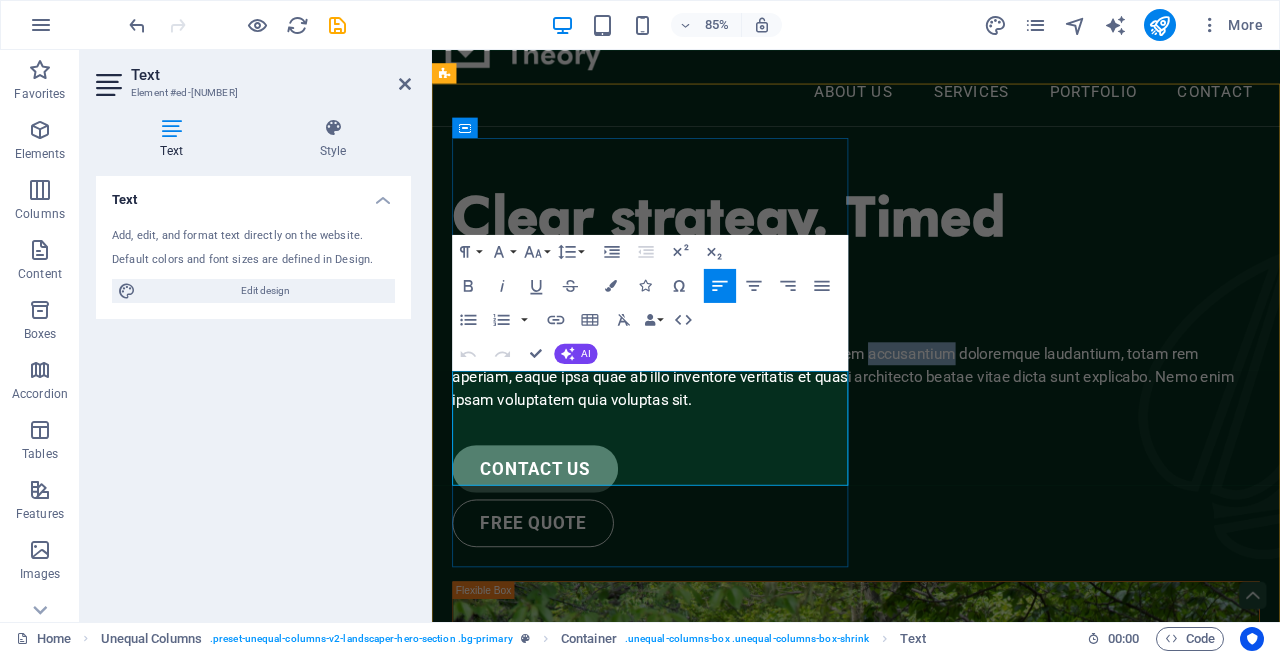 click on "Sed ut perspiciatis unde omnis iste natus error sit voluptatem accusantium doloremque laudantium, totam rem aperiam, eaque ipsa quae ab illo inventore veritatis et quasi architecto beatae vitae dicta sunt explicabo. Nemo enim ipsam voluptatem quia voluptas sit." at bounding box center (916, 433) 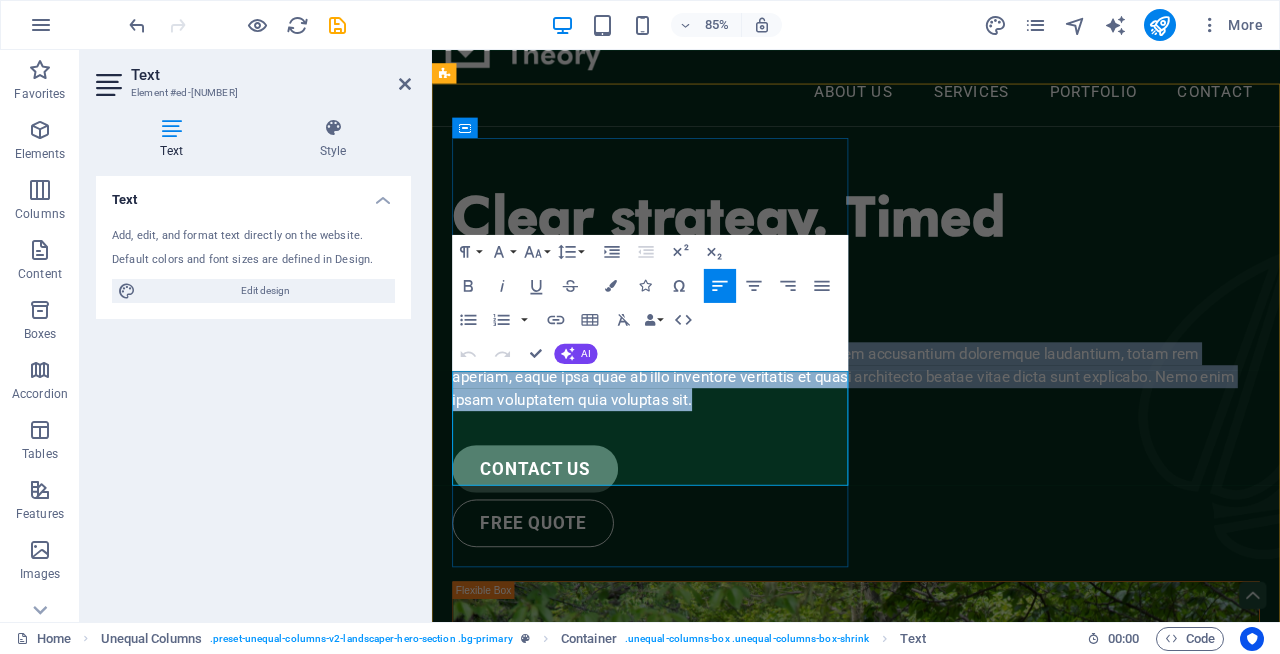 drag, startPoint x: 801, startPoint y: 551, endPoint x: 470, endPoint y: 444, distance: 347.86493 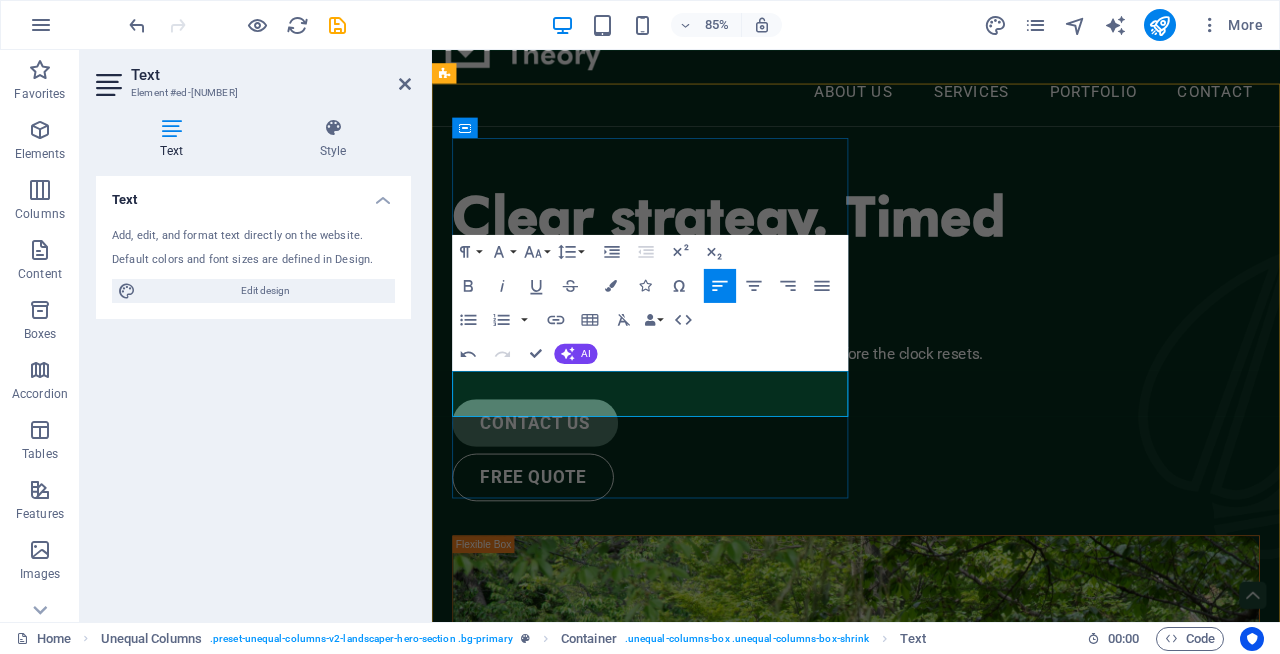 click on "SWe help brands evaluate, set goals, and take action — before the clock resets." at bounding box center [768, 406] 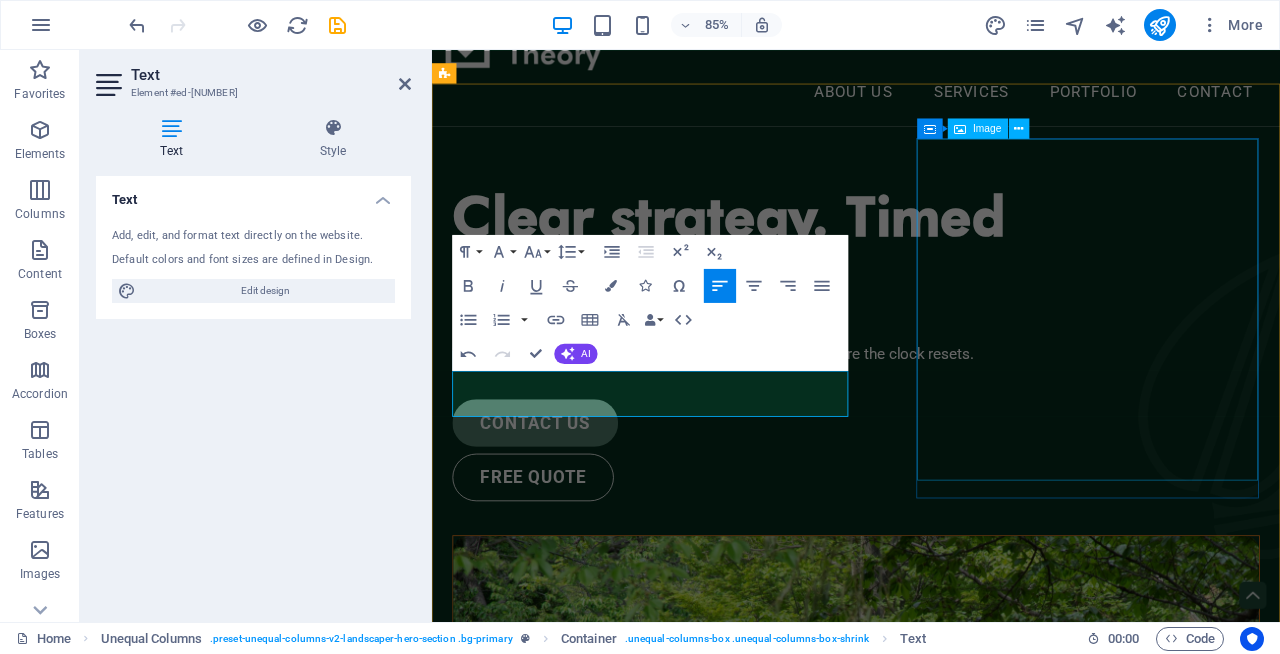 click at bounding box center [931, 1095] 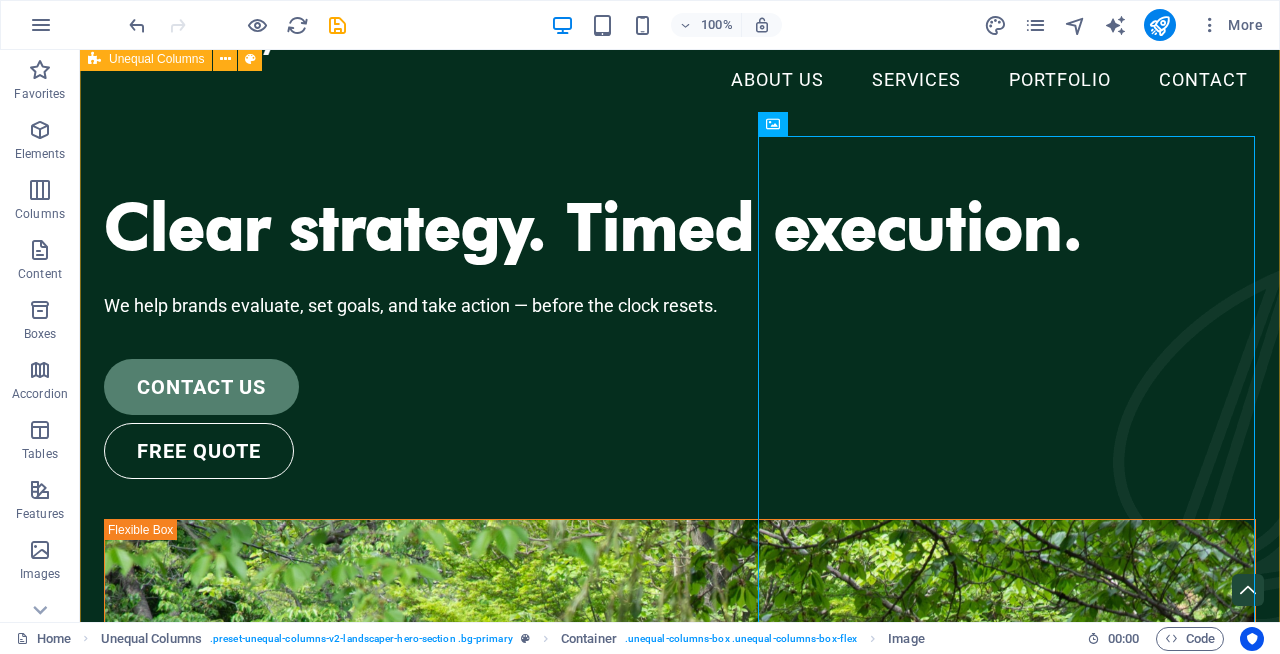 scroll, scrollTop: 75, scrollLeft: 0, axis: vertical 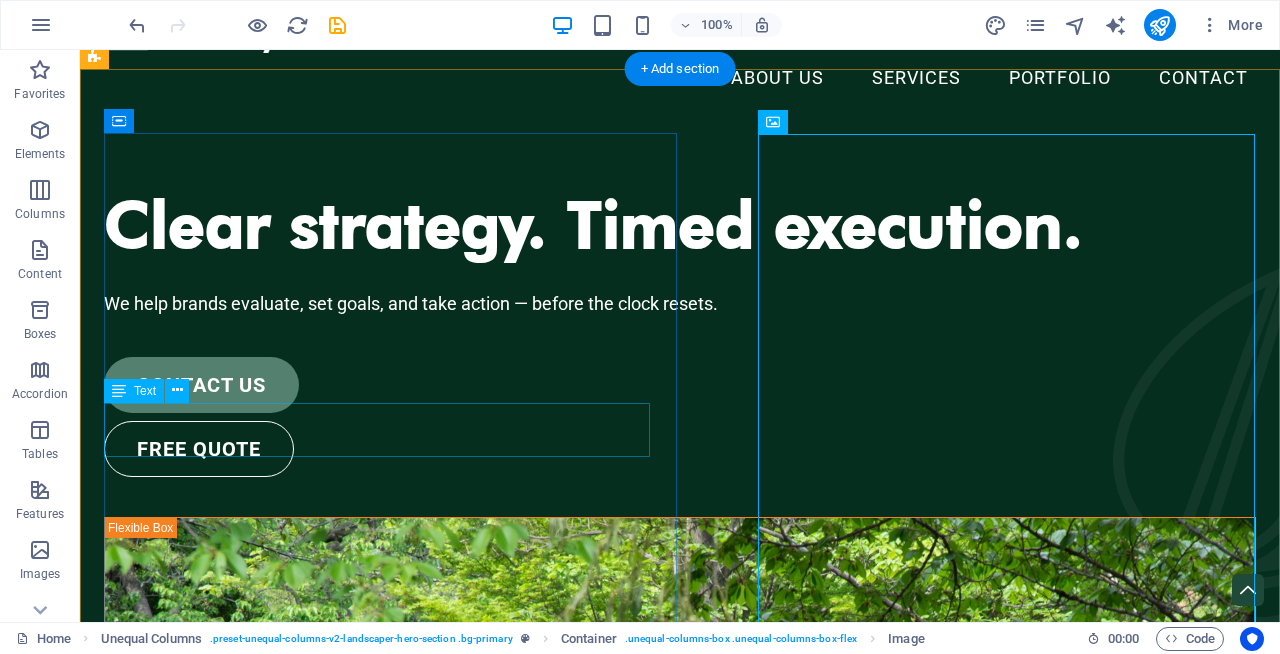 click on "We help brands evaluate, set goals, and take action — before the clock resets." at bounding box center (680, 303) 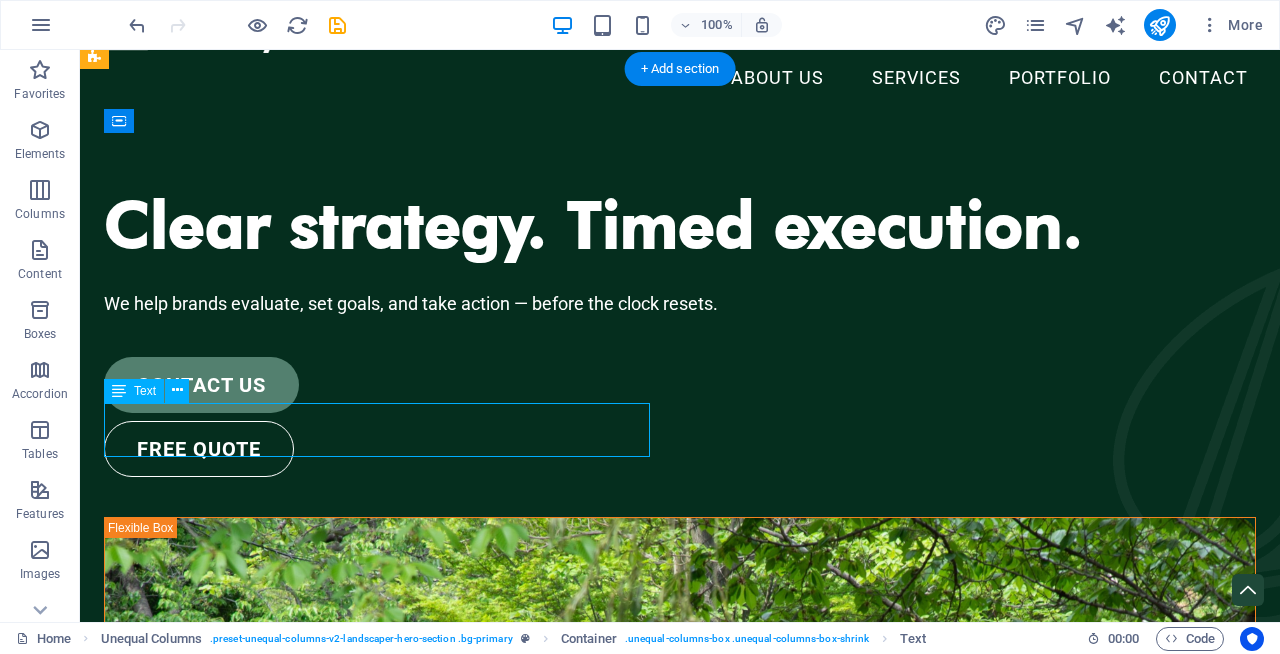 click on "We help brands evaluate, set goals, and take action — before the clock resets." at bounding box center (680, 303) 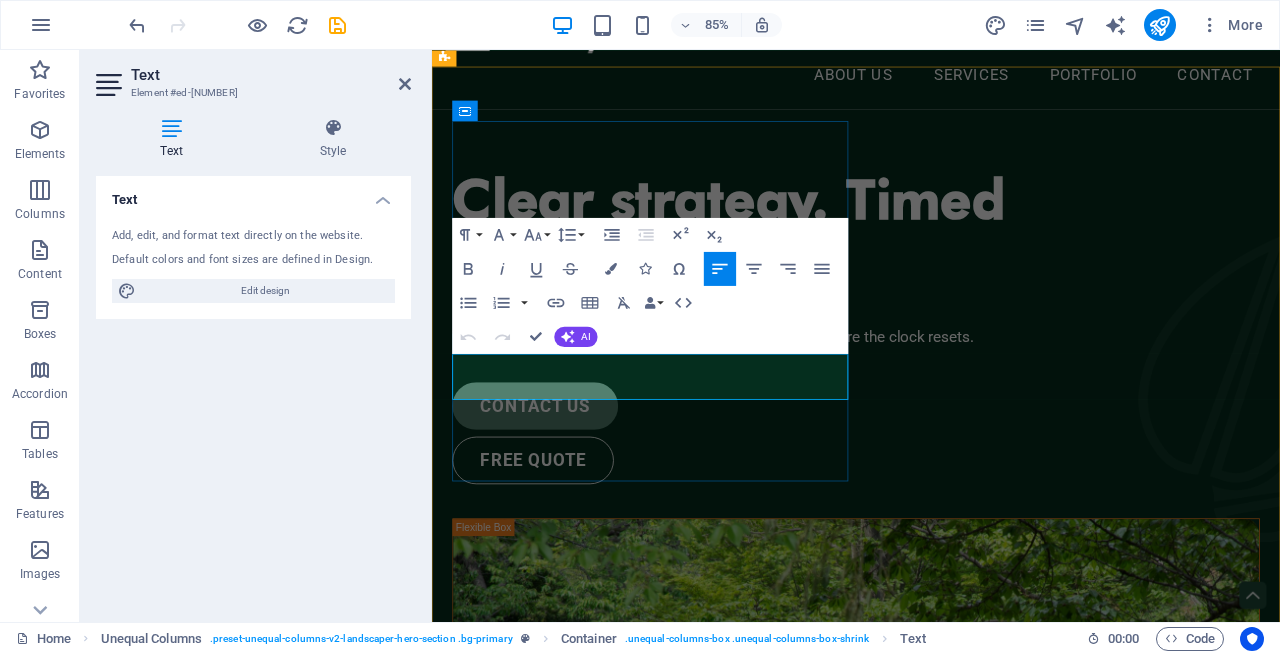 click on "We help brands evaluate, set goals, and take action — before the clock resets." at bounding box center (763, 386) 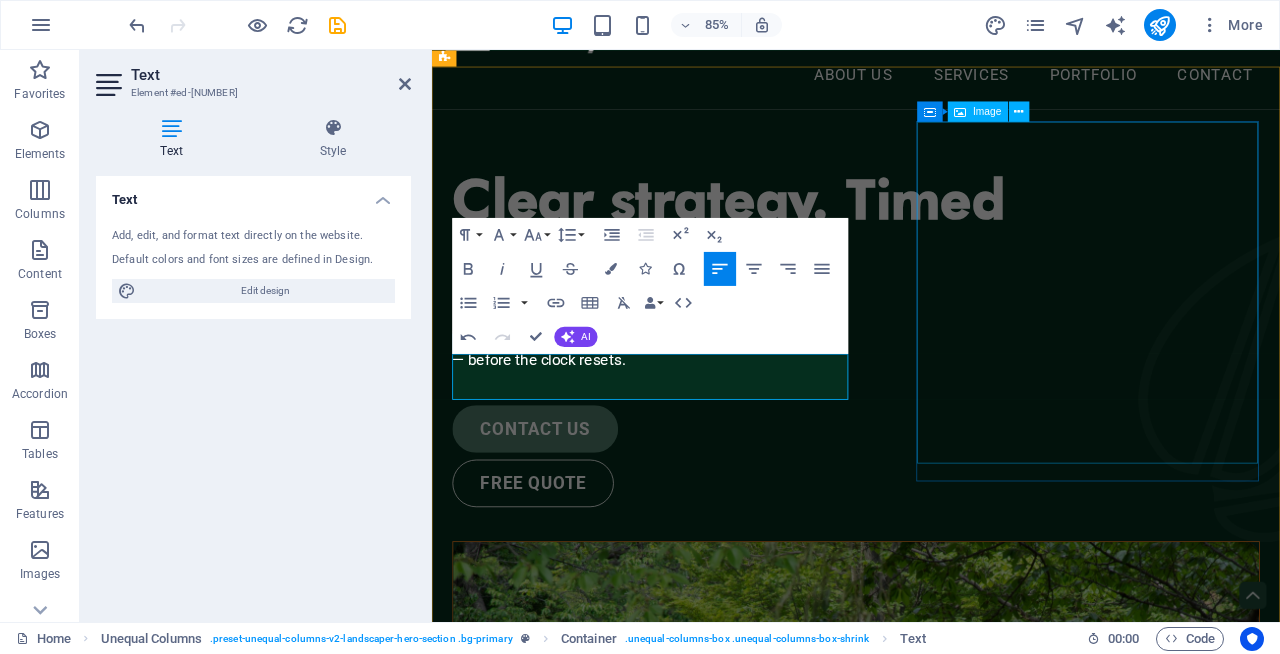 click at bounding box center (931, 1102) 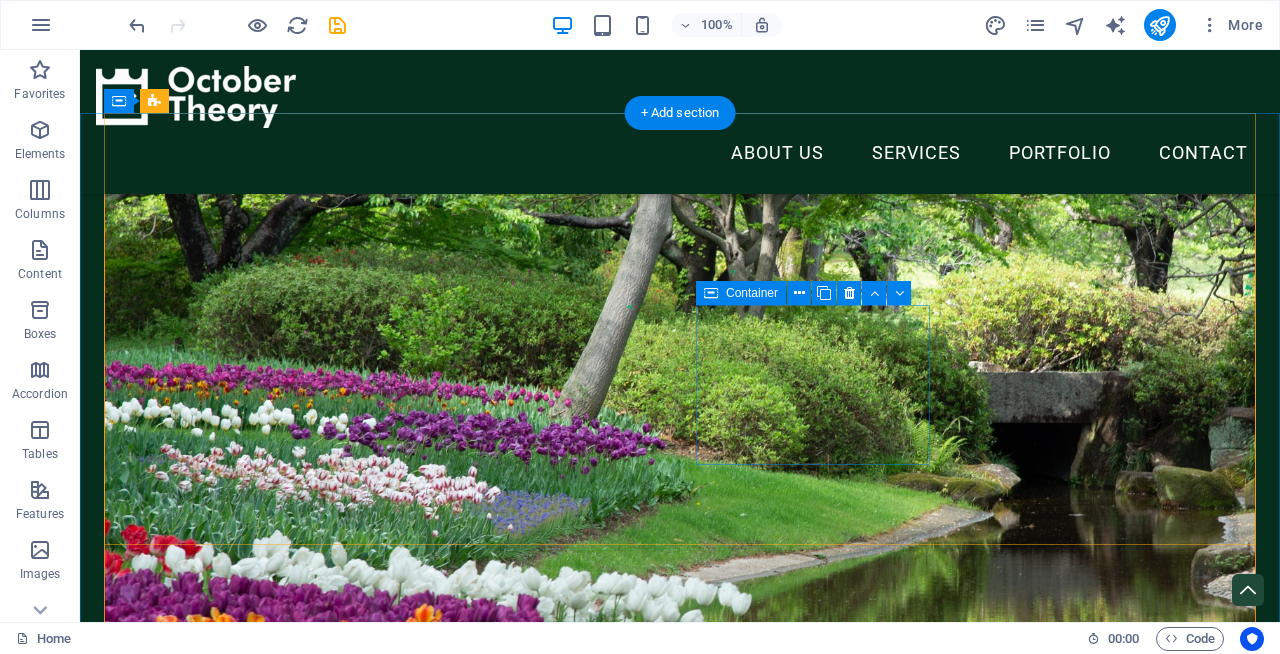 scroll, scrollTop: 702, scrollLeft: 0, axis: vertical 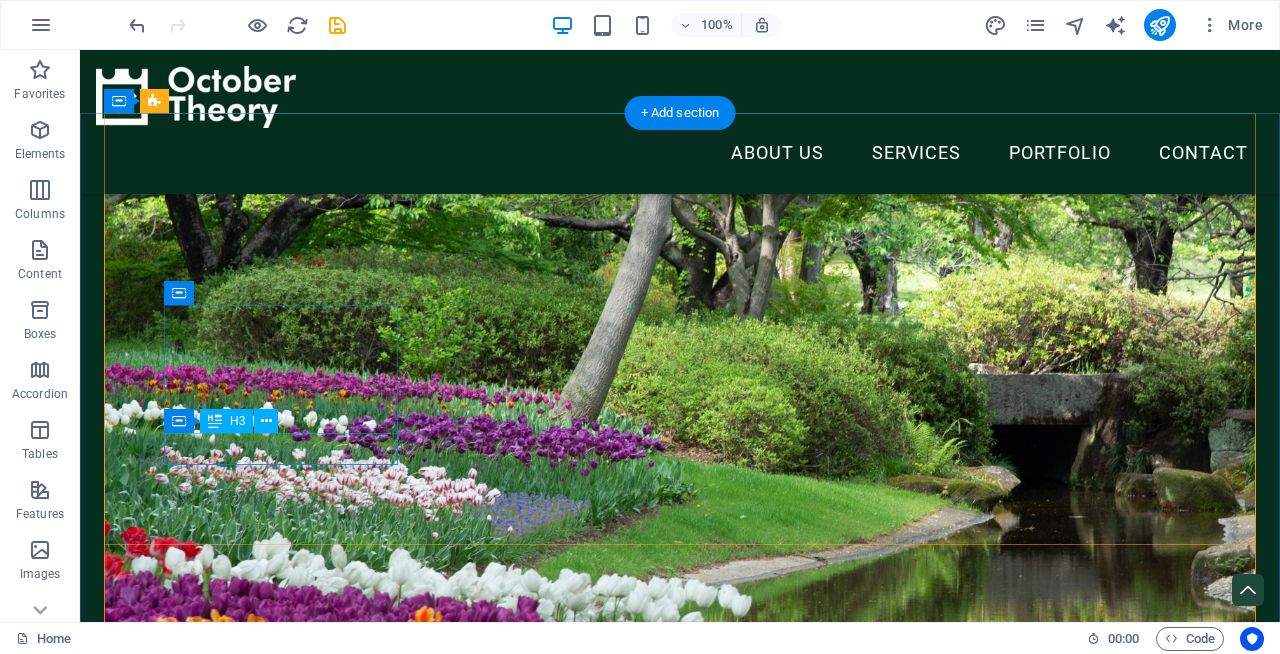 click on "Landscape Design" at bounding box center (281, 1463) 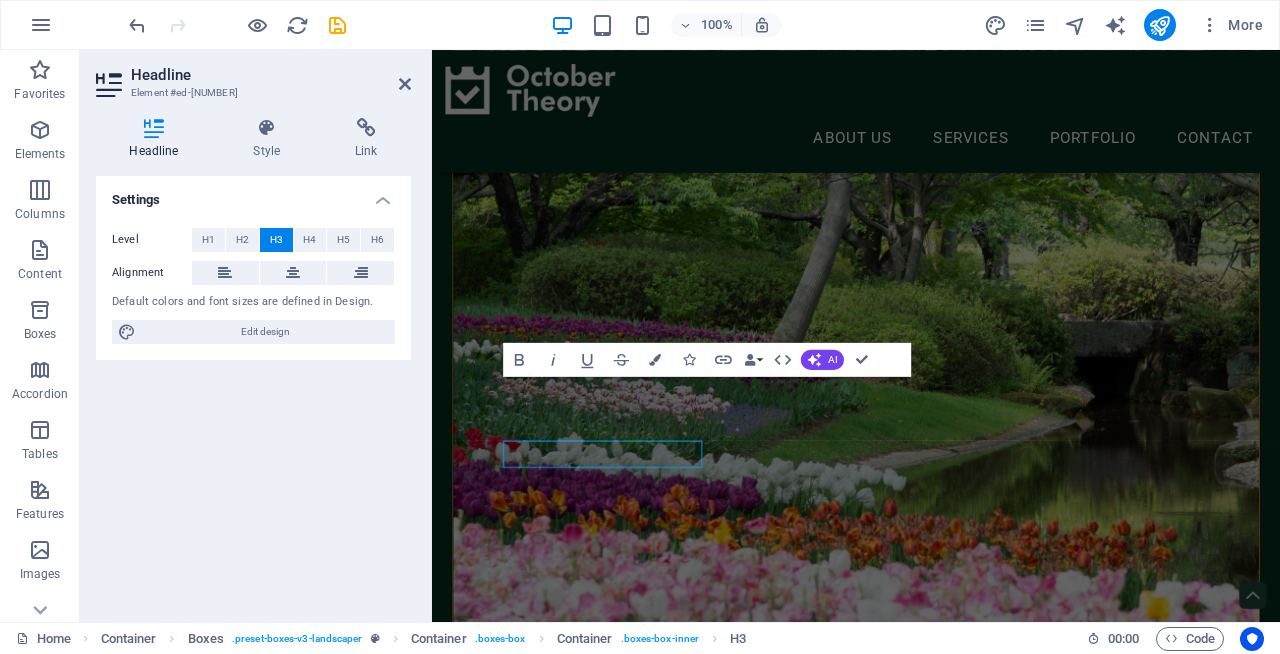 scroll, scrollTop: 626, scrollLeft: 0, axis: vertical 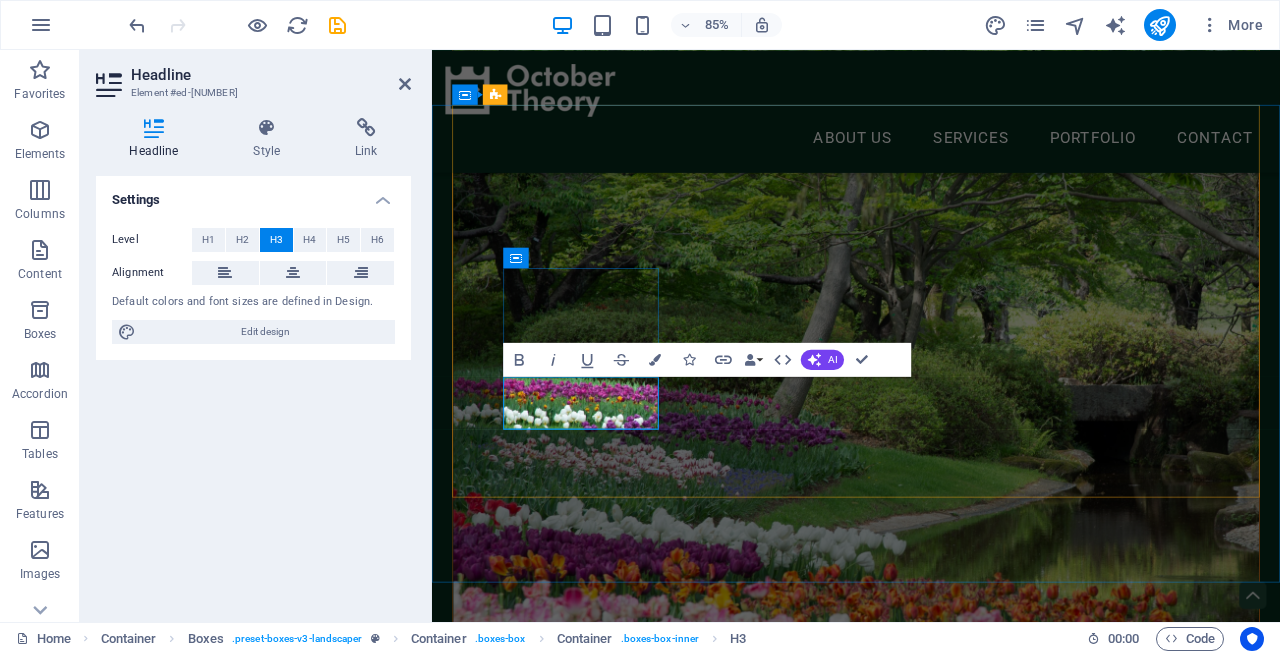 type 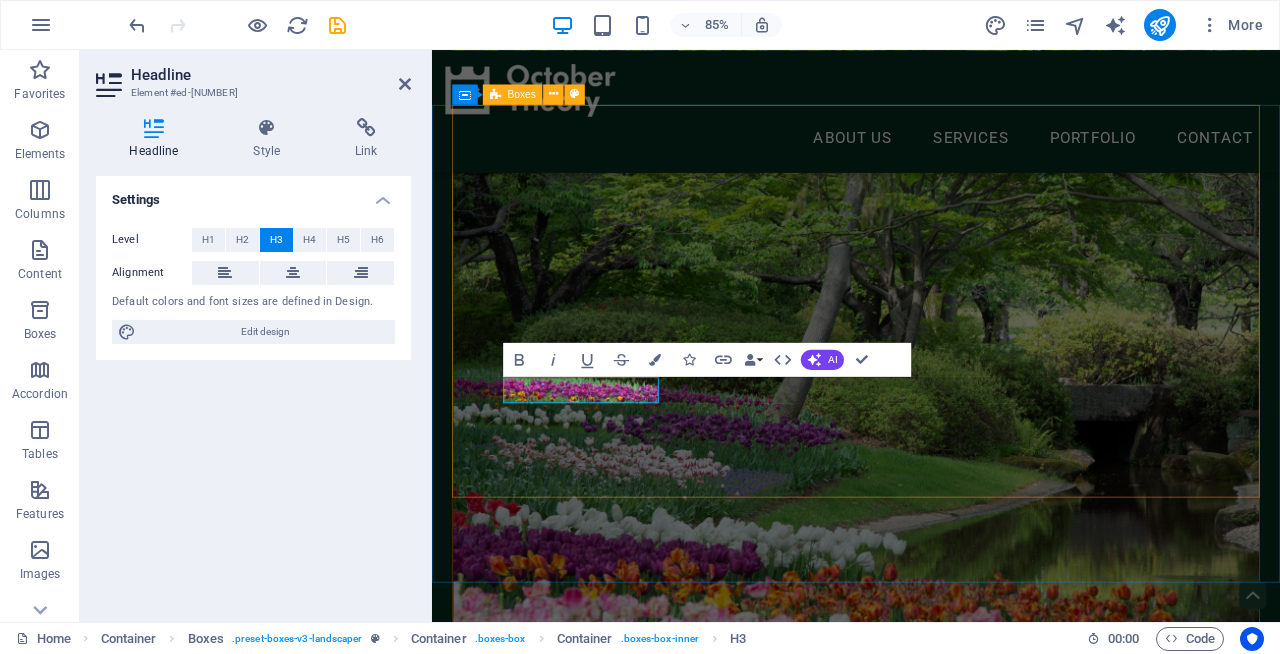 click on "What we do Strategy Tree Planting Hedges & Plants Maintenance" at bounding box center (931, 1579) 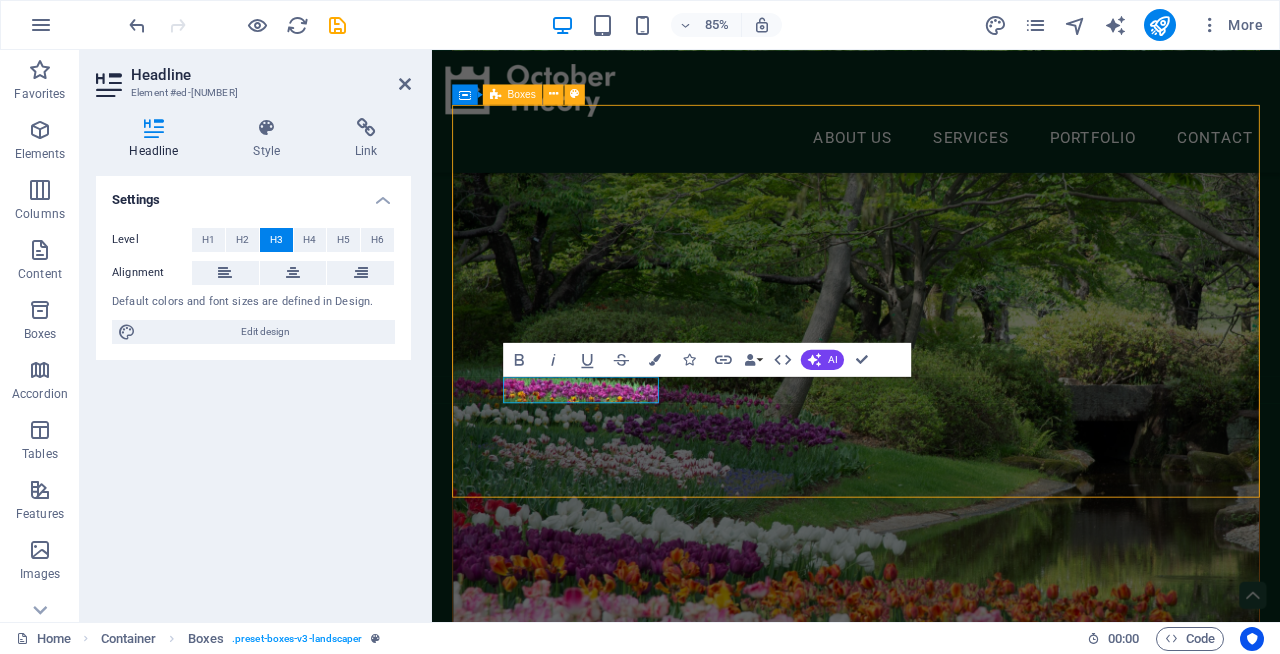 scroll, scrollTop: 702, scrollLeft: 0, axis: vertical 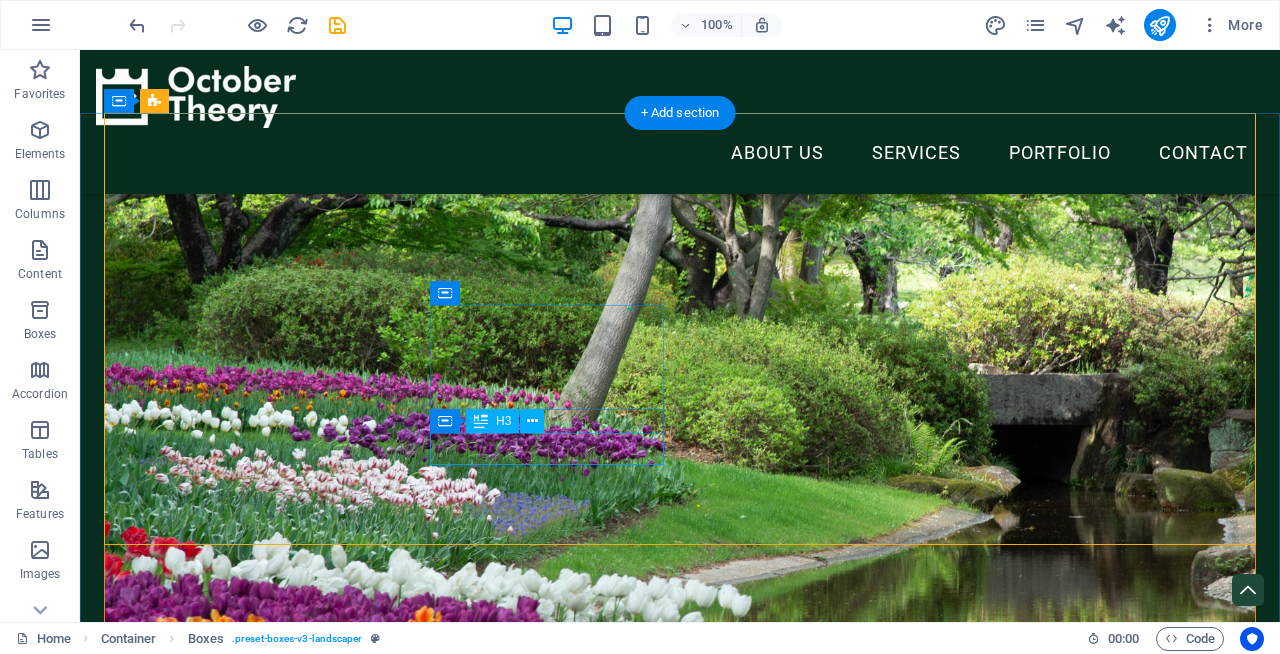 click on "Tree Planting" at bounding box center [281, 1638] 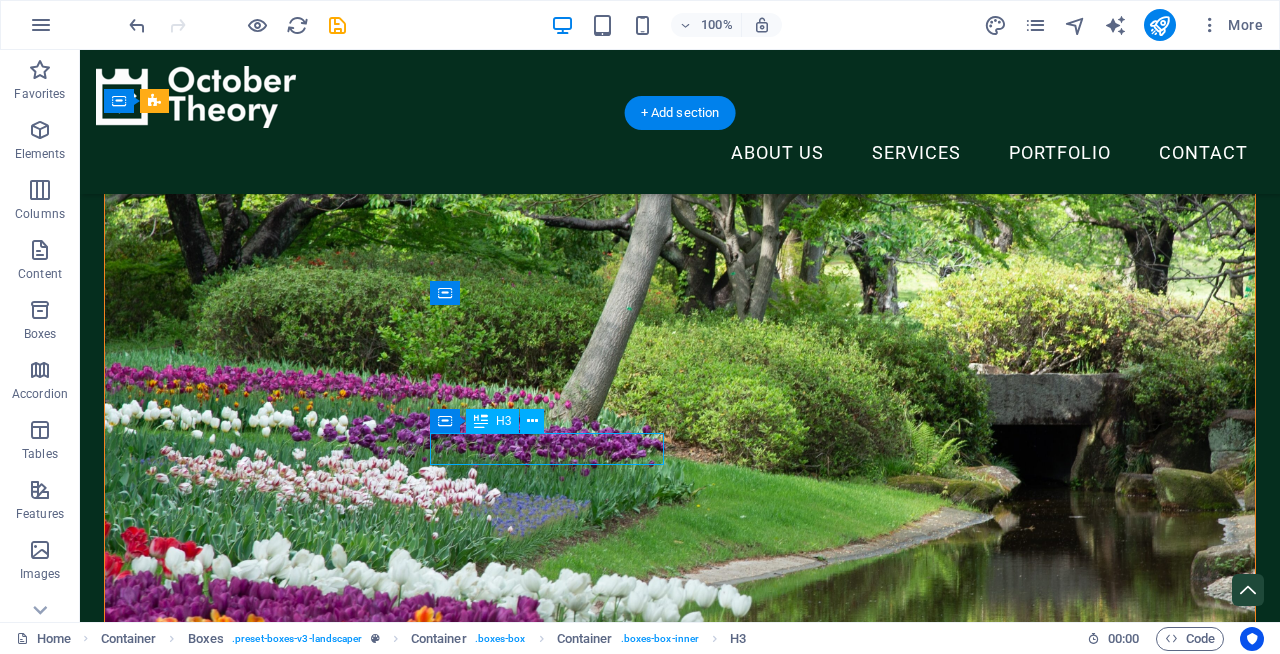click on "Tree Planting" at bounding box center (281, 1638) 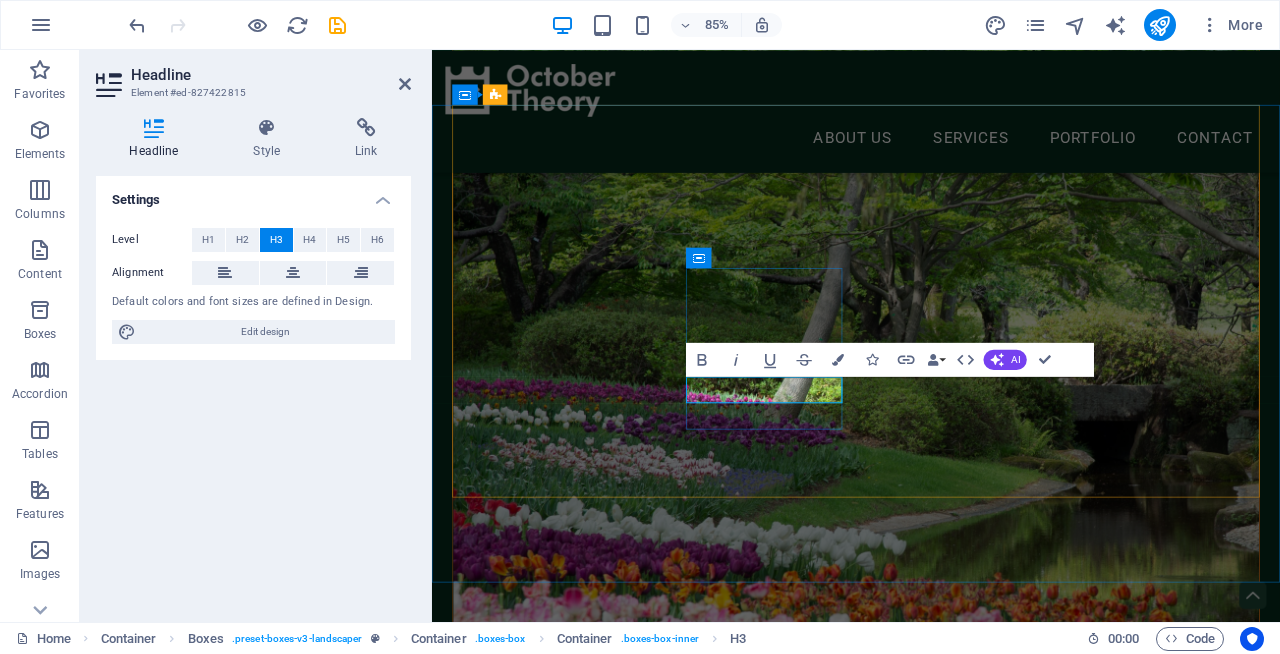 type 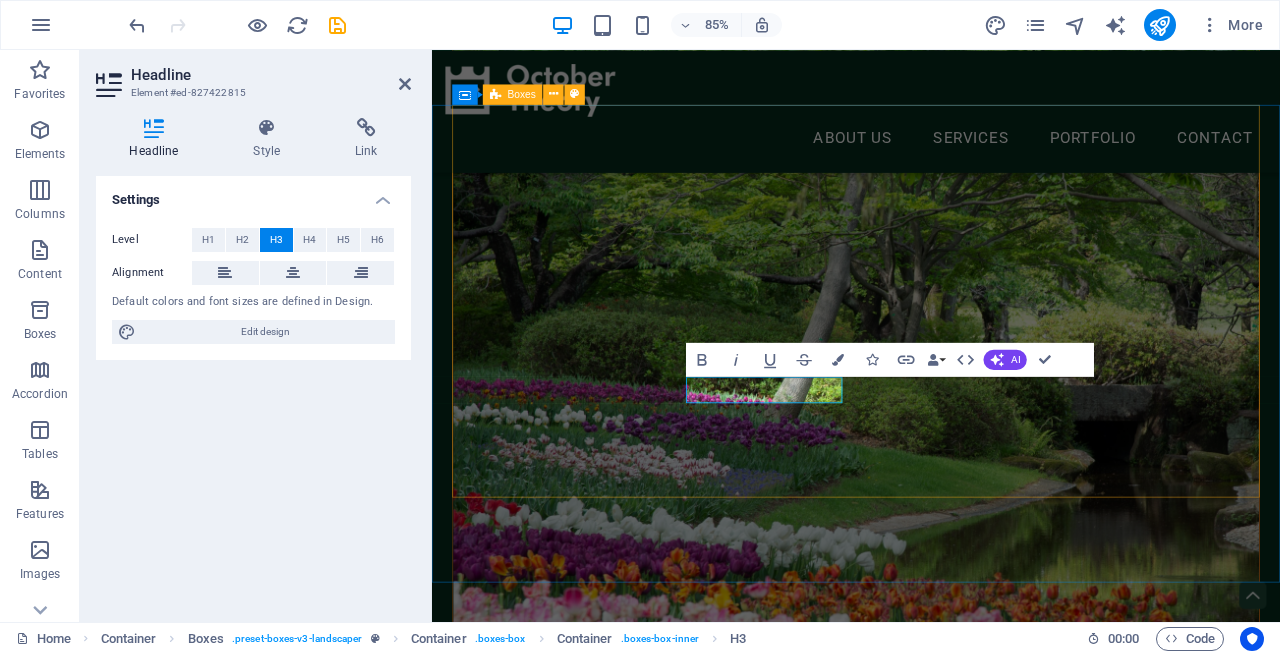 click on "What we do Strategy SEO Hedges & Plants Maintenance" at bounding box center [931, 1579] 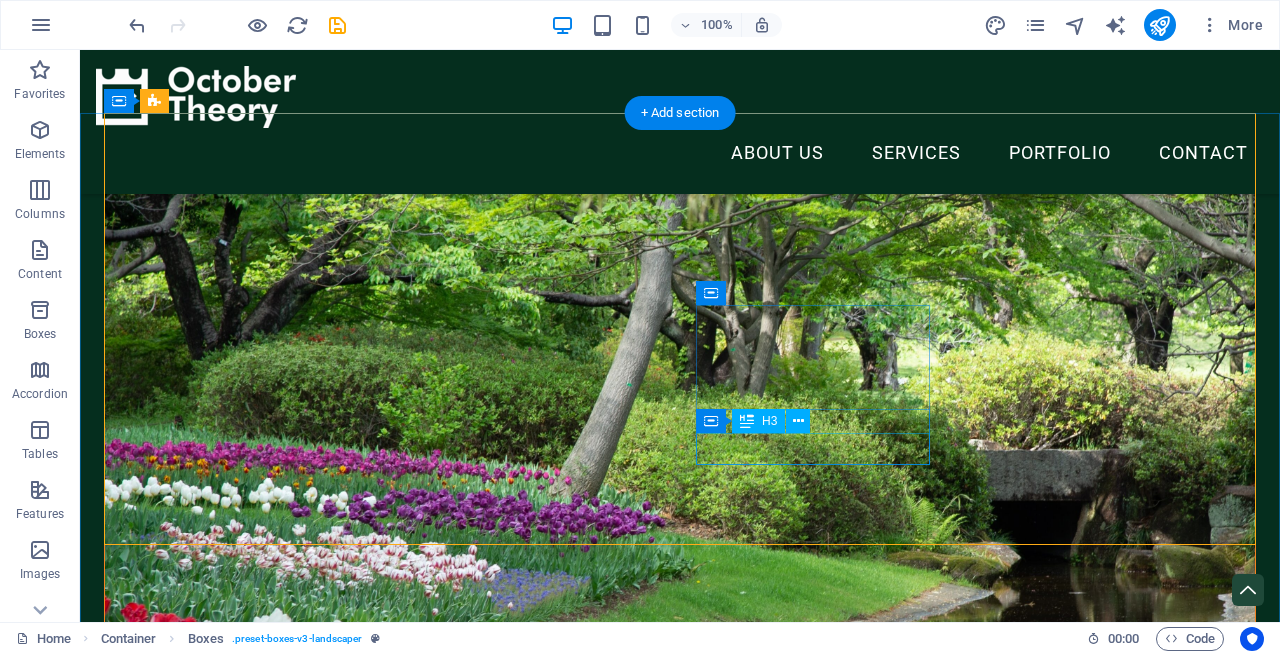 scroll, scrollTop: 702, scrollLeft: 0, axis: vertical 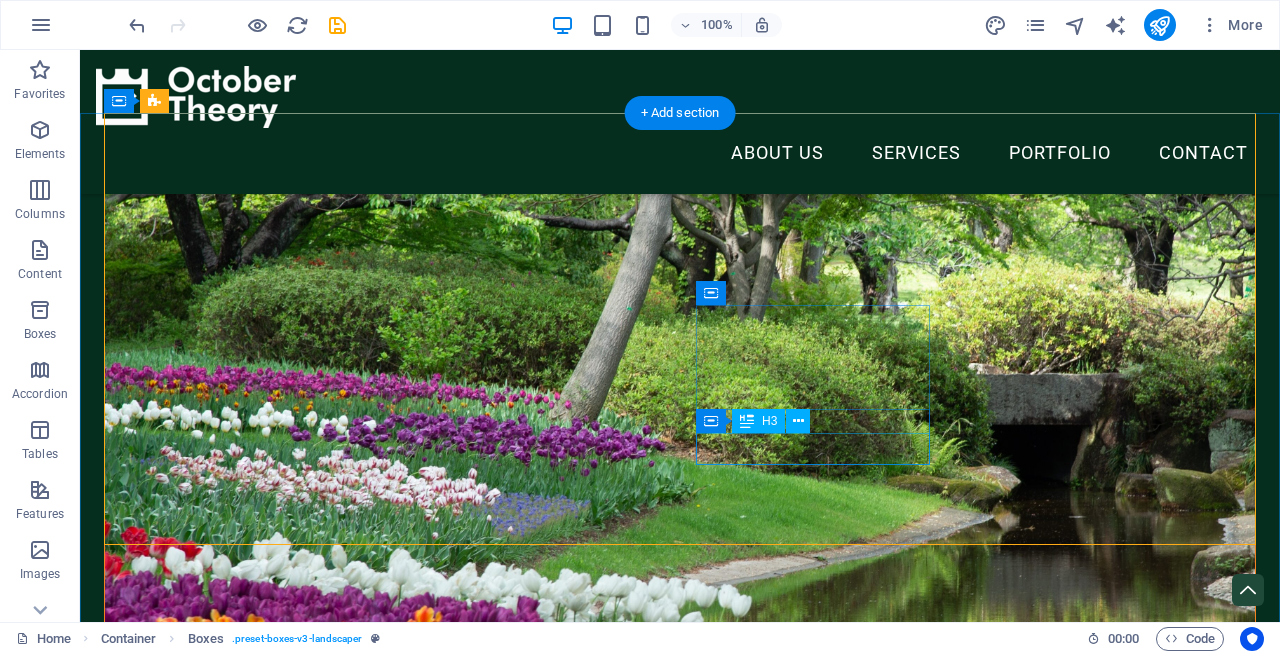 click on "Hedges & Plants" at bounding box center (281, 1814) 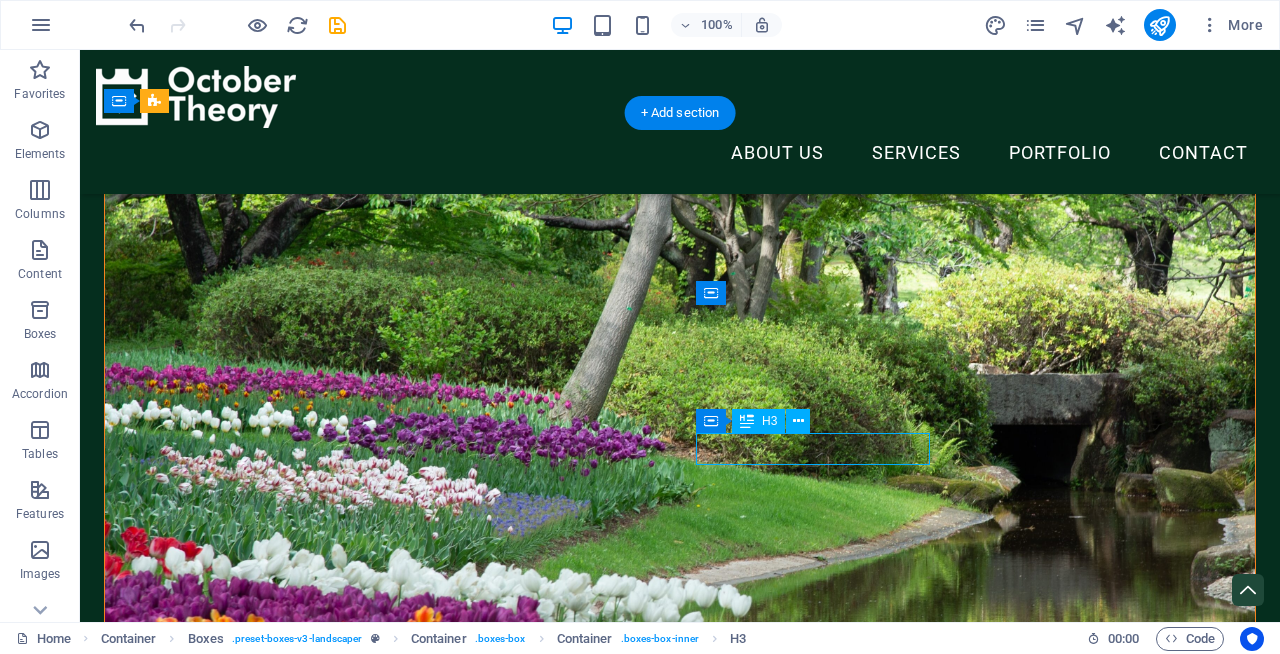 click on "Hedges & Plants" at bounding box center [281, 1814] 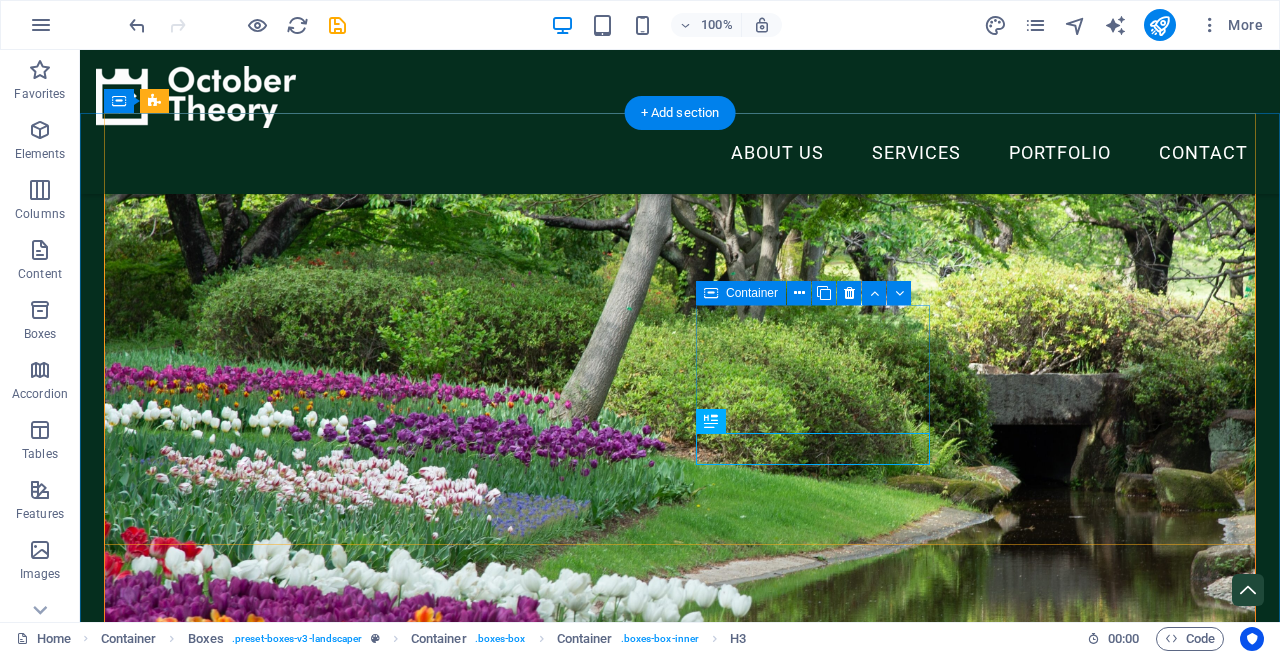 click on "Hedges & Plants" at bounding box center [281, 1750] 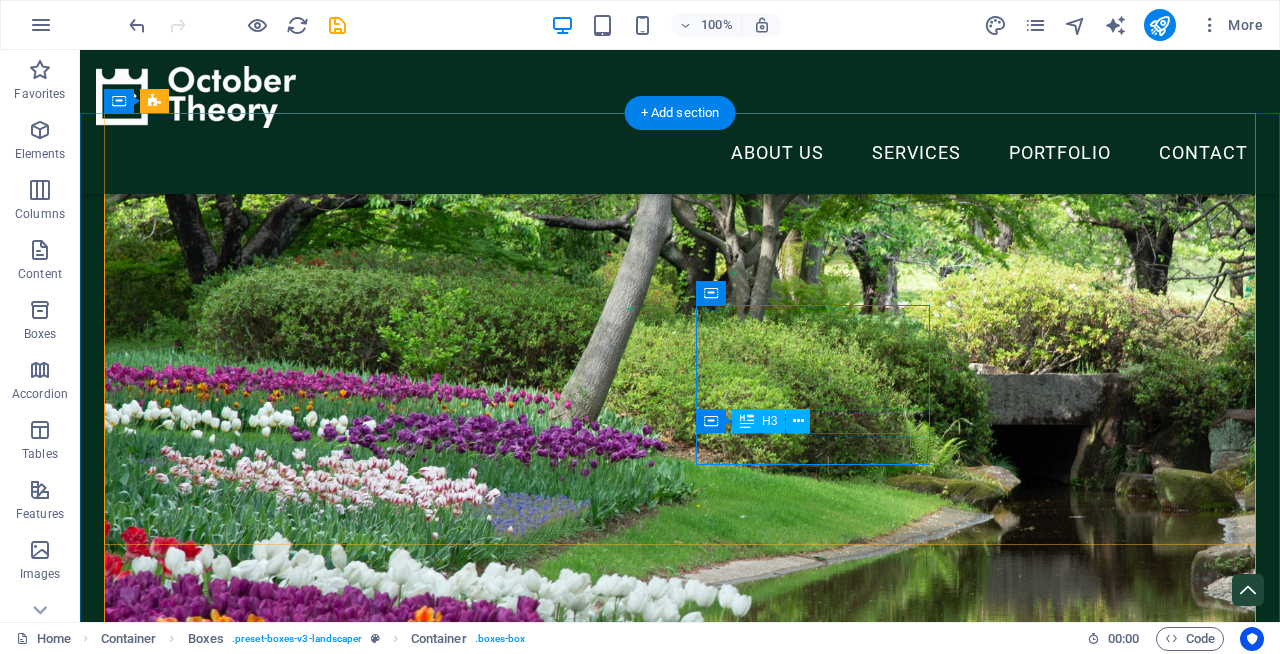 click on "Hedges & Plants" at bounding box center [281, 1814] 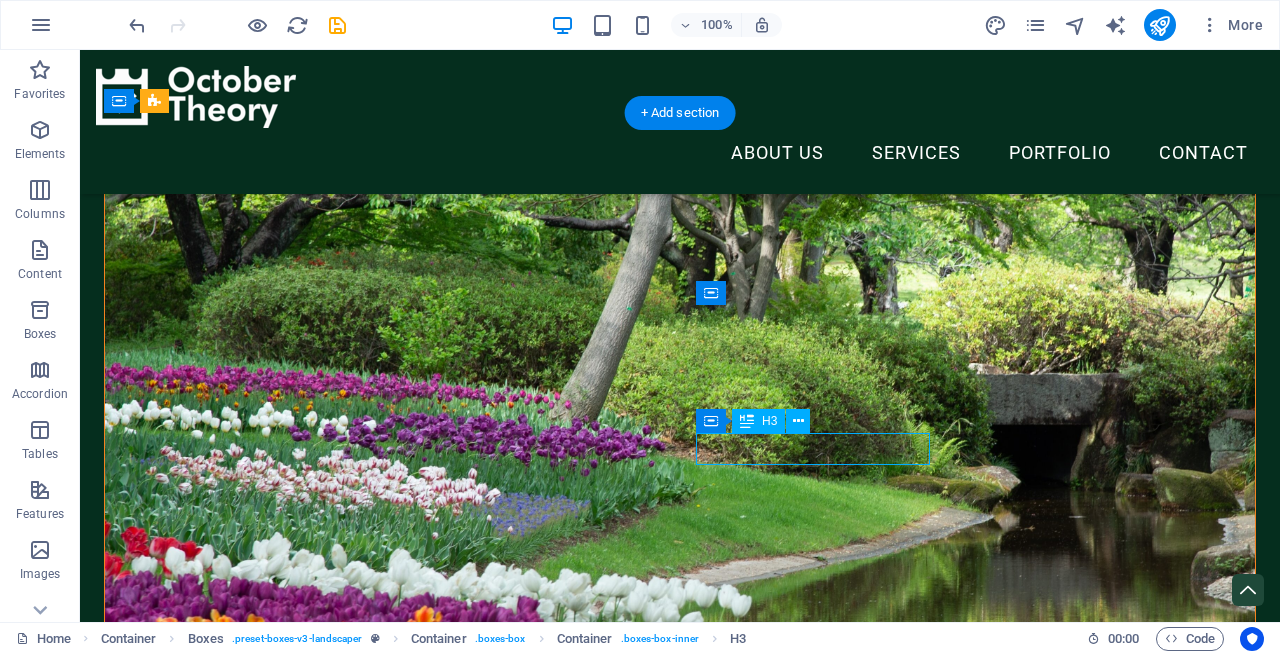 click on "Hedges & Plants" at bounding box center (281, 1814) 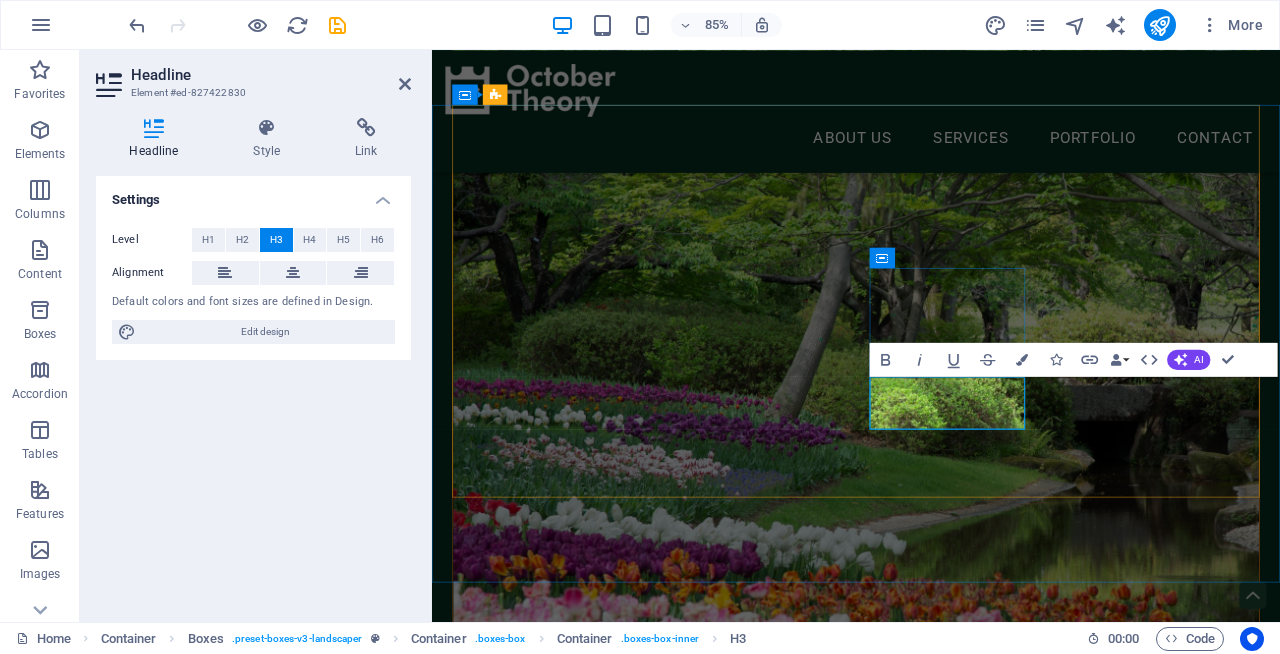 type 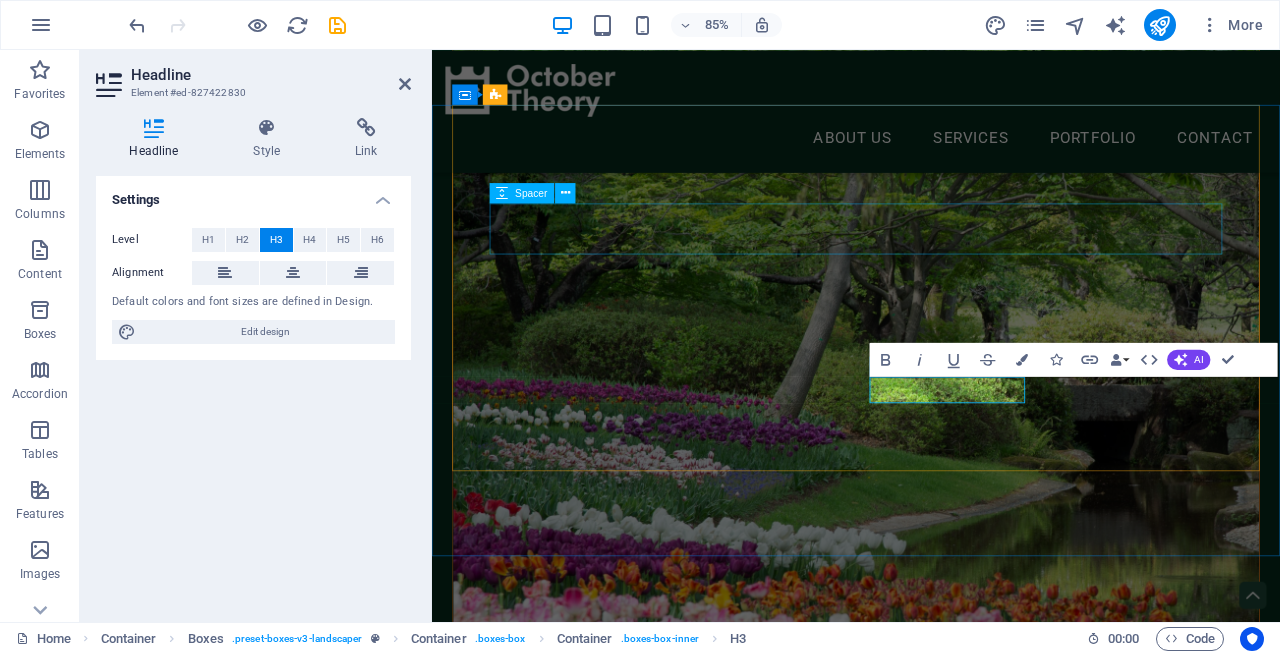 click at bounding box center [931, 1231] 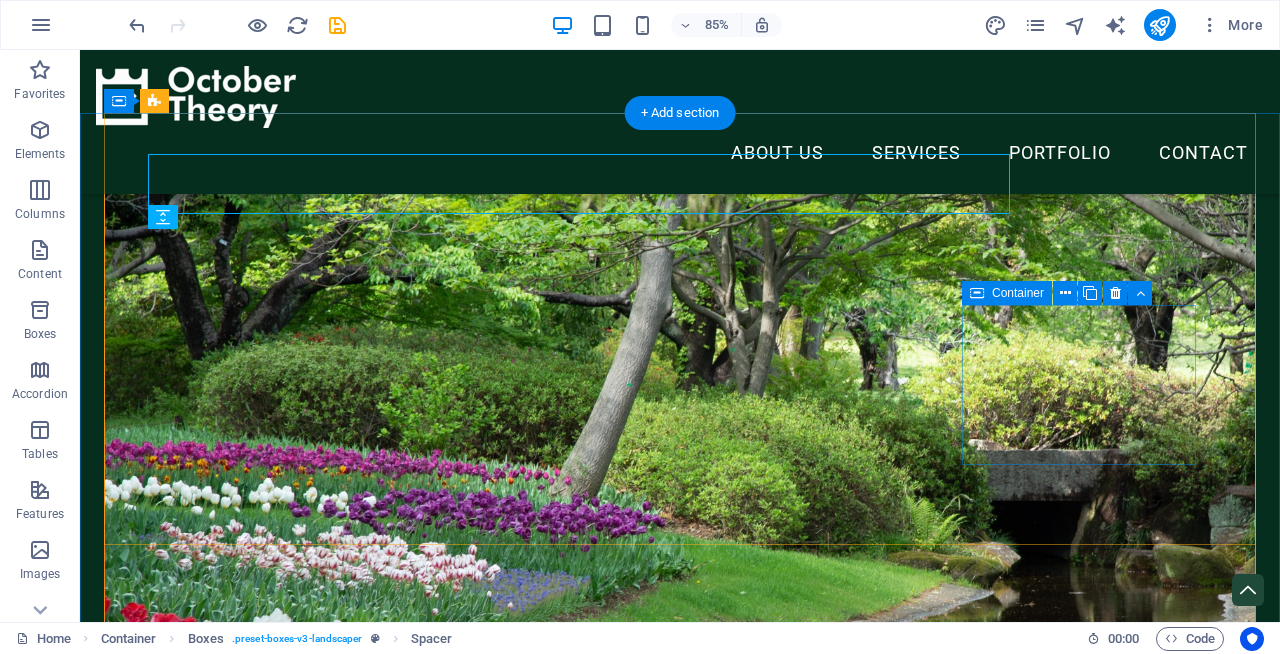 scroll, scrollTop: 702, scrollLeft: 0, axis: vertical 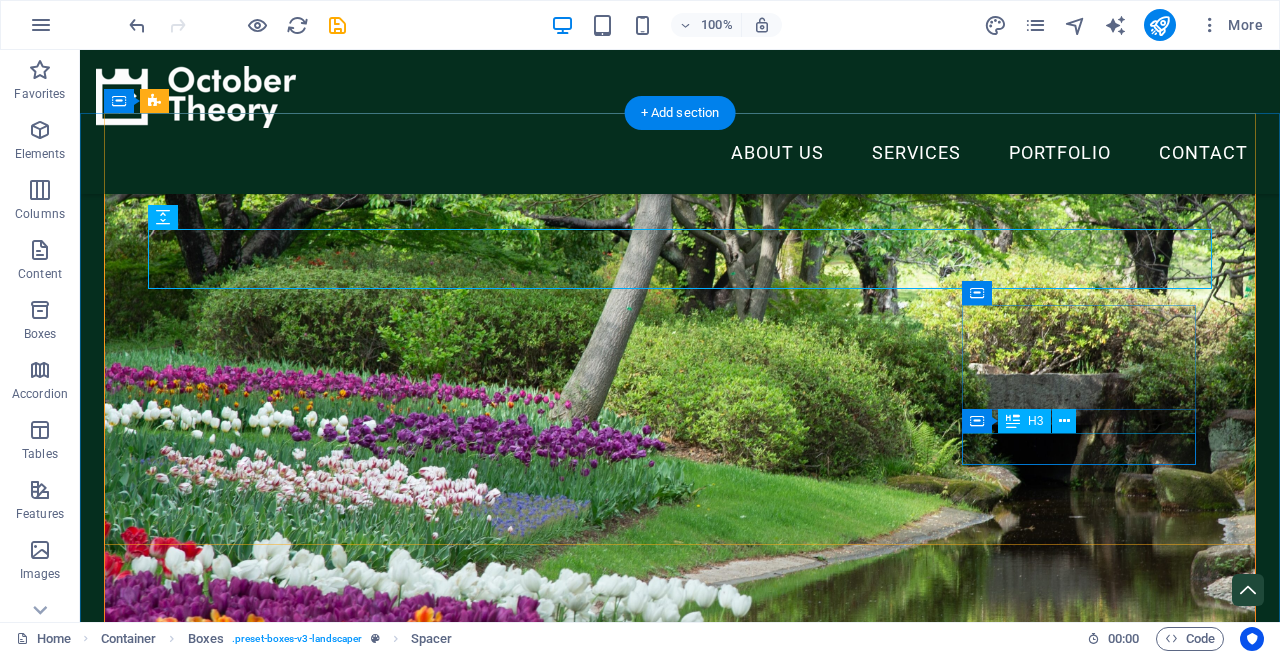 click on "Maintenance" at bounding box center [281, 1989] 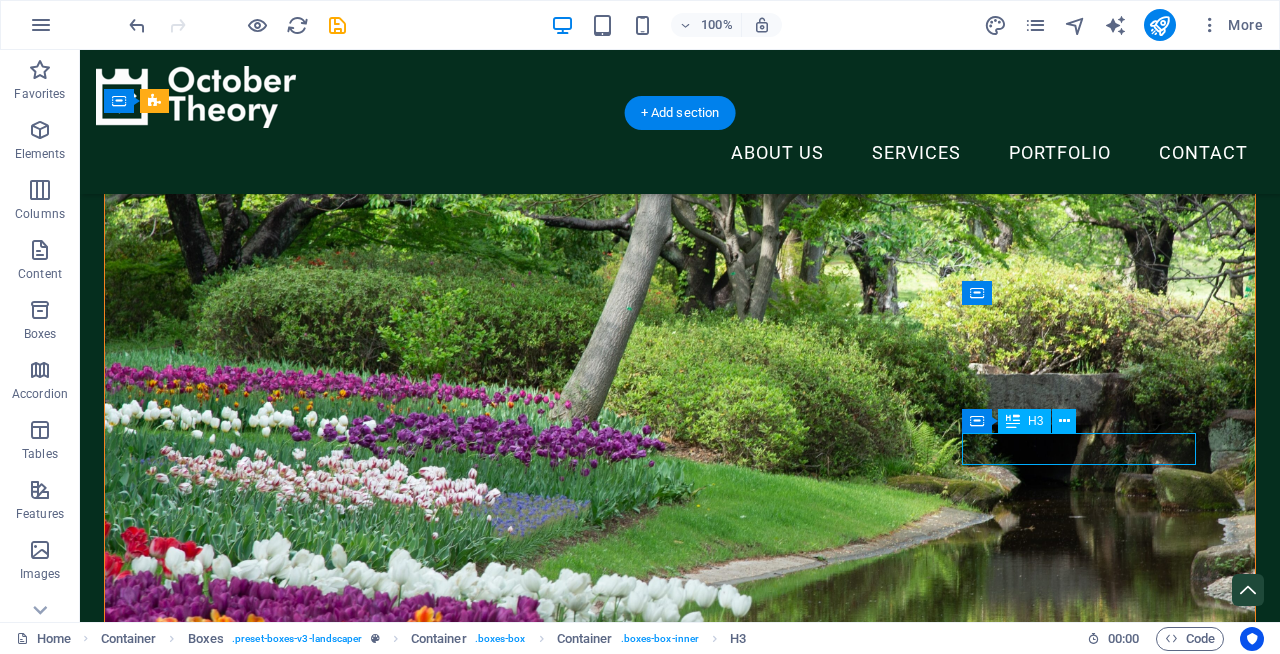 click on "Maintenance" at bounding box center [281, 1989] 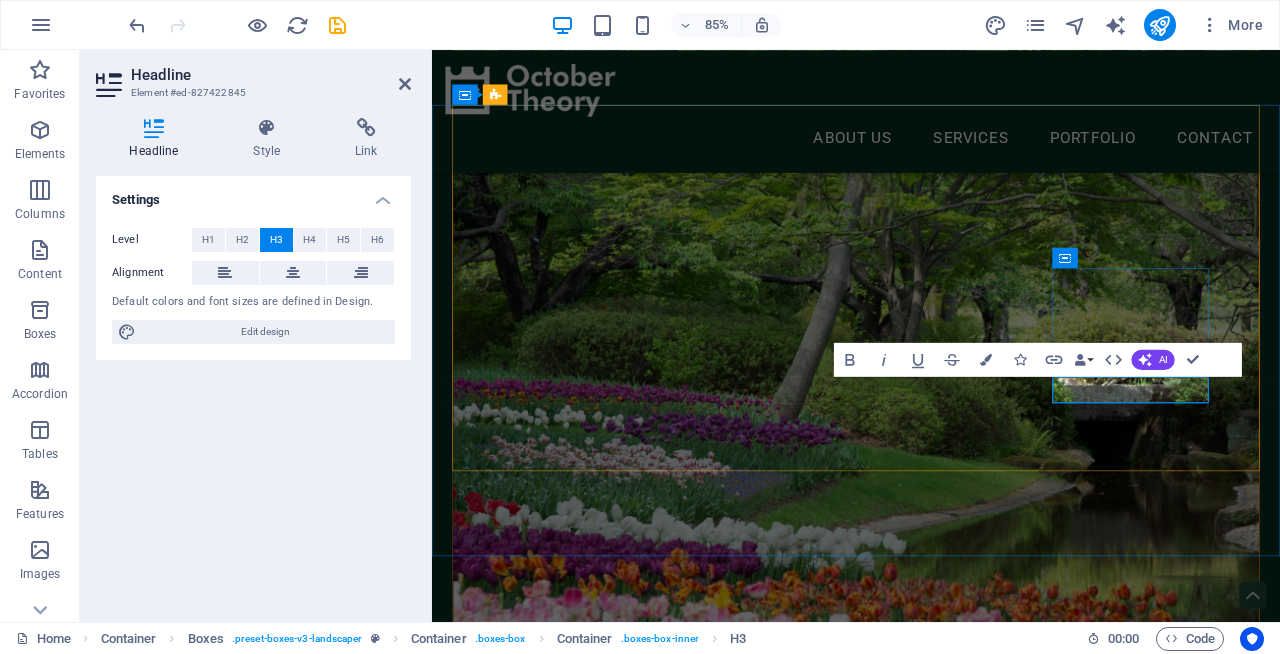 type 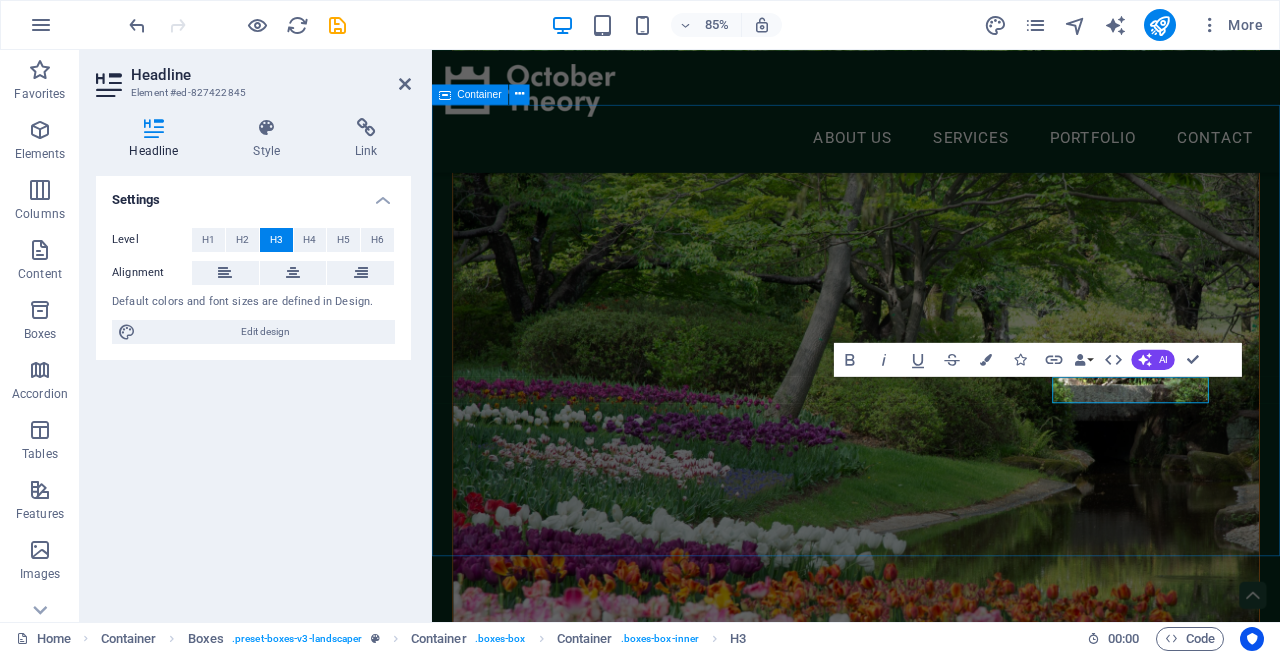 click on "What we do Strategy SEO GEO Social Media" at bounding box center [931, 1613] 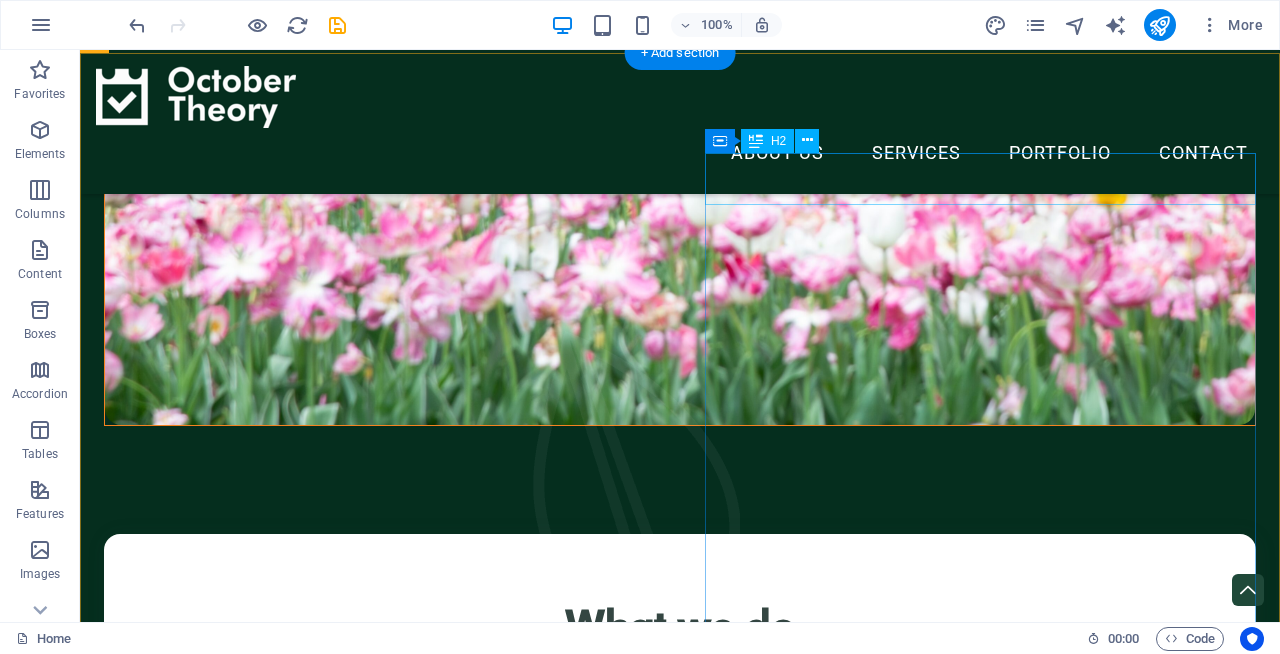 scroll, scrollTop: 1294, scrollLeft: 0, axis: vertical 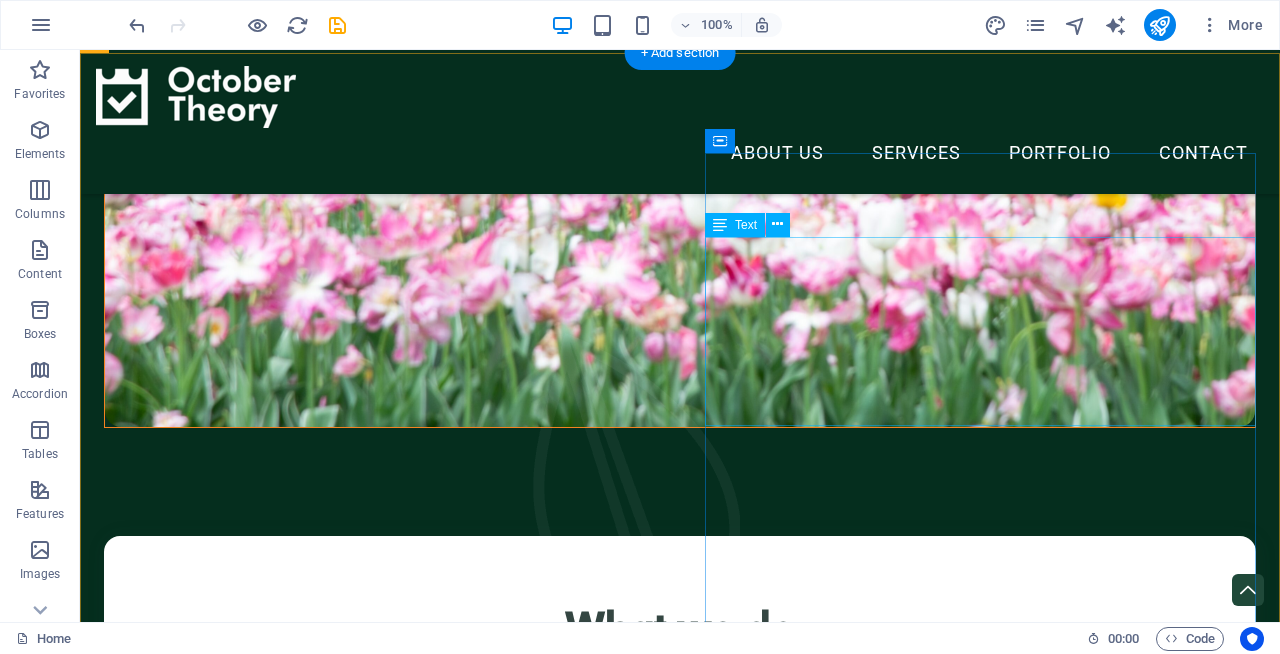click on "Sed ut perspiciatis unde omnis iste natus error sit voluptatem accusantium doloremque laudantium, totam rem aperiam, eaquipsa quae ab illo inventore veritatis et quasi architecto beatae vitae dicta sunt explicabo. Nemo enim ipsam voluptatem quia voluptas sit. Sed ut perspiciatis unde omnis iste natus error sit voluptatem accusantium doloremque laudantium, totam rem aperiam, eaque ipsa qua." at bounding box center [680, 3020] 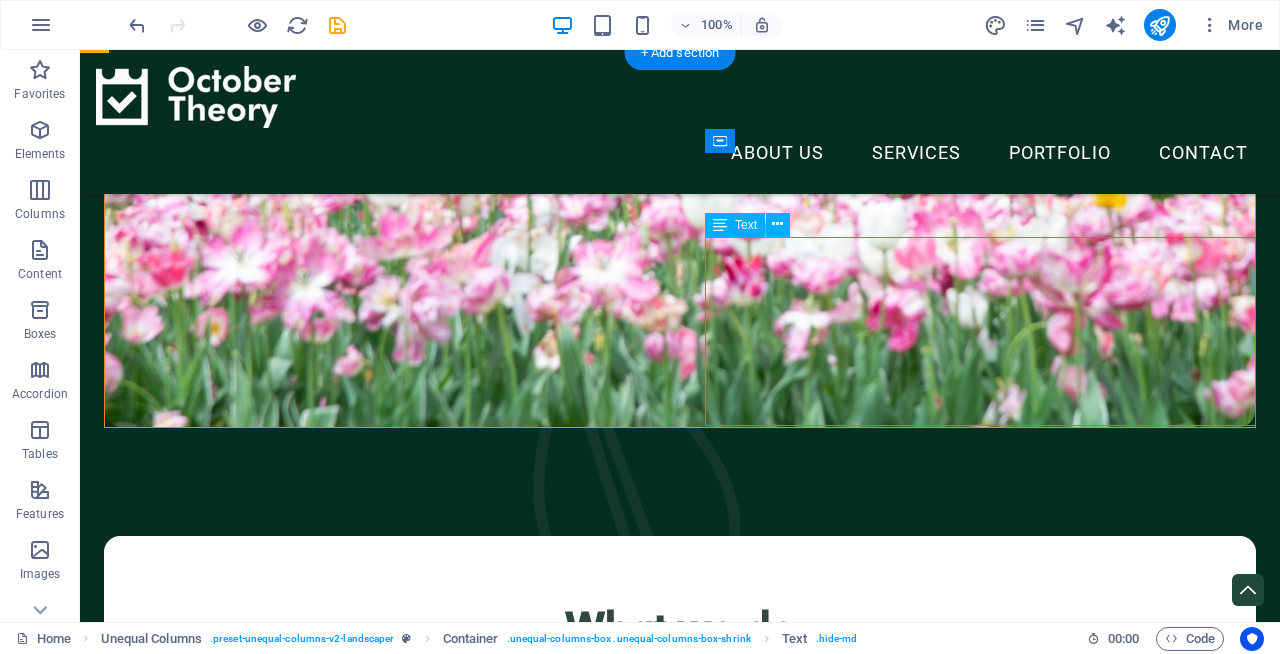 click on "Sed ut perspiciatis unde omnis iste natus error sit voluptatem accusantium doloremque laudantium, totam rem aperiam, eaquipsa quae ab illo inventore veritatis et quasi architecto beatae vitae dicta sunt explicabo. Nemo enim ipsam voluptatem quia voluptas sit. Sed ut perspiciatis unde omnis iste natus error sit voluptatem accusantium doloremque laudantium, totam rem aperiam, eaque ipsa qua." at bounding box center (680, 3020) 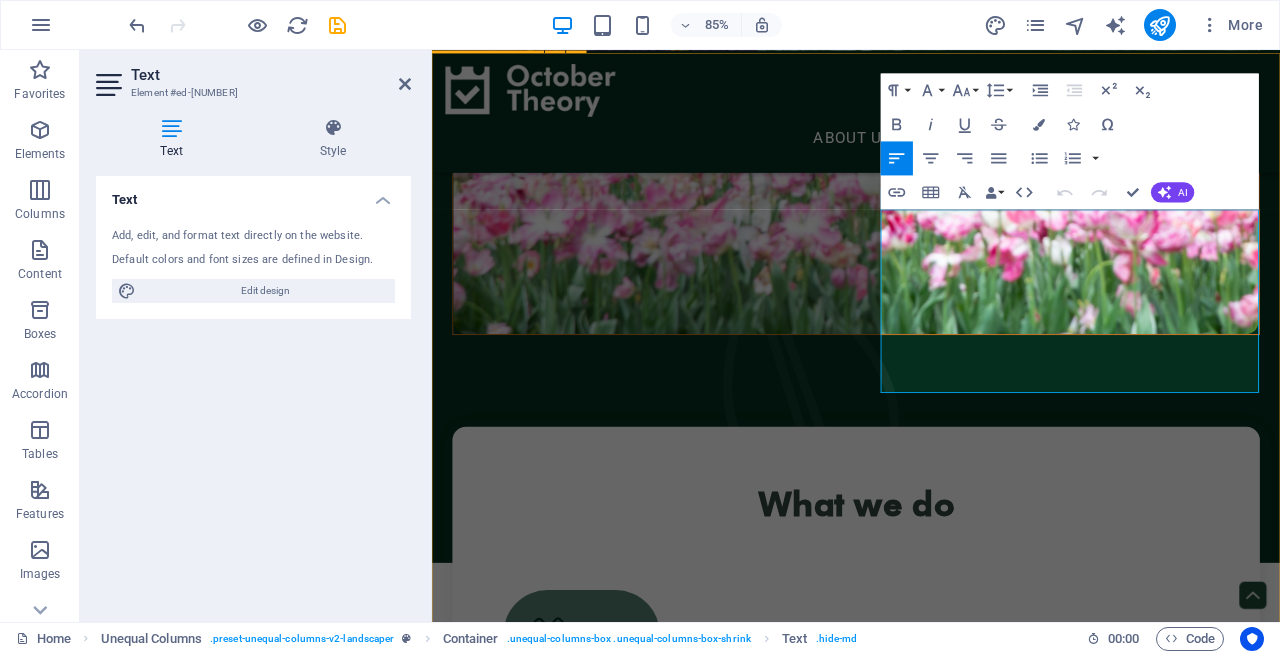 drag, startPoint x: 1268, startPoint y: 436, endPoint x: 895, endPoint y: 244, distance: 419.5152 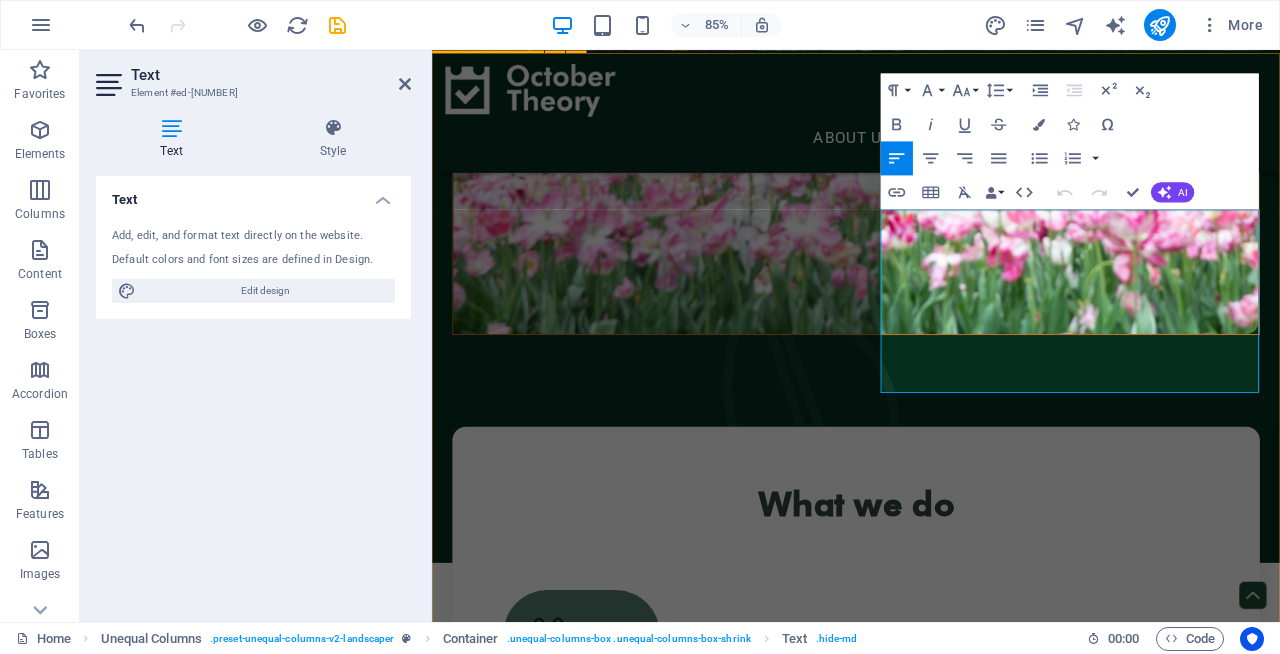 click on "What we are all about Sed ut perspiciatis unde omnis iste natus error sit voluptatem accusantium doloremque laudantium, totam rem aperiam, eaquipsa quae ab illo inventore veritatis et quasi architecto beatae vitae dicta sunt explicabo. Nemo enim ipsam voluptatem quia voluptas sit. Sed ut perspiciatis unde omnis iste natus error sit voluptatem accusantium doloremque laudantium, totam rem aperiam, eaque ipsa qua. Sed ut perspiciatis unde omnis iste natus error sit voluptatem accusantium doloremque laudantium, totam rem aperiam, eaquipsa quae ab illo inventore veritatis et quasi architecto beatae vitae dicta sunt explicabo. Nemo enim ipsam voluptatem quia voluptas sit. Sed ut perspiciatis unde omnis iste natus error sit voluptatem accusantium doloremque laudantium, totam rem aperiam, eaque ipsa qua. about us" at bounding box center (931, 2348) 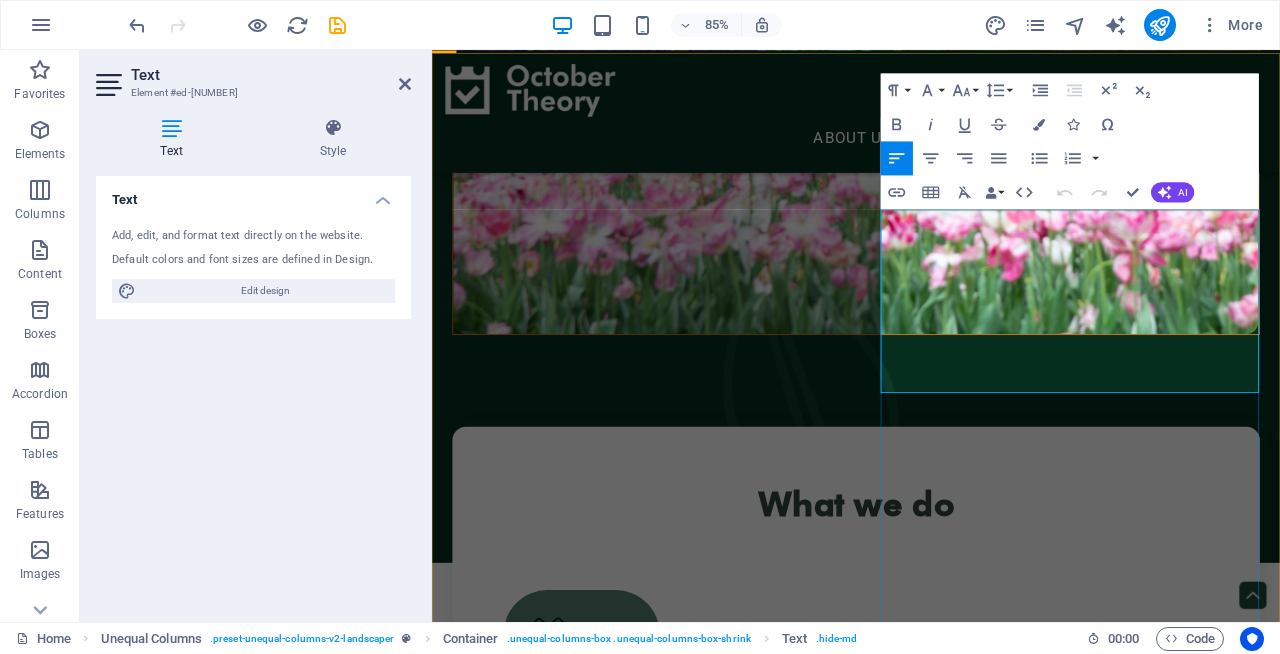 click on "Sed ut perspiciatis unde omnis iste natus error sit voluptatem accusantium doloremque laudantium, totam rem aperiam, eaquipsa quae ab illo inventore veritatis et quasi architecto beatae vitae dicta sunt explicabo. Nemo enim ipsam voluptatem quia voluptas sit. Sed ut perspiciatis unde omnis iste natus error sit voluptatem accusantium doloremque laudantium, totam rem aperiam, eaque ipsa qua." at bounding box center (931, 2789) 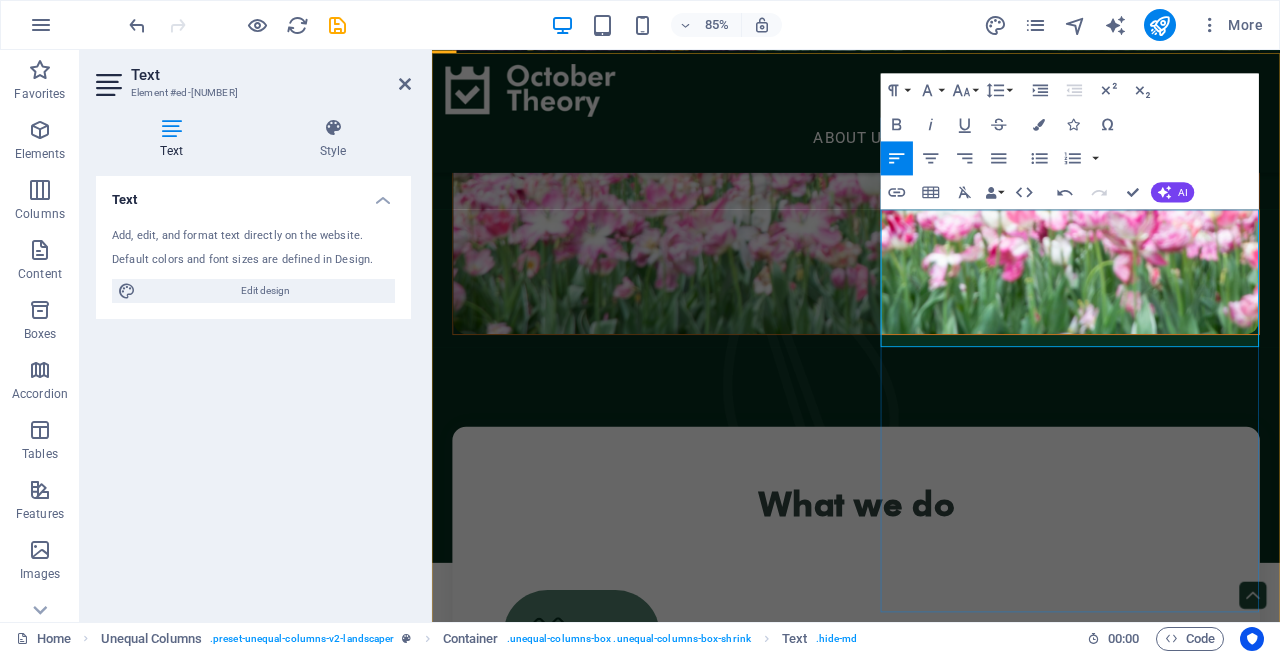 click on "To help brands grow with intention by turning clarity into action. We guide businesses through smart, time-bound strategies that drive visibility, engagement, and measurable results — starting with where they are, and building toward where they want to be." at bounding box center (931, 2802) 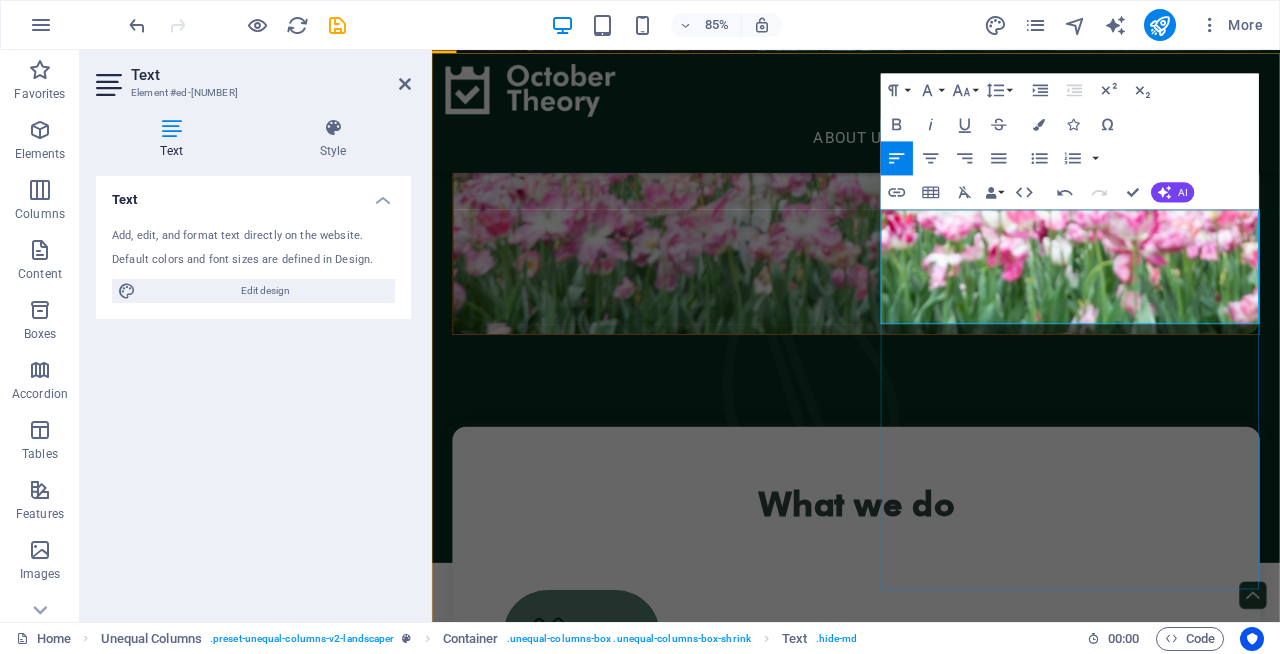 type 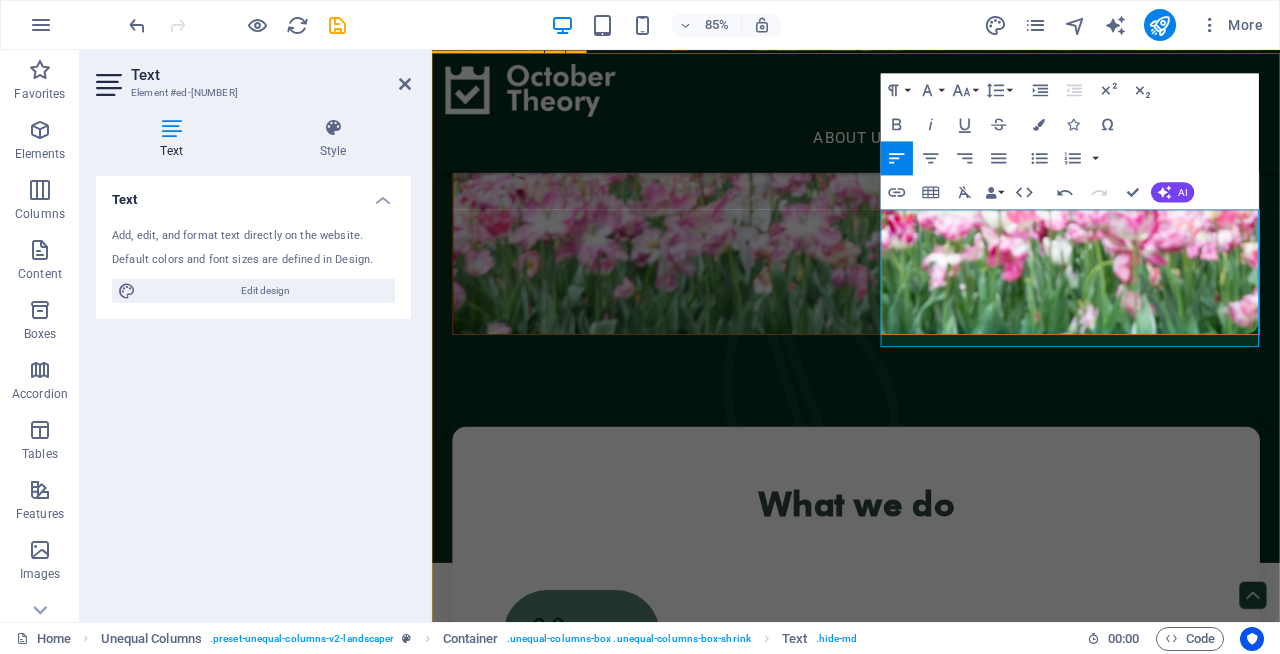click on "What we are all about Our Mission is to help brands grow with intention by turning clarity into action. We guide businesses through smart, time-bound strategies that drive visibility, engagement, and measurable results — starting with where they are, and building toward where they want to be. Sed ut perspiciatis unde omnis iste natus error sit voluptatem accusantium doloremque laudantium, totam rem aperiam, eaquipsa quae ab illo inventore veritatis et quasi architecto beatae vitae dicta sunt explicabo. Nemo enim ipsam voluptatem quia voluptas sit. Sed ut perspiciatis unde omnis iste natus error sit voluptatem accusantium doloremque laudantium, totam rem aperiam, eaque ipsa qua. about us" at bounding box center [931, 2335] 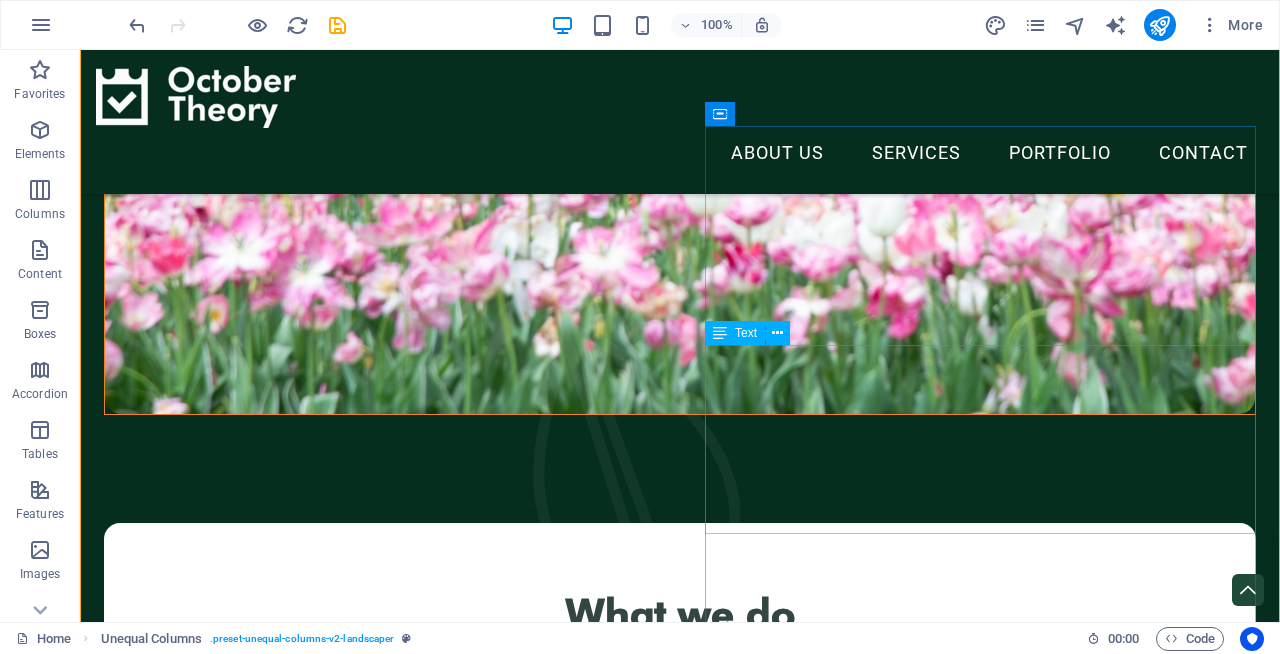 scroll, scrollTop: 1330, scrollLeft: 0, axis: vertical 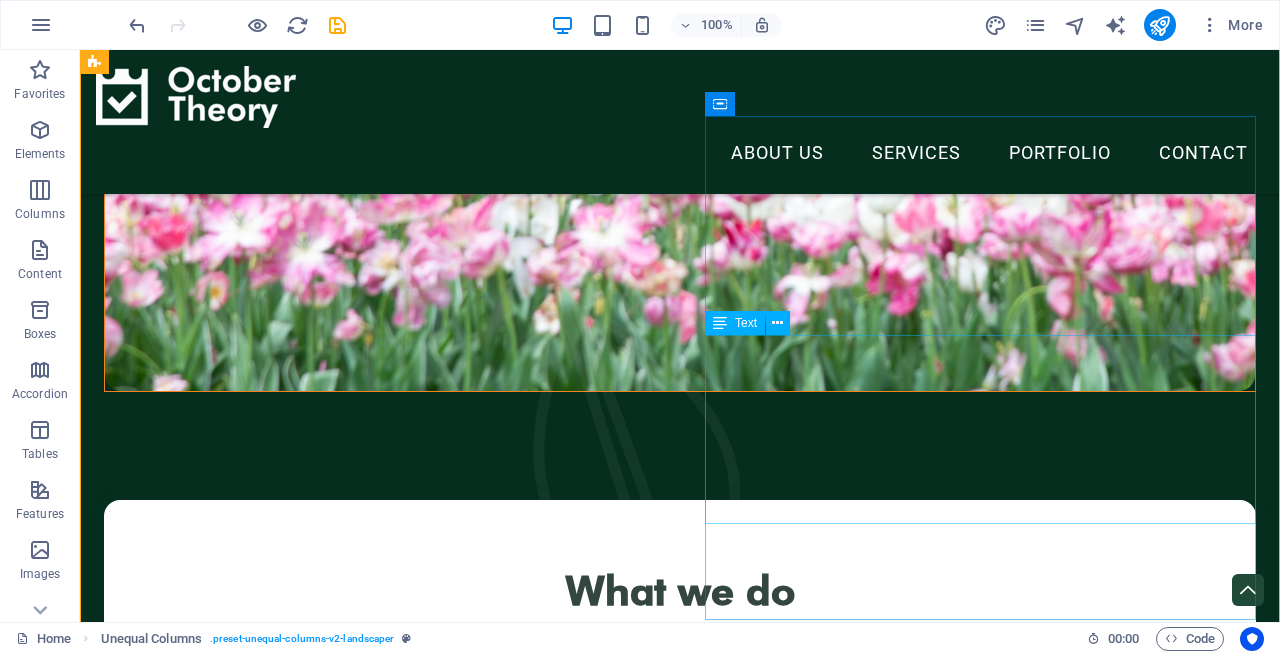 click on "Sed ut perspiciatis unde omnis iste natus error sit voluptatem accusantium doloremque laudantium, totam rem aperiam, eaquipsa quae ab illo inventore veritatis et quasi architecto beatae vitae dicta sunt explicabo. Nemo enim ipsam voluptatem quia voluptas sit. Sed ut perspiciatis unde omnis iste natus error sit voluptatem accusantium doloremque laudantium, totam rem aperiam, eaque ipsa qua." at bounding box center [680, 3038] 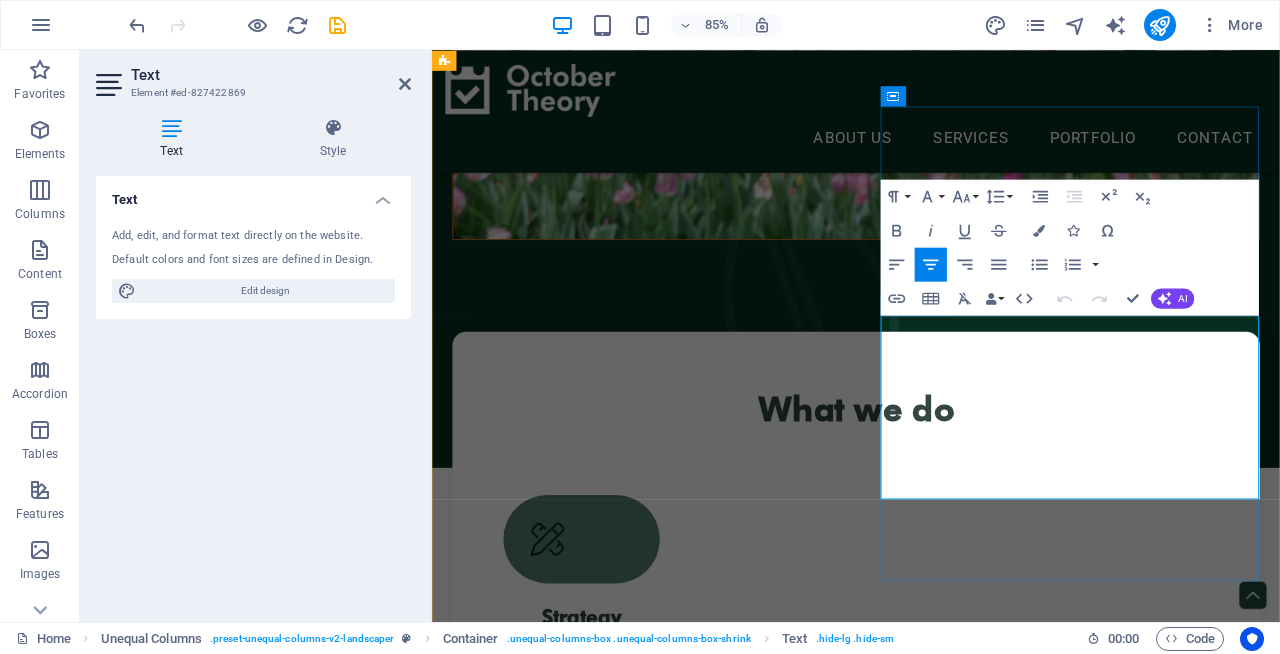 scroll, scrollTop: 1255, scrollLeft: 0, axis: vertical 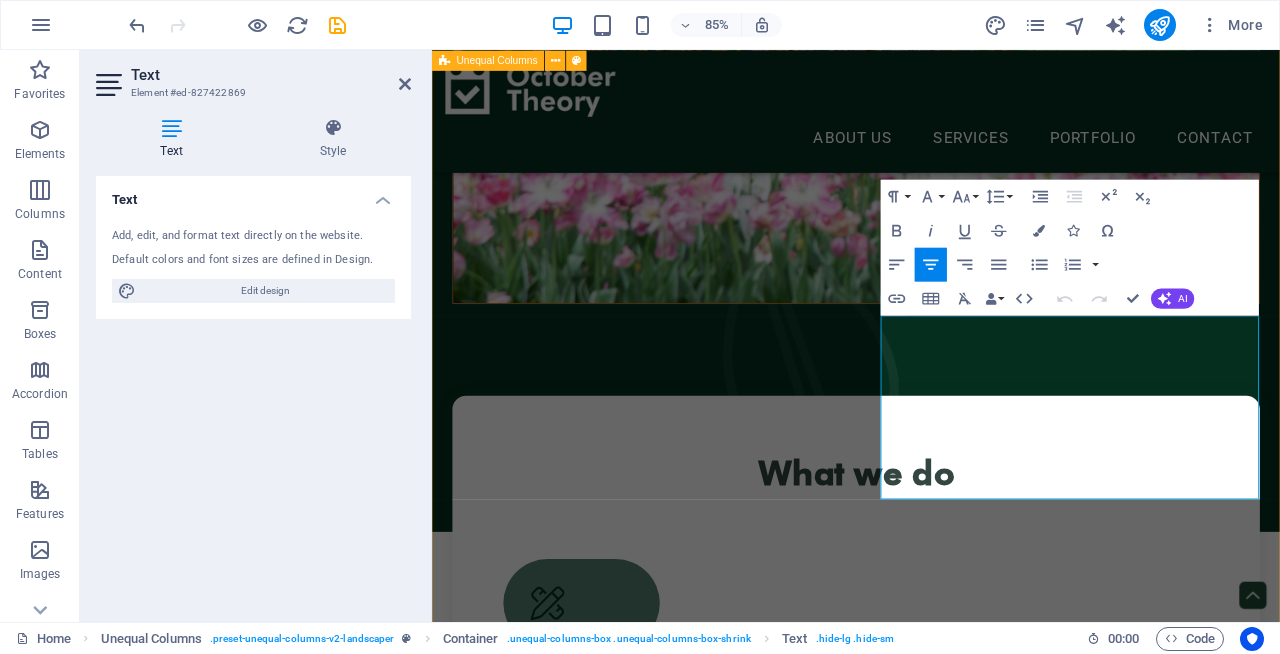 drag, startPoint x: 999, startPoint y: 371, endPoint x: 1421, endPoint y: 583, distance: 472.2584 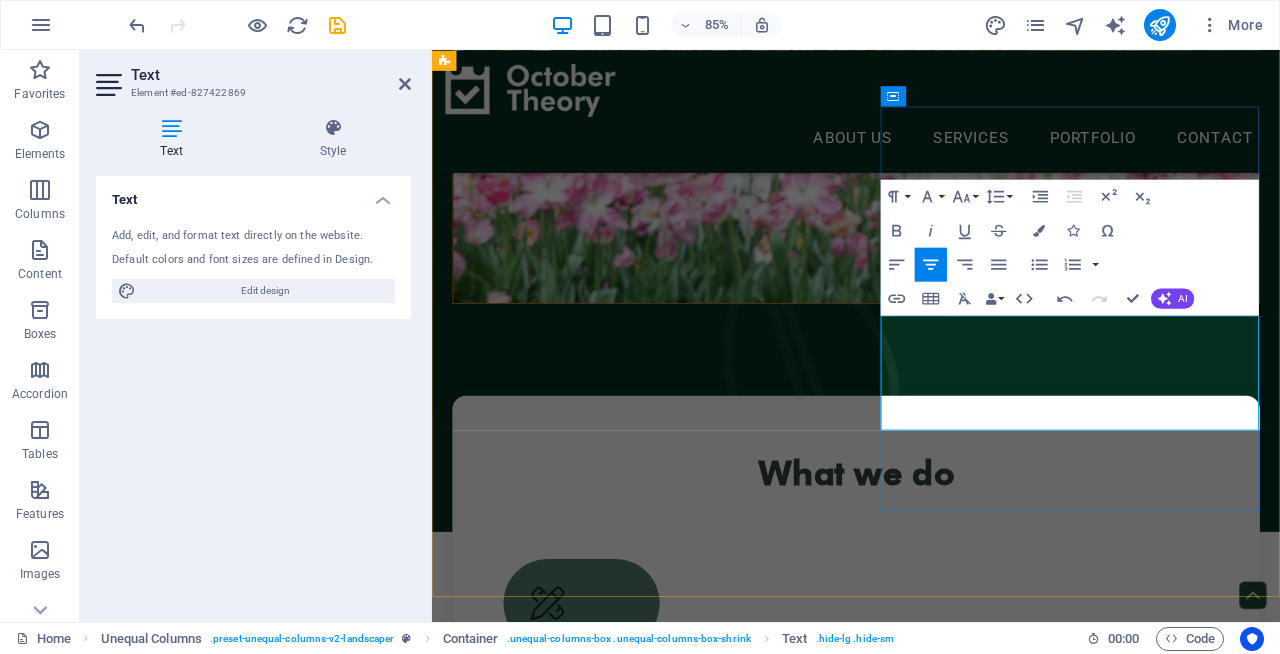 click on "[COMPANY_NAME] world where marketing isn't rushed or reactive — but timely, thoughtful, and aligned with real business goals. At [COMPANY_NAME], we aim to be the agency that helps brands move forward with purpose, not pressure." at bounding box center [931, 2819] 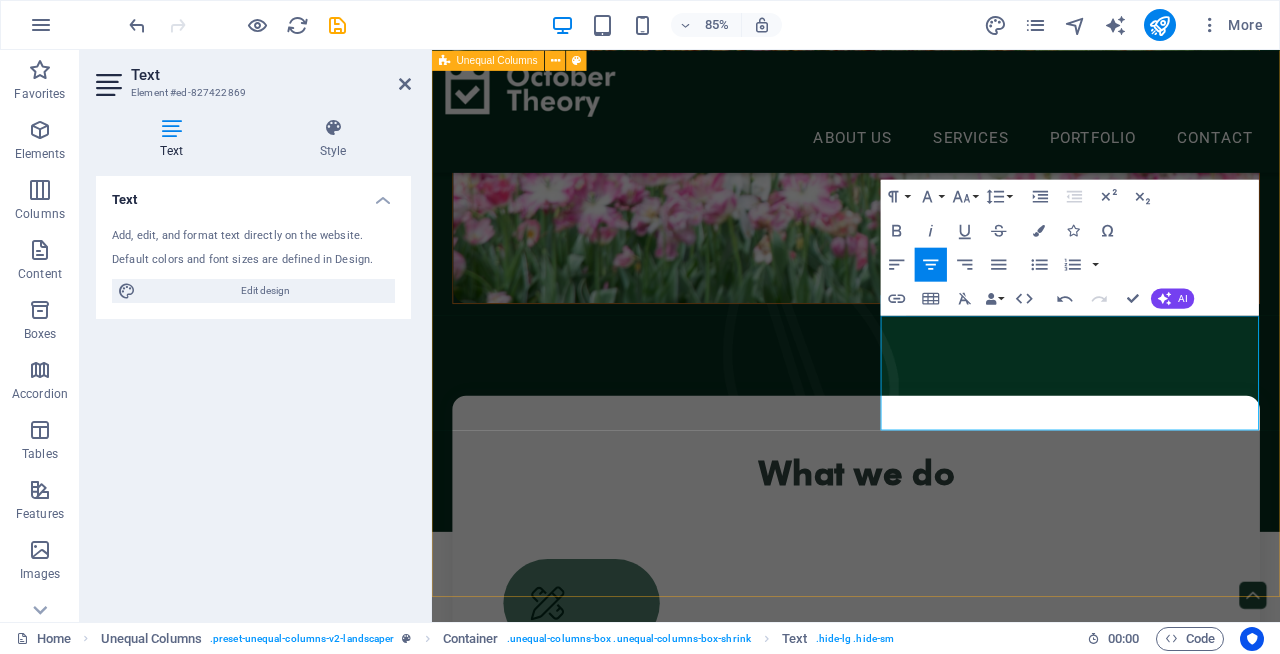 click on "What we are all about Our Mission is to help brands grow with intention by turning clarity into action. We guide businesses through smart, time-bound strategies that drive visibility, engagement, and measurable results — starting with where they are, and building toward where they want to be. We see a  world where marketing isn't rushed or reactive — but timely, thoughtful, and aligned with real business goals. At October Theory, we aim to be the agency that helps brands move forward with purpose, not pressure. about us" at bounding box center [931, 2284] 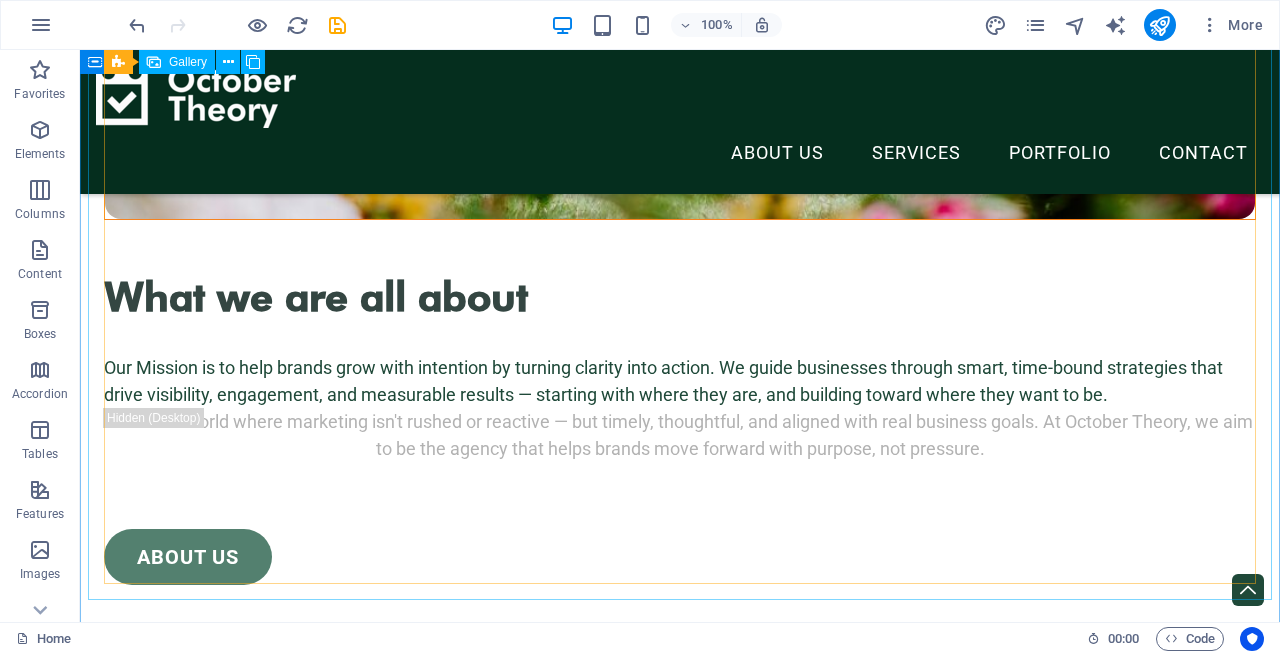 scroll, scrollTop: 3901, scrollLeft: 0, axis: vertical 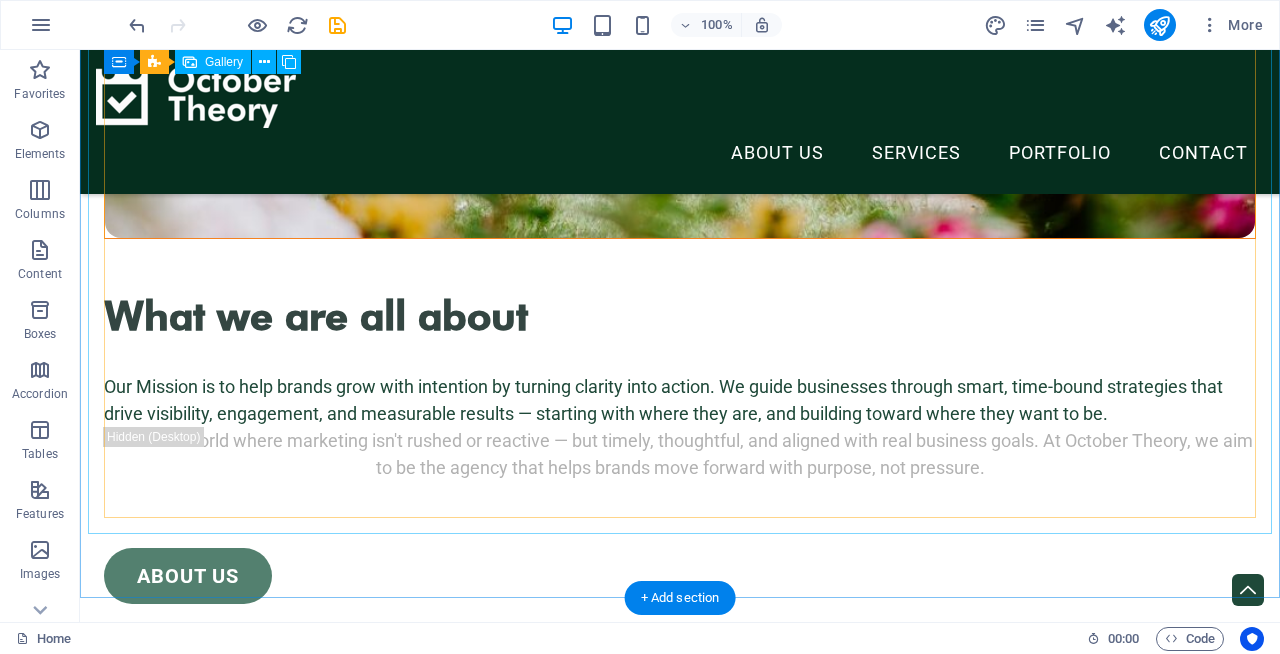 click at bounding box center [1074, 9477] 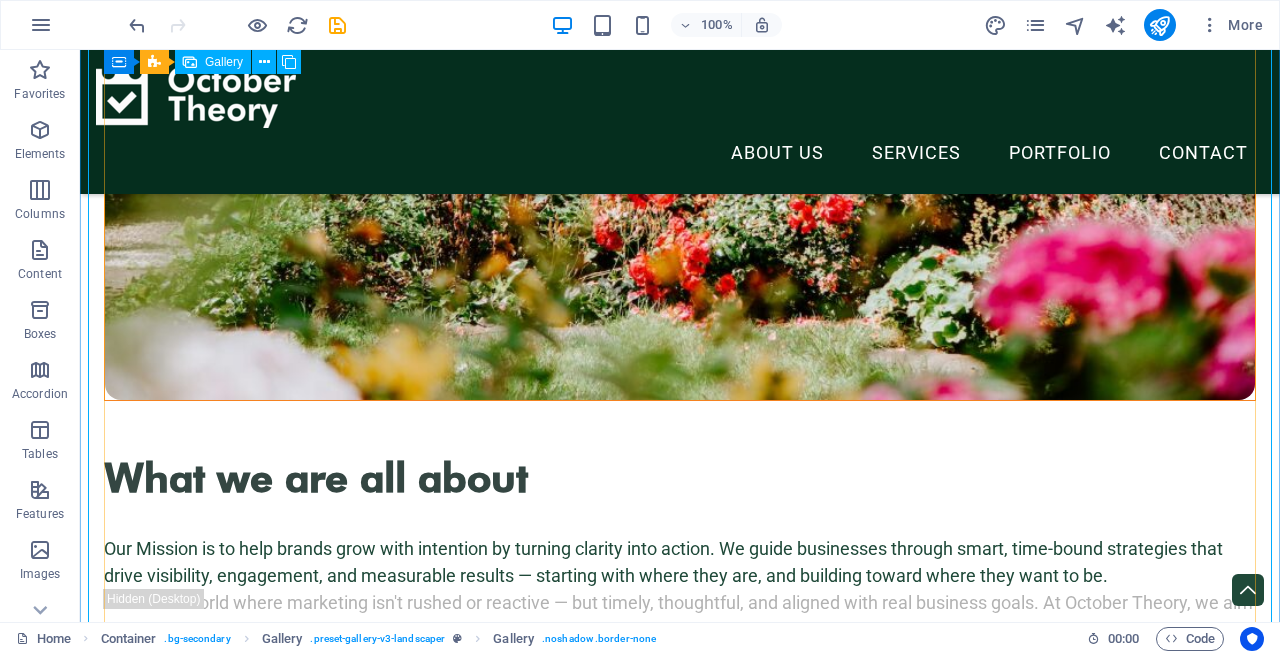 click at bounding box center (1074, 9639) 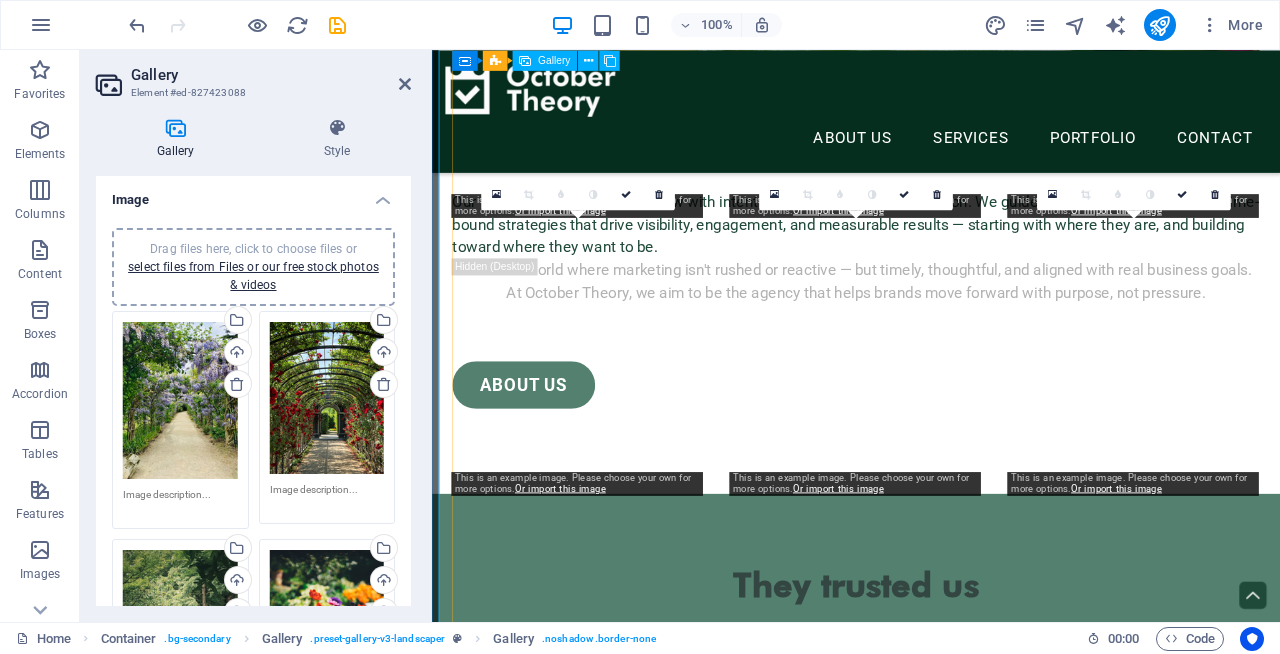 scroll, scrollTop: 3662, scrollLeft: 0, axis: vertical 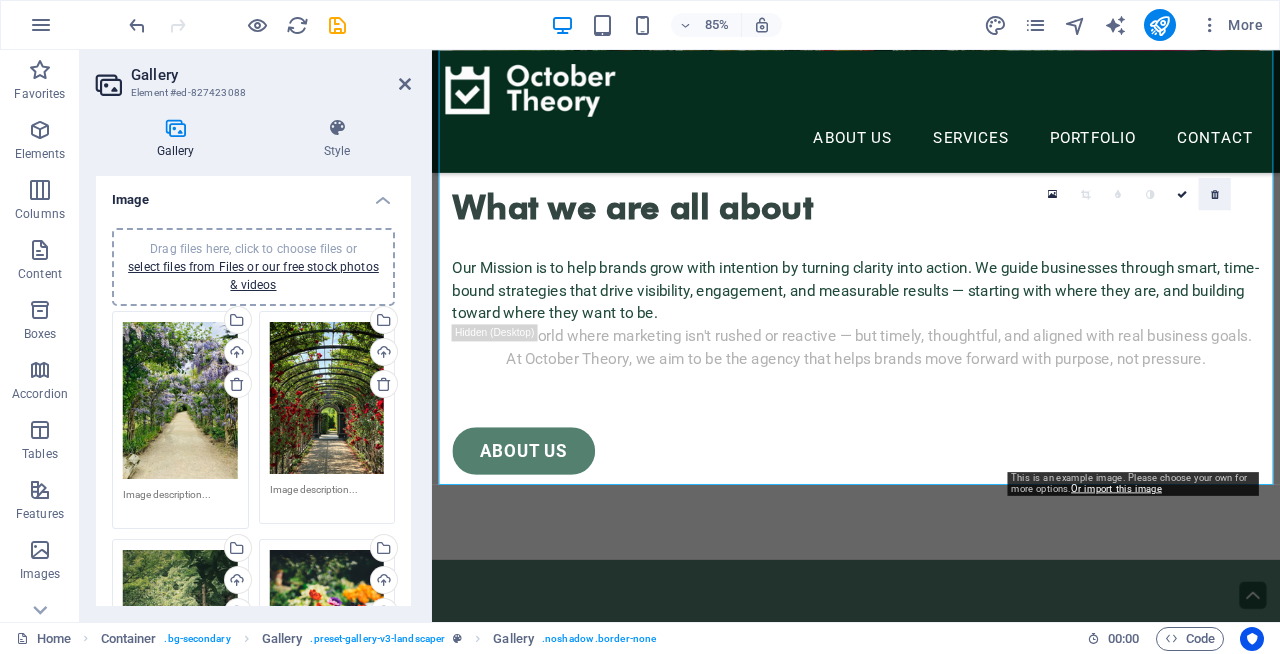 click at bounding box center (1215, 194) 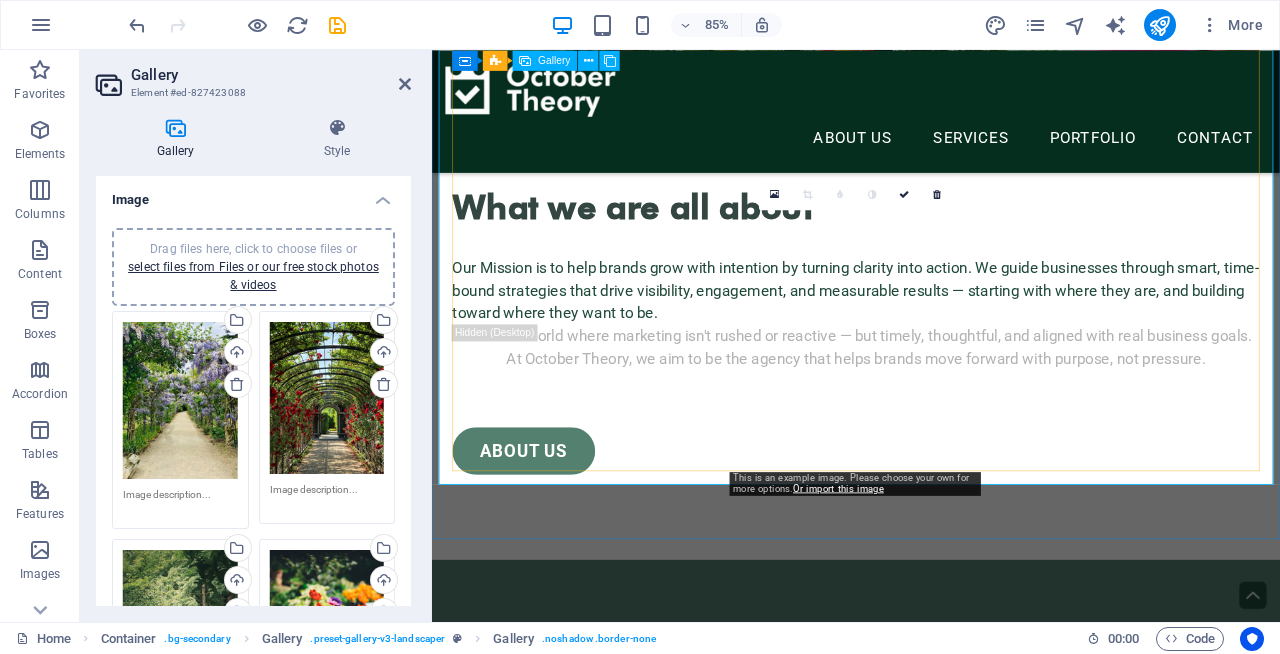click at bounding box center [930, 9214] 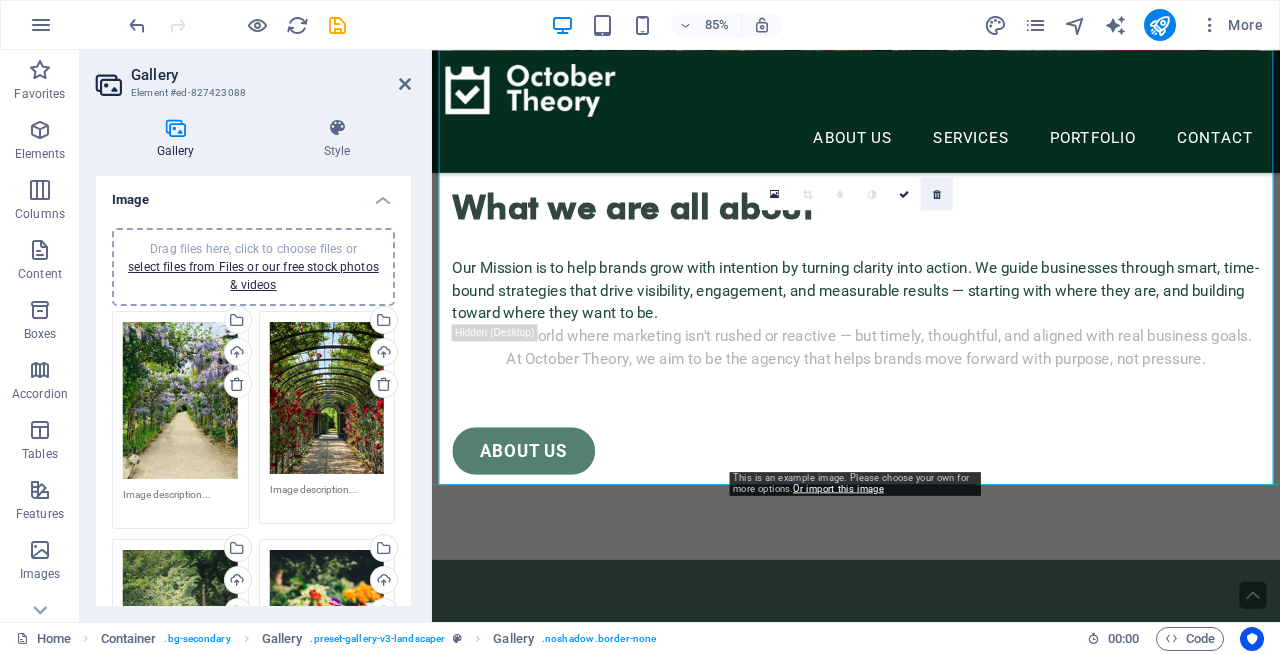 click at bounding box center (937, 194) 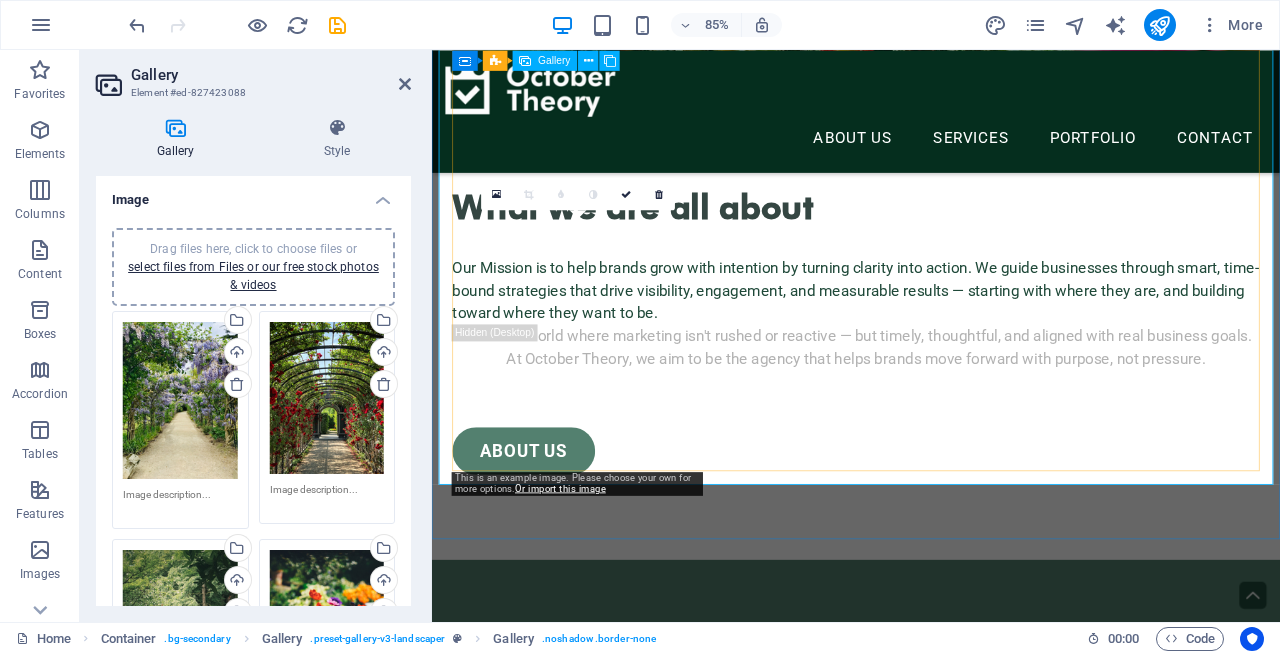 click at bounding box center (603, 9214) 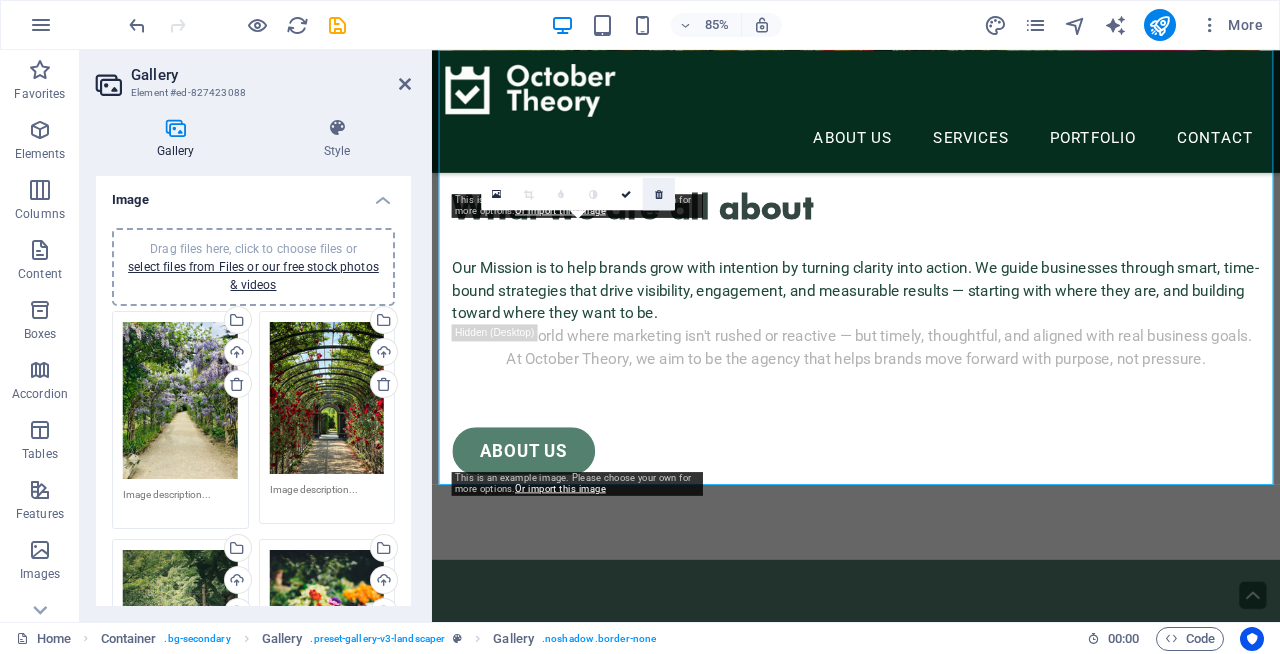 click at bounding box center [659, 194] 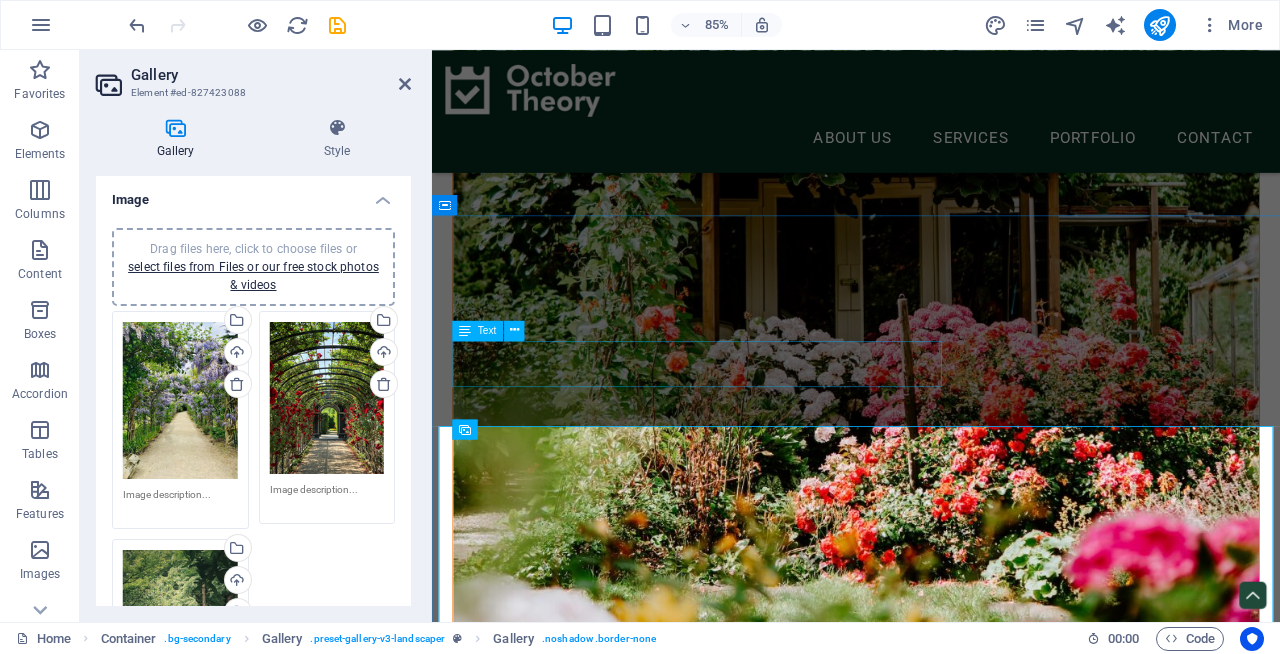scroll, scrollTop: 3078, scrollLeft: 0, axis: vertical 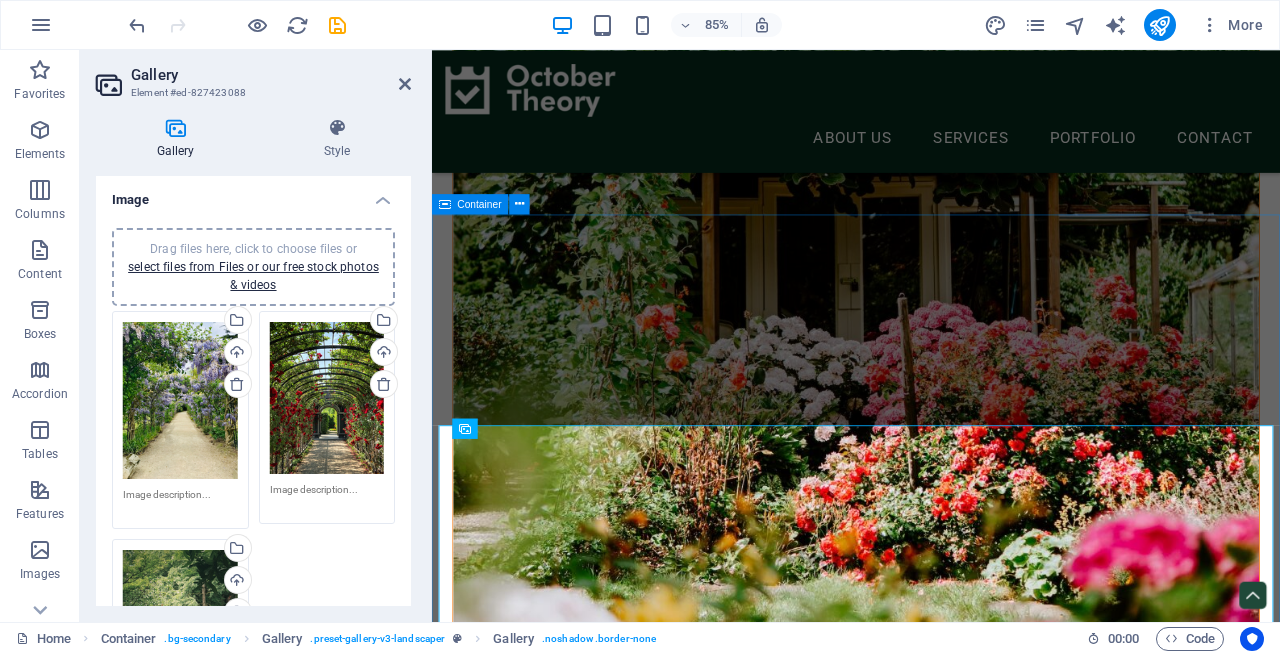 click on "Our Portfolio Sed ut perspiciatis unde omnis iste natus error sit voluptatem accusantium doloremque laudantium, totam rem aperiam,  view all" at bounding box center (931, 9352) 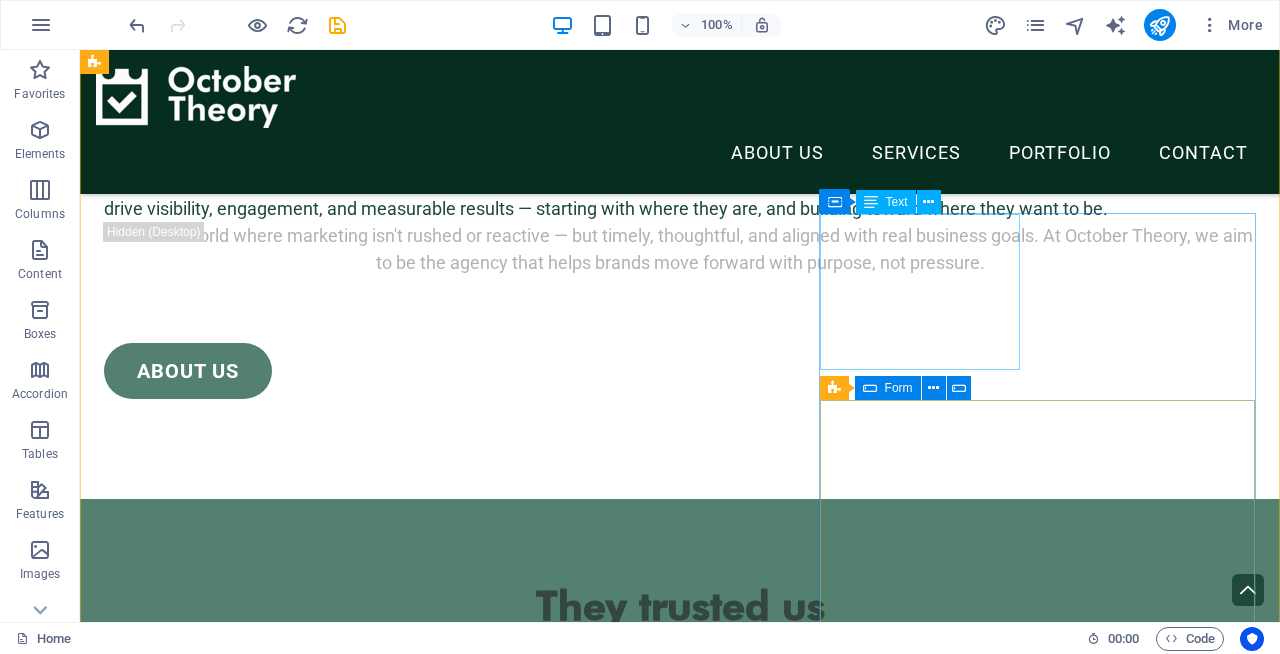 scroll, scrollTop: 4087, scrollLeft: 0, axis: vertical 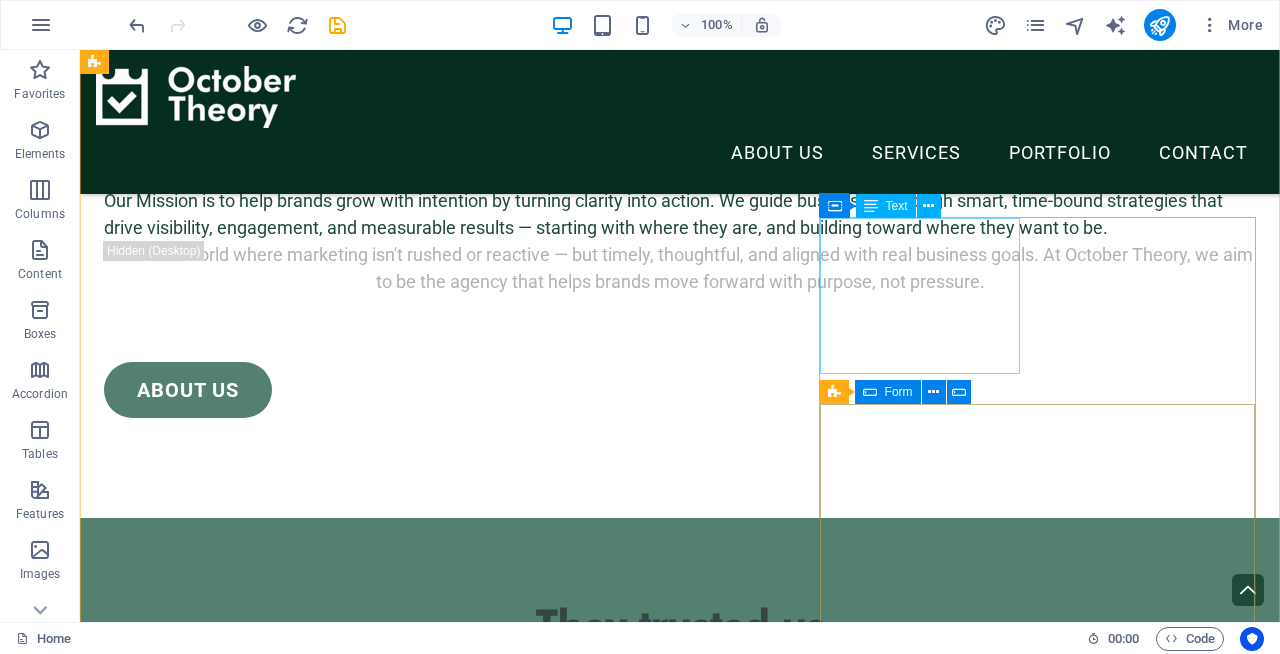 click on "Feel  free  to contact us" at bounding box center (680, 10577) 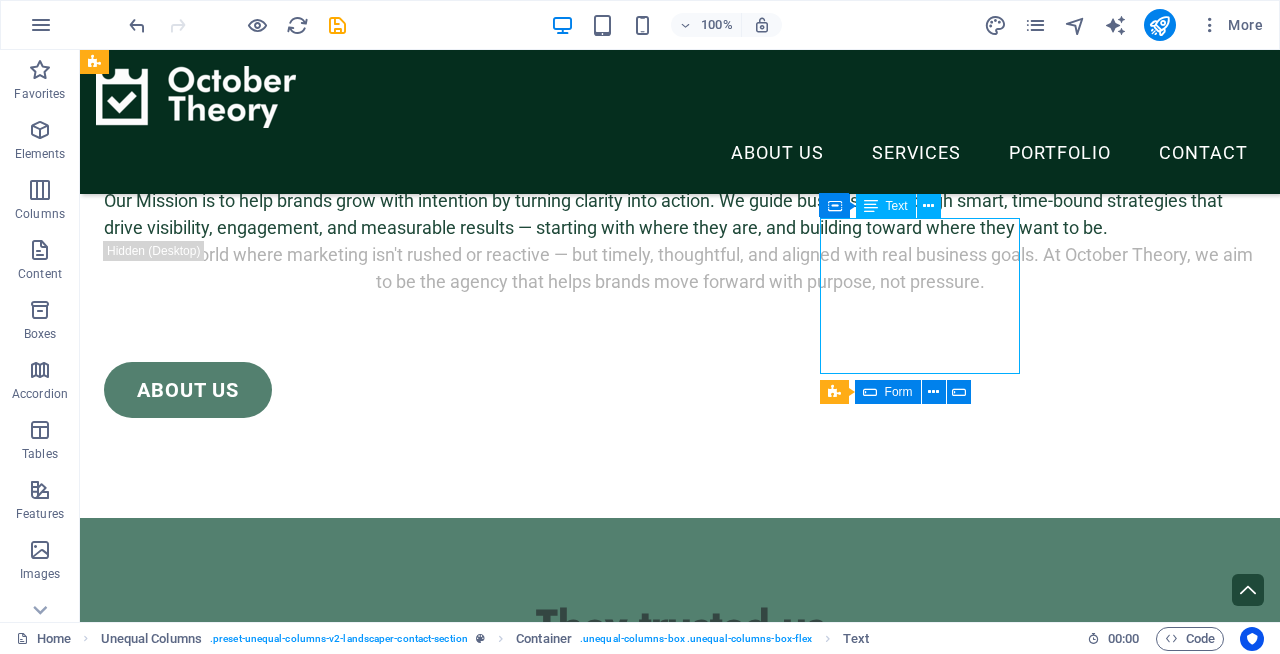 click on "Feel  free  to contact us" at bounding box center [680, 10577] 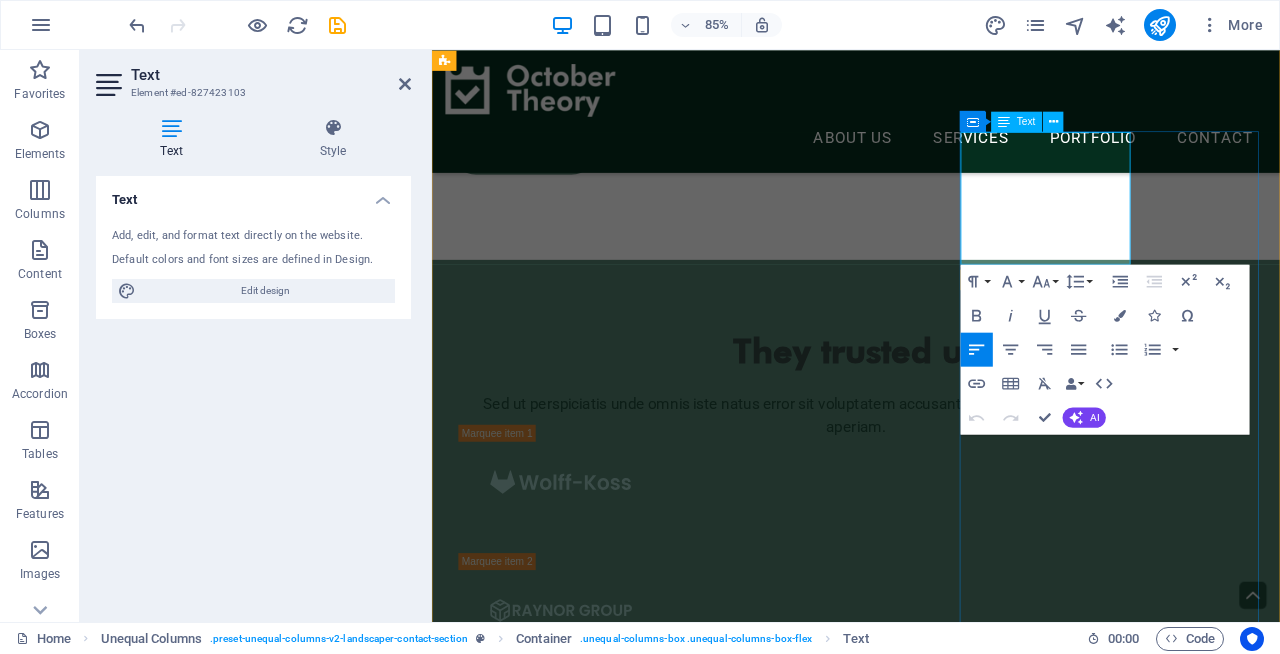 click on "Feel  free  to contact us" at bounding box center (931, 9979) 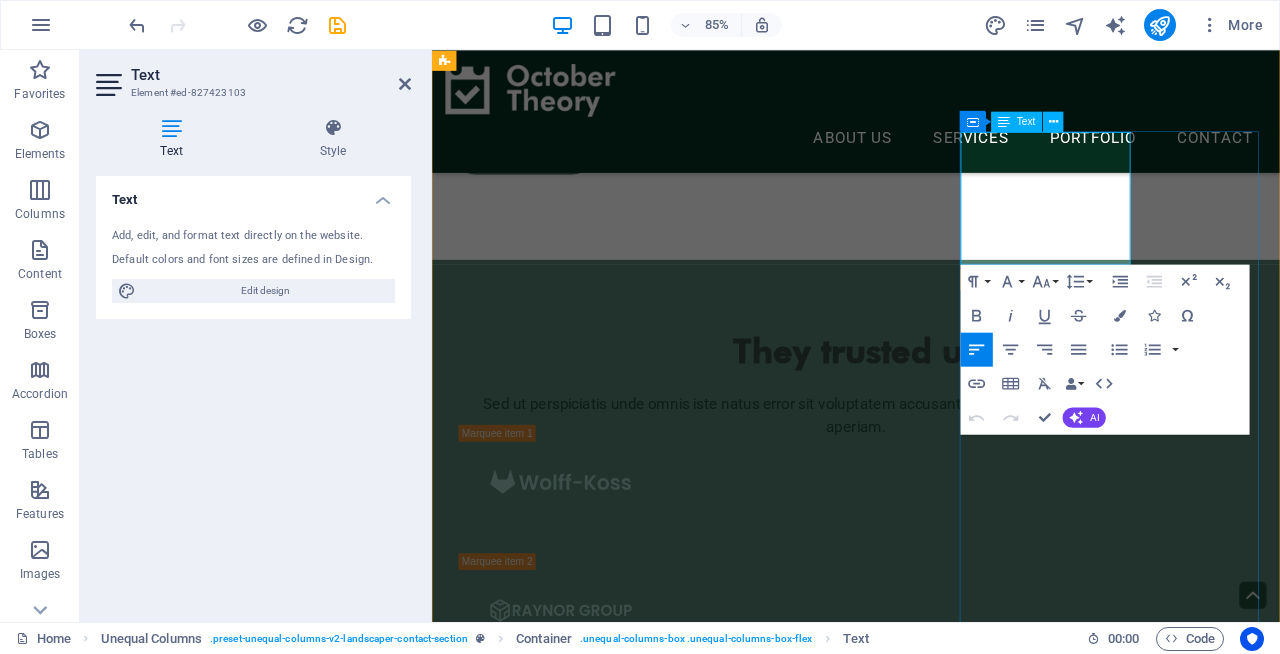 type 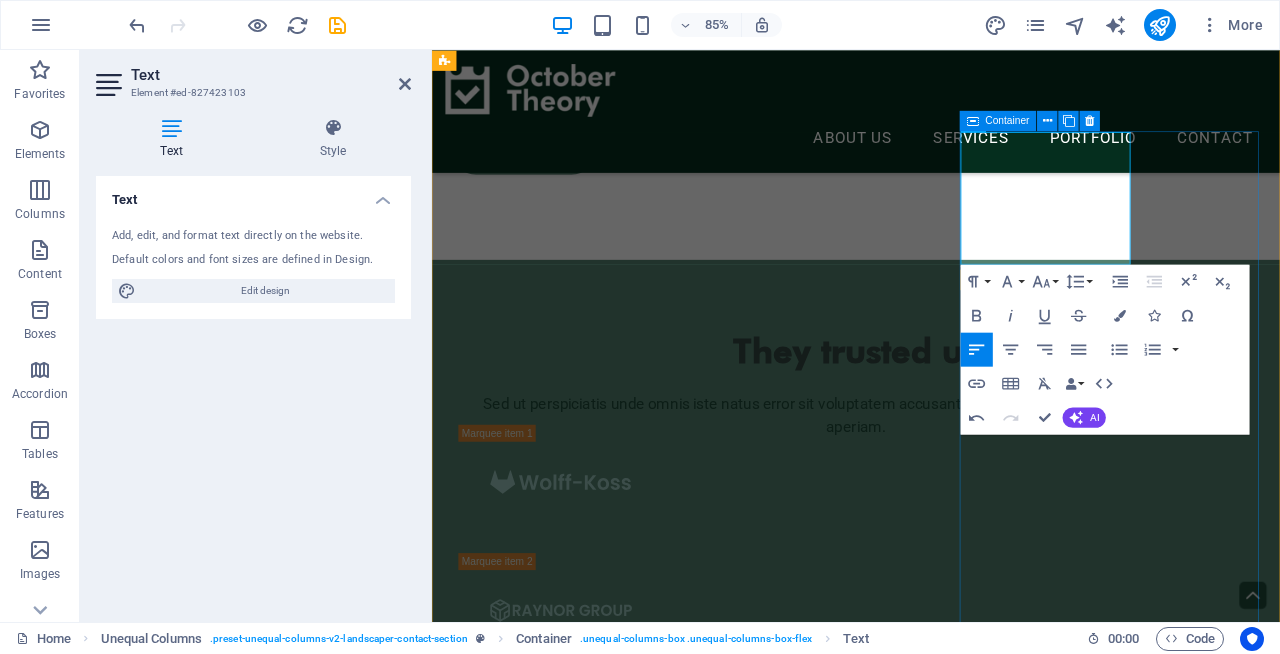 click on "Feel free  to contact us    I have read and understand the privacy policy. Unreadable? Load new CONTACT US" at bounding box center (931, 10315) 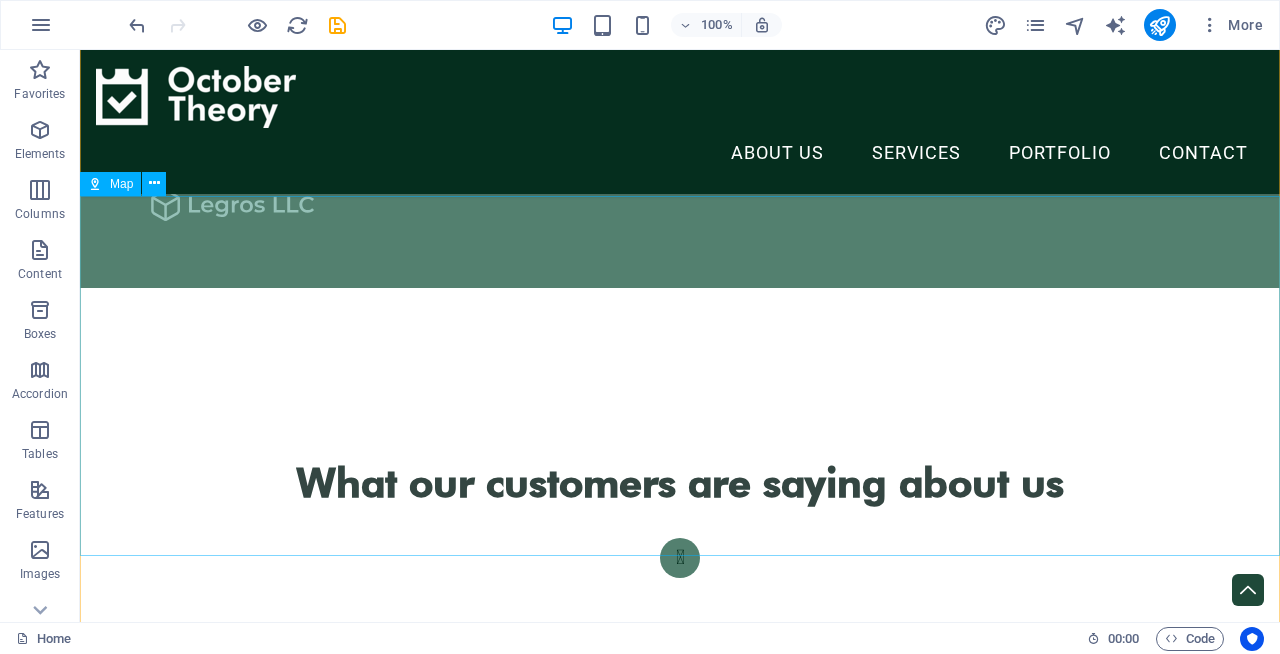 scroll, scrollTop: 5373, scrollLeft: 0, axis: vertical 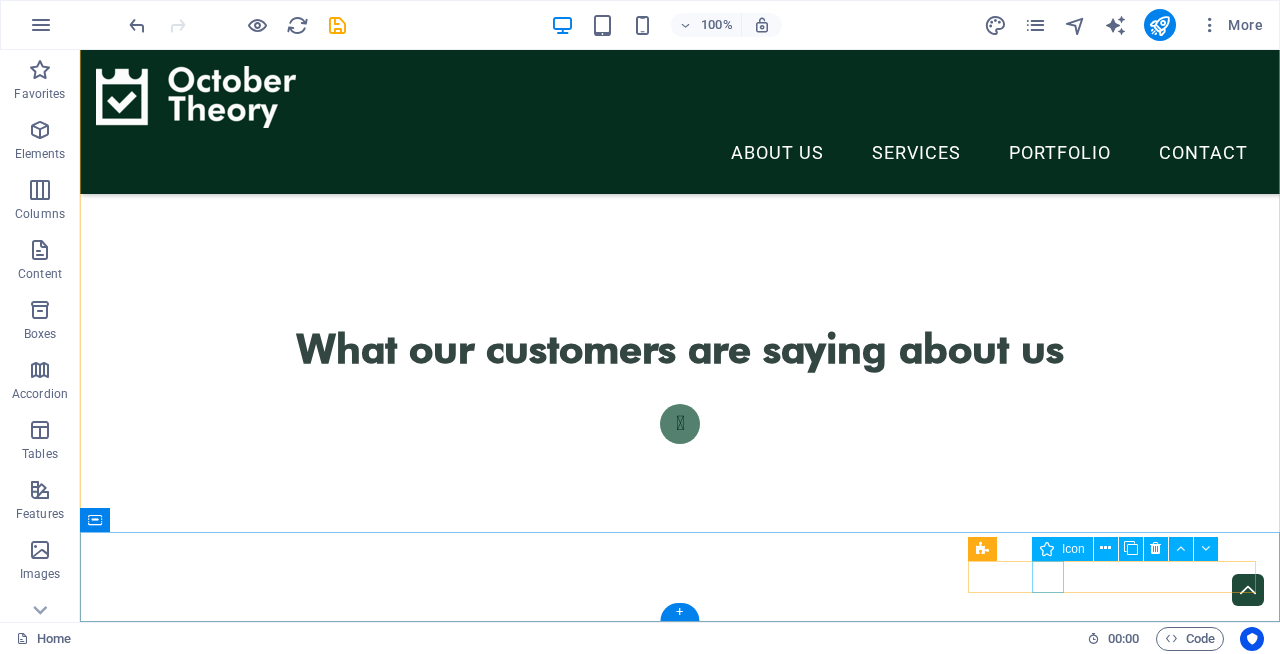 click at bounding box center [680, 11354] 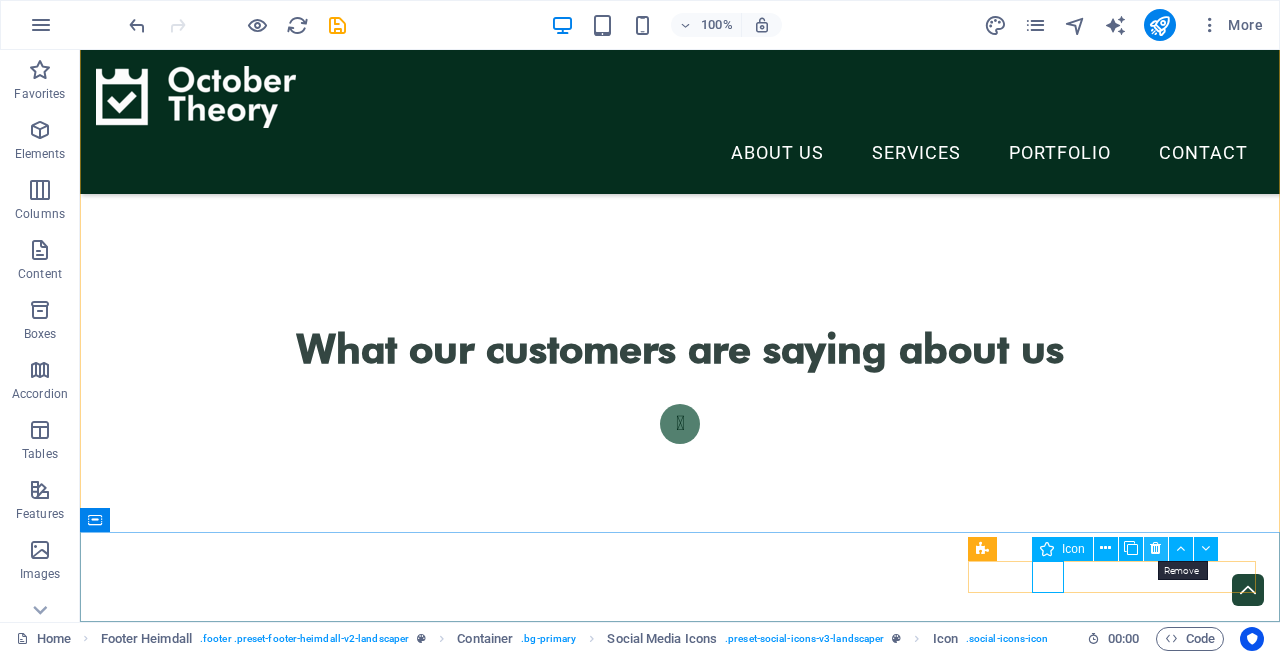 click at bounding box center [1155, 548] 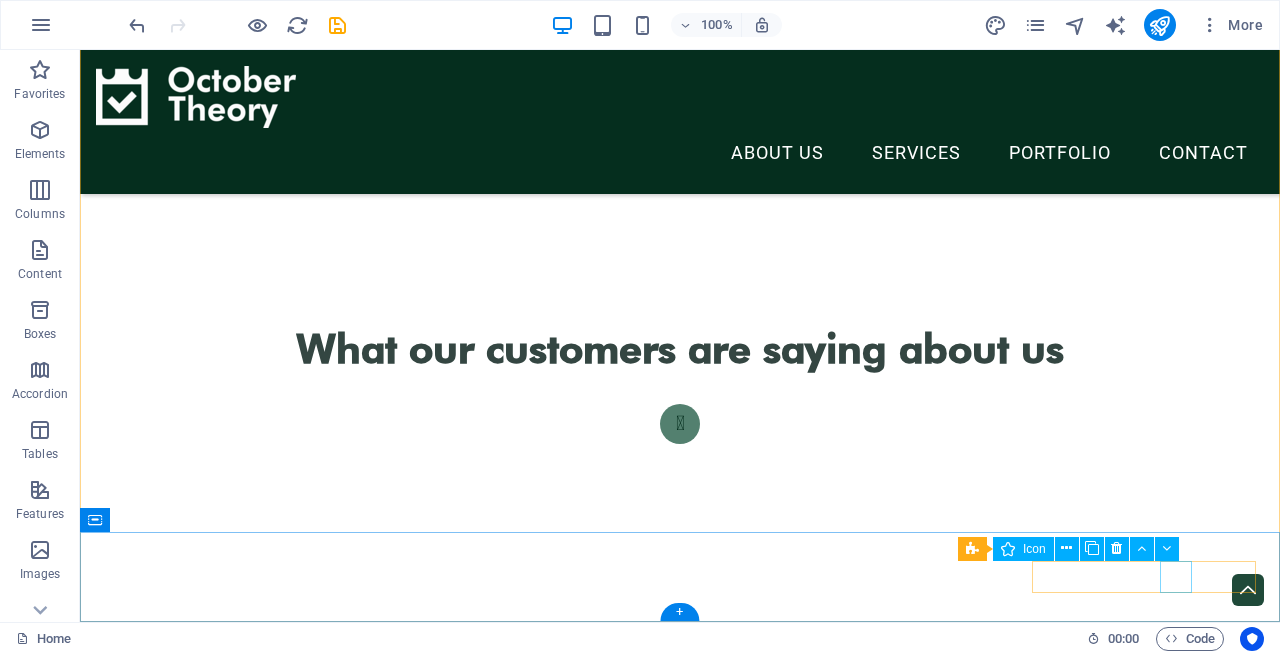 click at bounding box center [680, 11402] 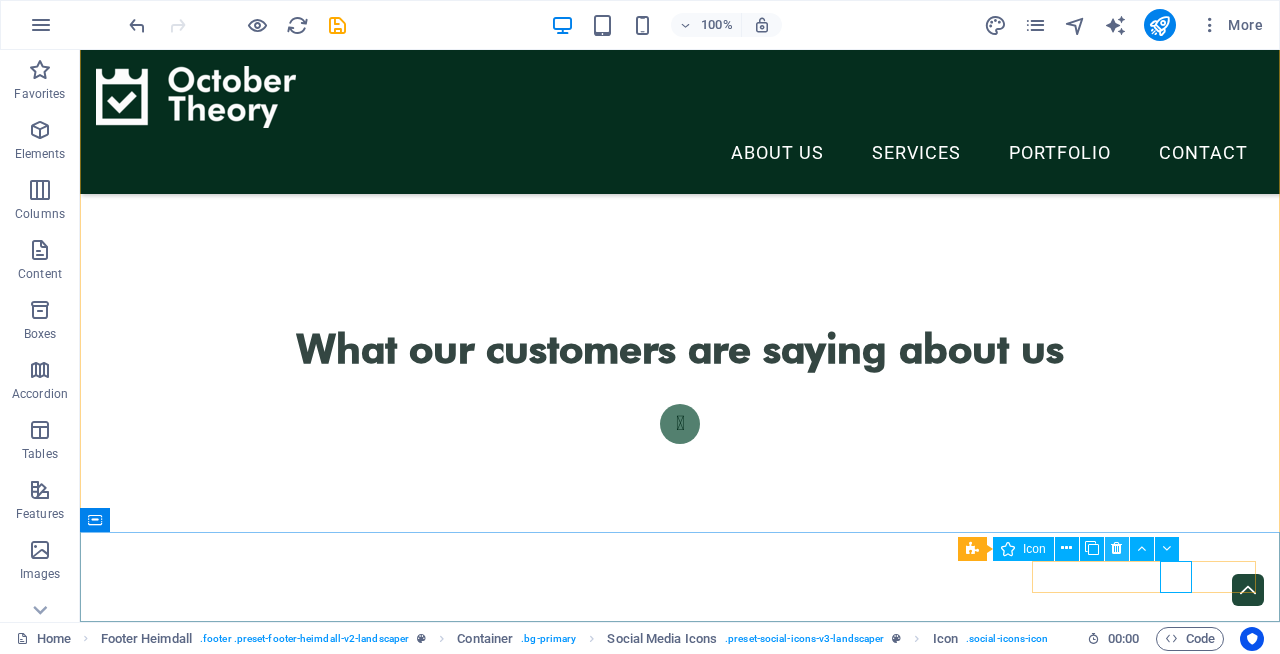 click at bounding box center (1116, 548) 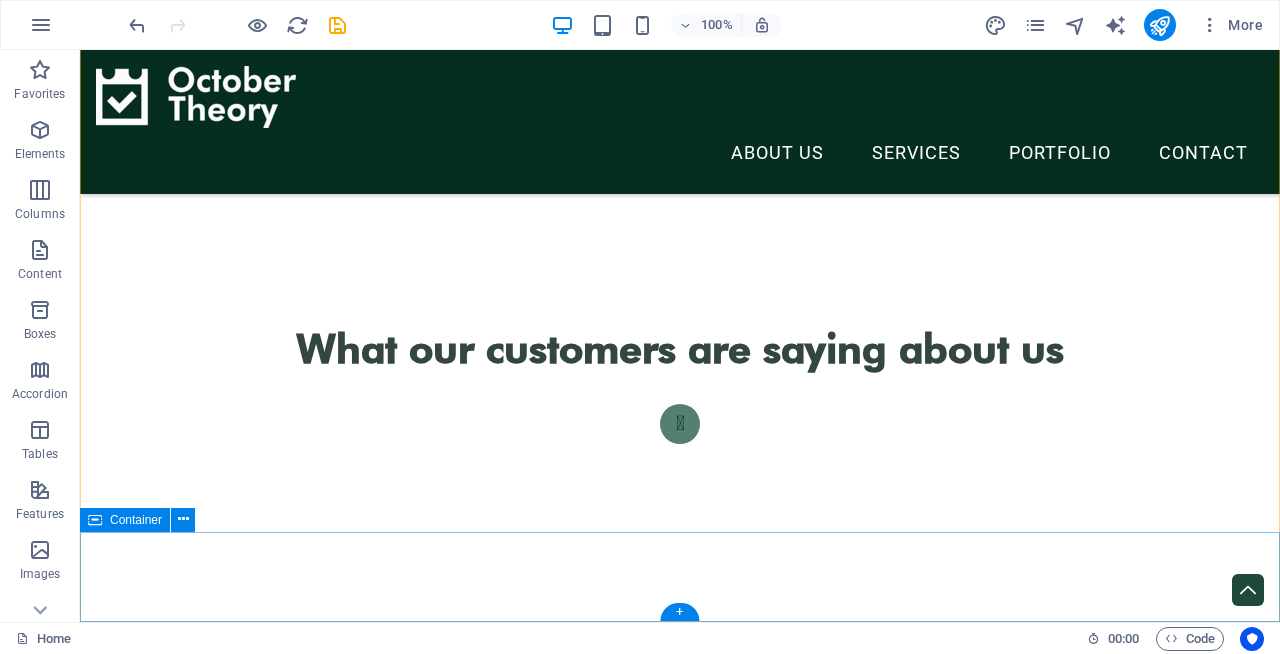 click on "© 2023. Dream Garden. All Rights Reserved." at bounding box center [680, 11340] 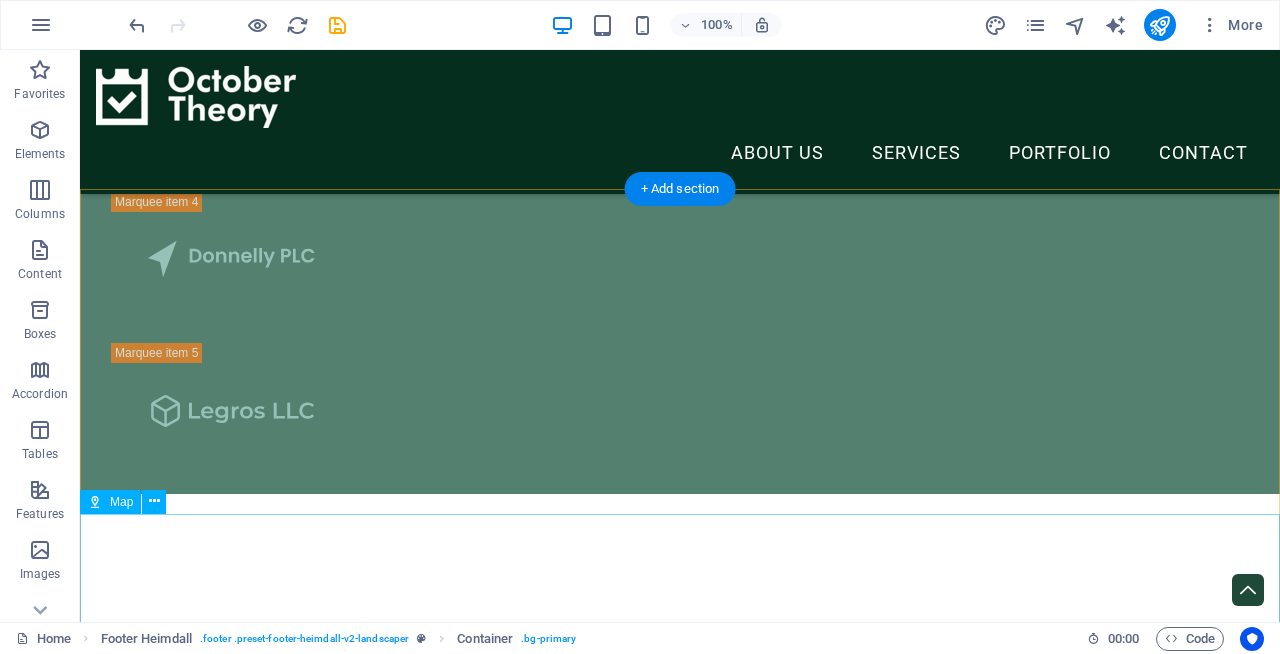 scroll, scrollTop: 5031, scrollLeft: 0, axis: vertical 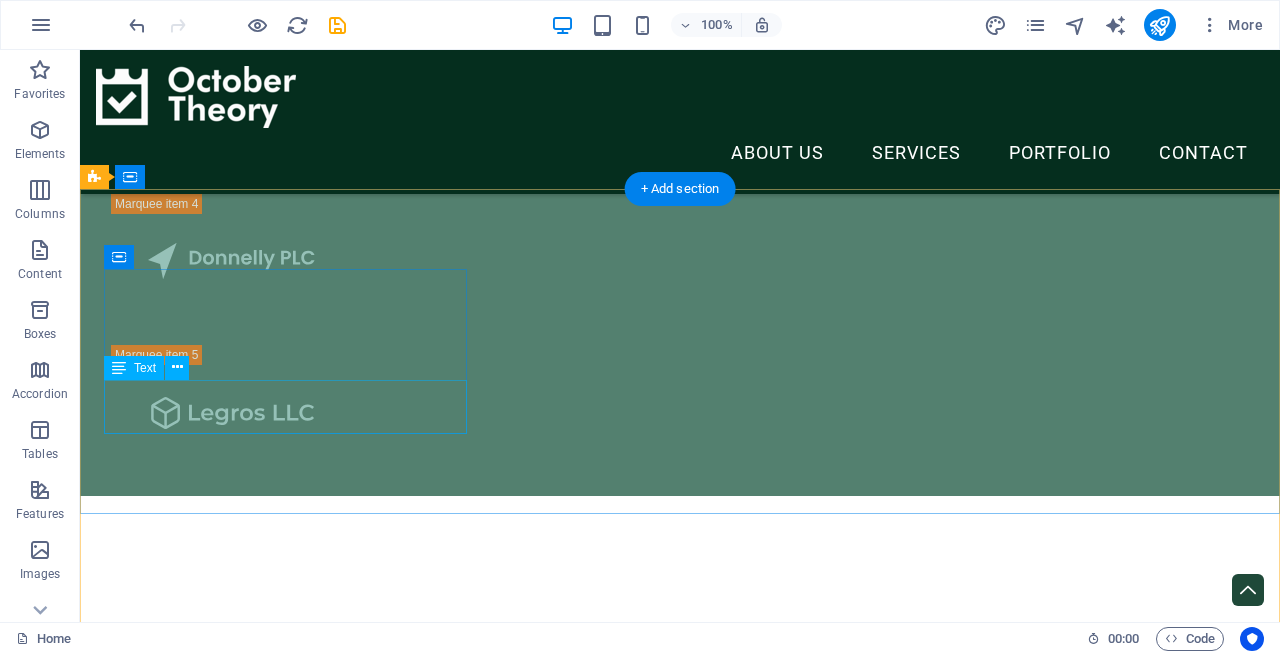 click on "Street" at bounding box center [285, 10737] 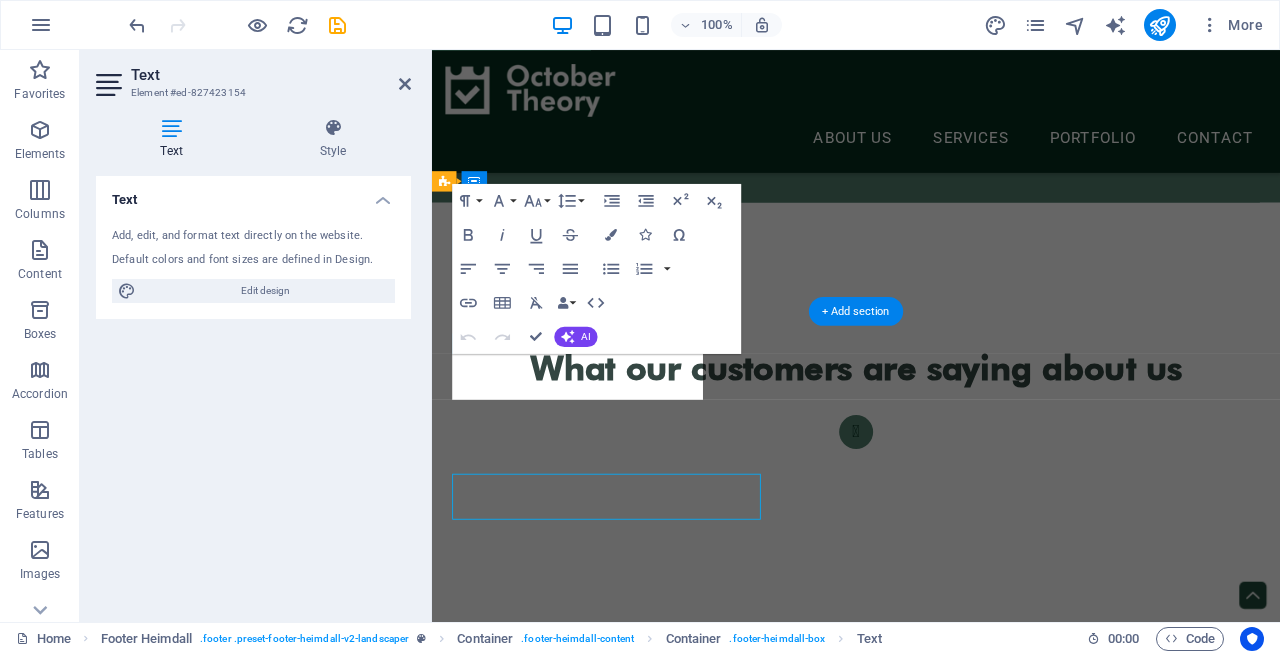 scroll, scrollTop: 4887, scrollLeft: 0, axis: vertical 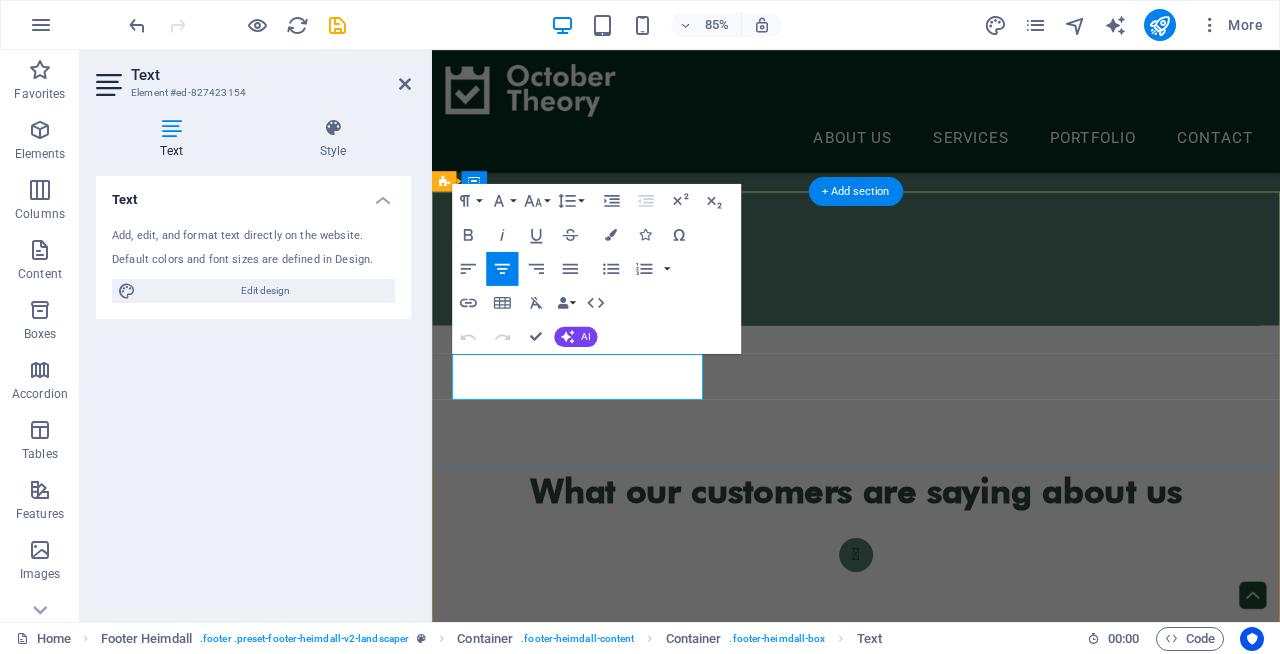 click on "Street" at bounding box center (603, 10211) 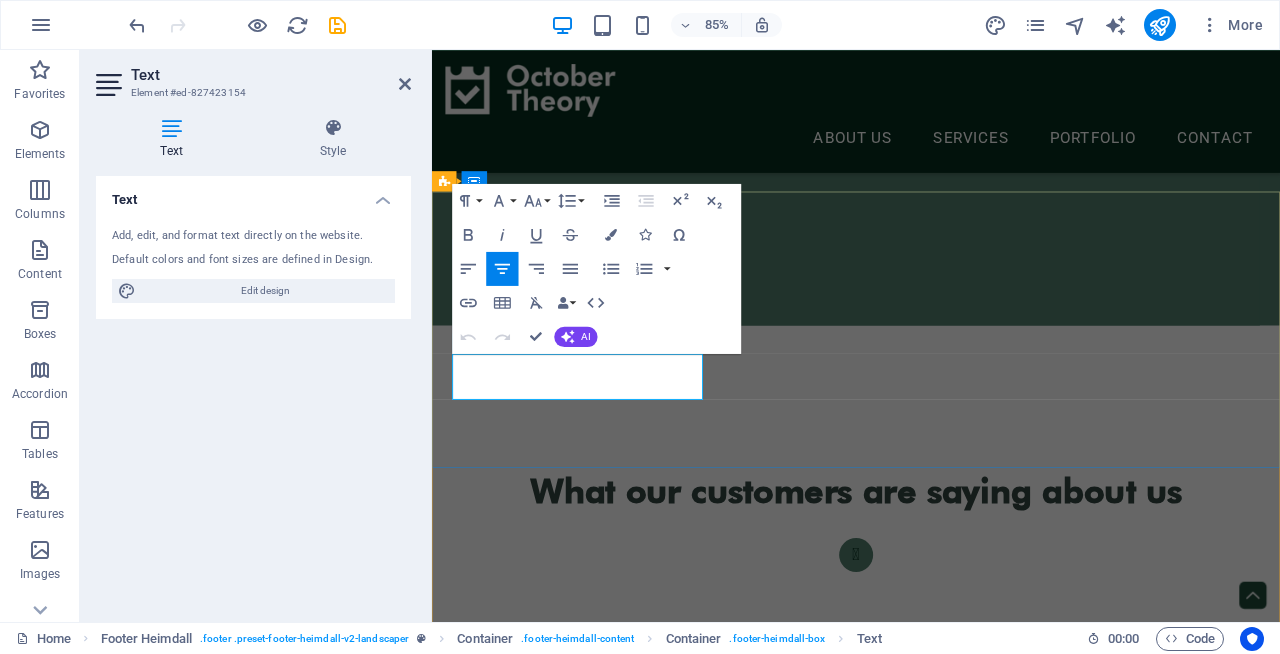 click on "Street" at bounding box center [603, 10211] 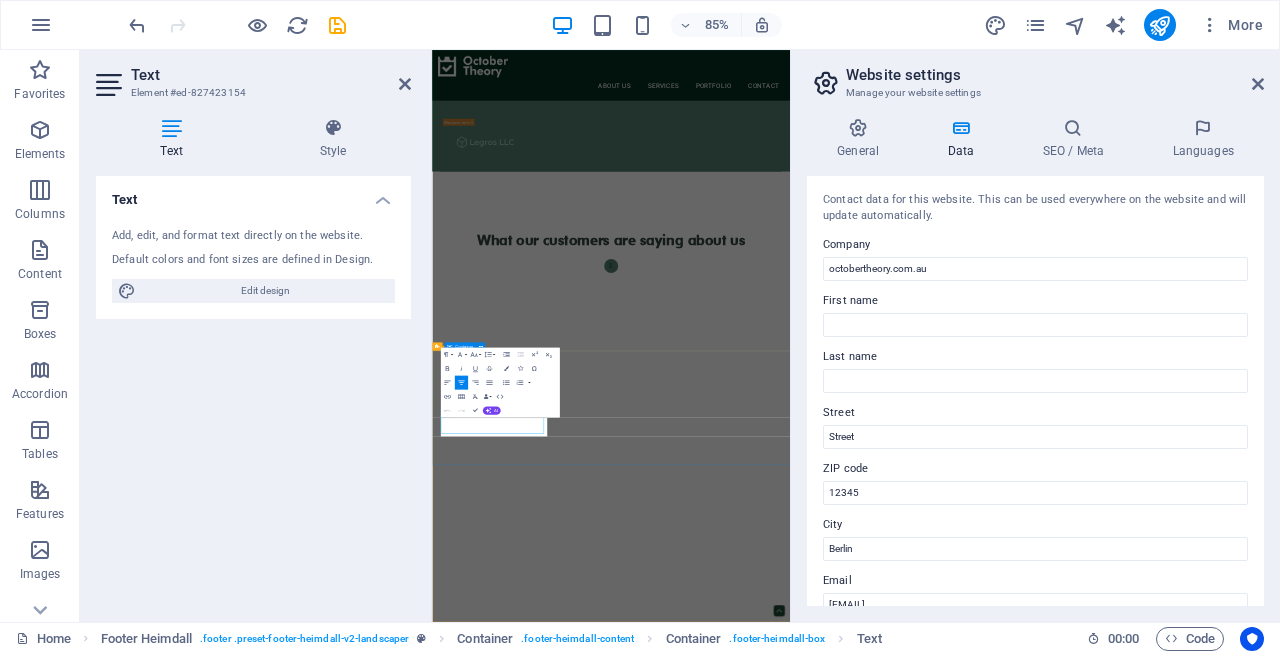 scroll, scrollTop: 4205, scrollLeft: 0, axis: vertical 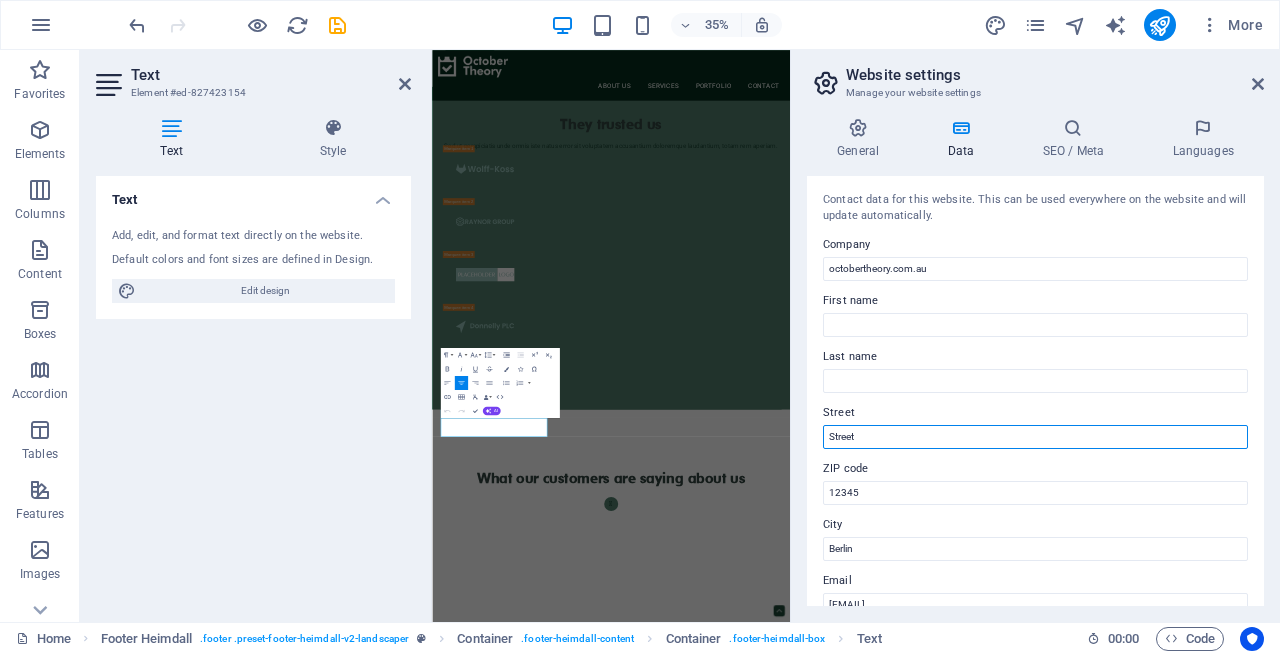 click on "Street" at bounding box center [1035, 437] 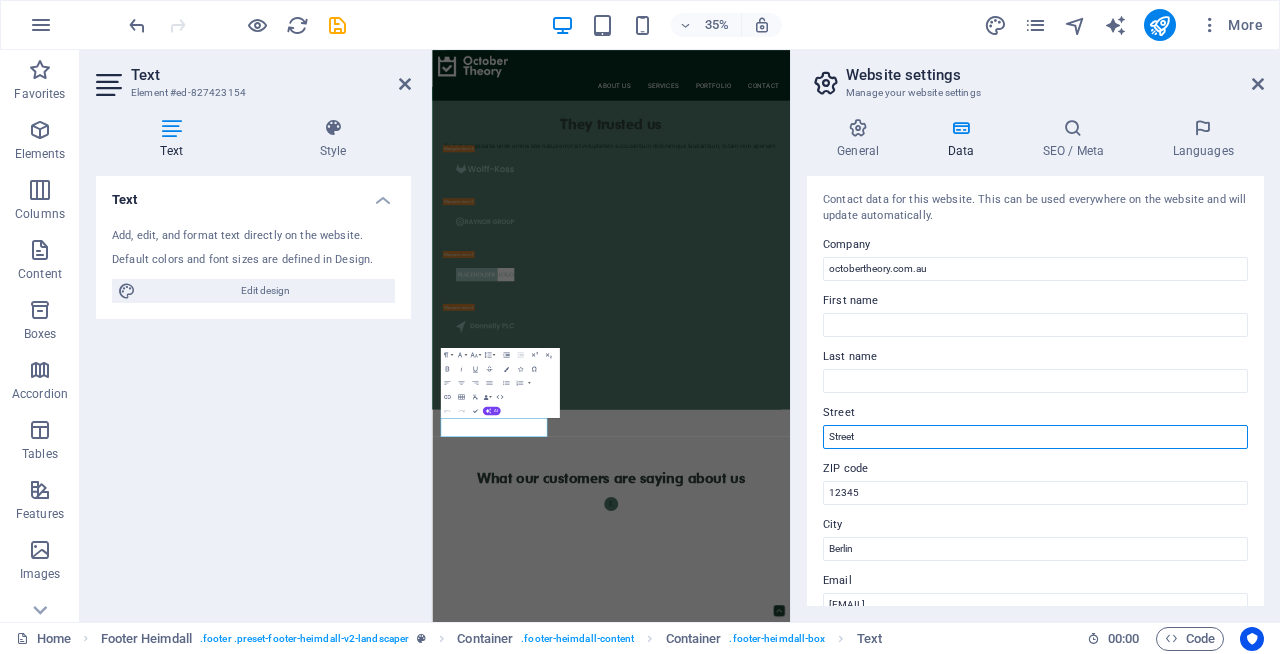 click on "Street" at bounding box center (1035, 437) 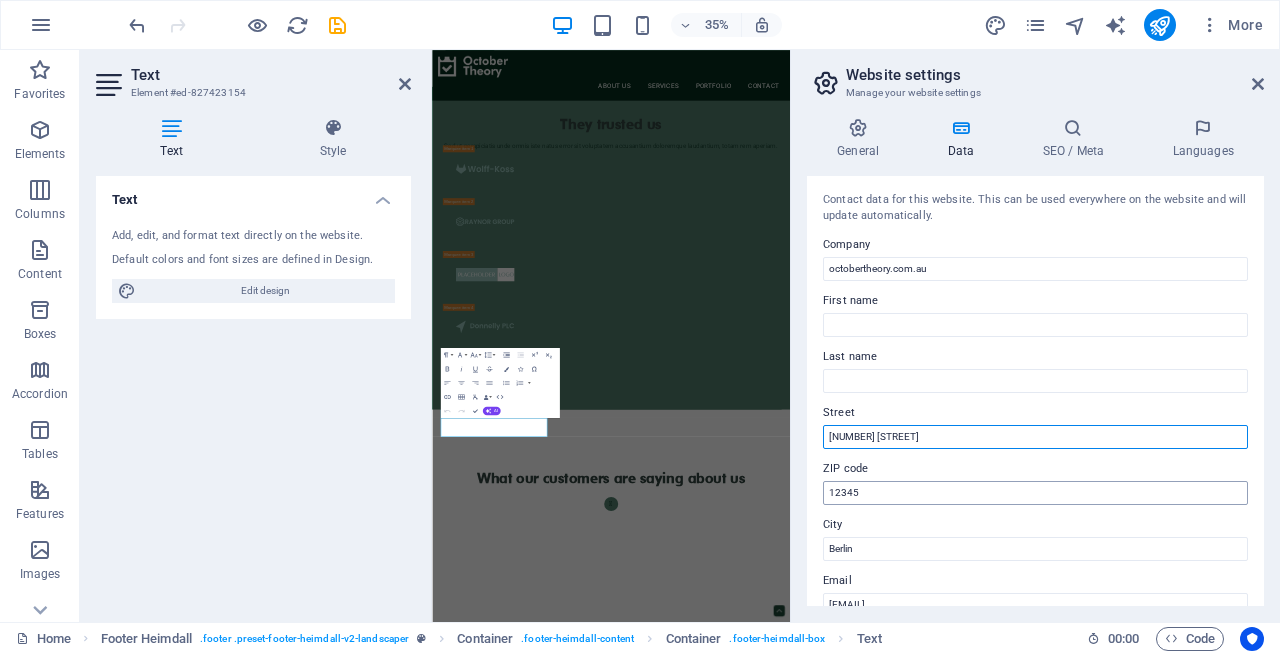 type on "[NUMBER] [STREET]" 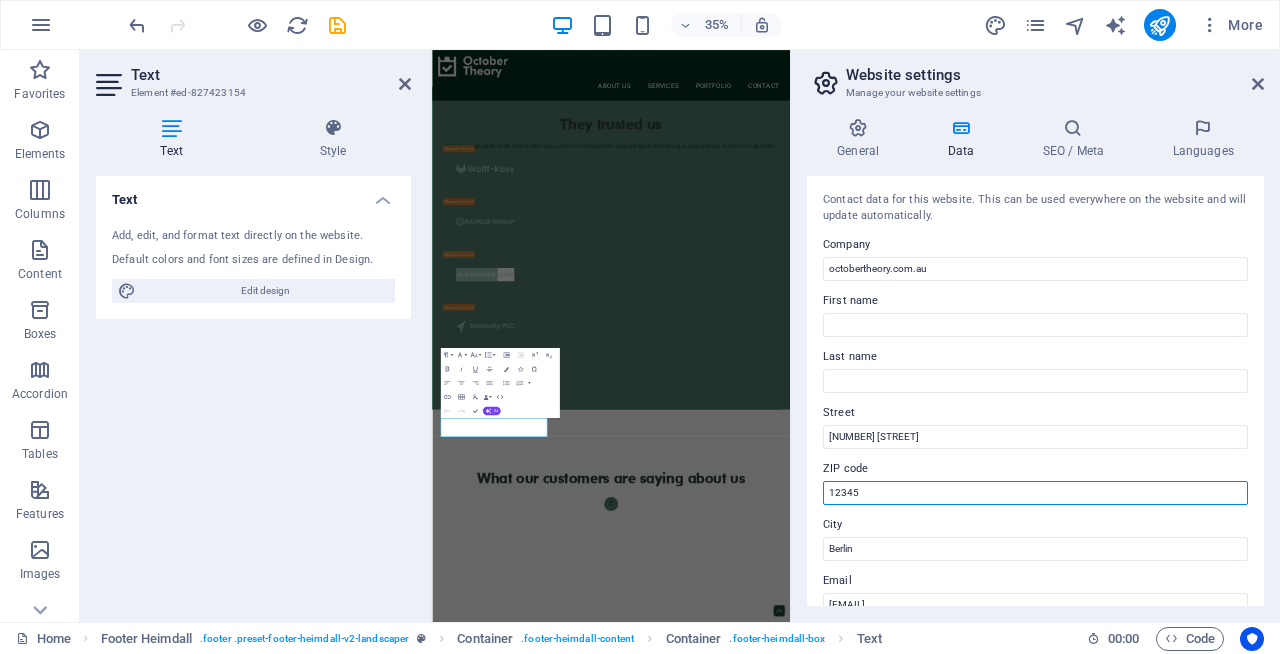 drag, startPoint x: 1346, startPoint y: 542, endPoint x: 1224, endPoint y: 526, distance: 123.04471 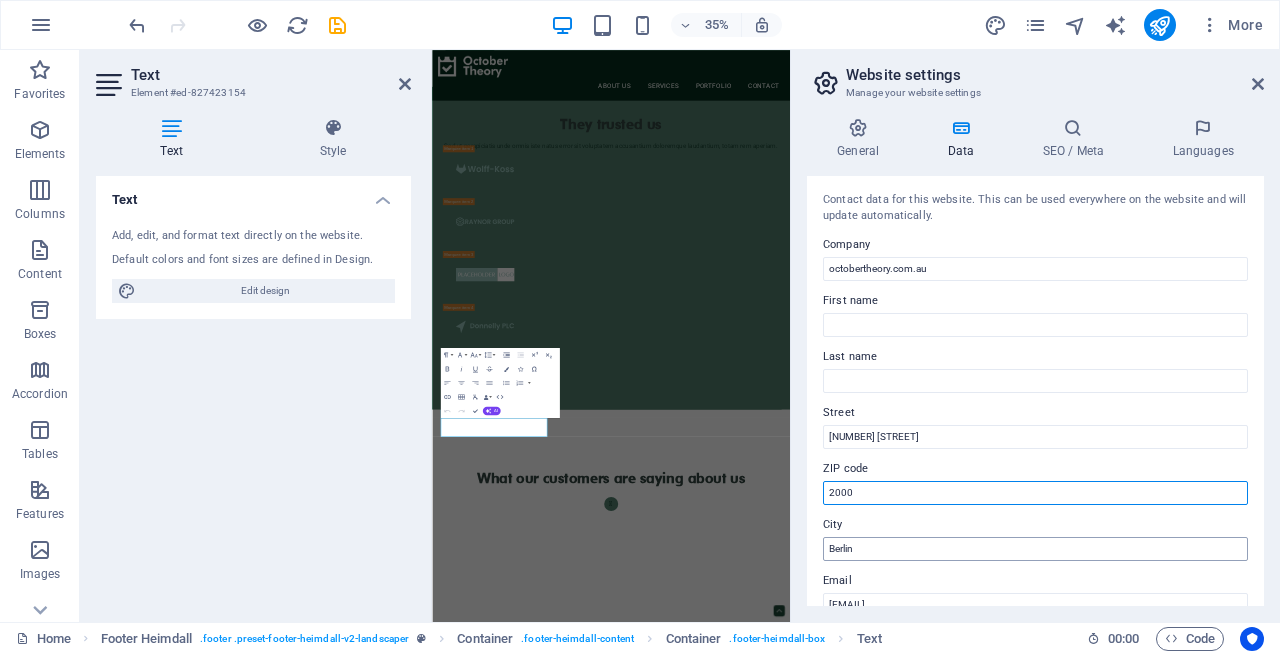 type on "2000" 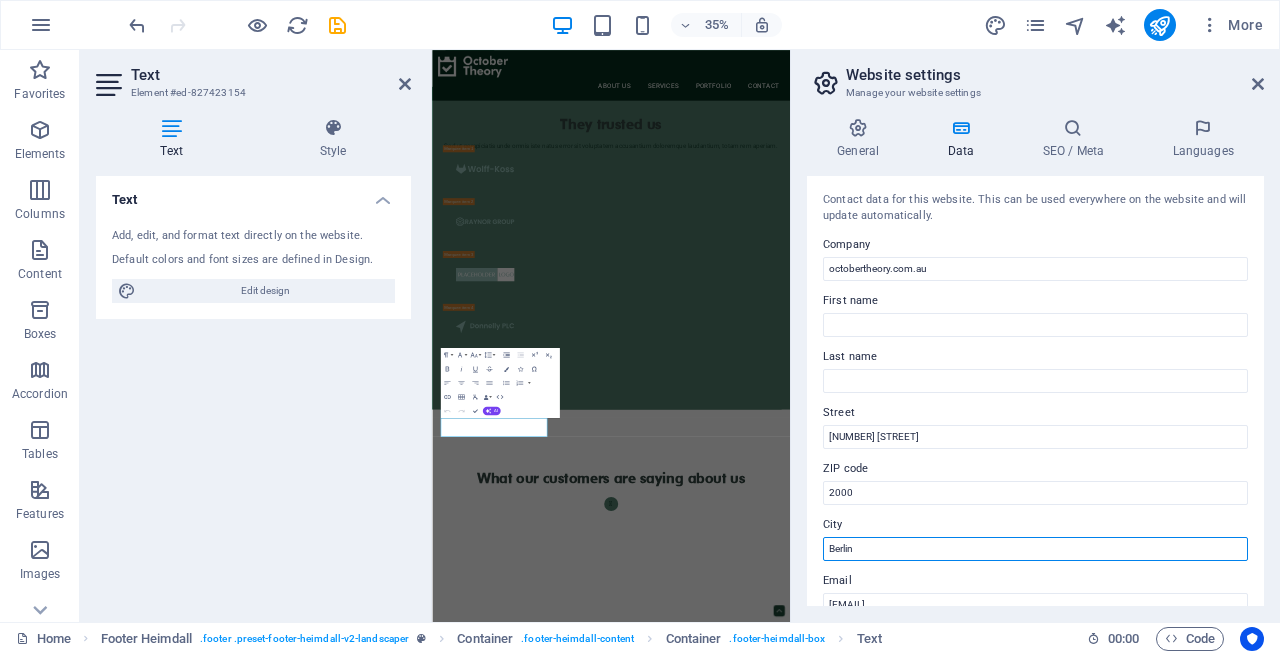 drag, startPoint x: 862, startPoint y: 544, endPoint x: 812, endPoint y: 539, distance: 50.24938 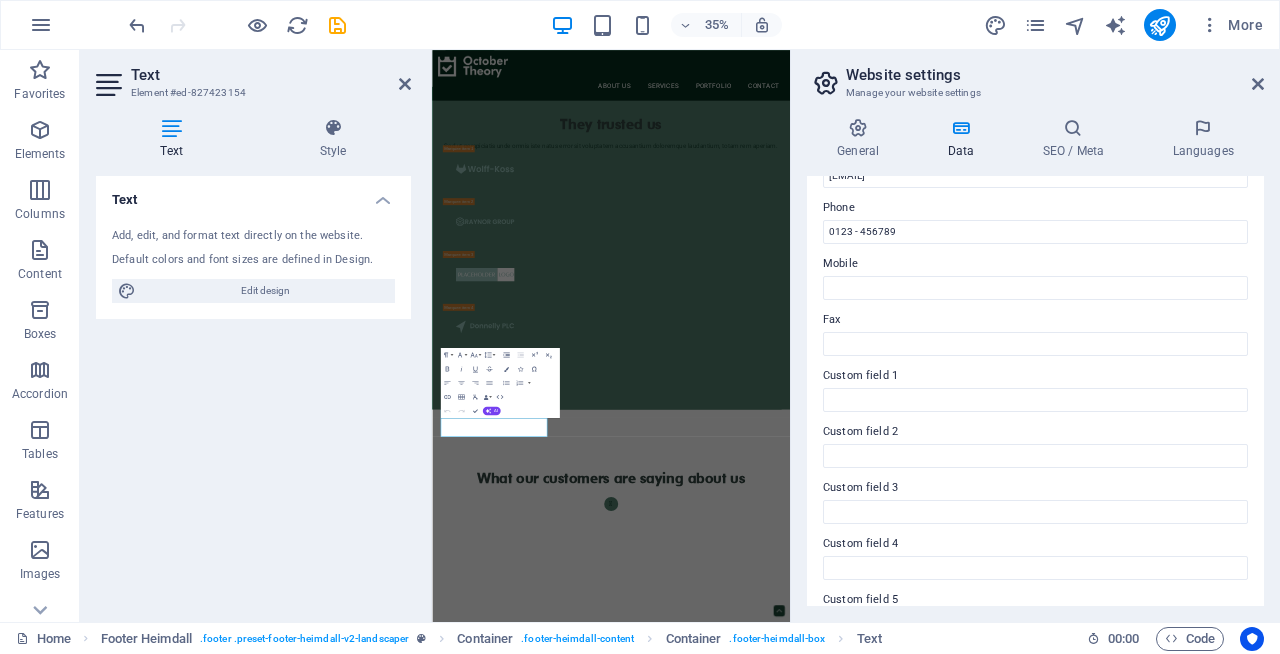 scroll, scrollTop: 530, scrollLeft: 0, axis: vertical 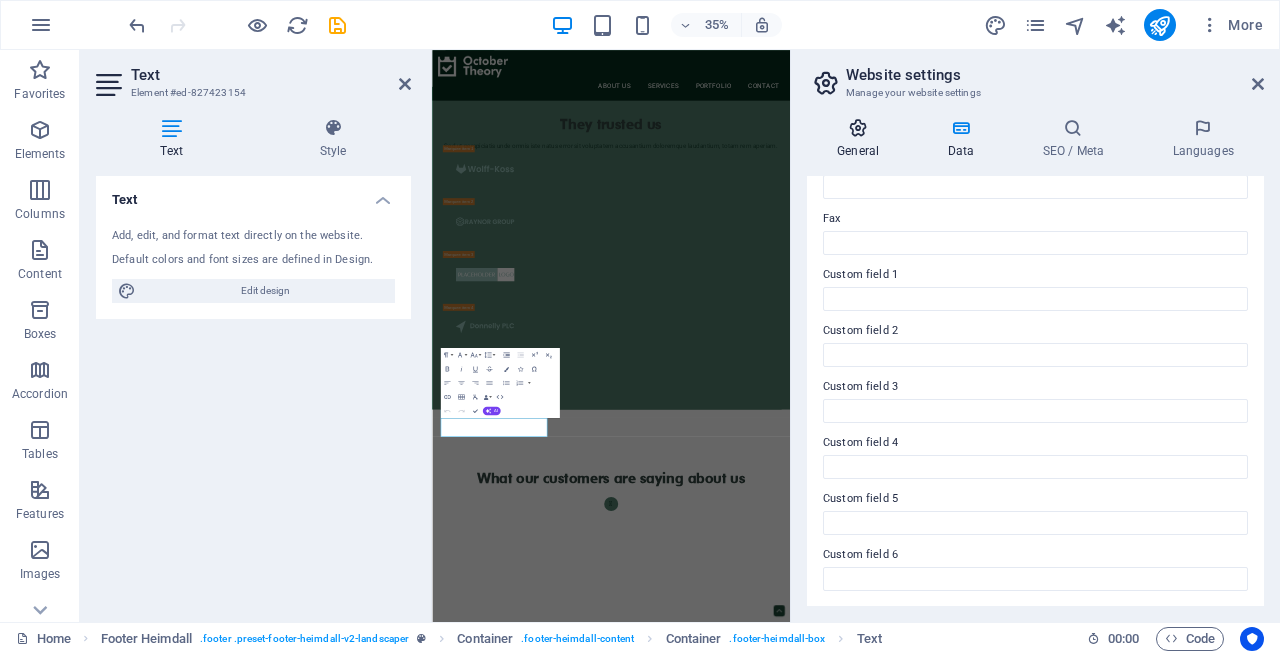 type on "Sydney" 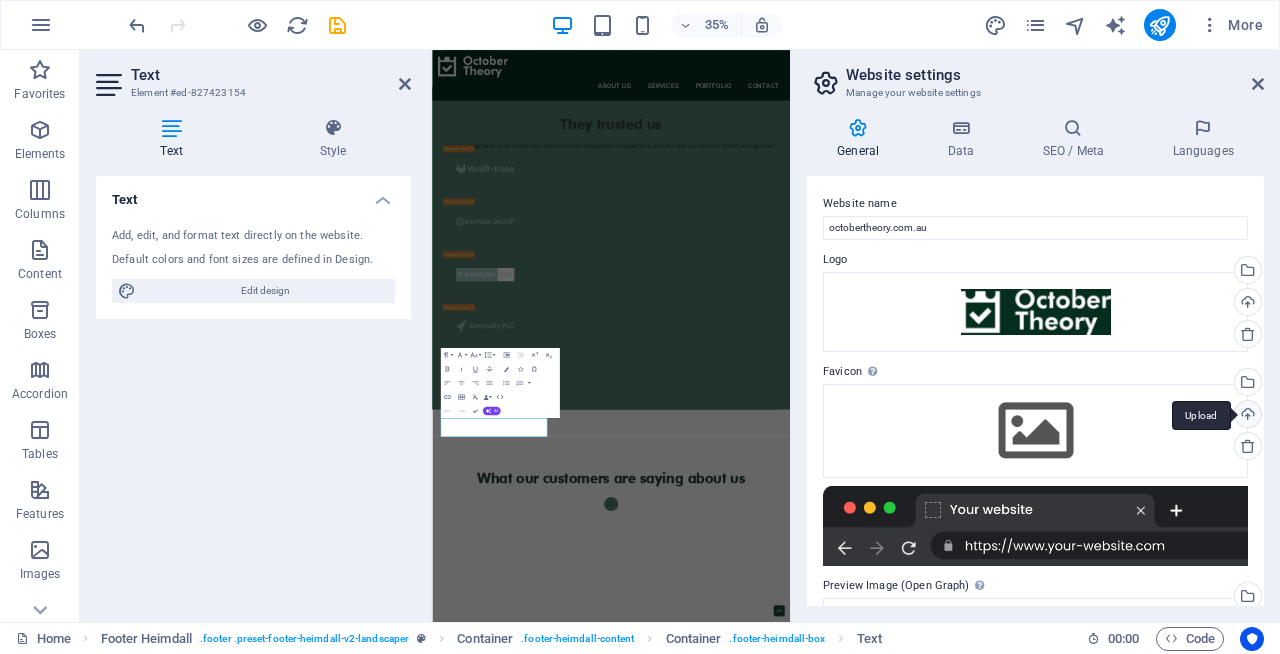 click on "Upload" at bounding box center [1246, 416] 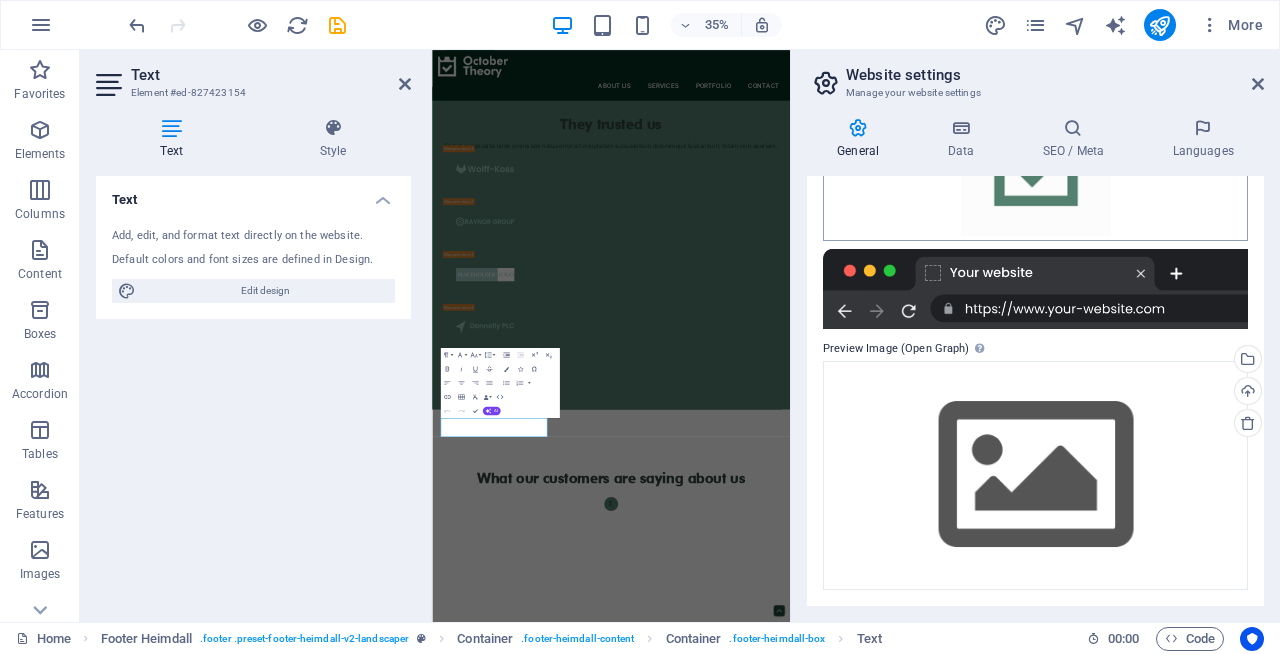 scroll, scrollTop: 0, scrollLeft: 0, axis: both 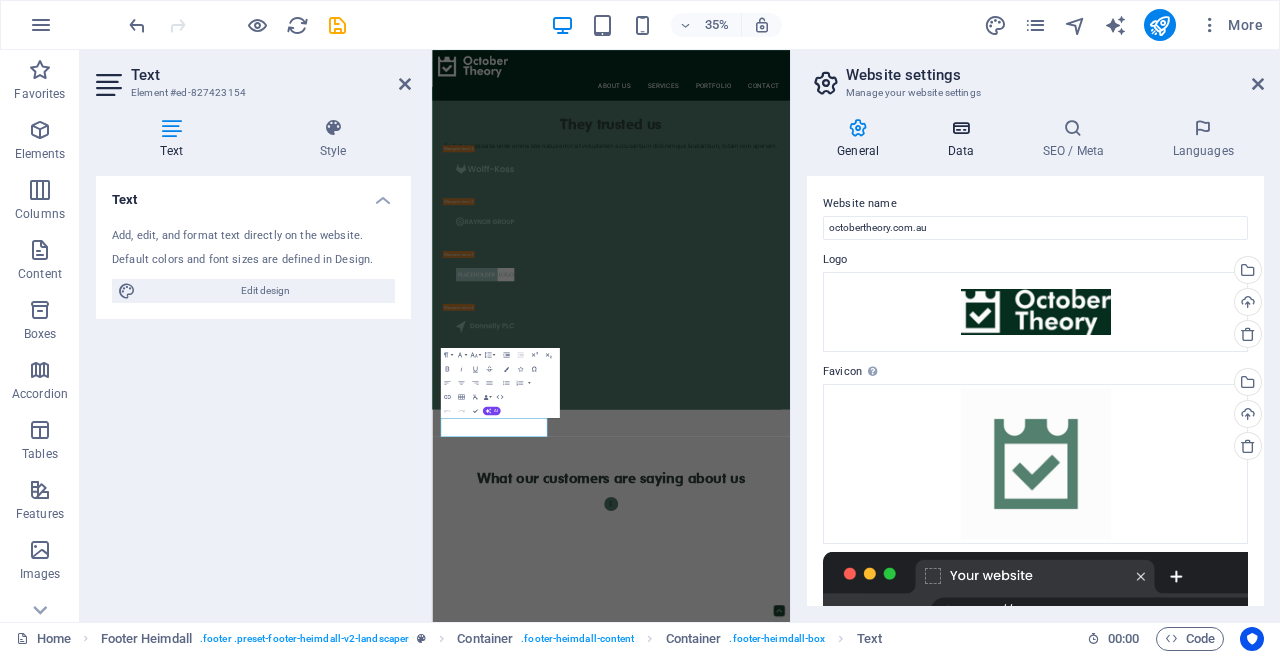 click on "Data" at bounding box center [964, 139] 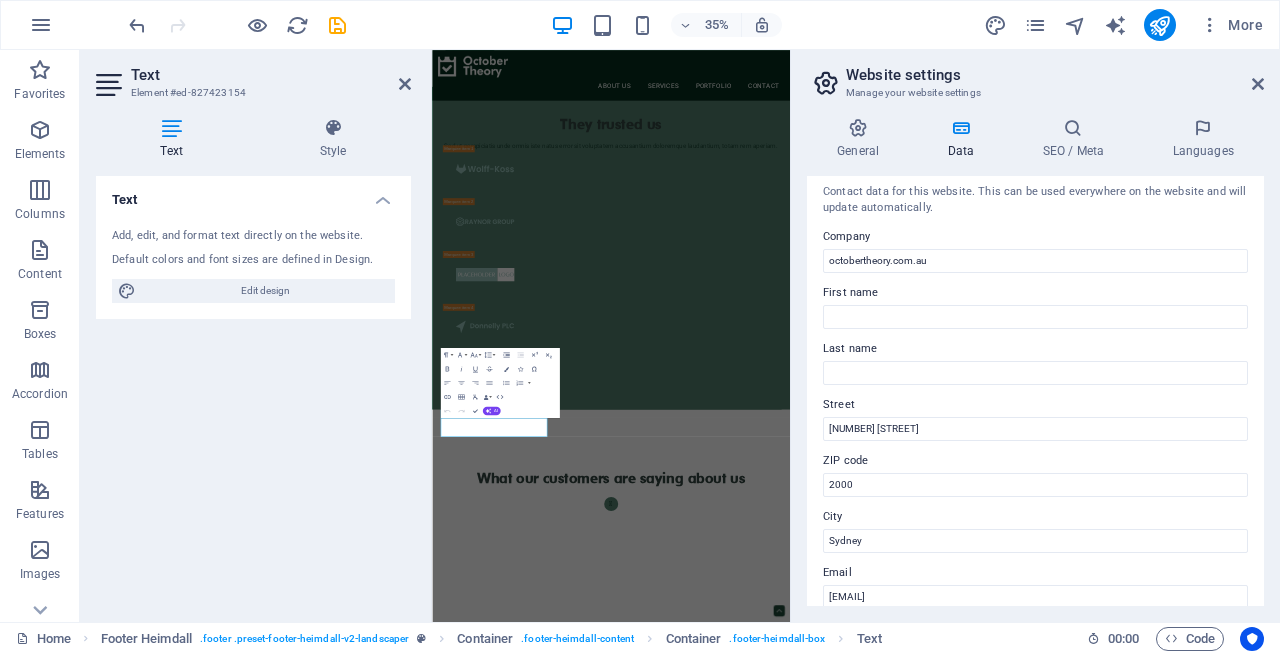 scroll, scrollTop: 0, scrollLeft: 0, axis: both 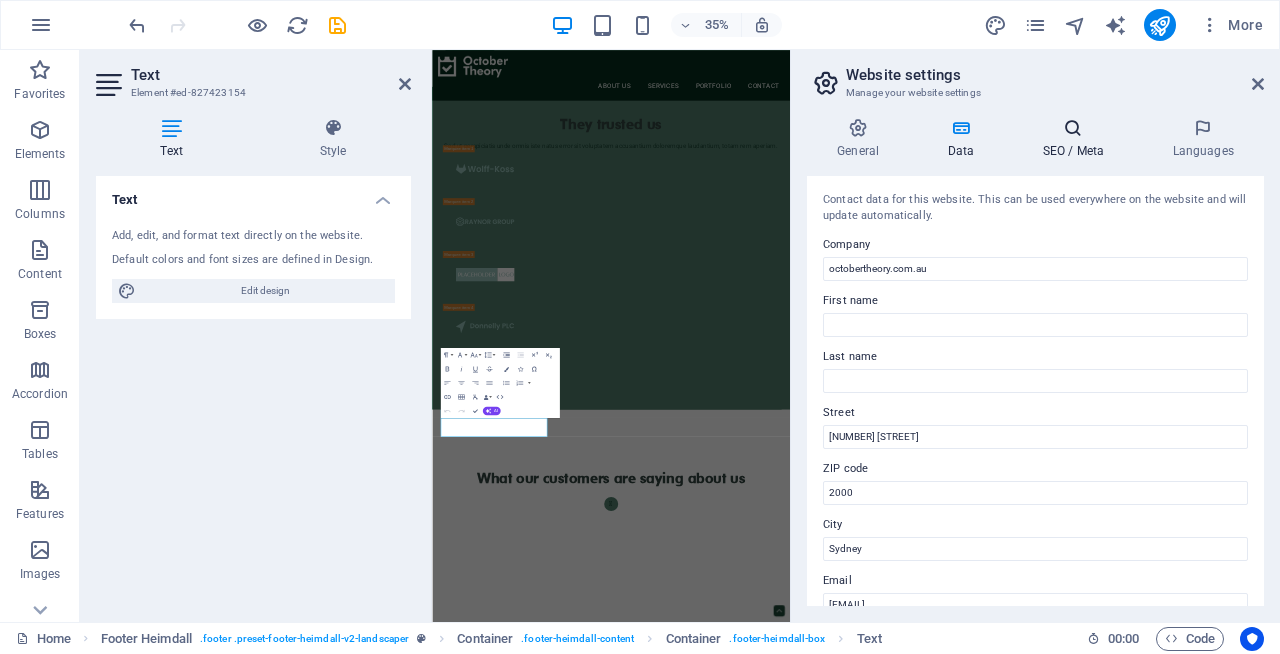 click on "SEO / Meta" at bounding box center [1077, 139] 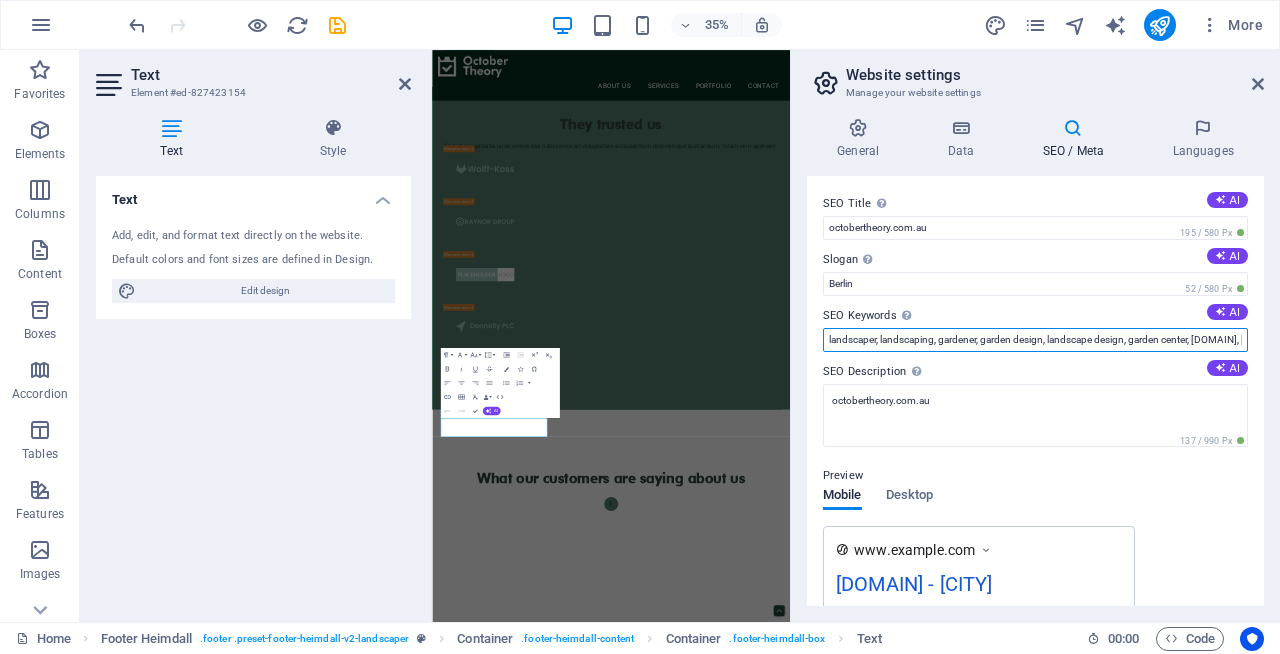 scroll, scrollTop: 0, scrollLeft: 88, axis: horizontal 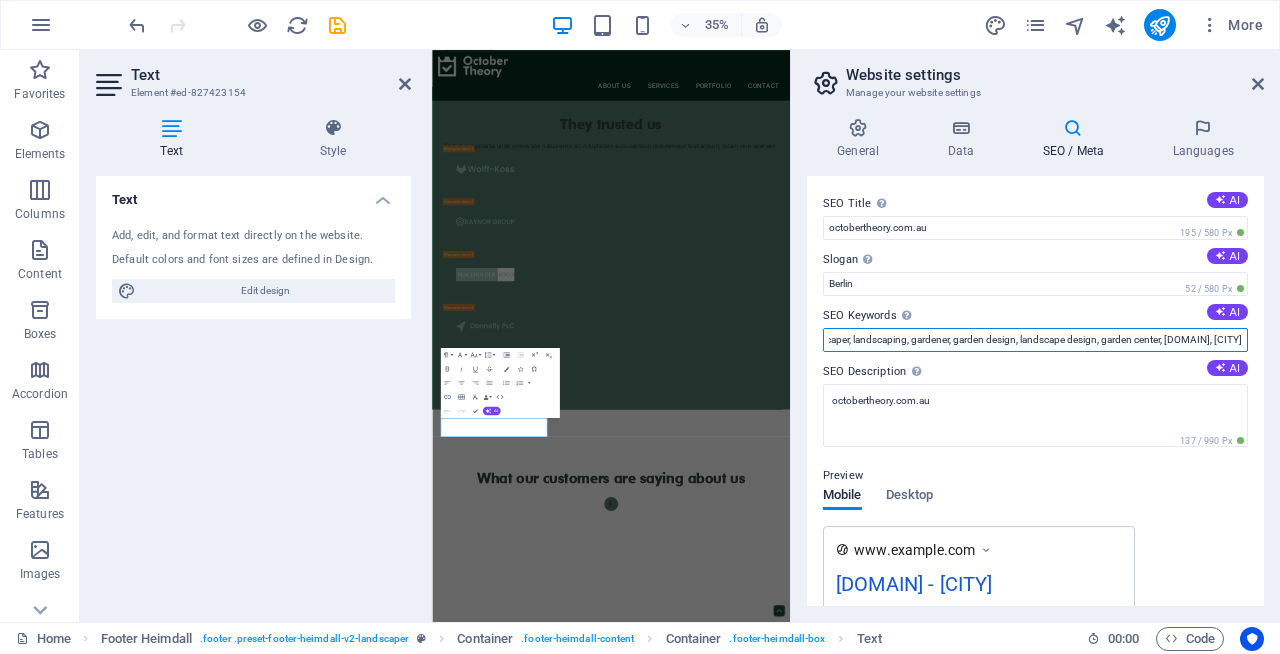 drag, startPoint x: 828, startPoint y: 338, endPoint x: 1270, endPoint y: 347, distance: 442.0916 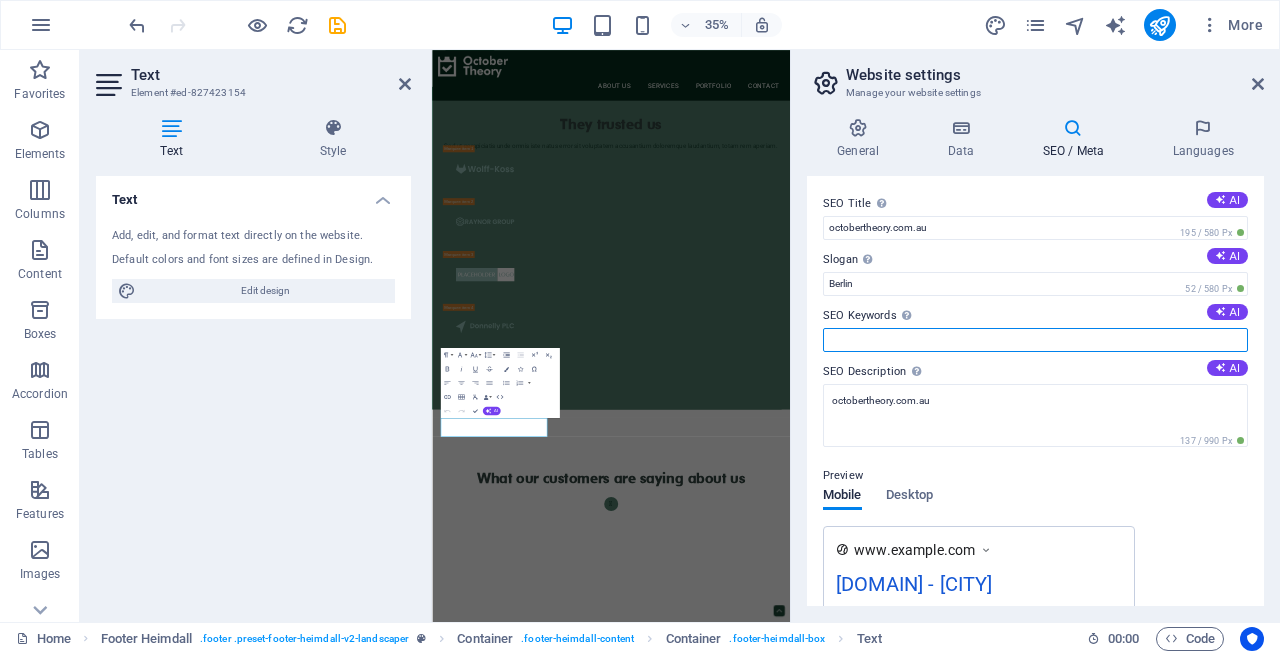 scroll, scrollTop: 0, scrollLeft: 0, axis: both 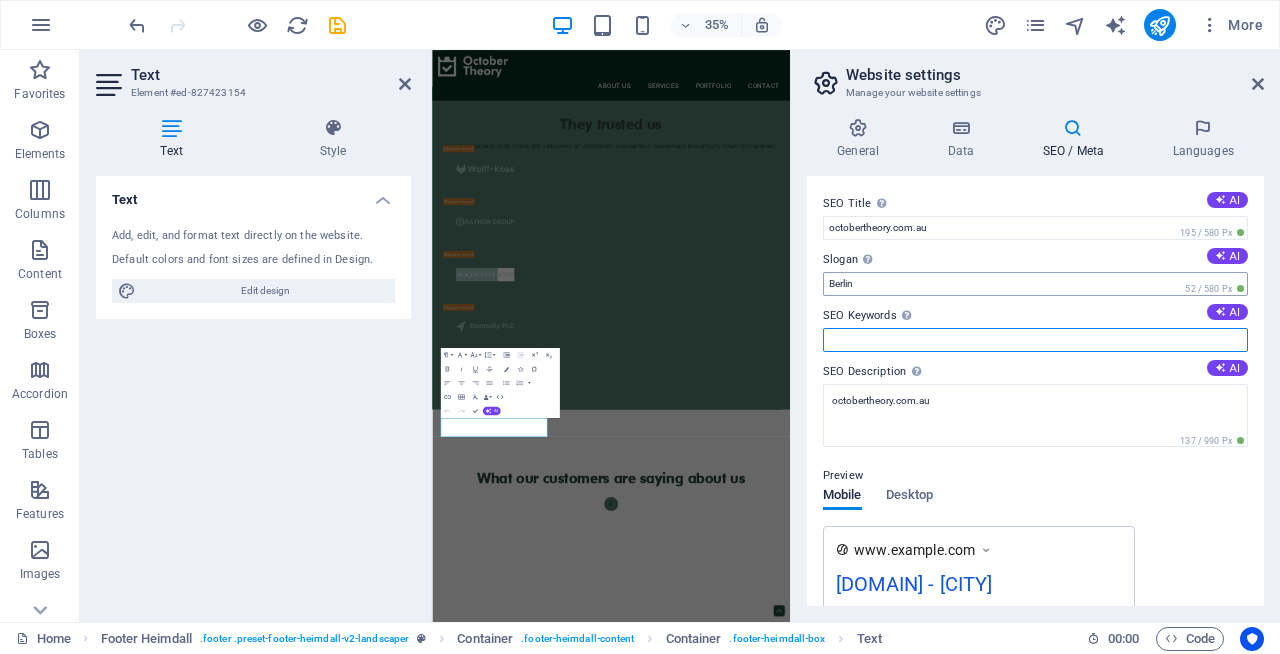 type 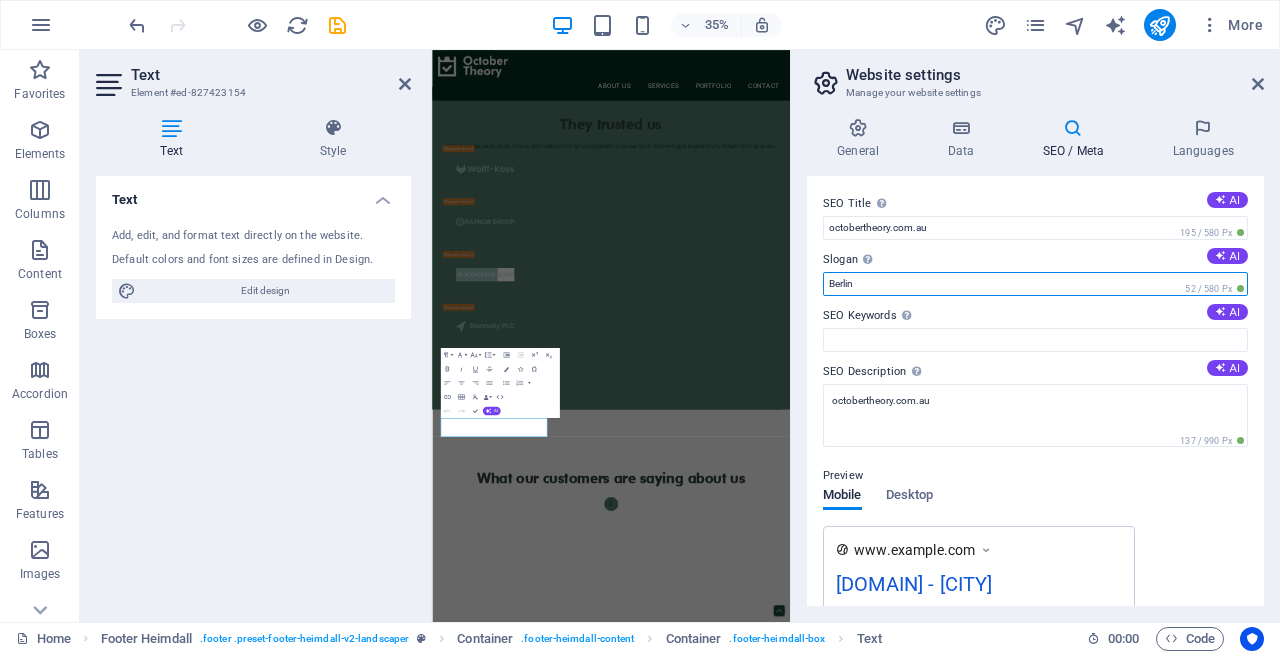 drag, startPoint x: 1308, startPoint y: 331, endPoint x: 1396, endPoint y: 683, distance: 362.83328 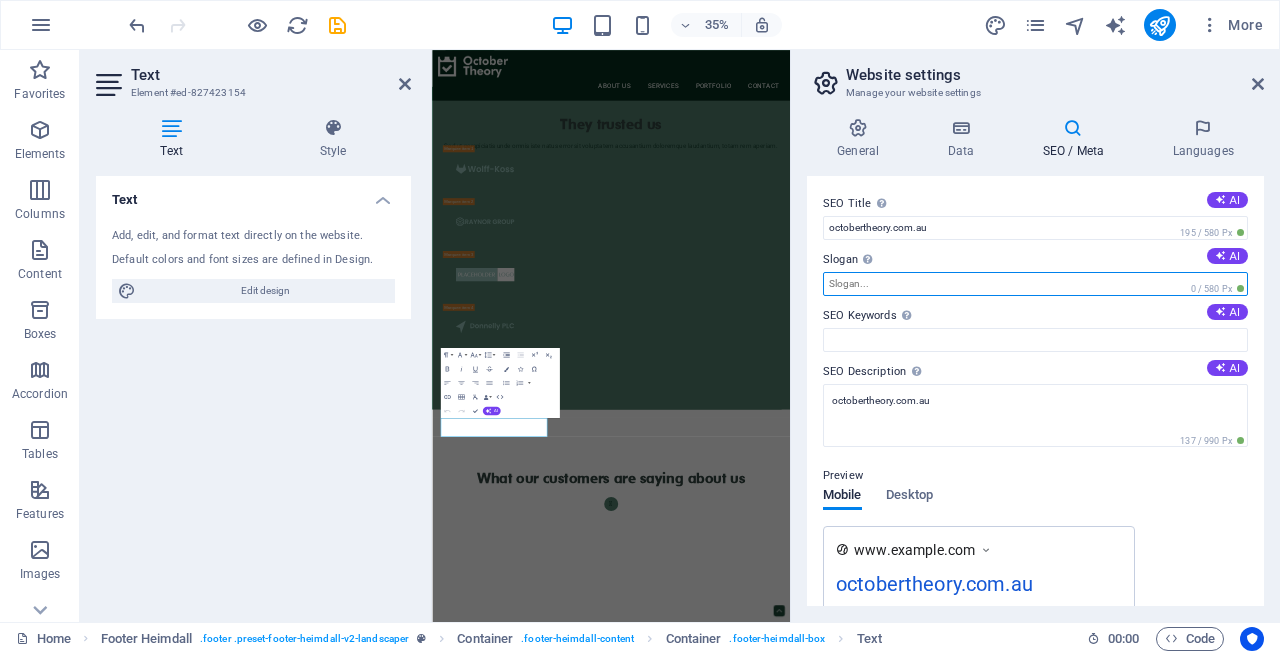 paste on "Clear strategy. Timed execution." 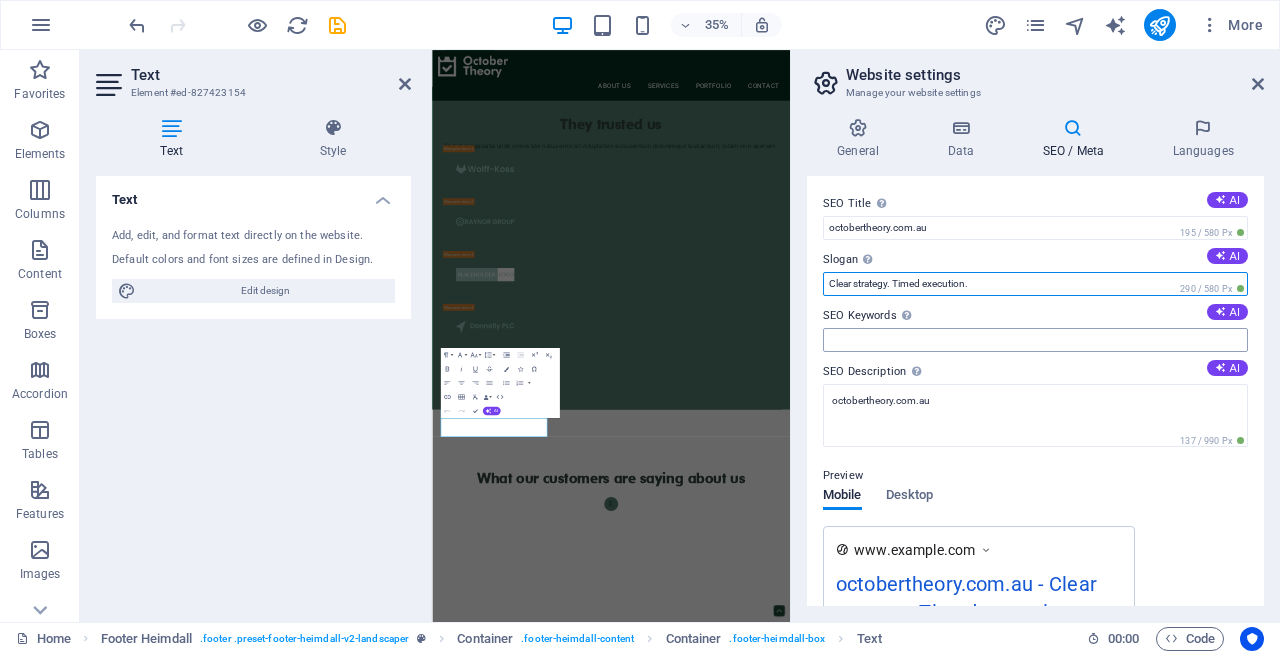 type on "Clear strategy. Timed execution." 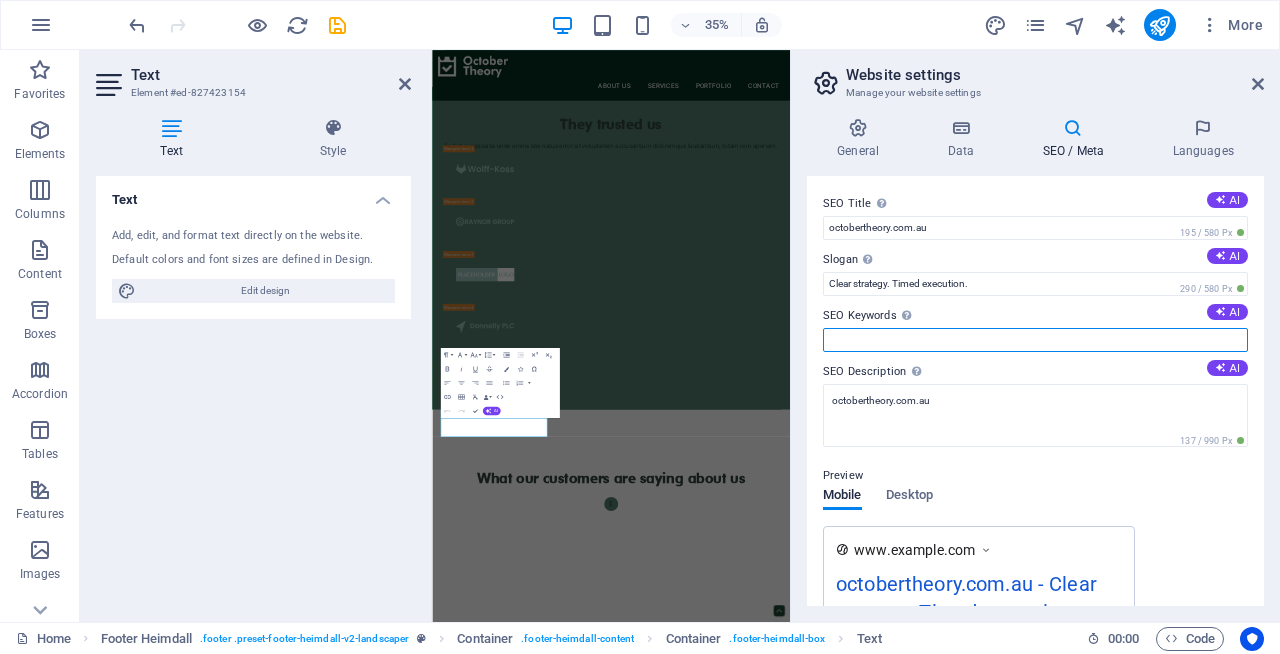 click on "SEO Keywords Comma-separated list of keywords representing your website. AI" at bounding box center (1035, 340) 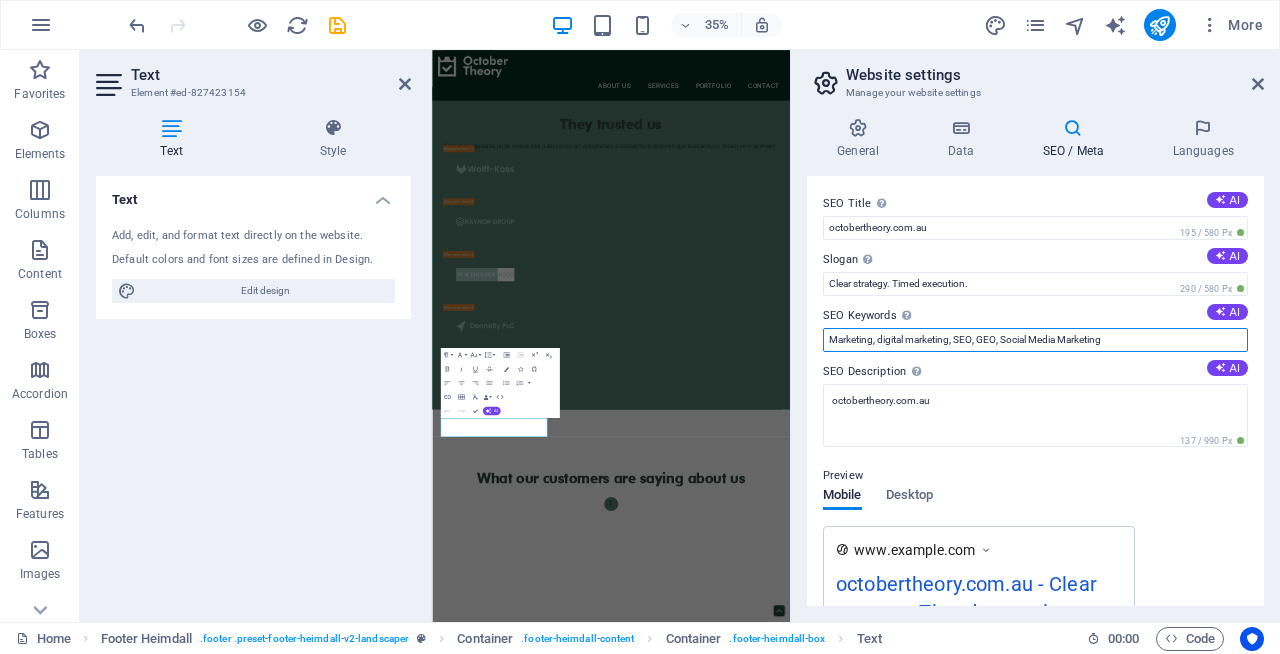 type on "Marketing, digital marketing, SEO, GEO, Social Media Marketing" 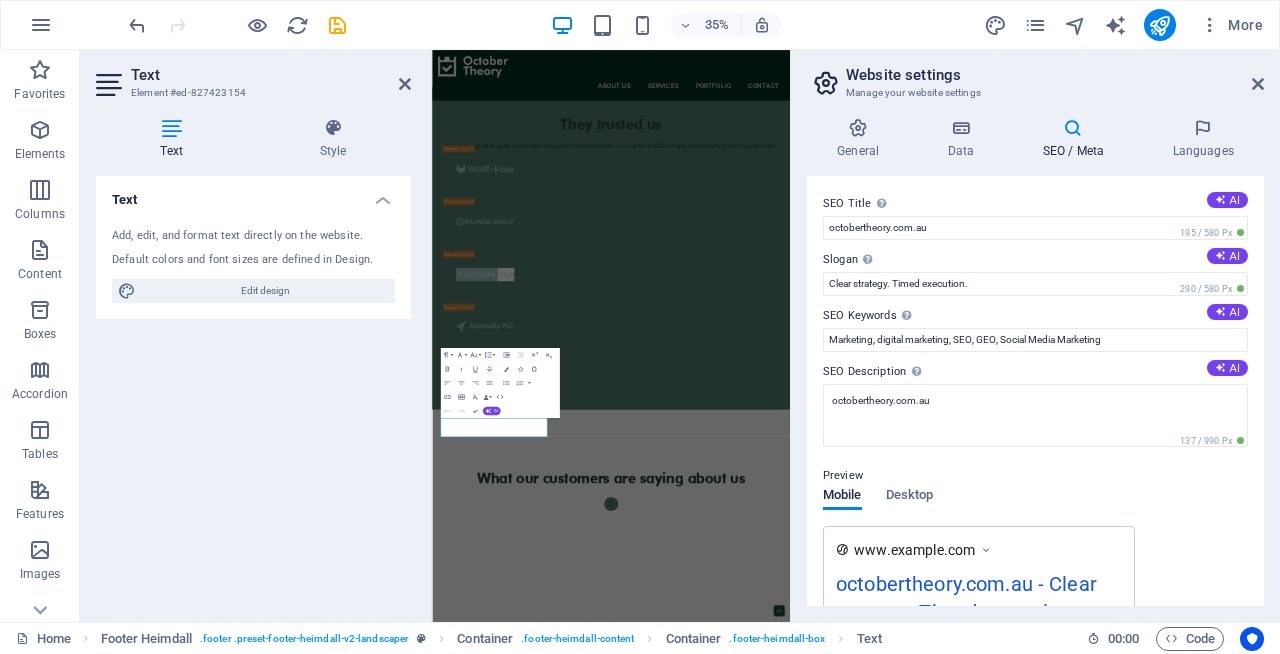 click on "Preview Mobile Desktop www.example.com octobertheory.com.au - Clear strategy. Timed execution. octobertheory.com.au" at bounding box center (1035, 558) 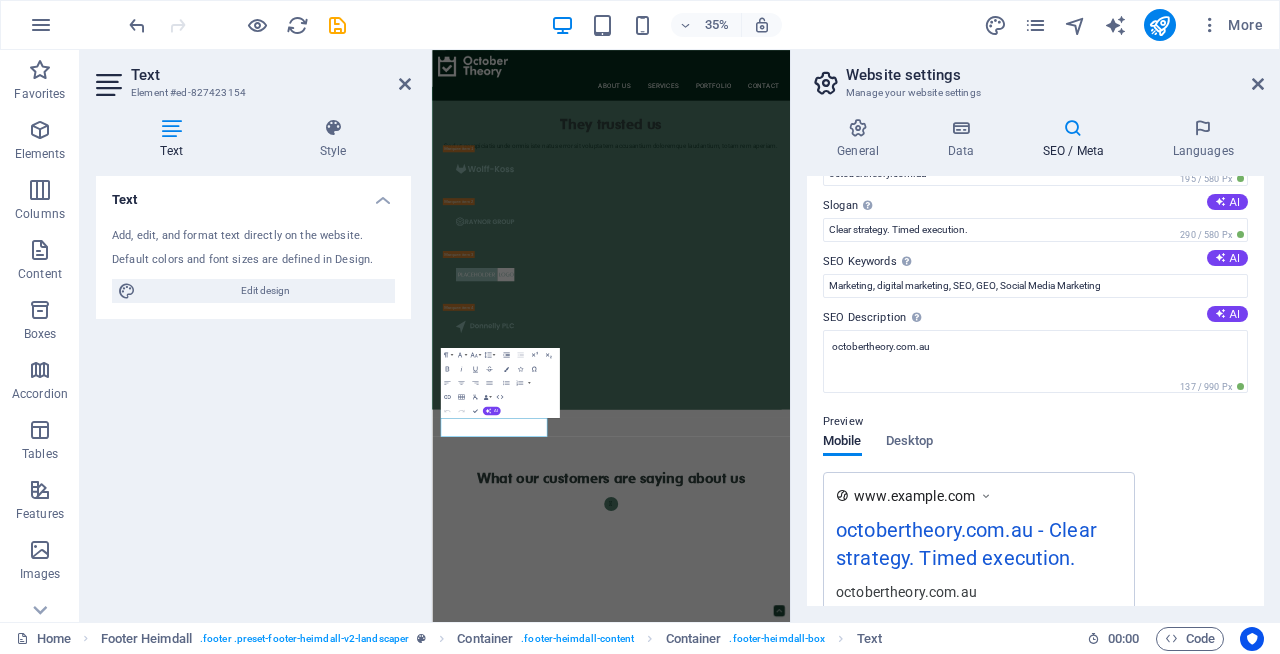 scroll, scrollTop: 52, scrollLeft: 0, axis: vertical 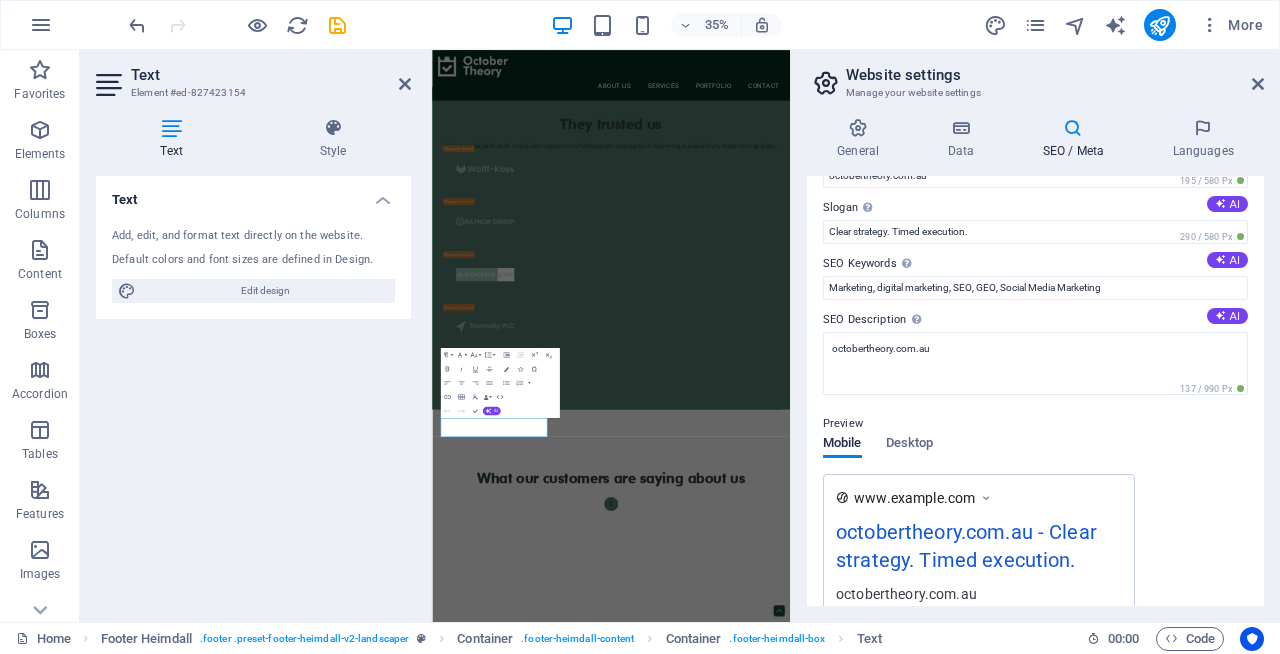 drag, startPoint x: 822, startPoint y: 314, endPoint x: 903, endPoint y: 318, distance: 81.09871 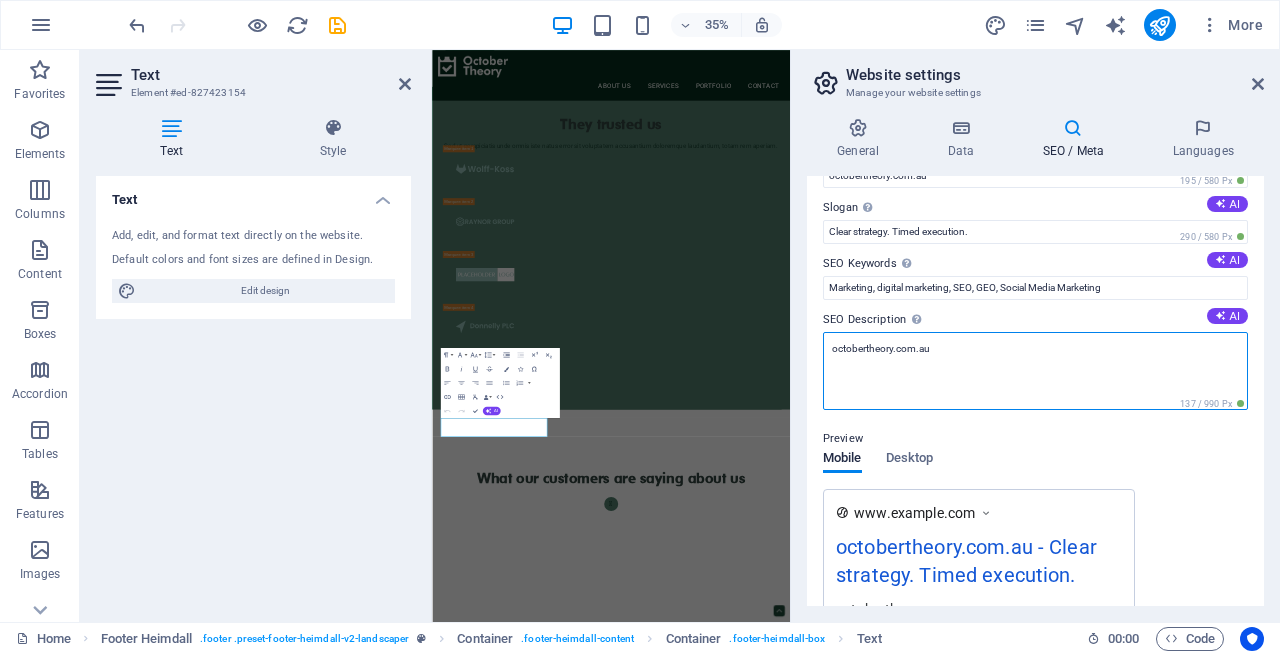 drag, startPoint x: 952, startPoint y: 346, endPoint x: 821, endPoint y: 328, distance: 132.23087 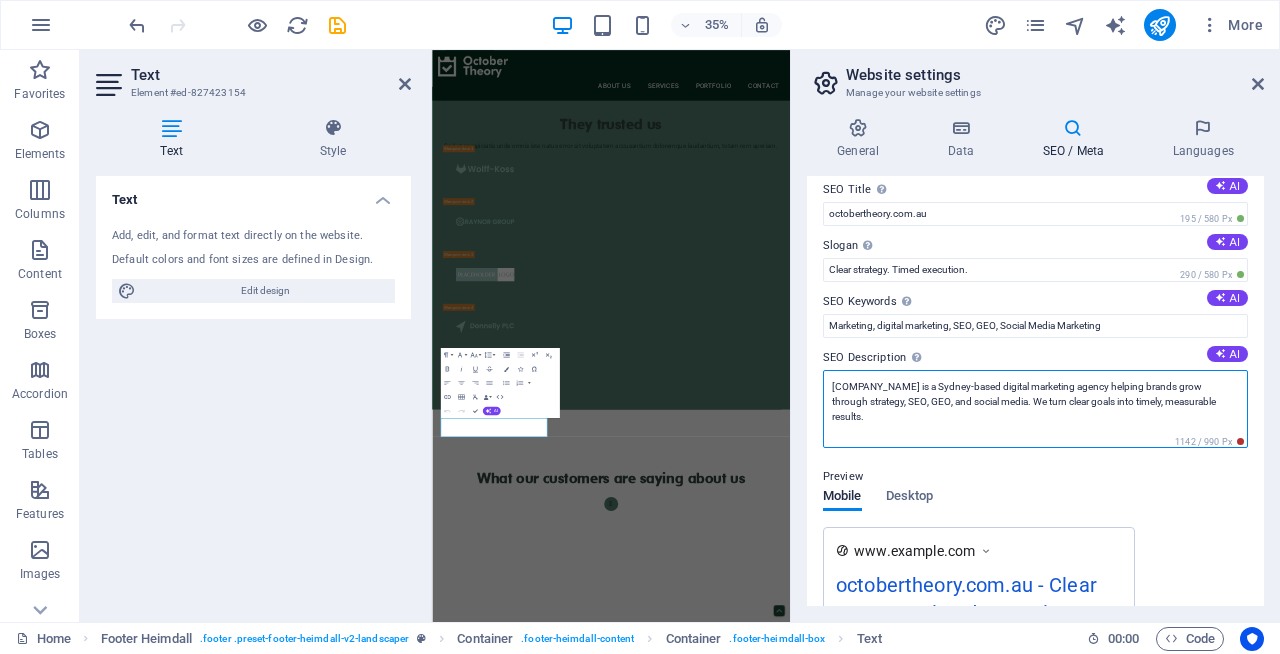 scroll, scrollTop: 0, scrollLeft: 0, axis: both 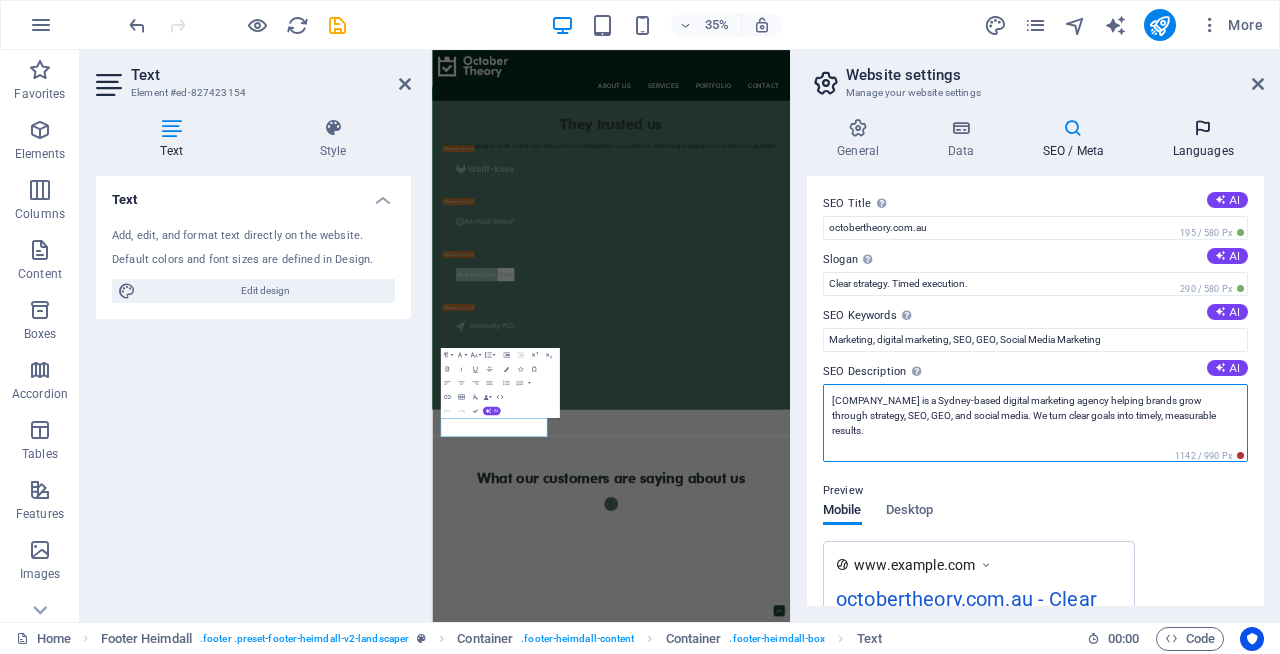 type on "[COMPANY_NAME] is a Sydney-based digital marketing agency helping brands grow through strategy, SEO, GEO, and social media. We turn clear goals into timely, measurable results." 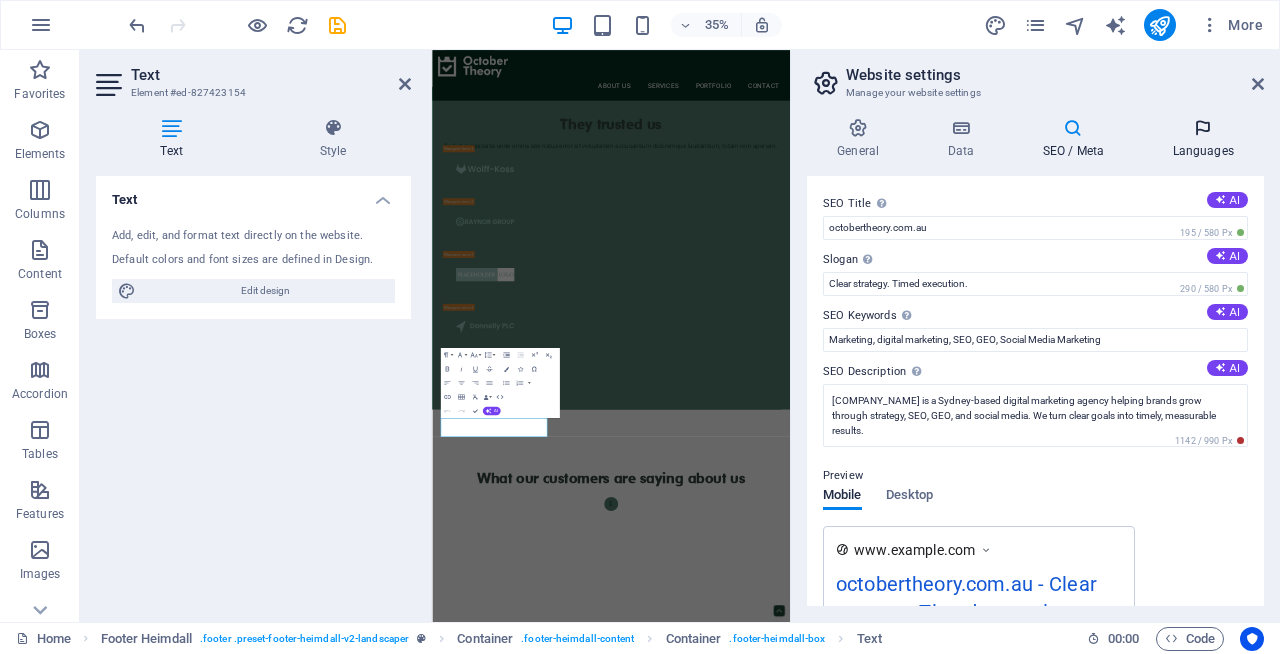 click on "Languages" at bounding box center (1203, 139) 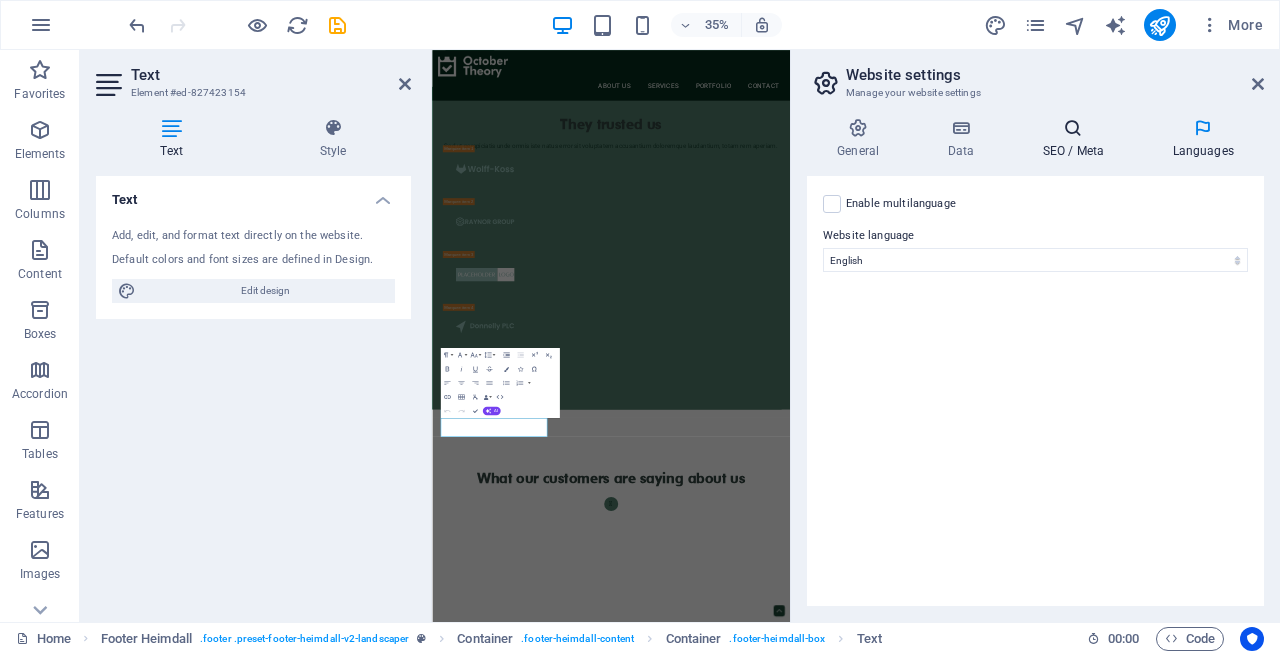 click at bounding box center (1073, 128) 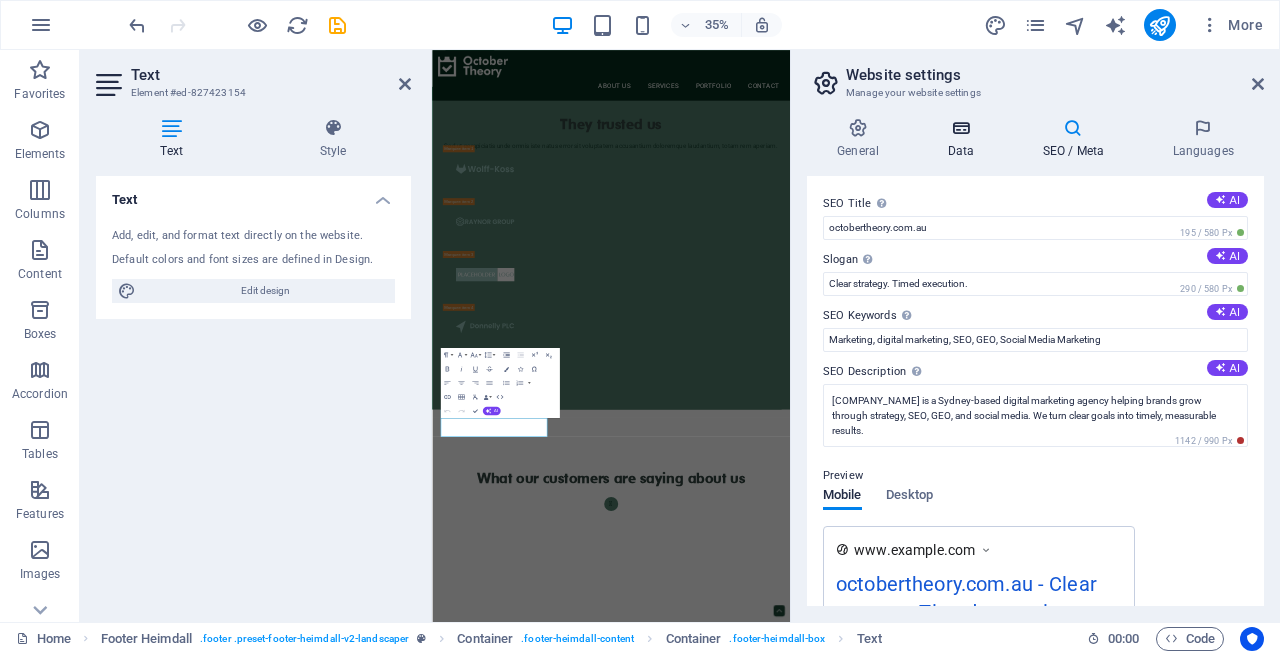 click at bounding box center [960, 128] 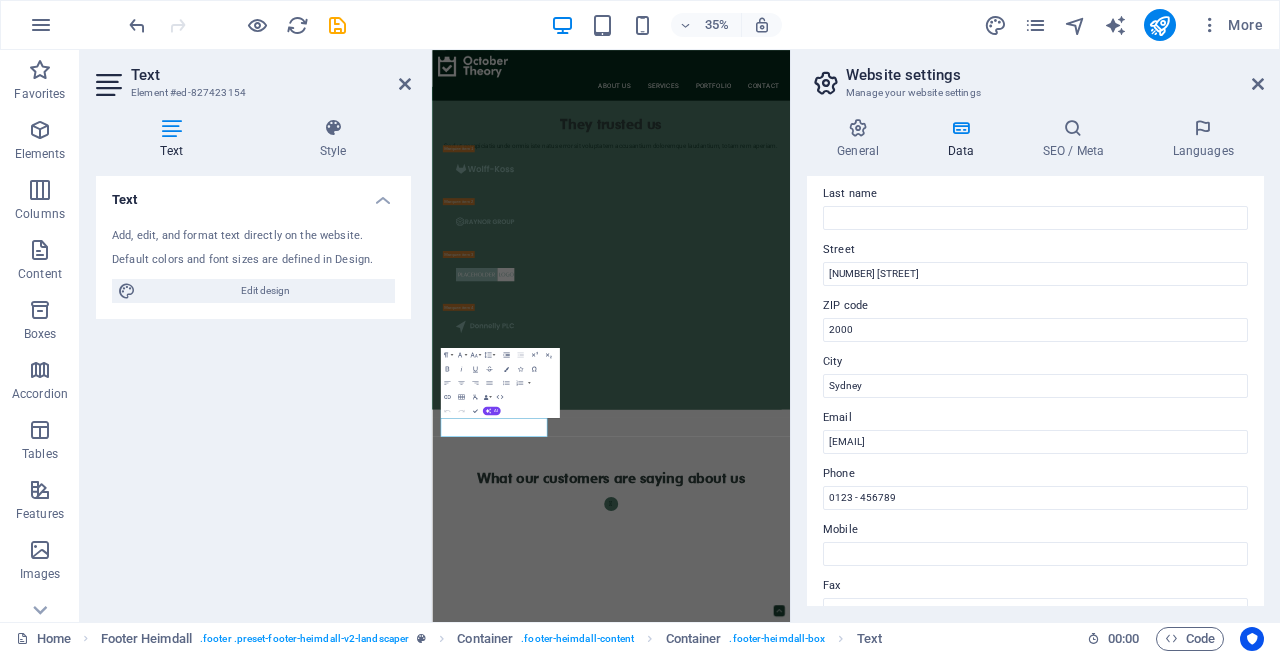 scroll, scrollTop: 187, scrollLeft: 0, axis: vertical 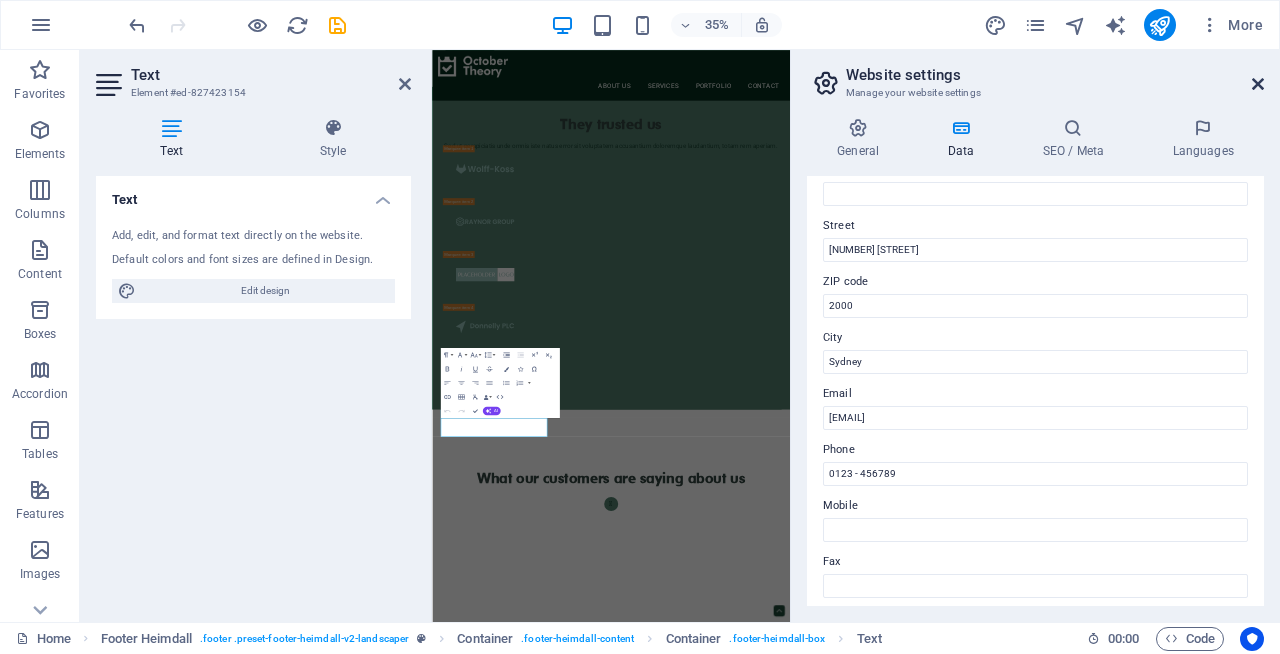 click at bounding box center (1258, 84) 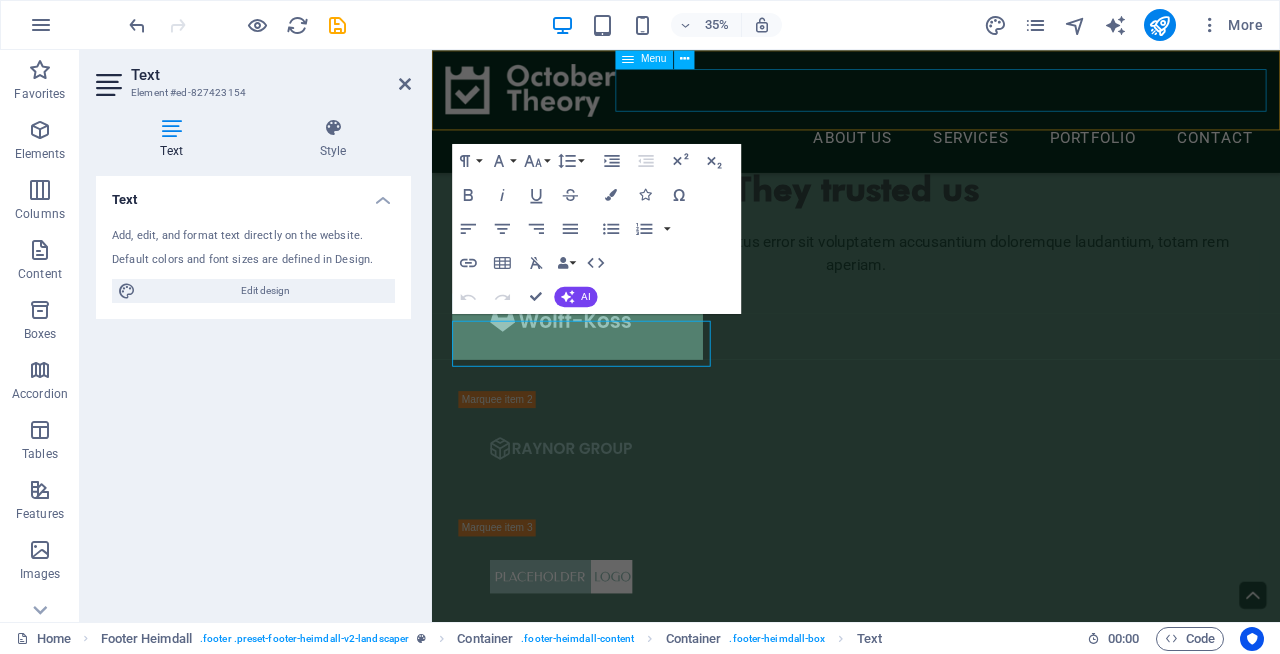 scroll, scrollTop: 4934, scrollLeft: 0, axis: vertical 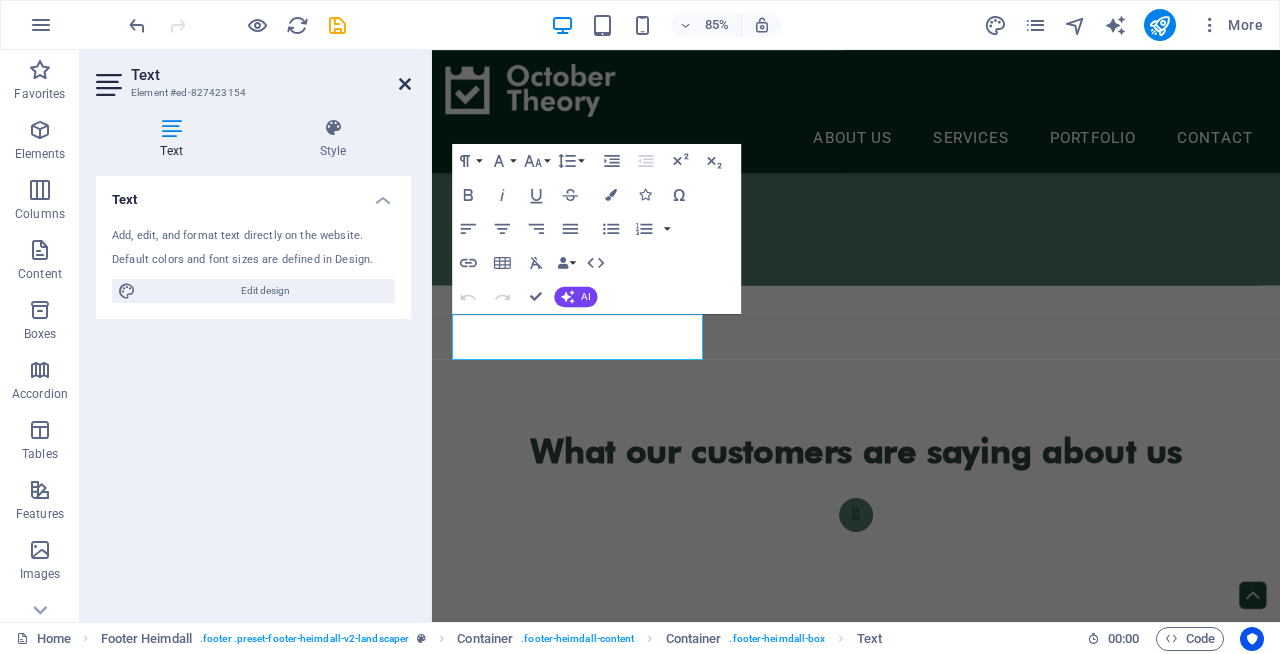 click at bounding box center [405, 84] 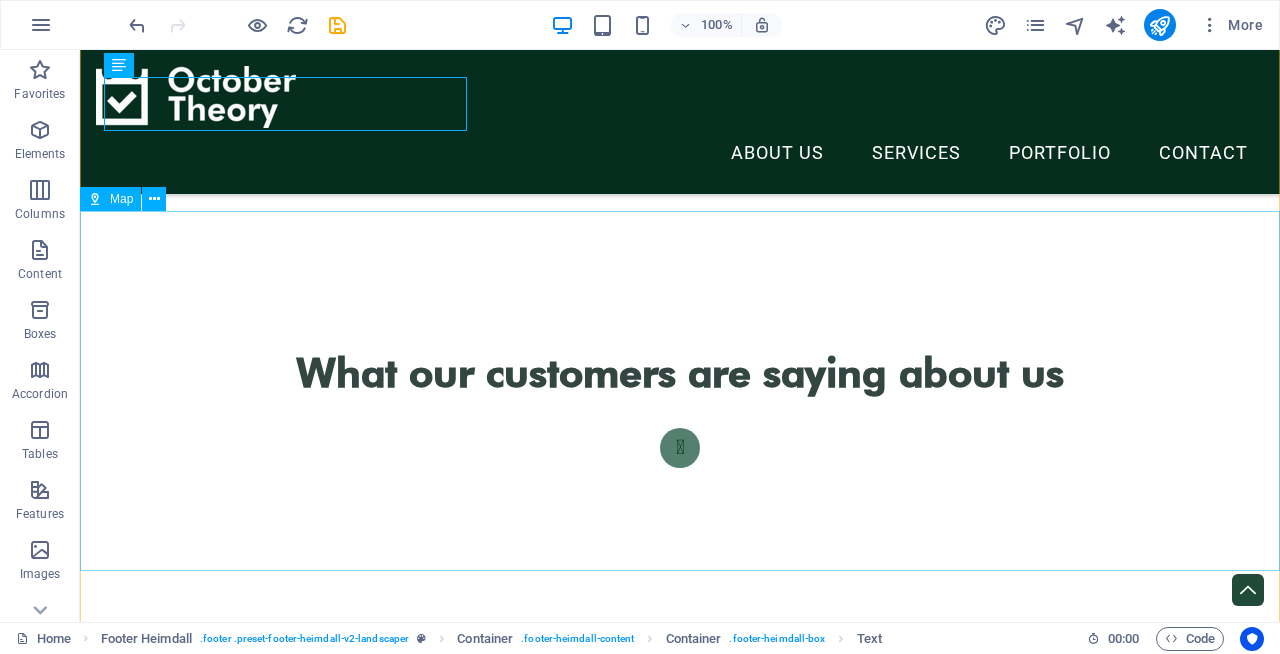 scroll, scrollTop: 5351, scrollLeft: 0, axis: vertical 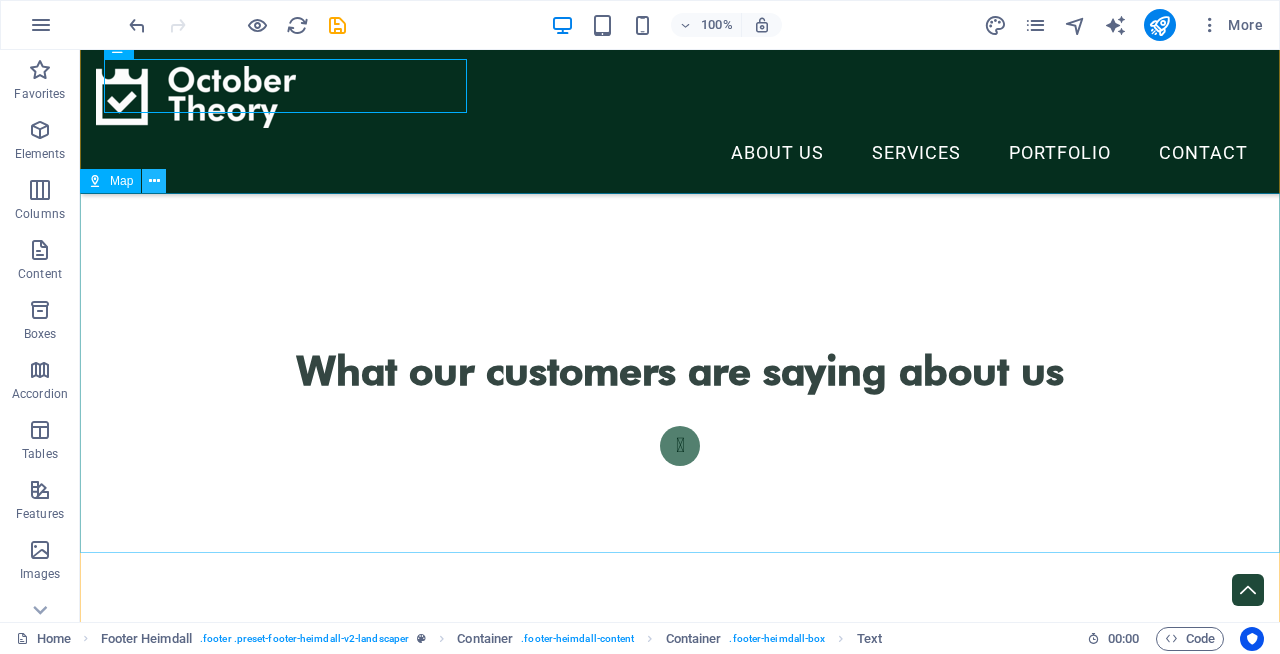 click at bounding box center (154, 181) 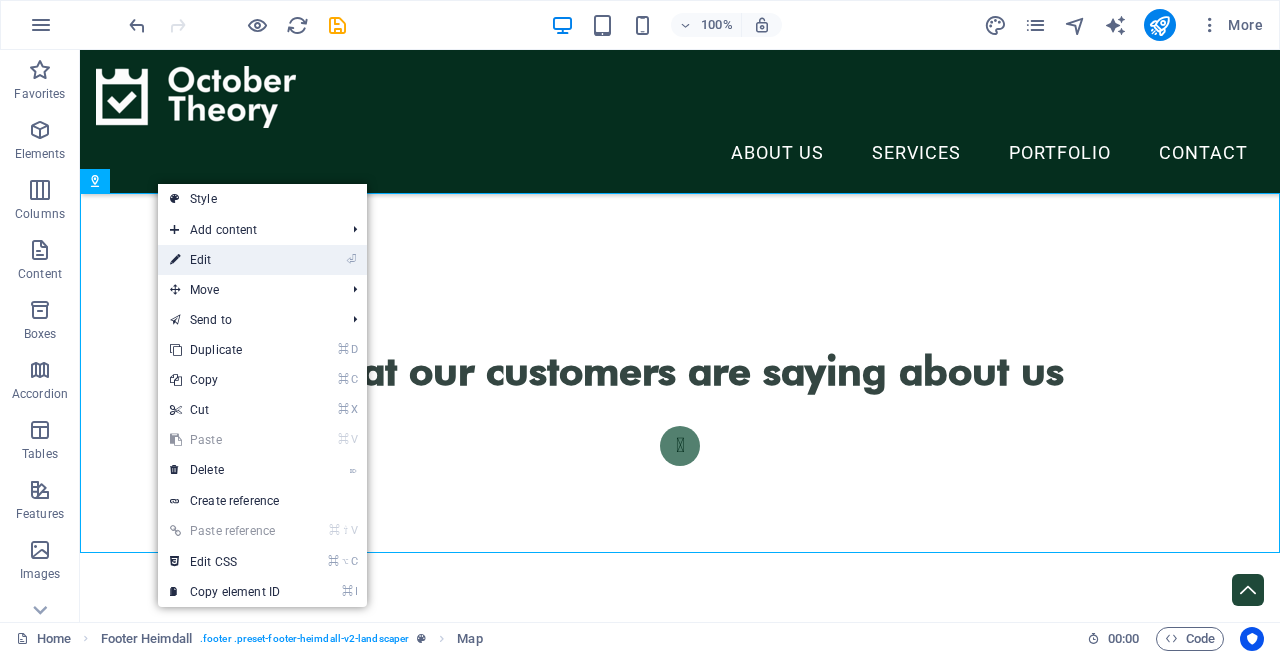 click on "⏎  Edit" at bounding box center [225, 260] 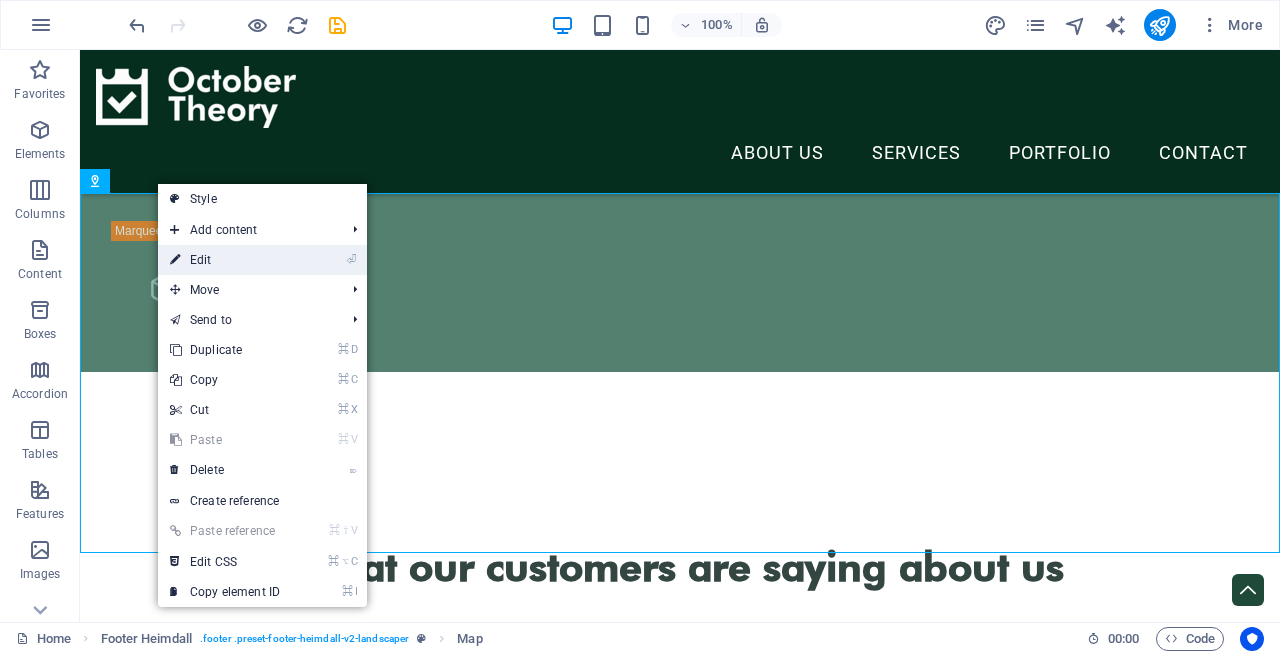 select on "1" 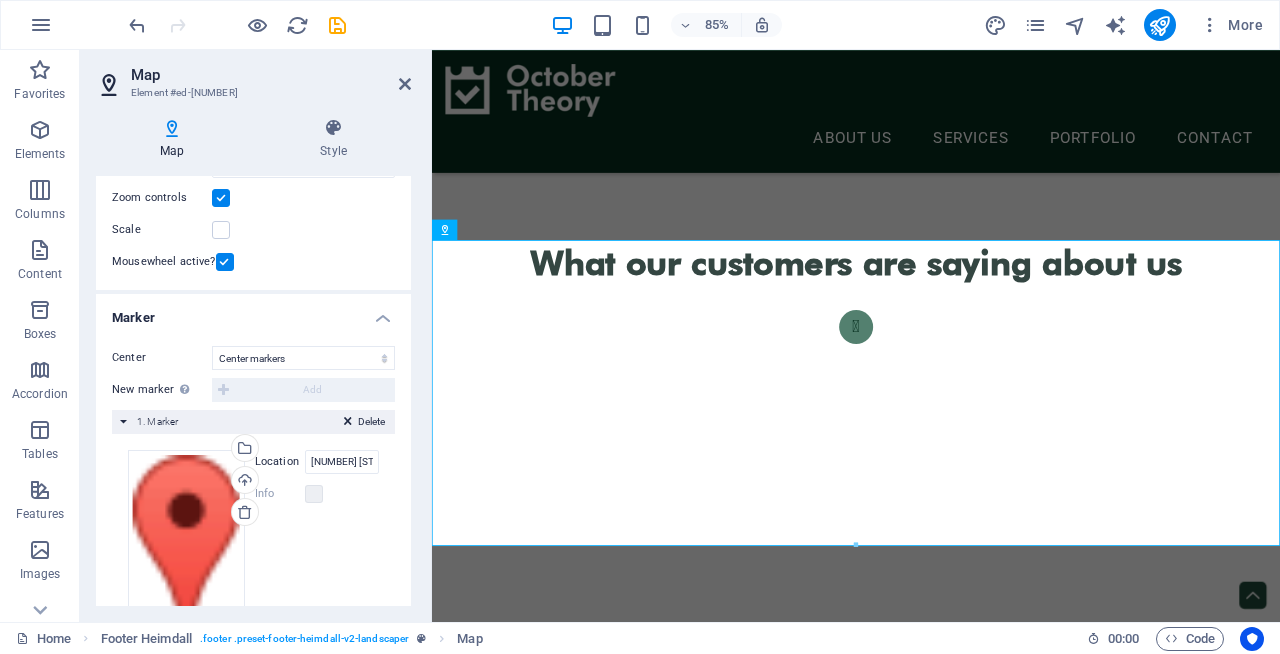 scroll, scrollTop: 318, scrollLeft: 0, axis: vertical 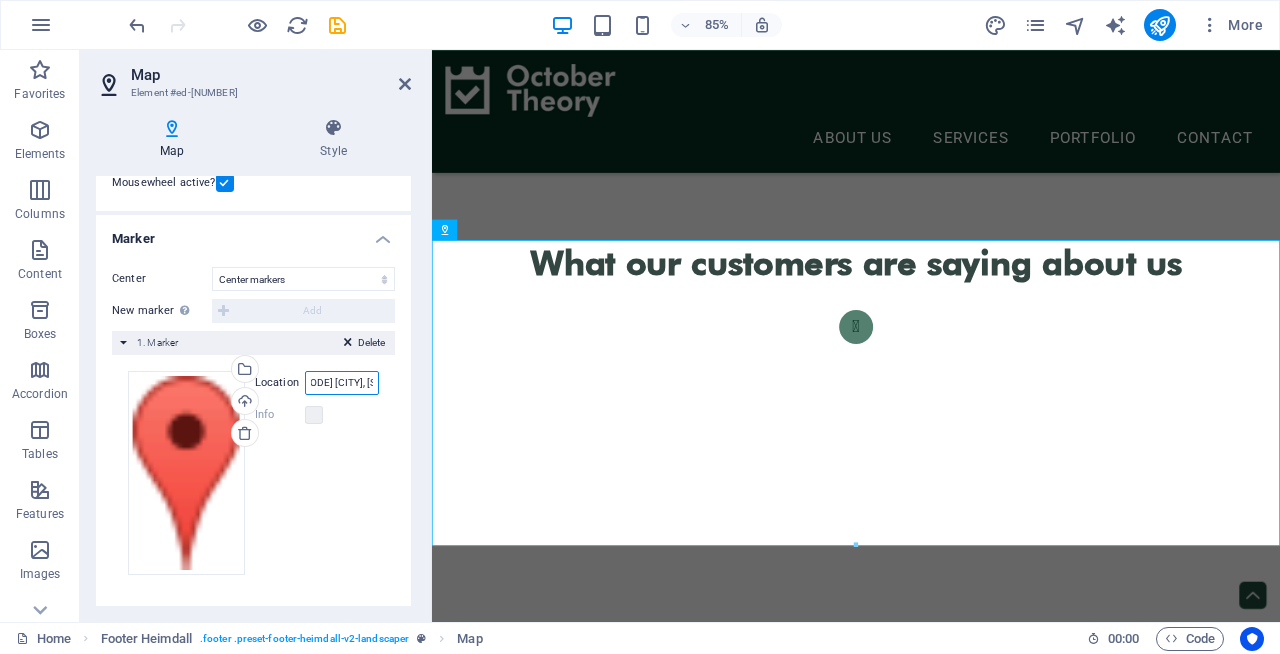 drag, startPoint x: 311, startPoint y: 384, endPoint x: 413, endPoint y: 383, distance: 102.0049 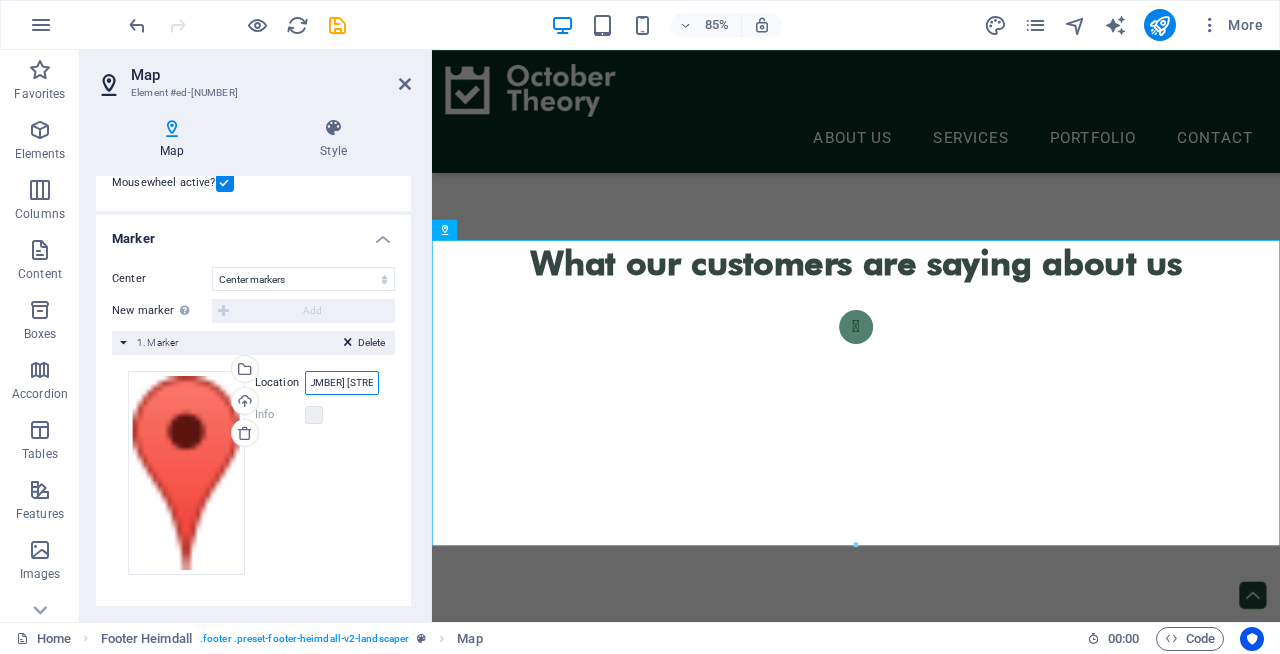 scroll, scrollTop: 0, scrollLeft: 9, axis: horizontal 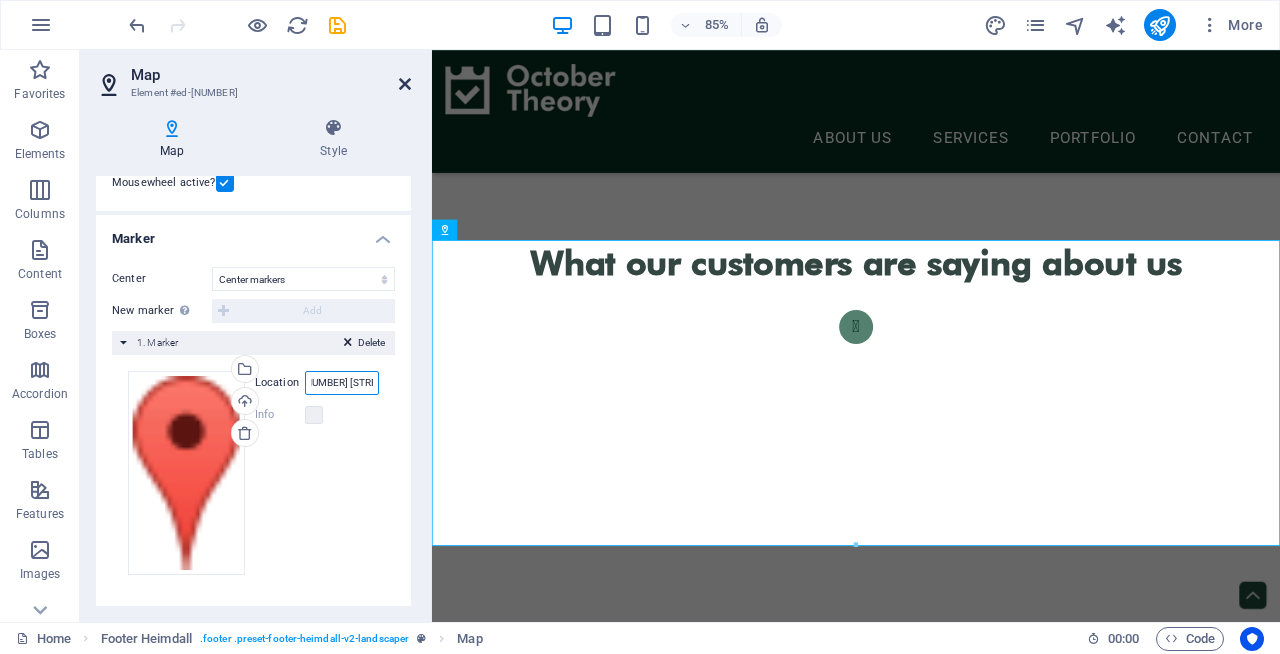 type on "[NUMBER] [STREET]" 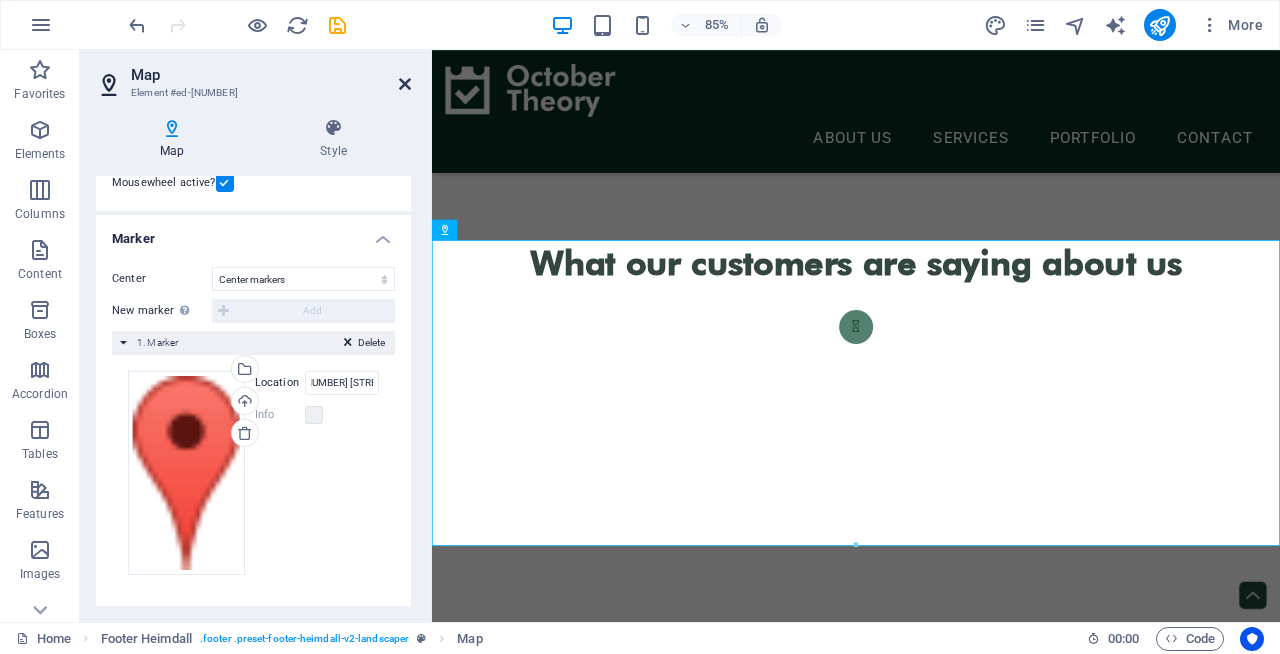 click at bounding box center (405, 84) 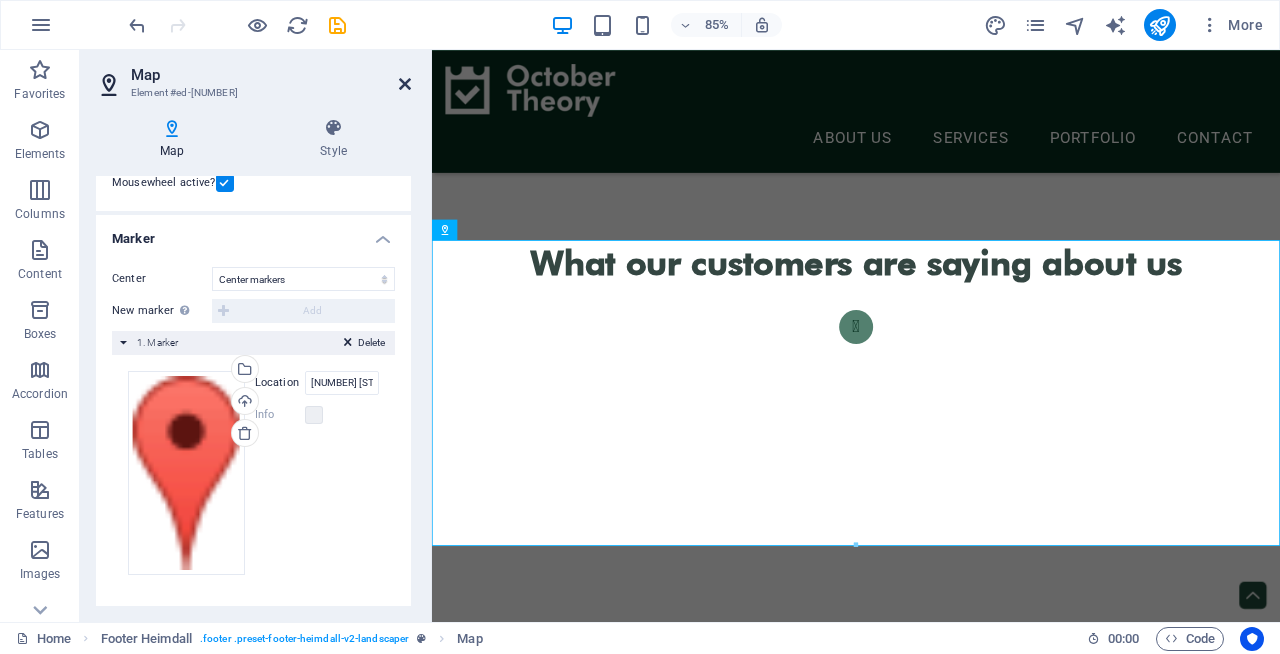 scroll, scrollTop: 5351, scrollLeft: 0, axis: vertical 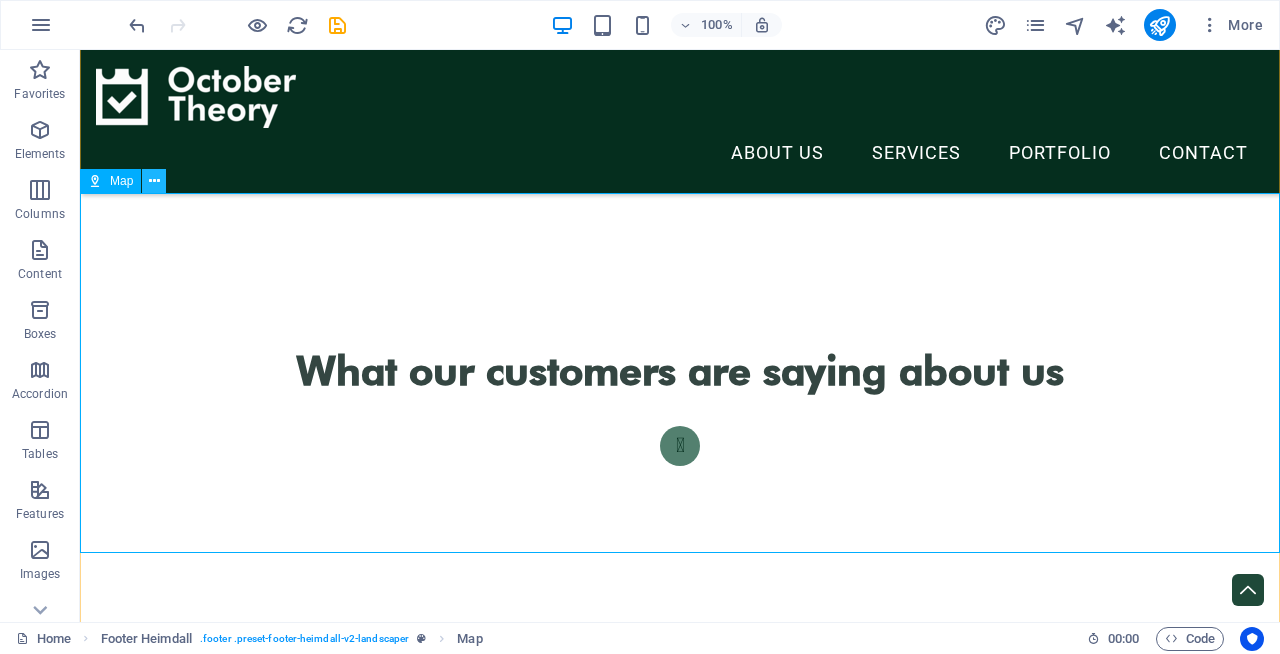 click at bounding box center [154, 181] 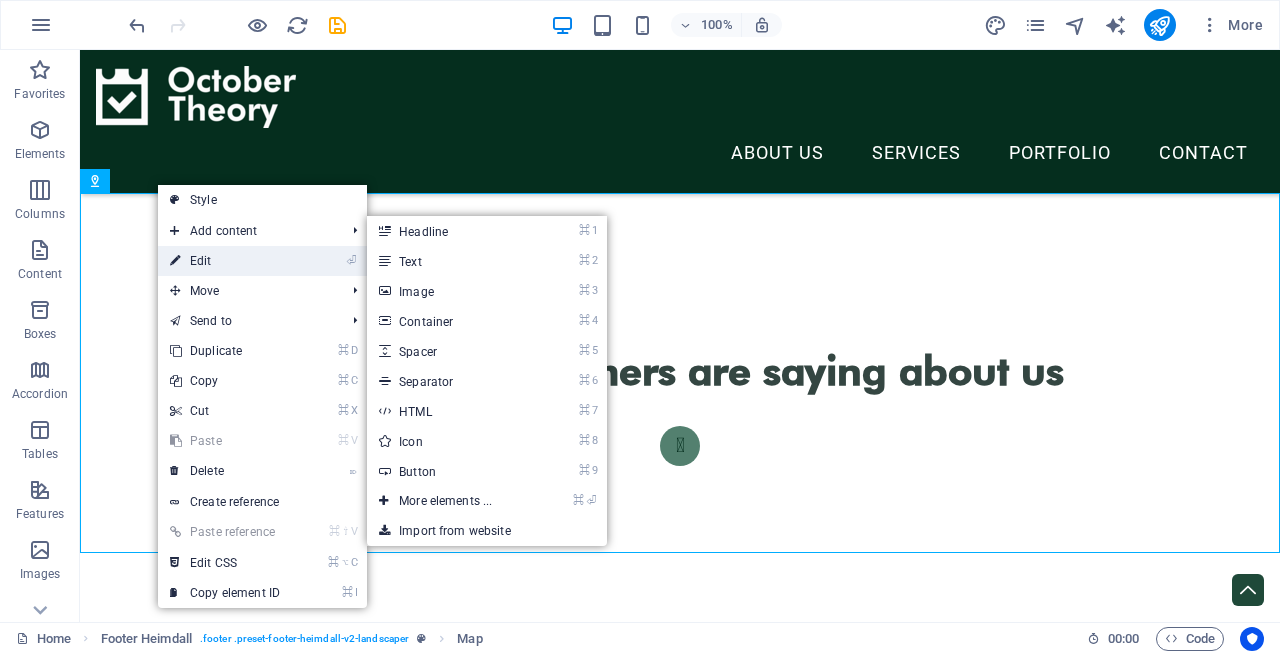 click on "⏎  Edit" at bounding box center (225, 261) 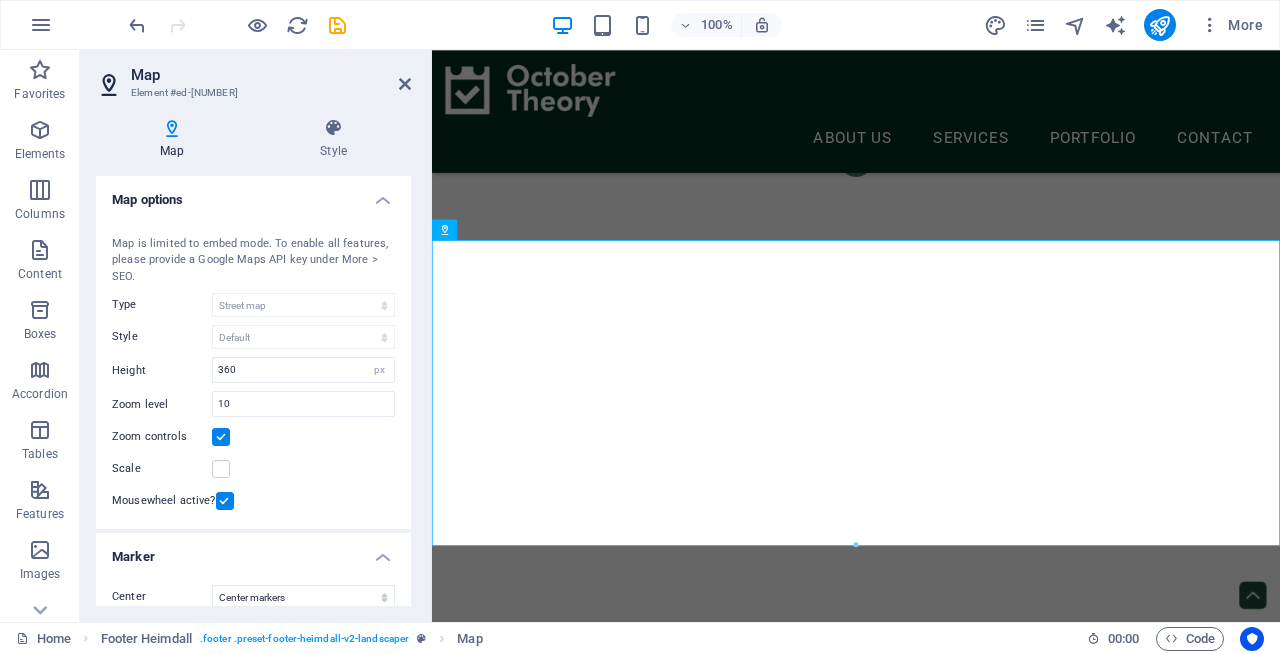 scroll, scrollTop: 5155, scrollLeft: 0, axis: vertical 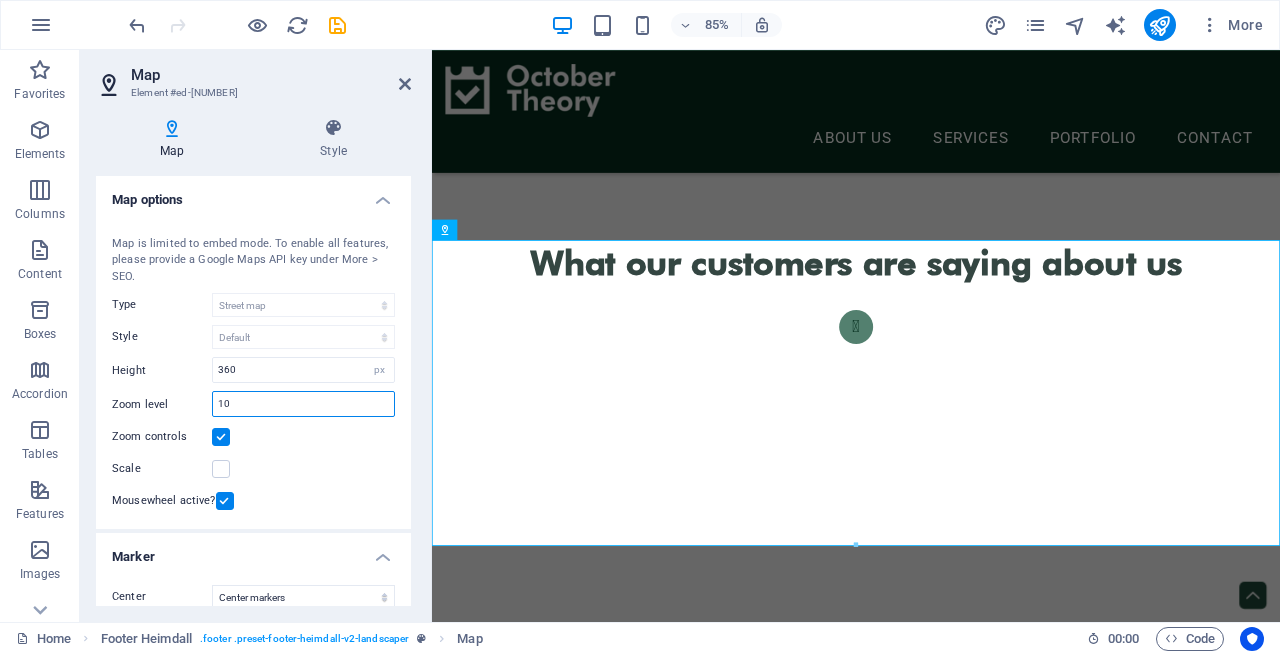 click on "10" at bounding box center (303, 404) 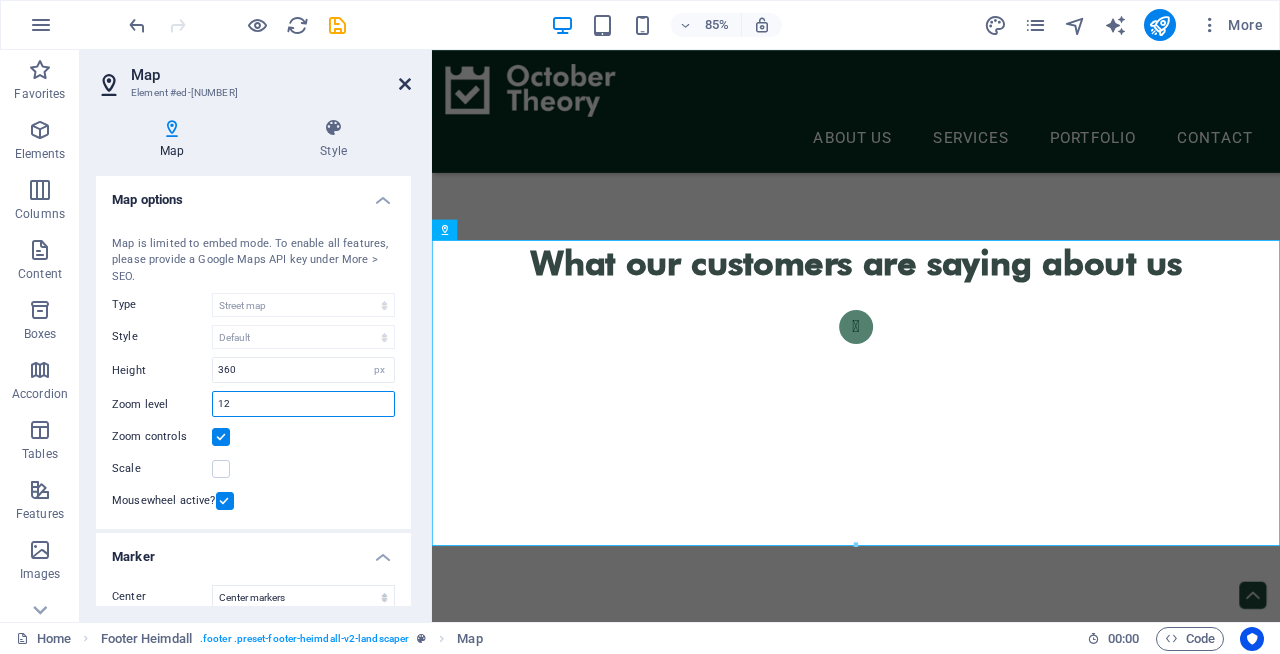 type on "12" 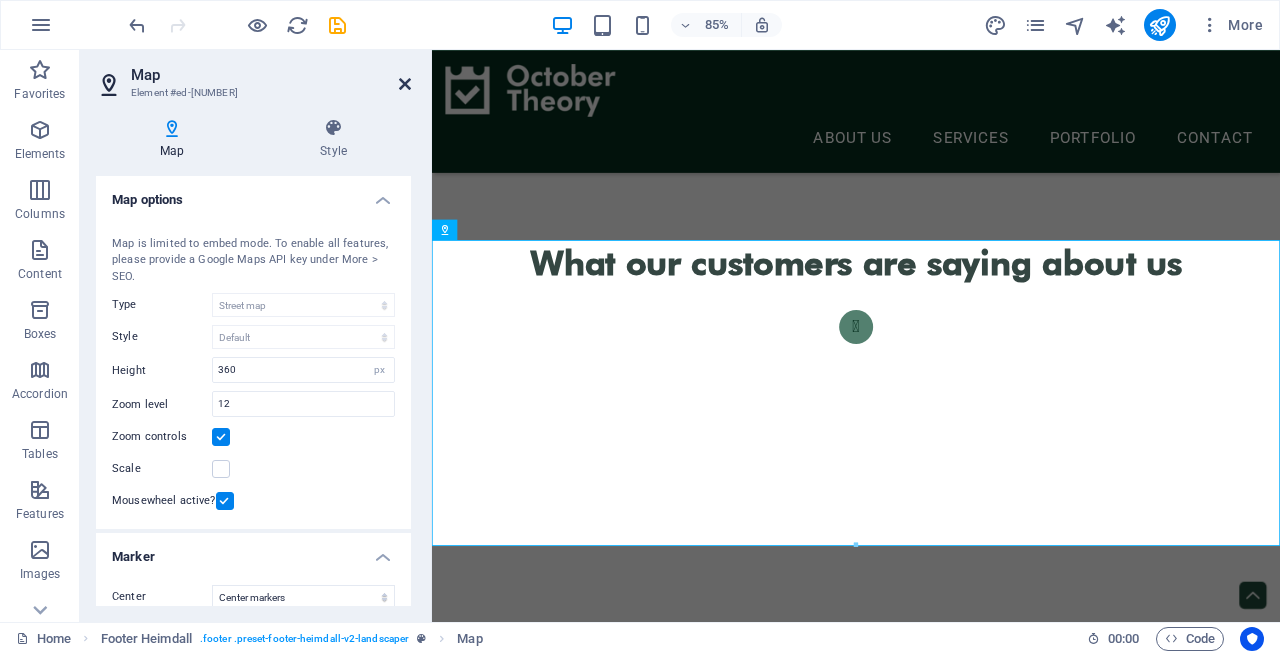 click at bounding box center (405, 84) 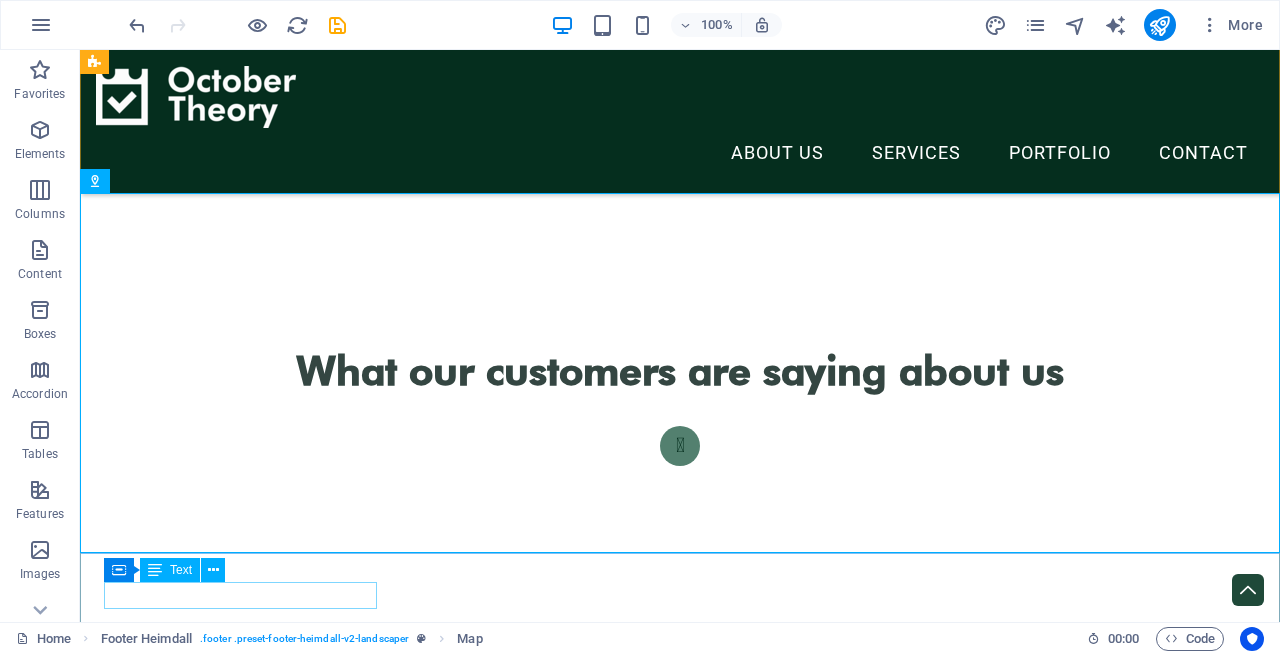 click on "© 2023. Dream Garden. All Rights Reserved." at bounding box center (680, 11298) 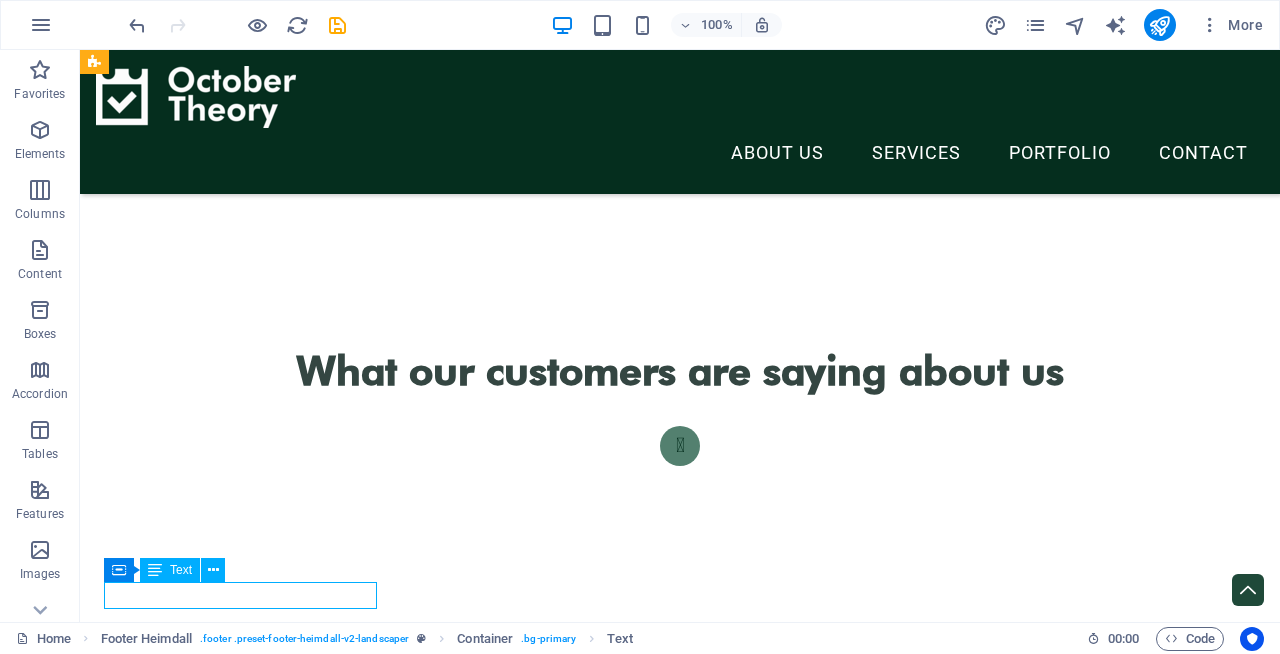 click on "© 2023. Dream Garden. All Rights Reserved." at bounding box center [680, 11298] 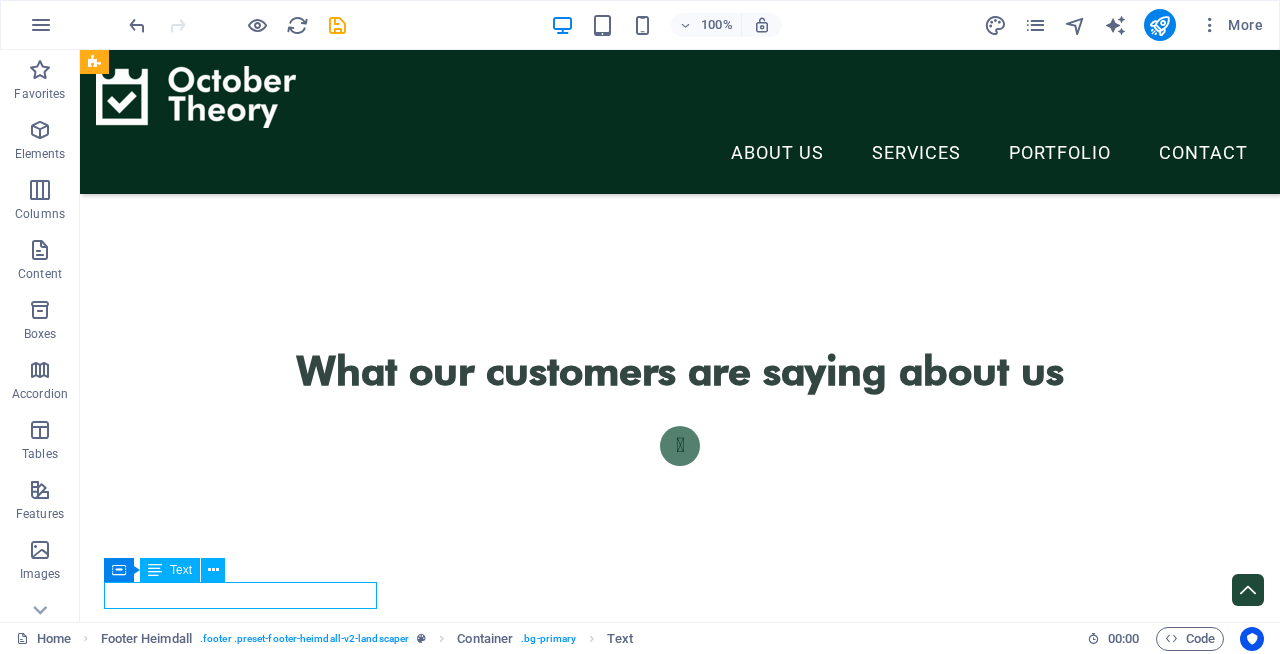 click on "© 2023. Dream Garden. All Rights Reserved." at bounding box center [680, 11298] 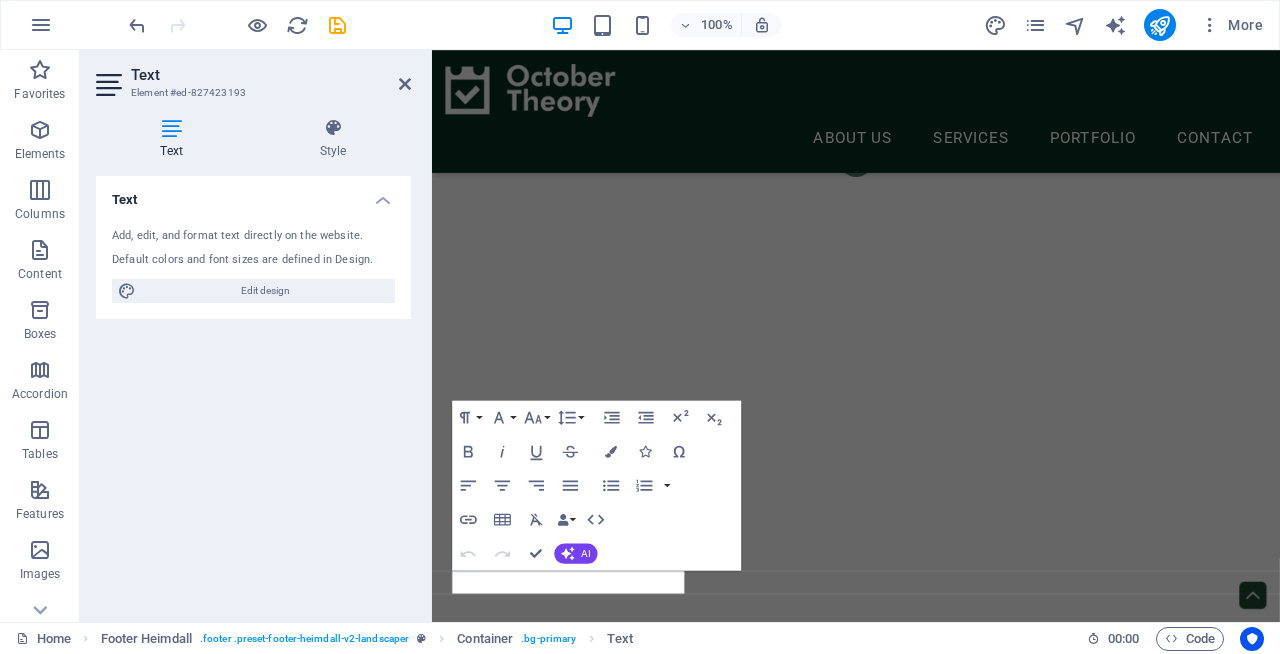 scroll, scrollTop: 5155, scrollLeft: 0, axis: vertical 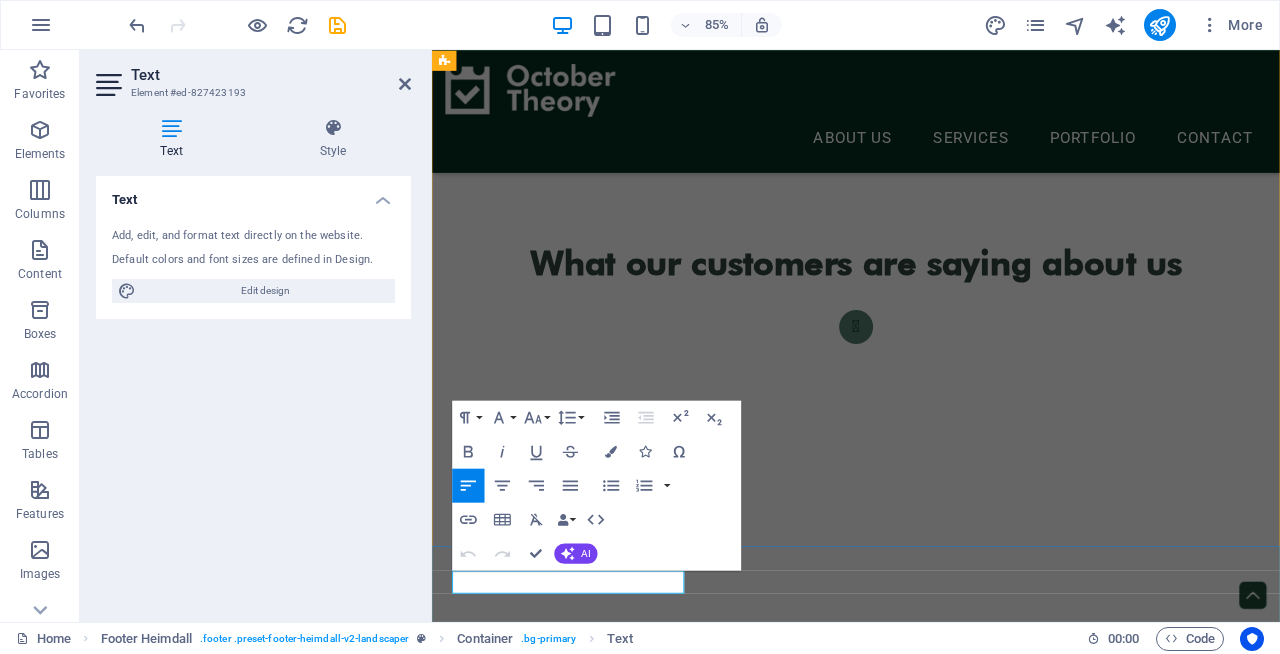 click on "© 2023. Dream Garden. All Rights Reserved." at bounding box center (592, 10827) 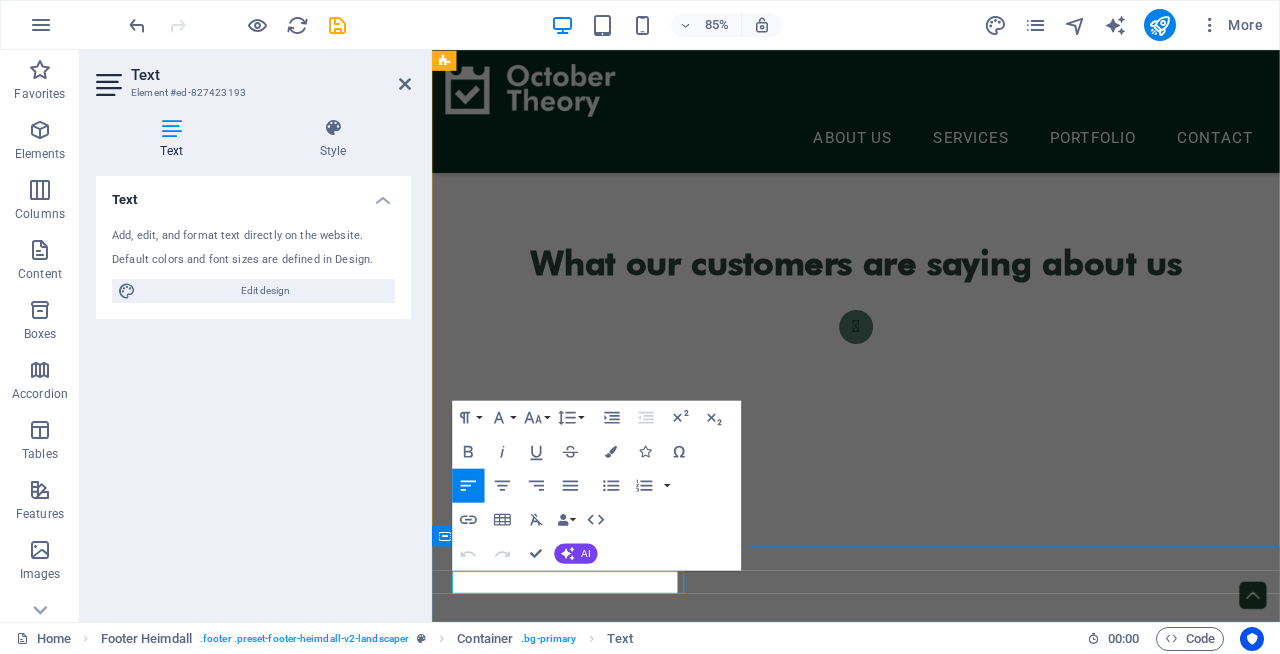 type 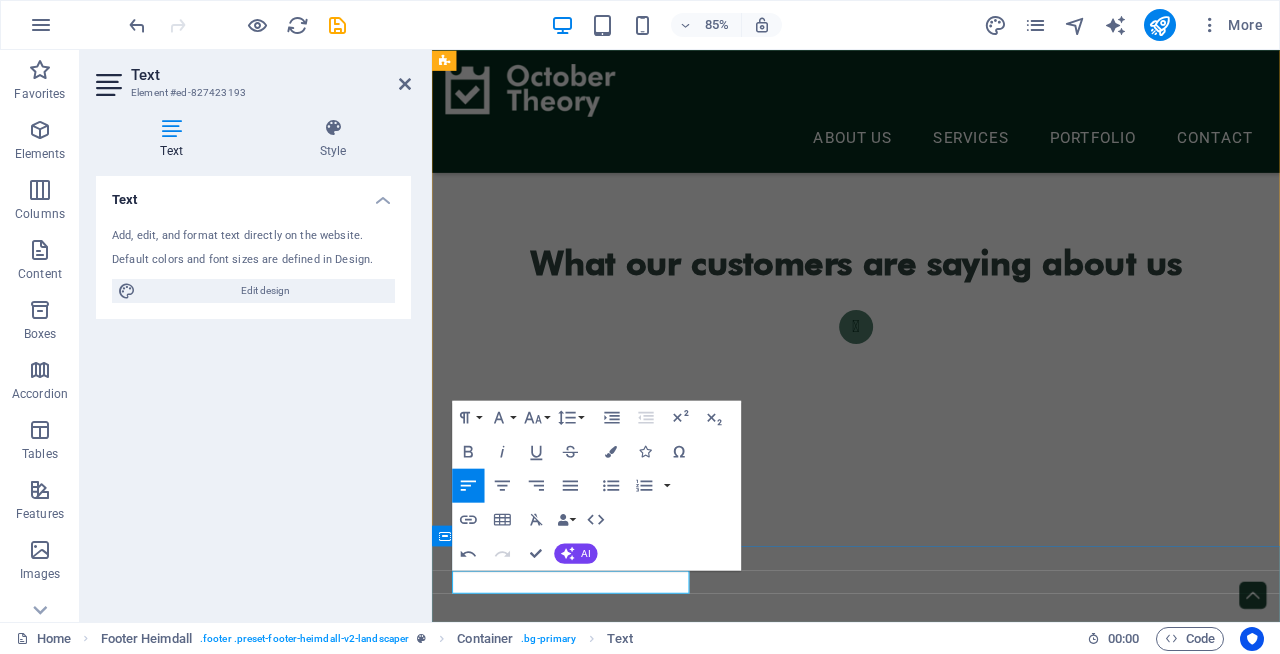 click on "© 2025. [COMPANY_NAME] . All Rights Reserved." at bounding box center (931, 10889) 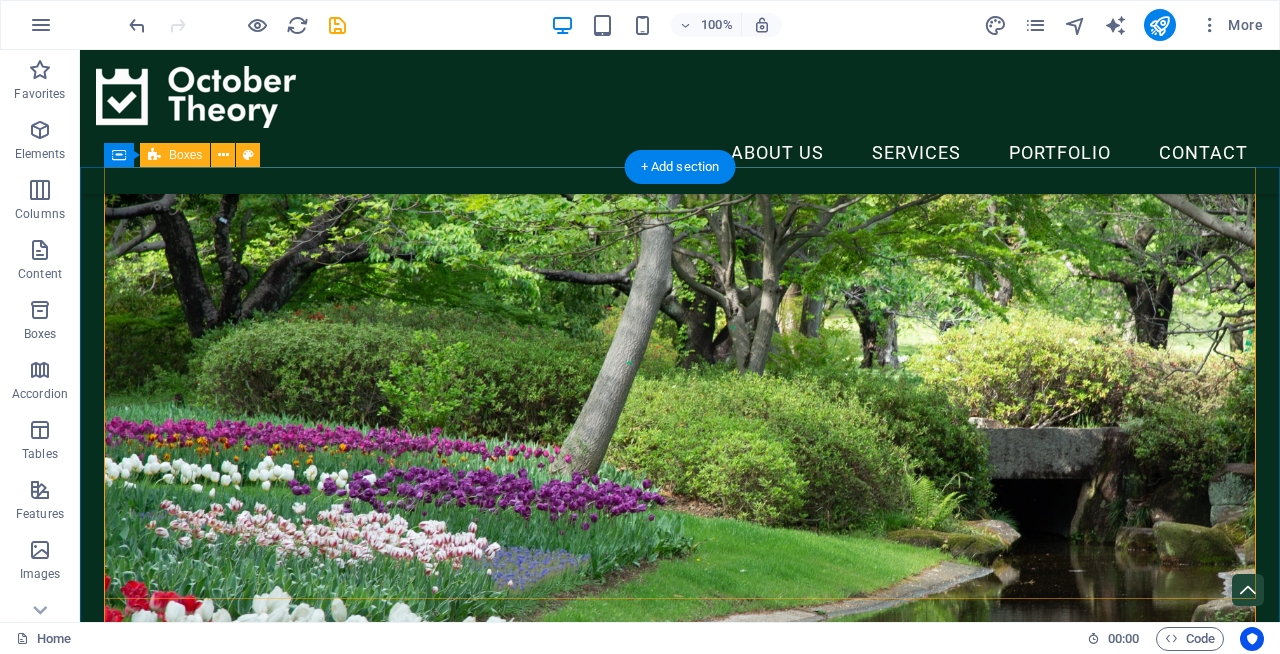 scroll, scrollTop: 684, scrollLeft: 0, axis: vertical 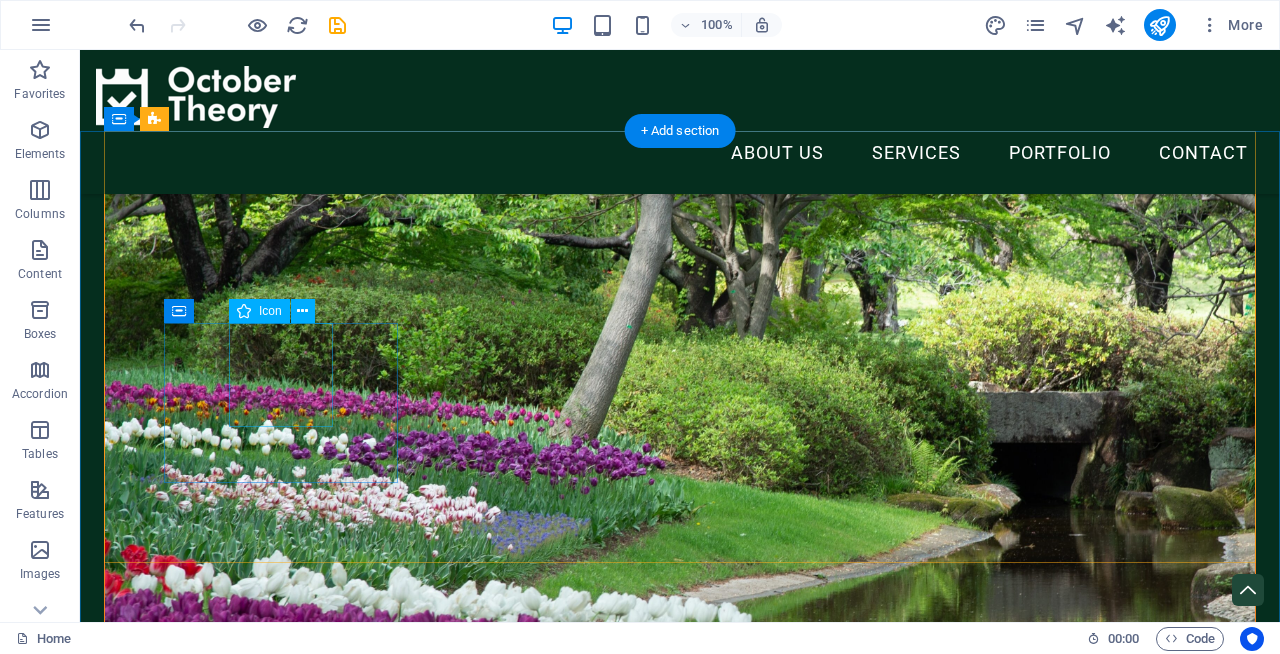 click at bounding box center (281, 1390) 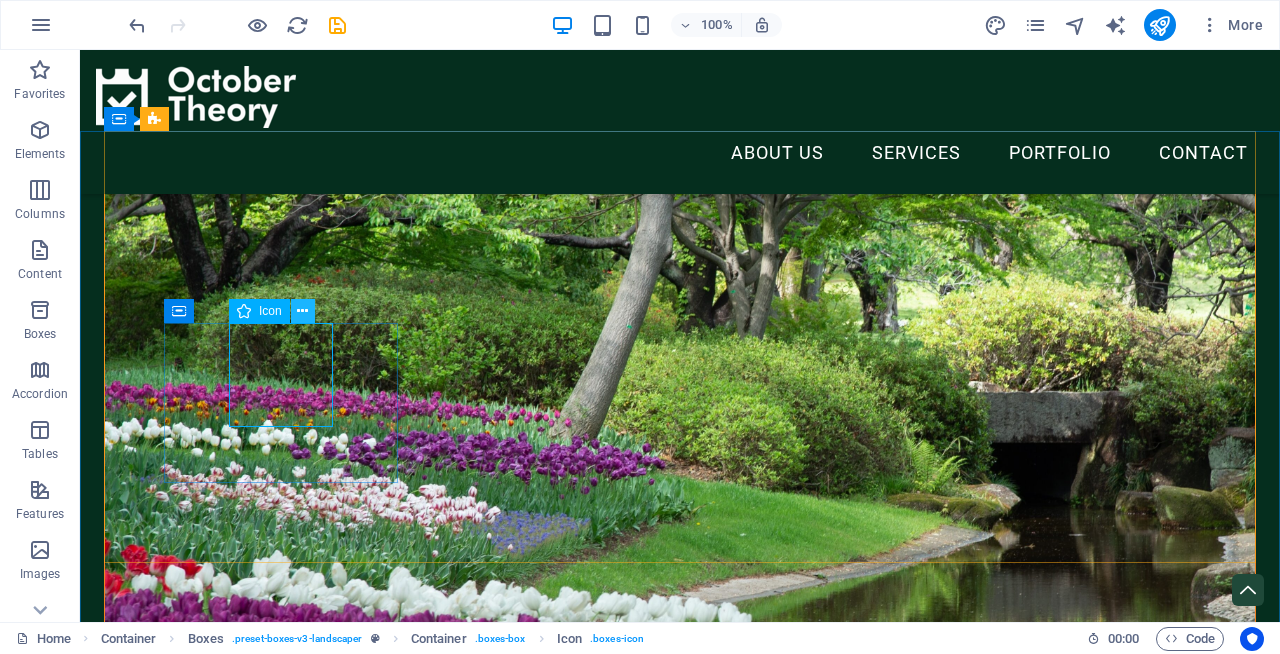 click at bounding box center (302, 311) 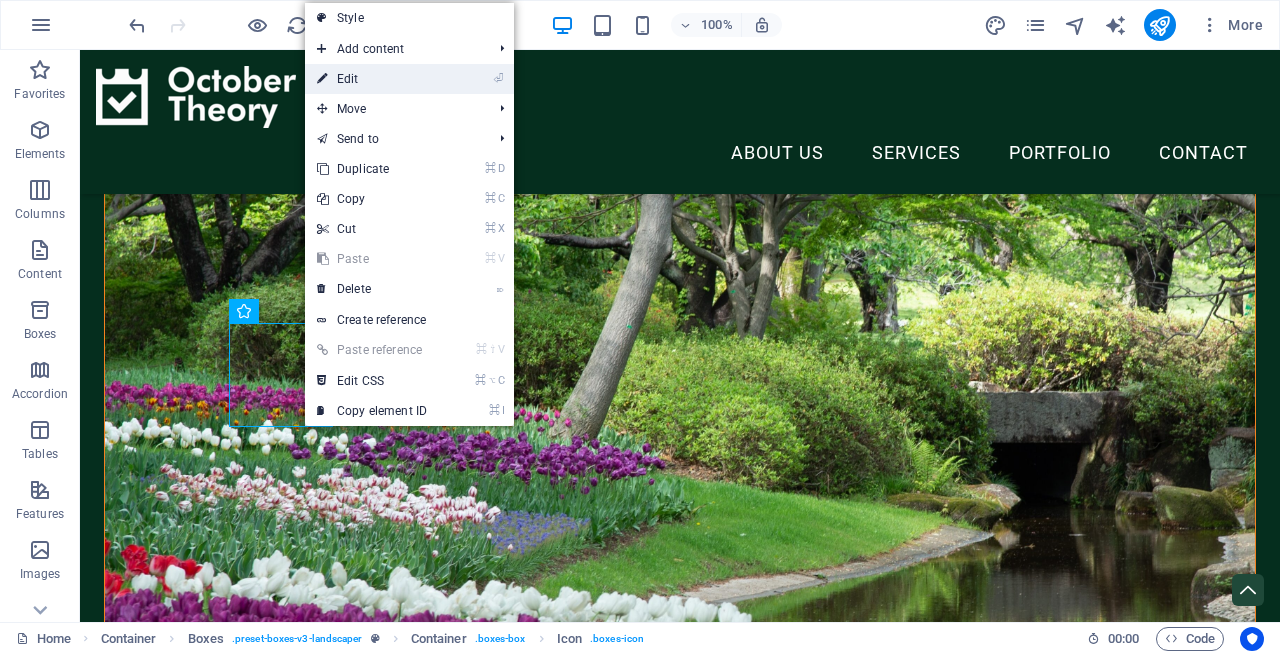 click on "⏎  Edit" at bounding box center (372, 79) 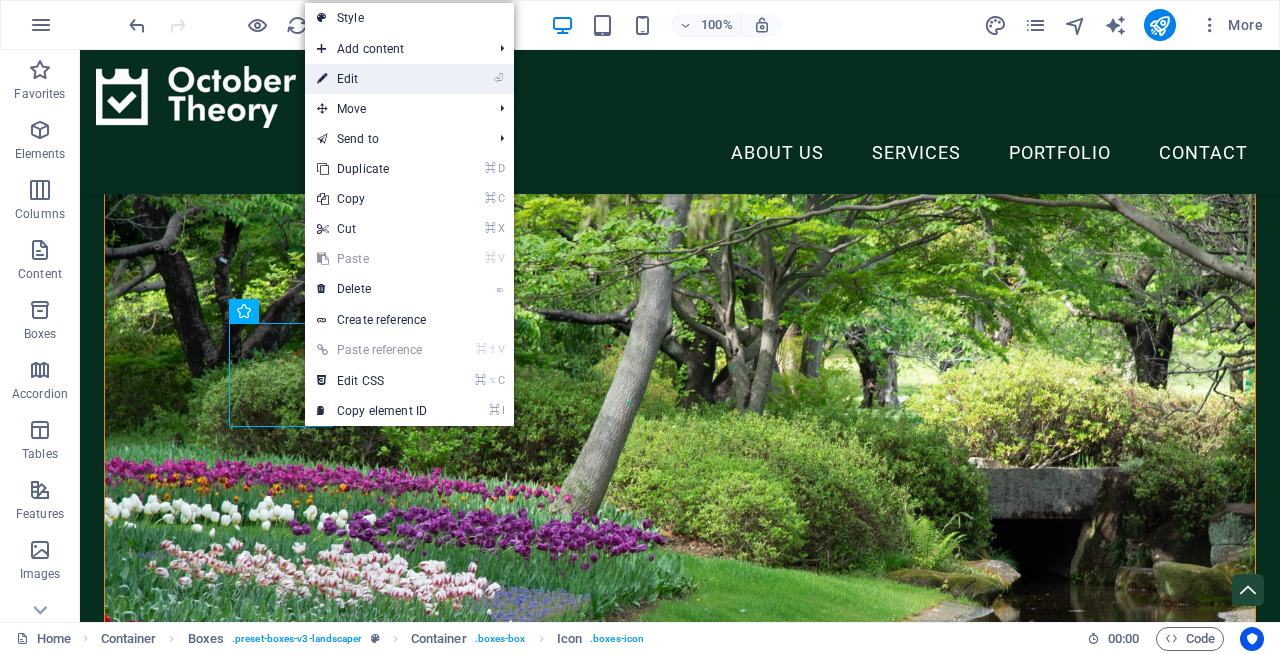 select on "xMidYMid" 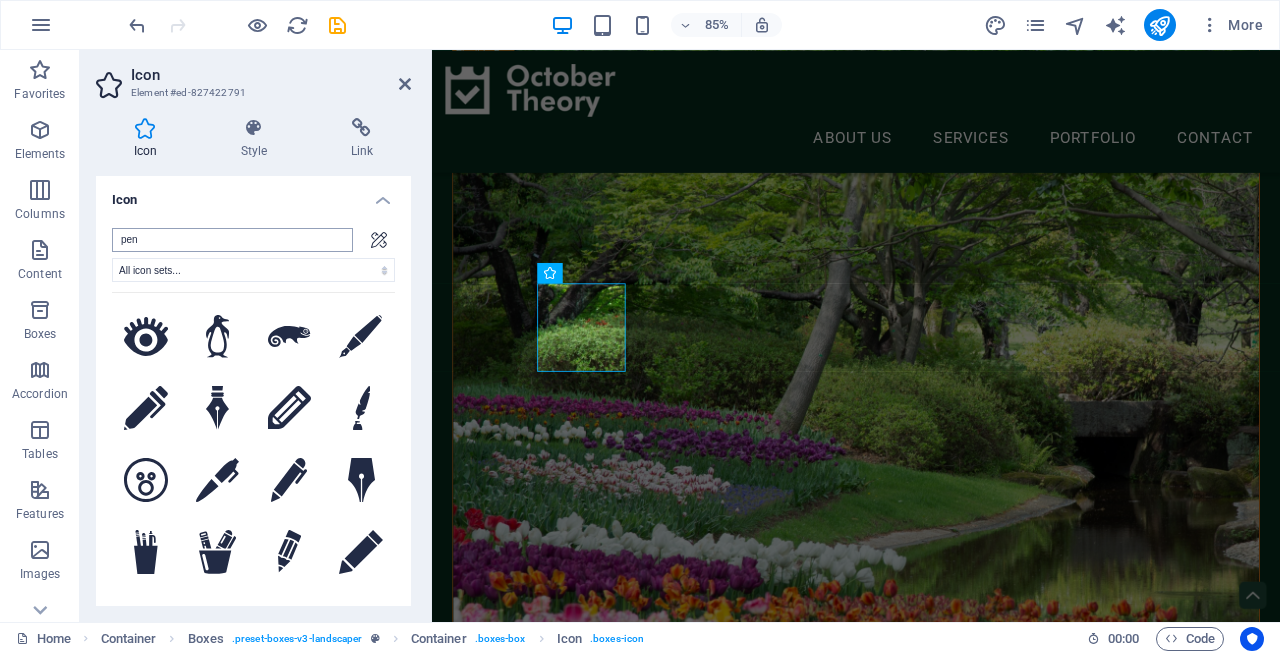 click on "pen" at bounding box center (232, 240) 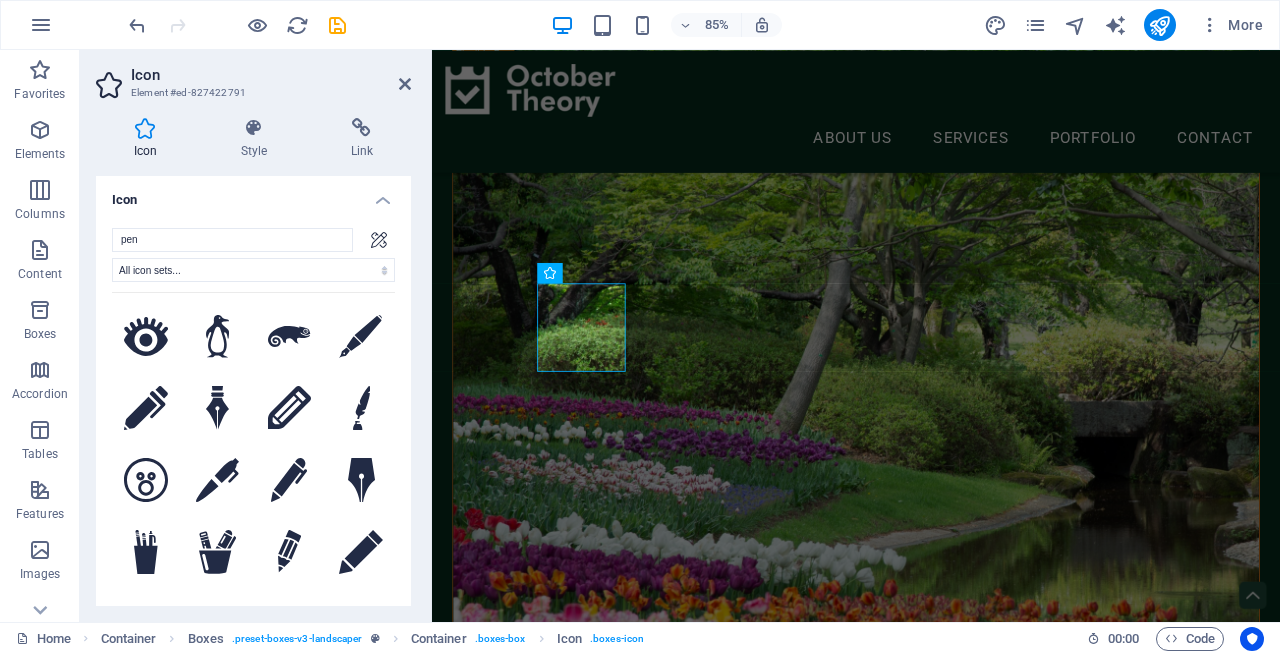 drag, startPoint x: 144, startPoint y: 239, endPoint x: 86, endPoint y: 232, distance: 58.420887 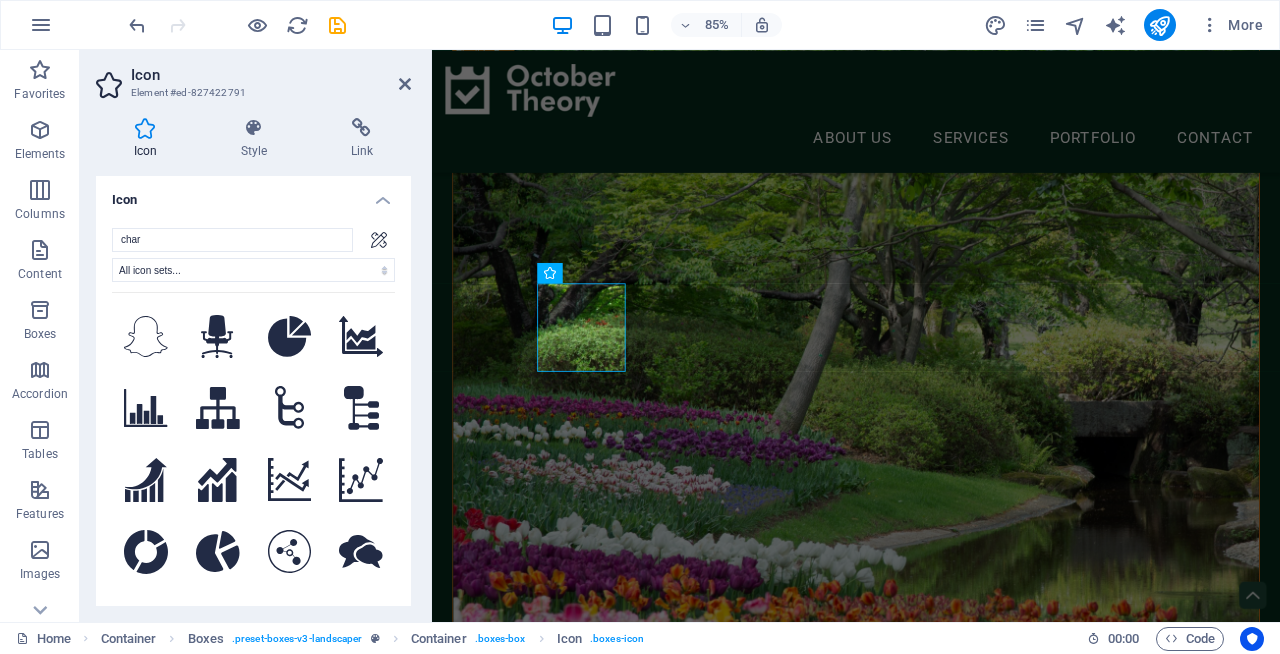 type on "chart" 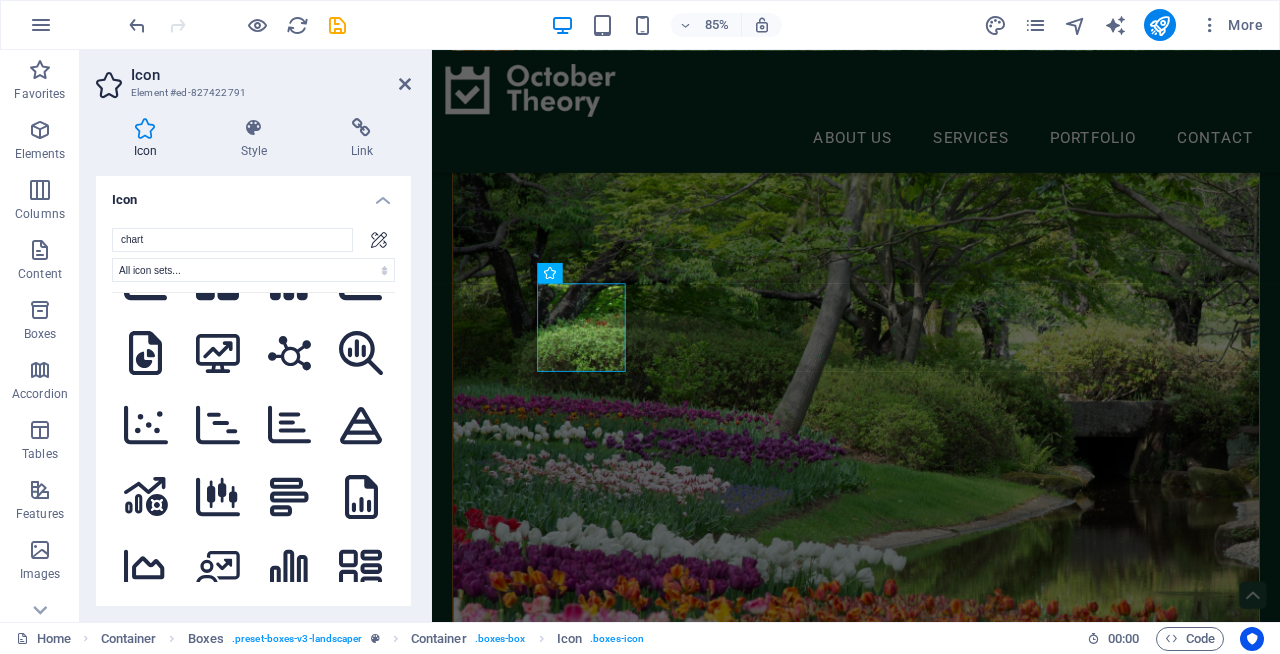 scroll, scrollTop: 1501, scrollLeft: 0, axis: vertical 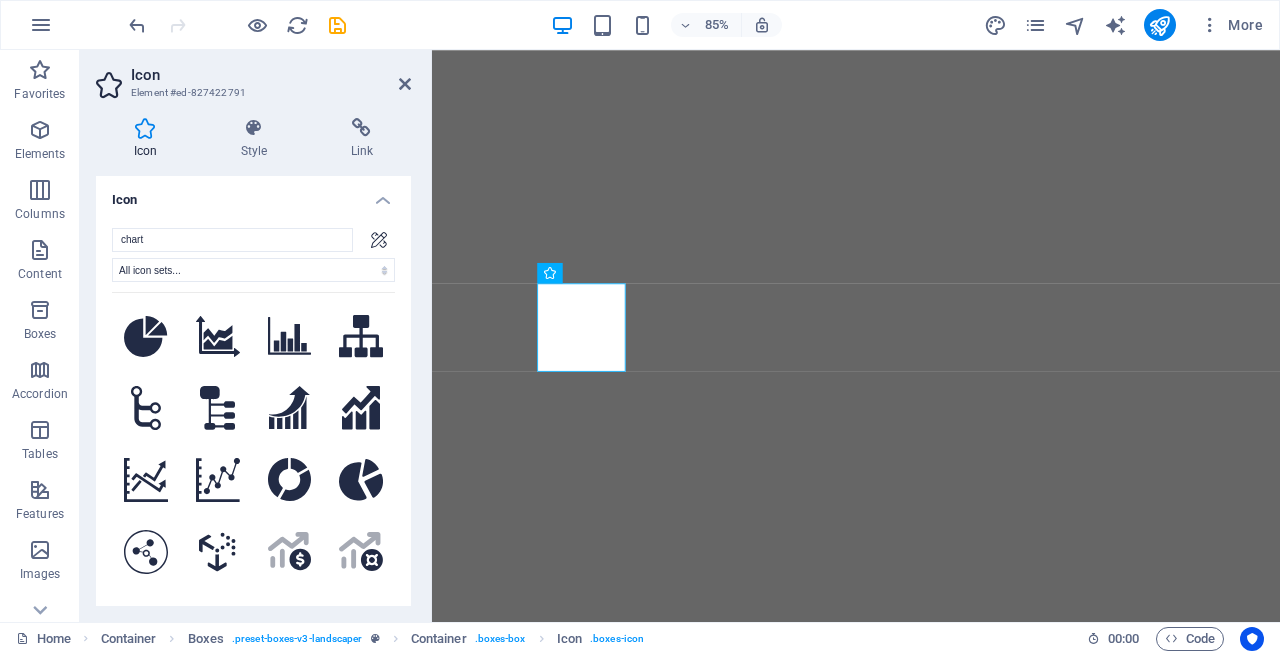 select on "xMidYMid" 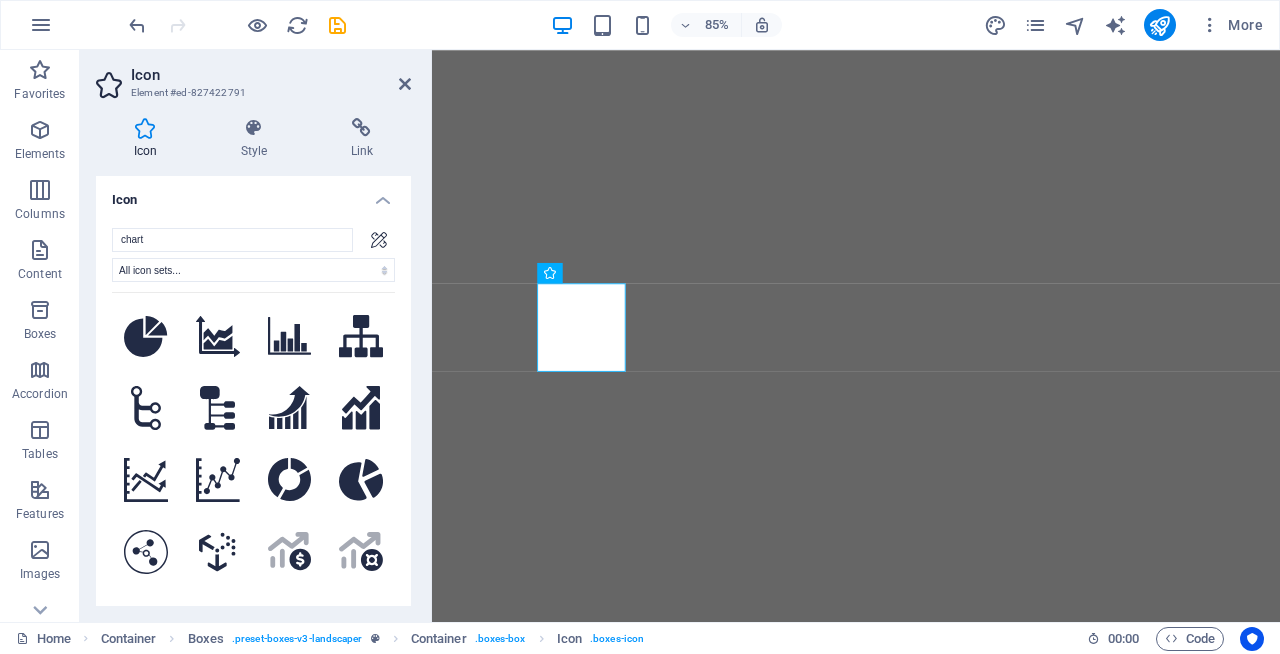 scroll, scrollTop: 0, scrollLeft: 0, axis: both 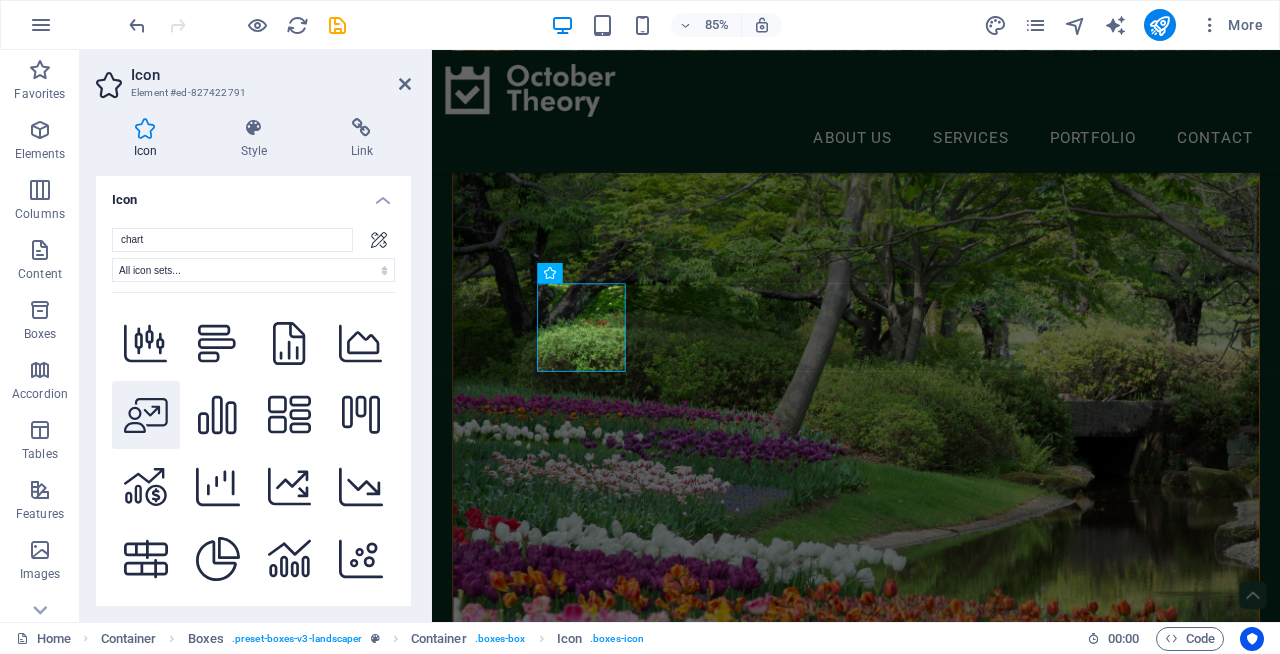 type on "chart" 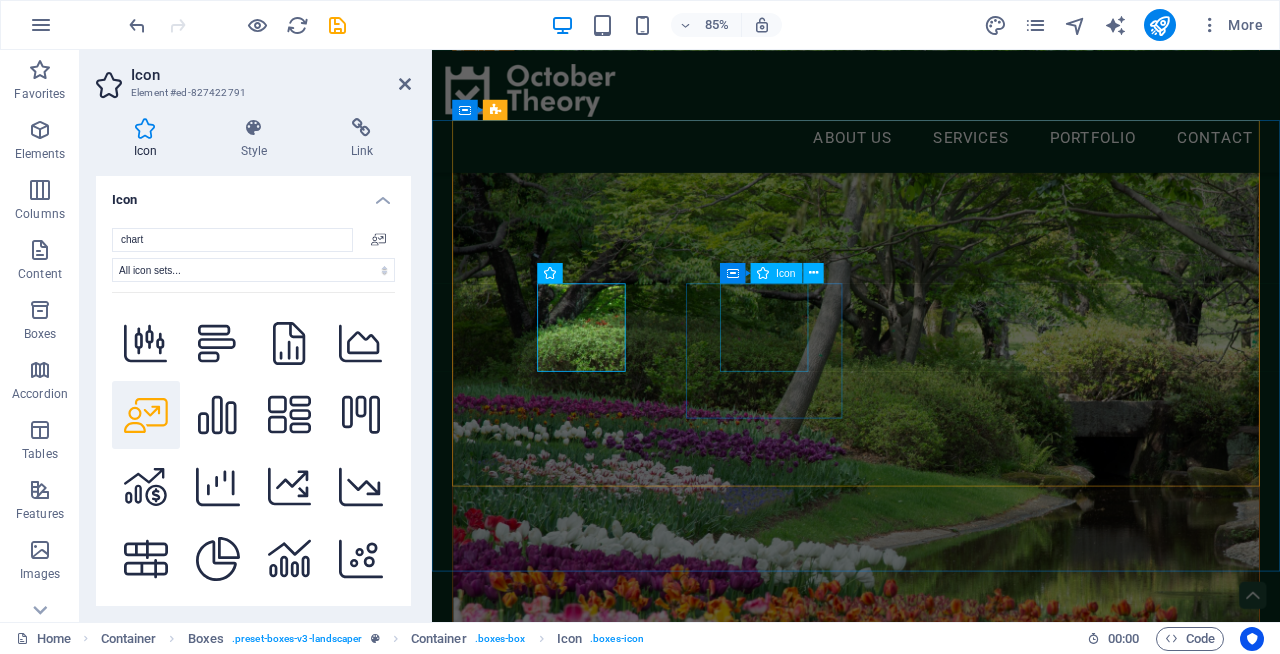 click at bounding box center [608, 1522] 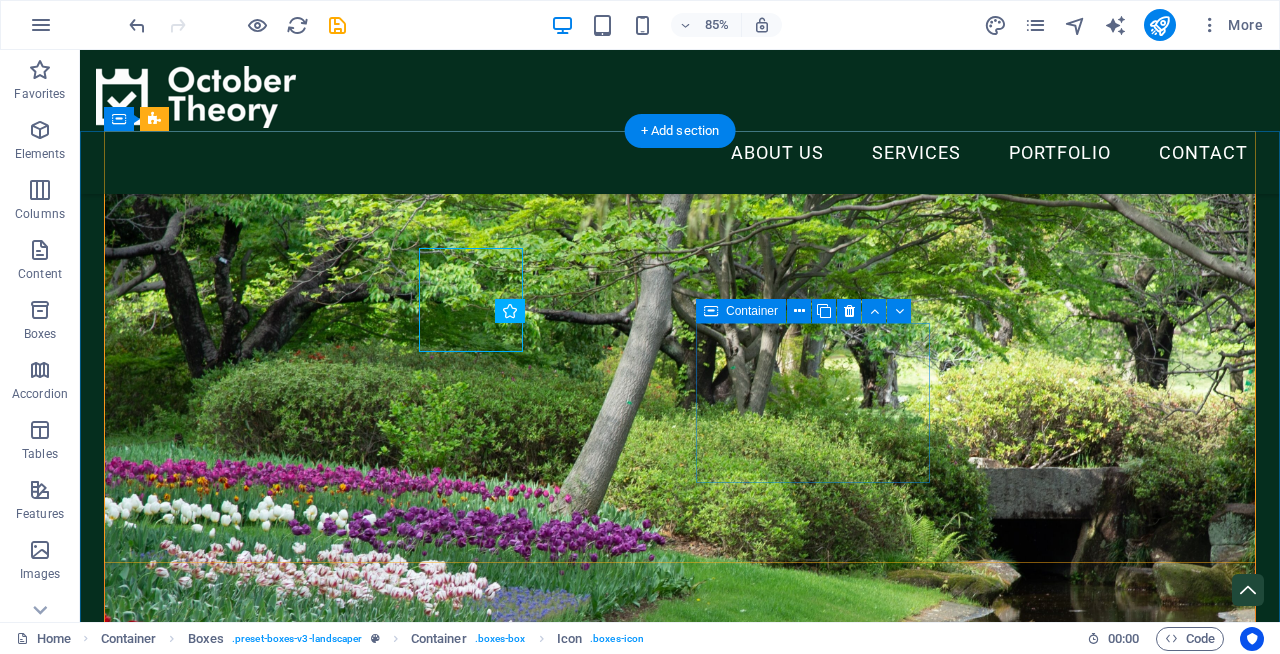 scroll, scrollTop: 684, scrollLeft: 0, axis: vertical 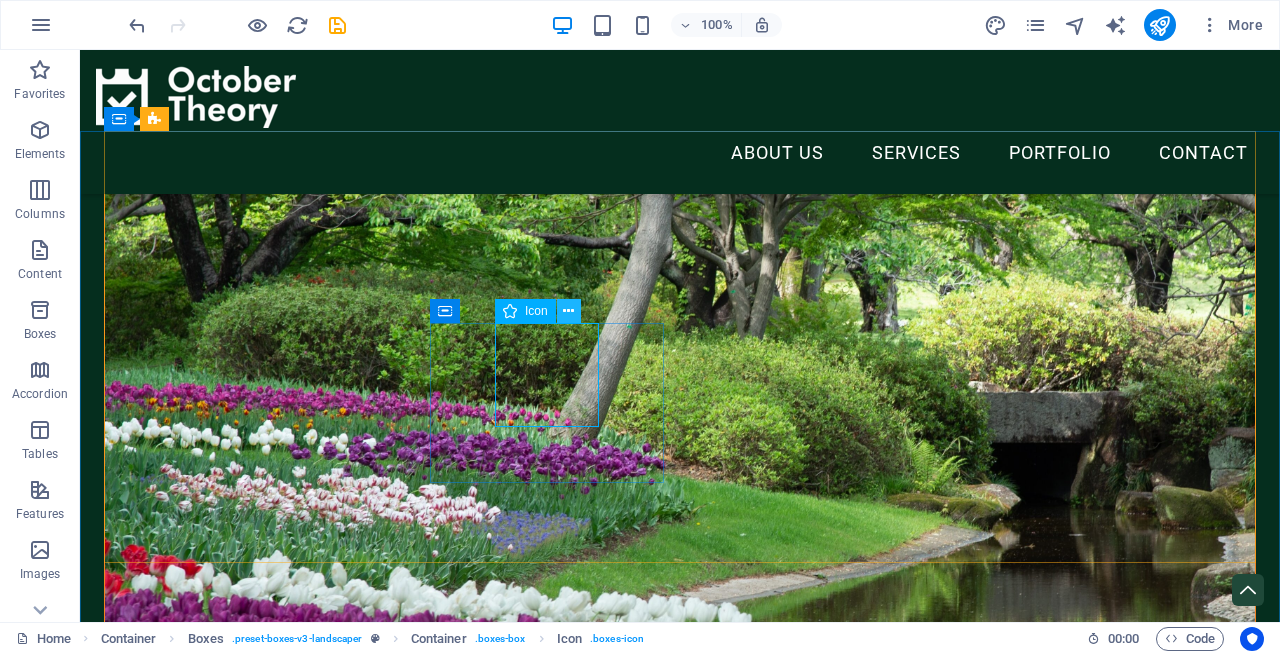 click at bounding box center [568, 311] 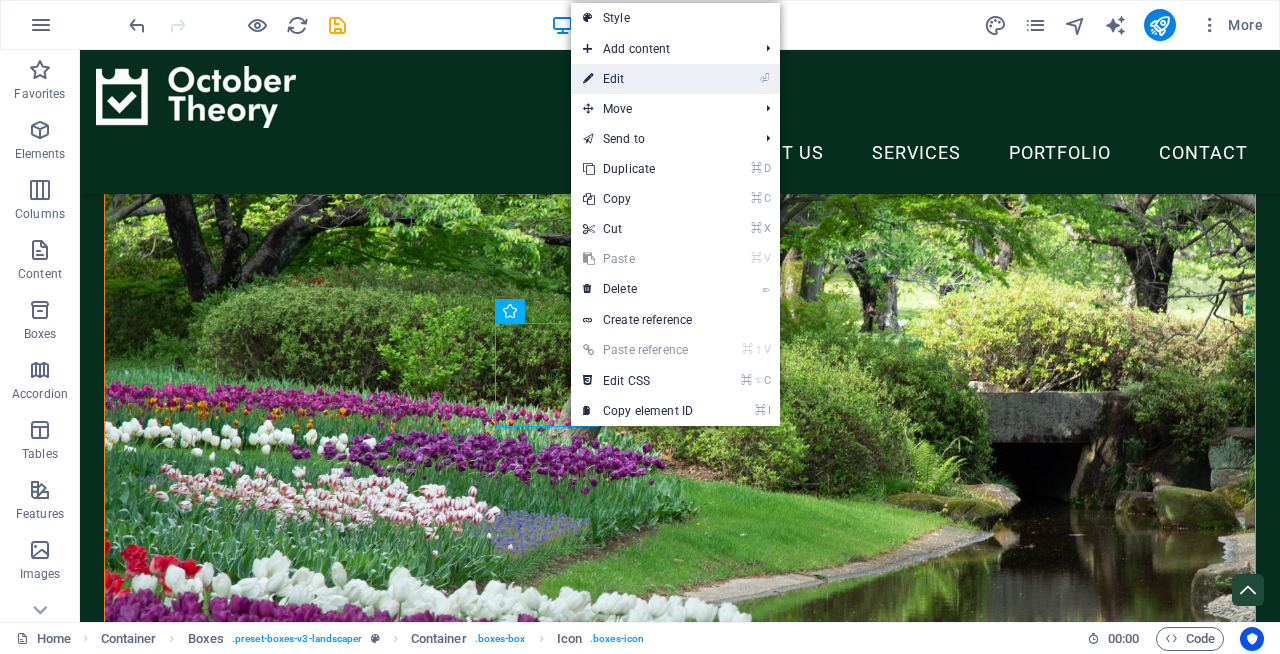 click on "⏎  Edit" at bounding box center (638, 79) 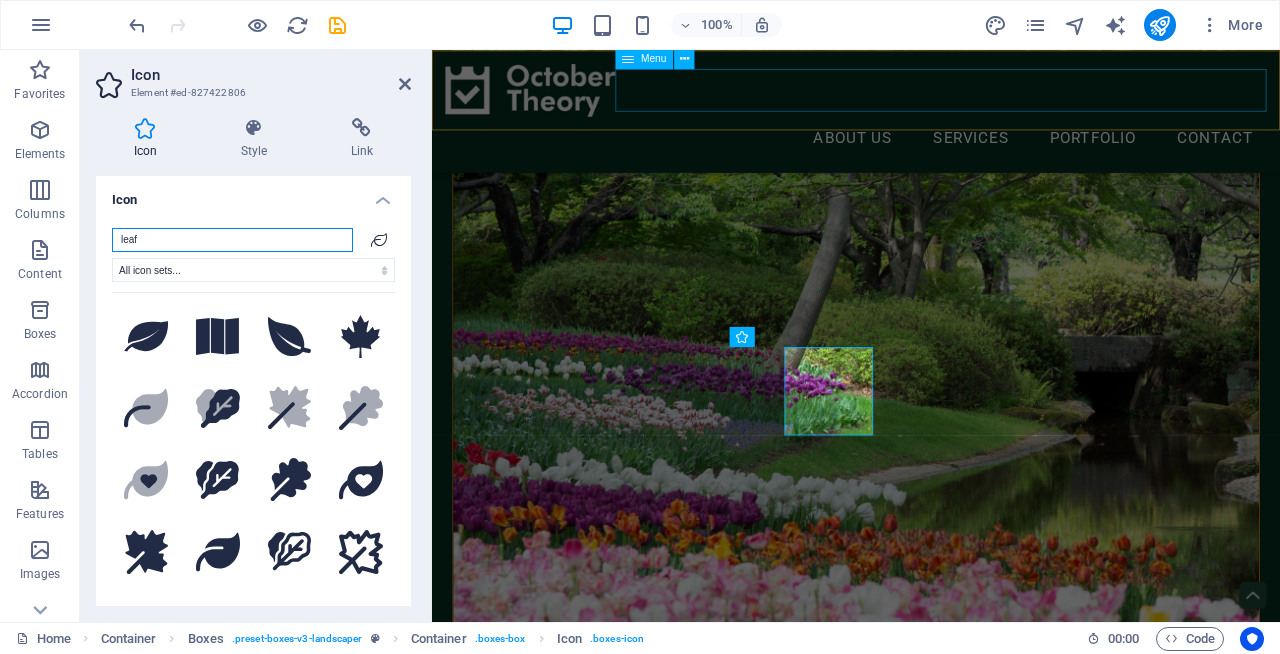 scroll, scrollTop: 608, scrollLeft: 0, axis: vertical 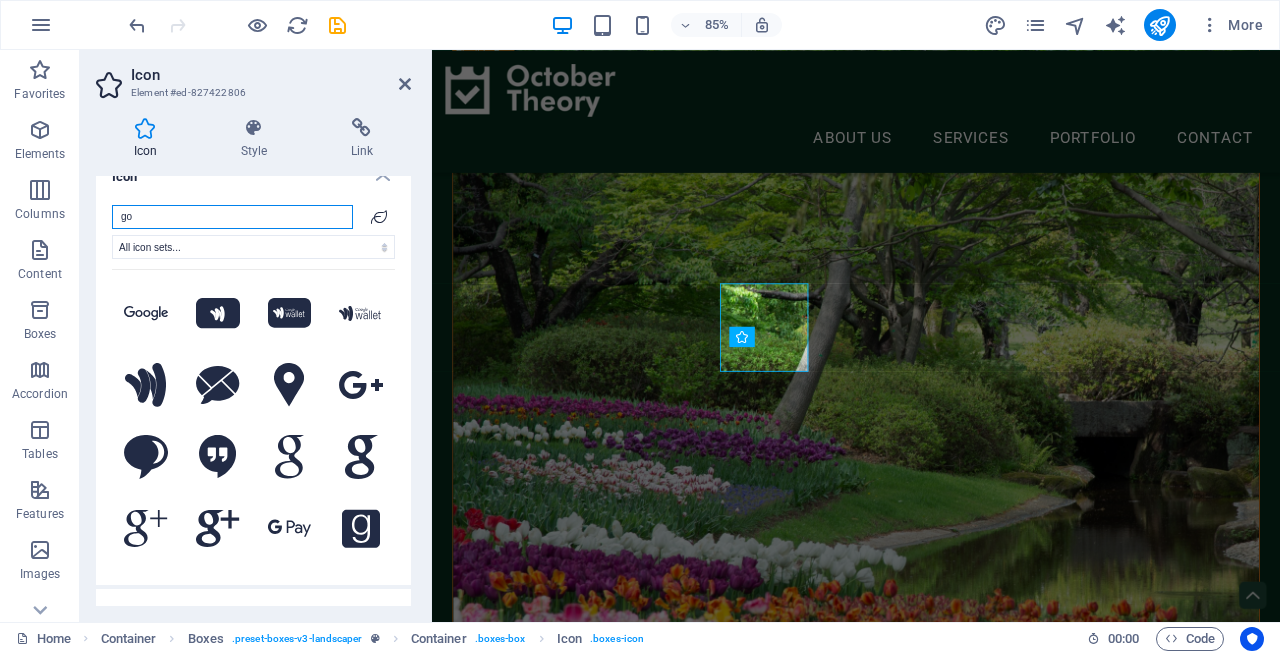 type on "g" 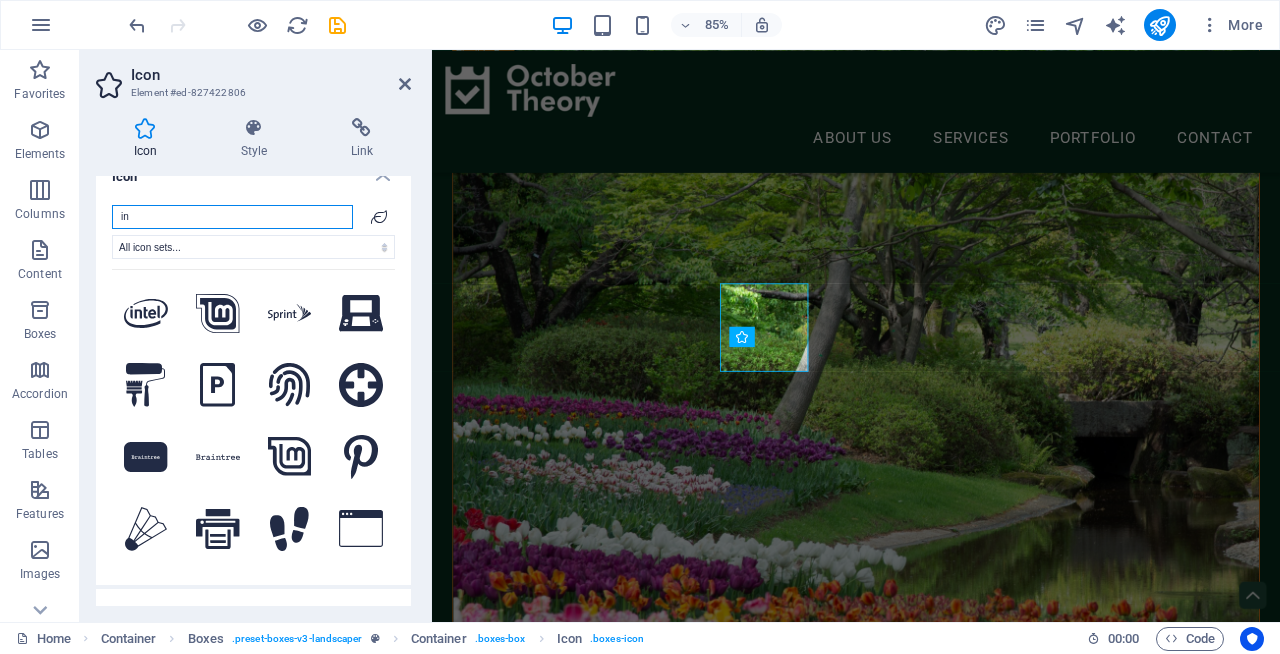 type on "i" 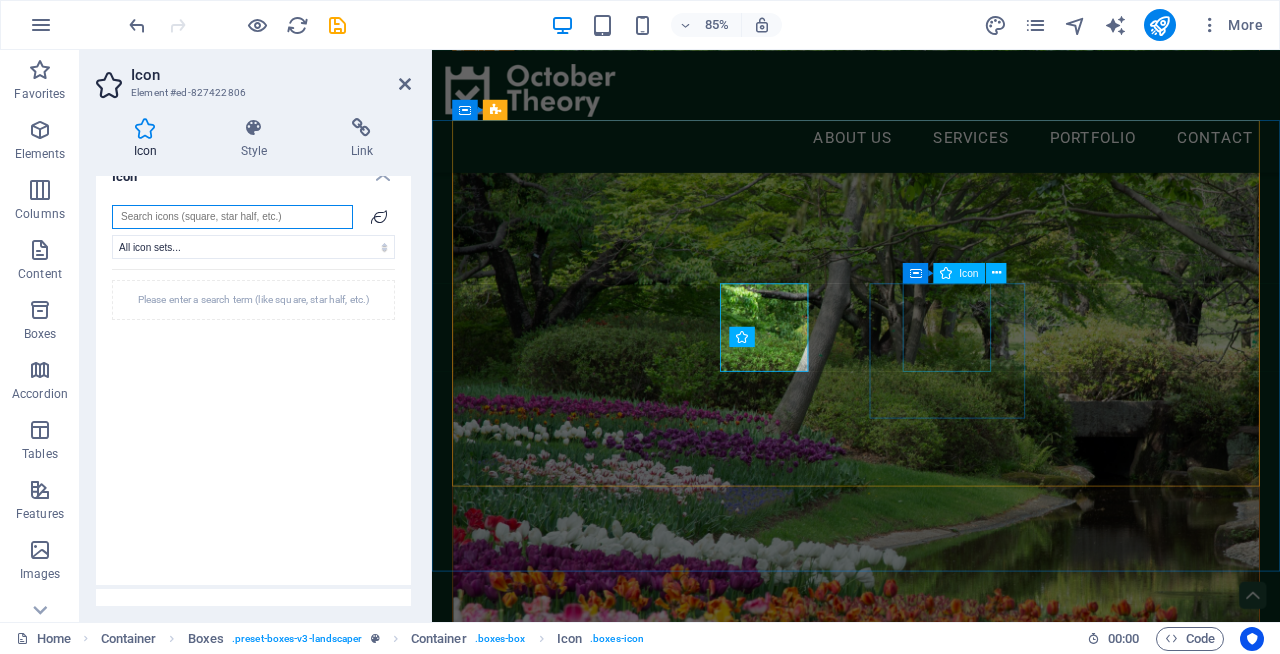 type 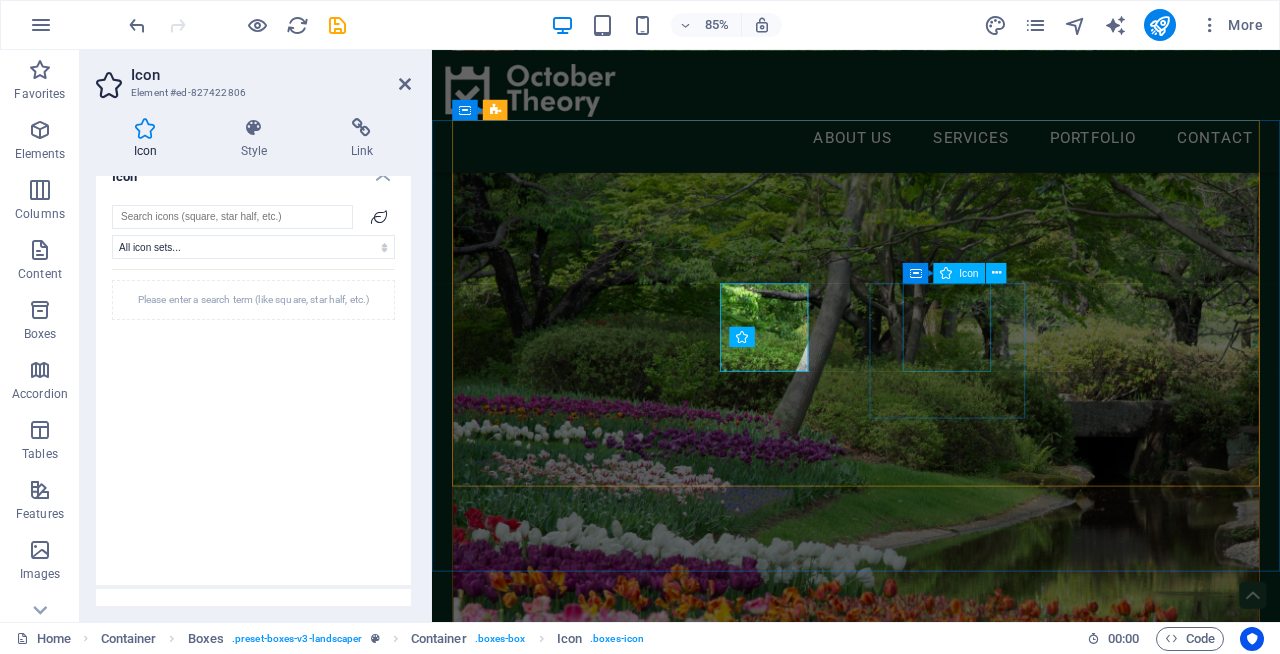 click at bounding box center [608, 1698] 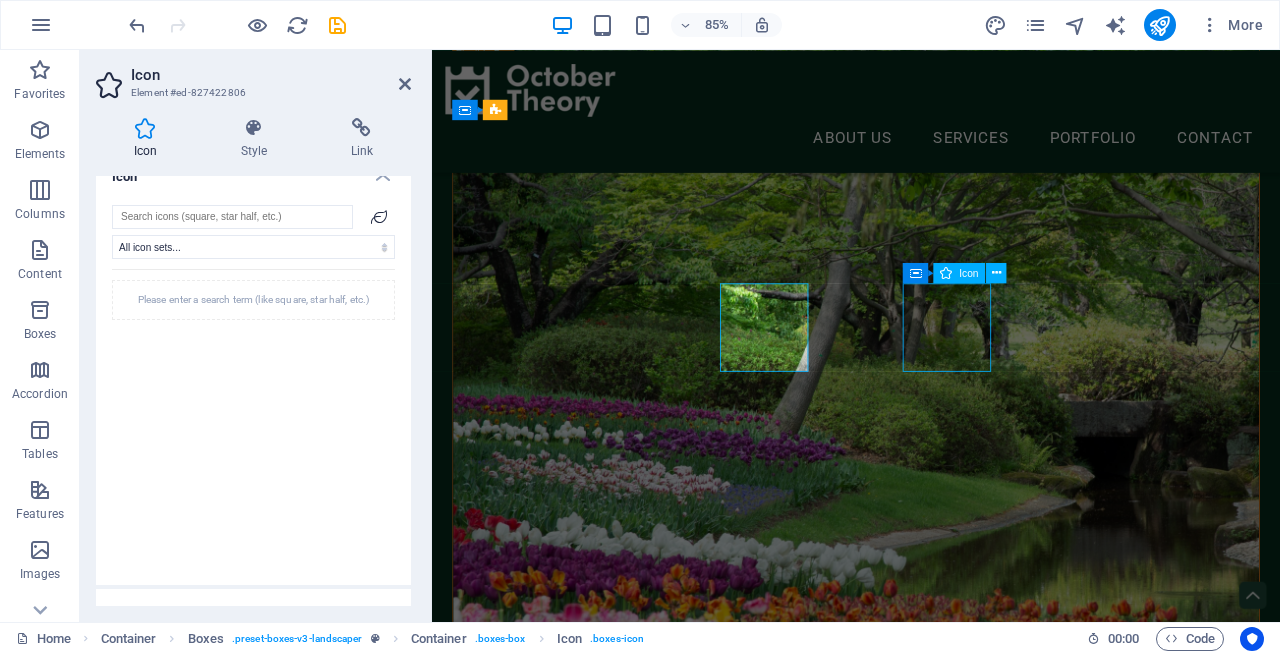 scroll, scrollTop: 684, scrollLeft: 0, axis: vertical 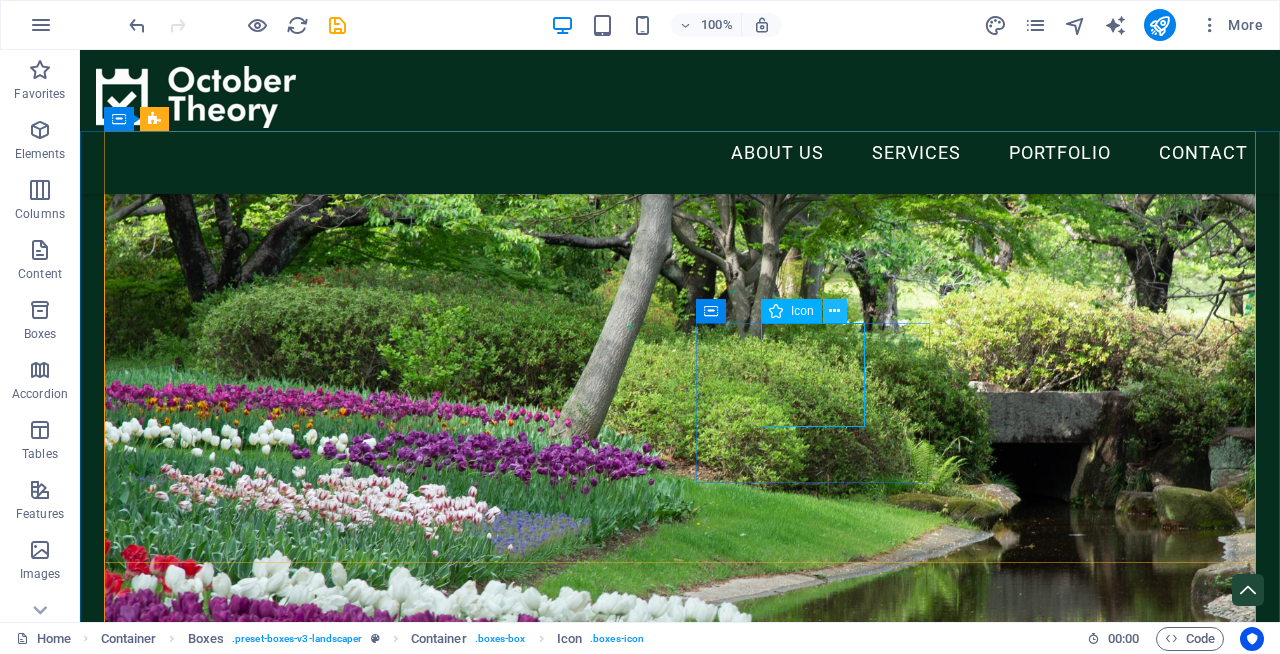click at bounding box center (834, 311) 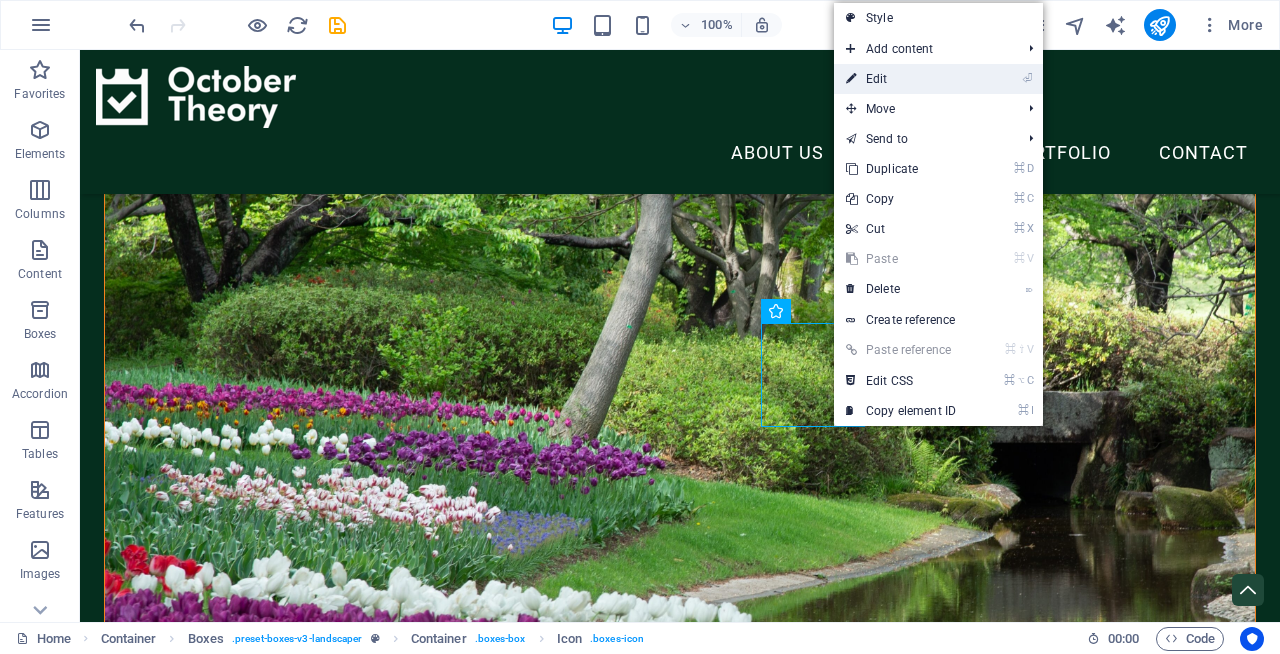 click on "⏎  Edit" at bounding box center (901, 79) 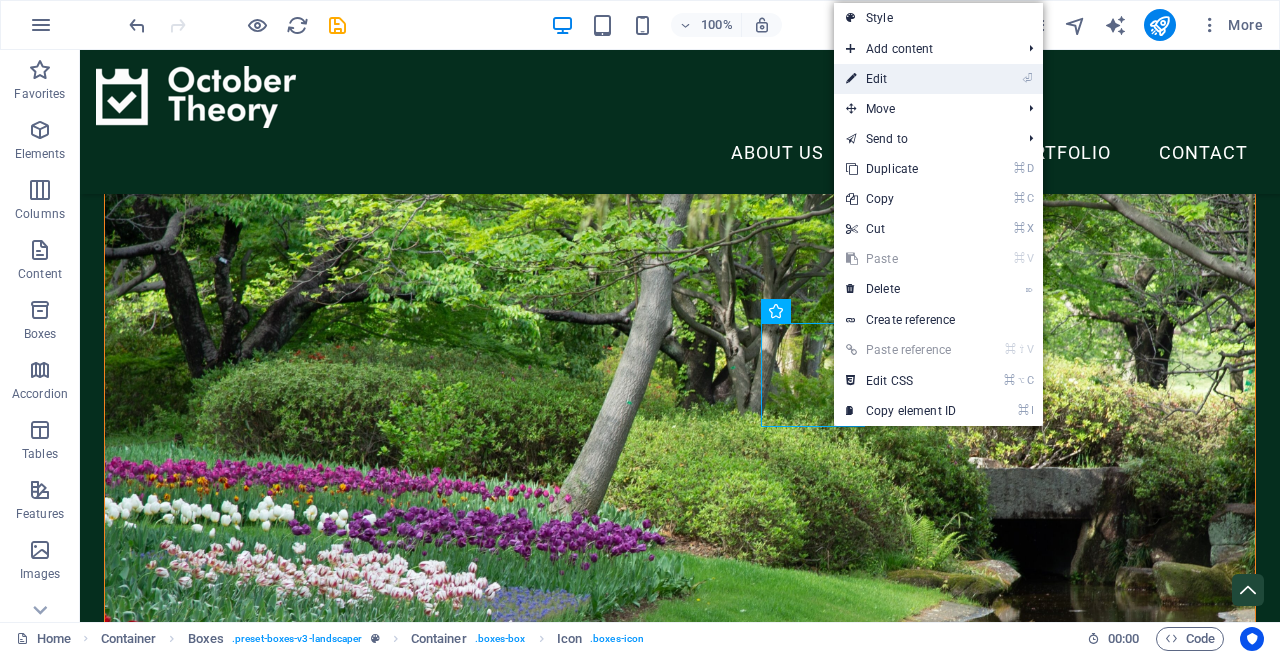 select on "xMidYMid" 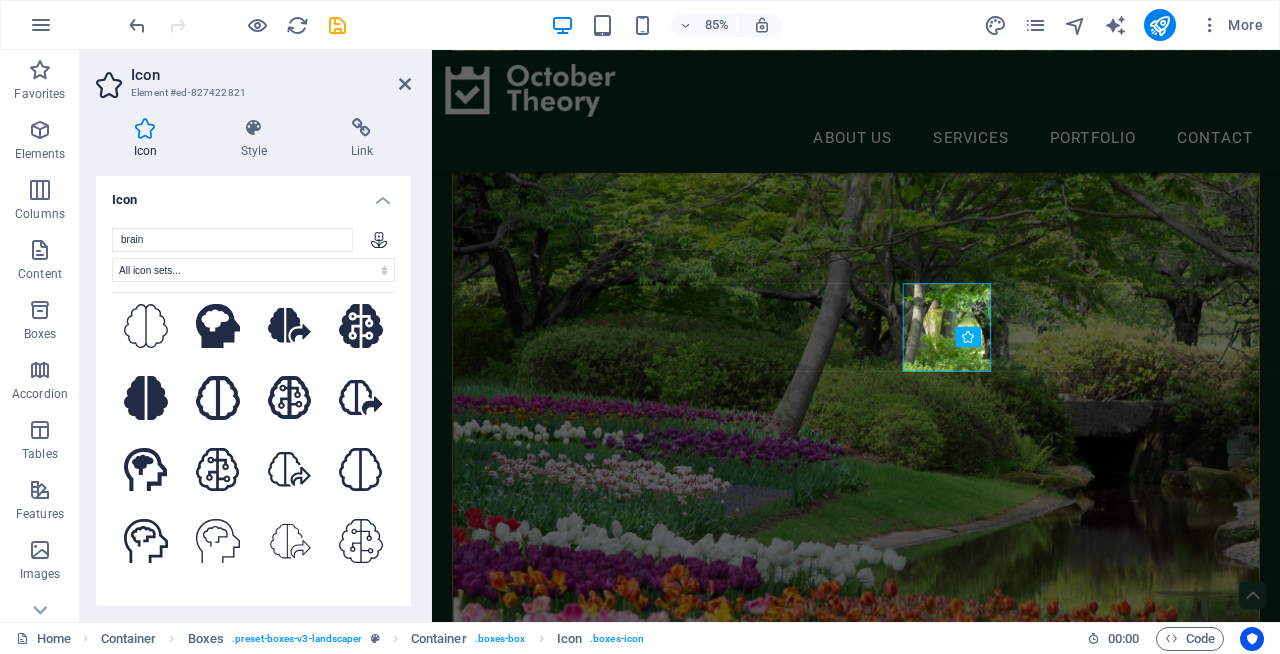 scroll, scrollTop: 444, scrollLeft: 0, axis: vertical 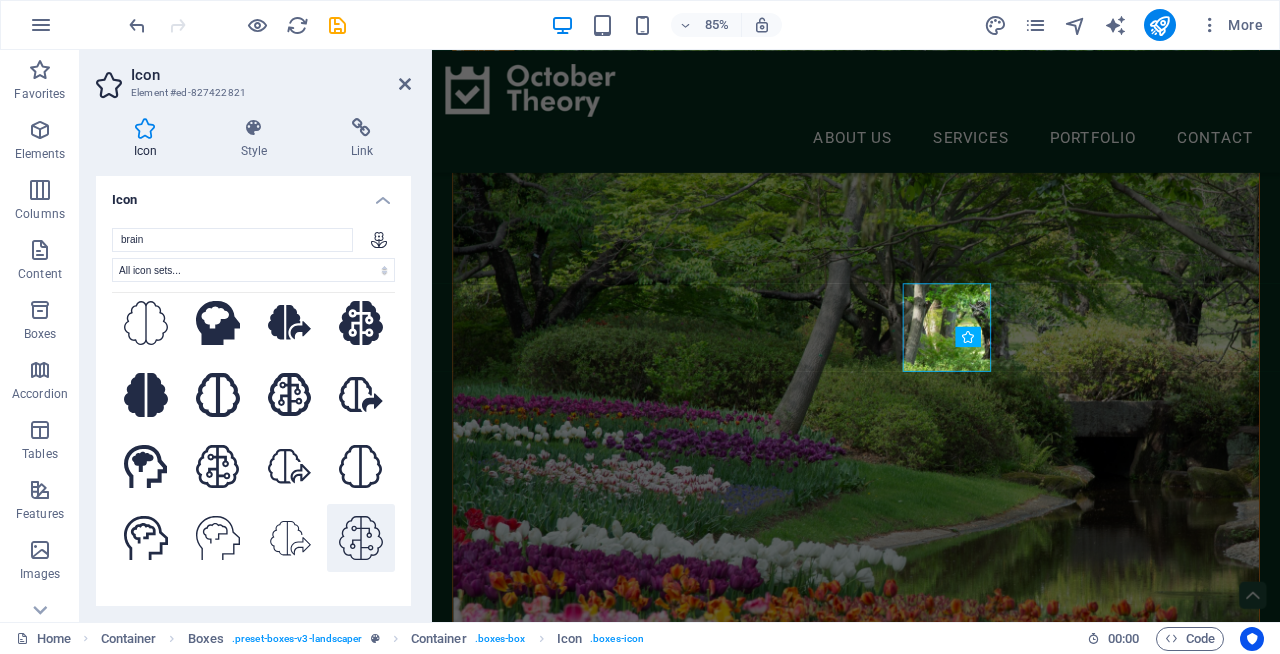 type on "brain" 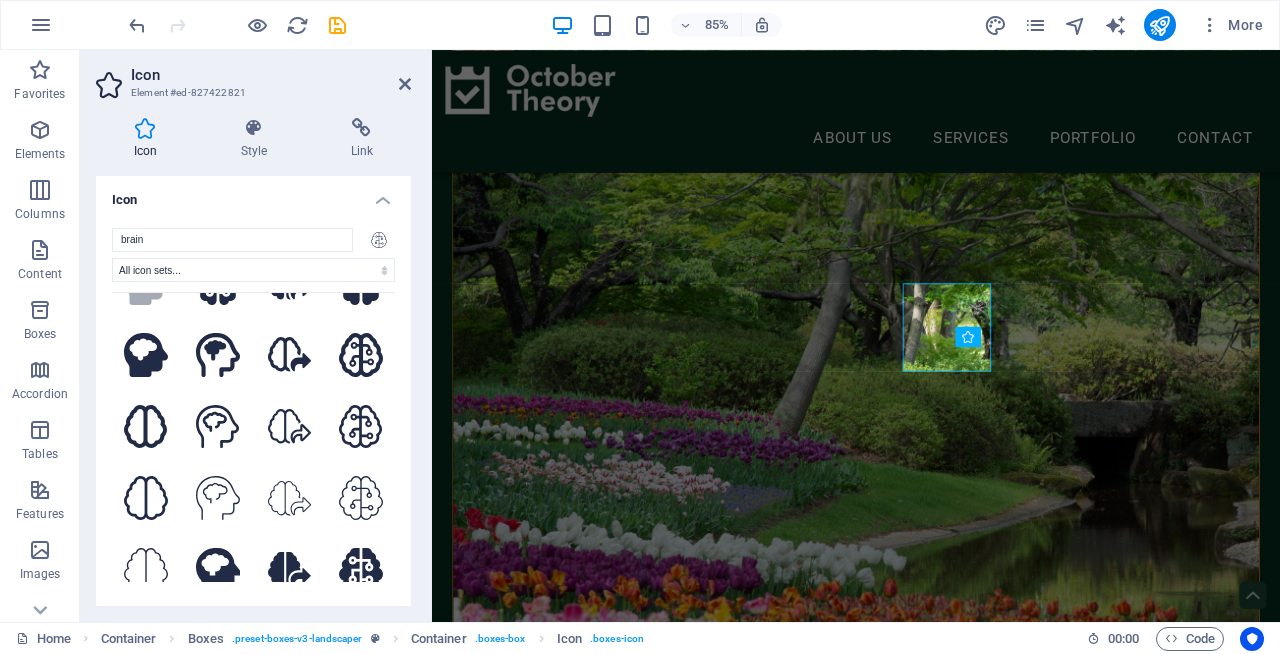 scroll, scrollTop: 183, scrollLeft: 0, axis: vertical 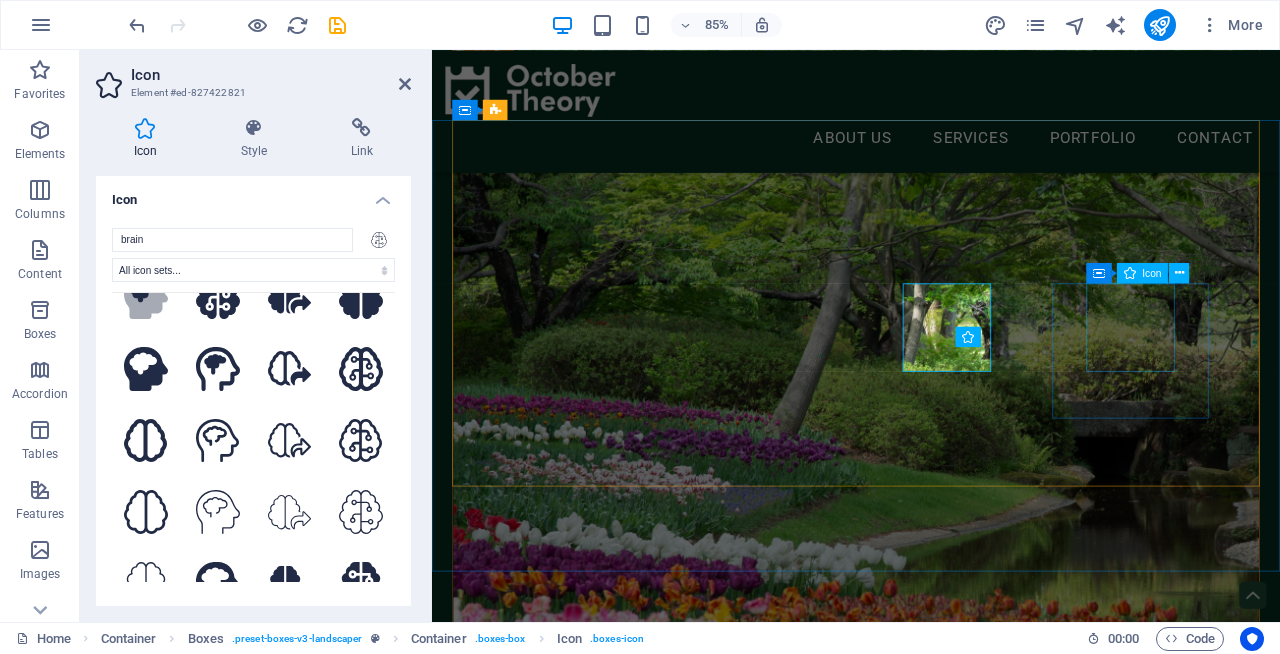 click at bounding box center (608, 1873) 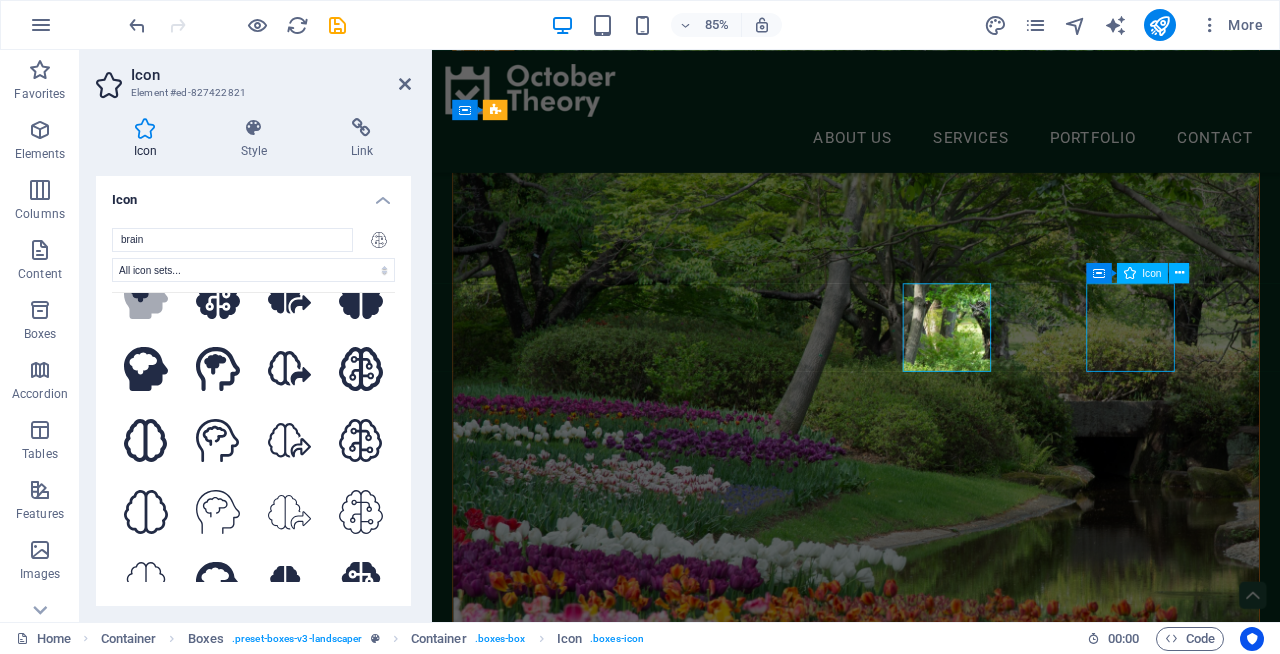 scroll, scrollTop: 684, scrollLeft: 0, axis: vertical 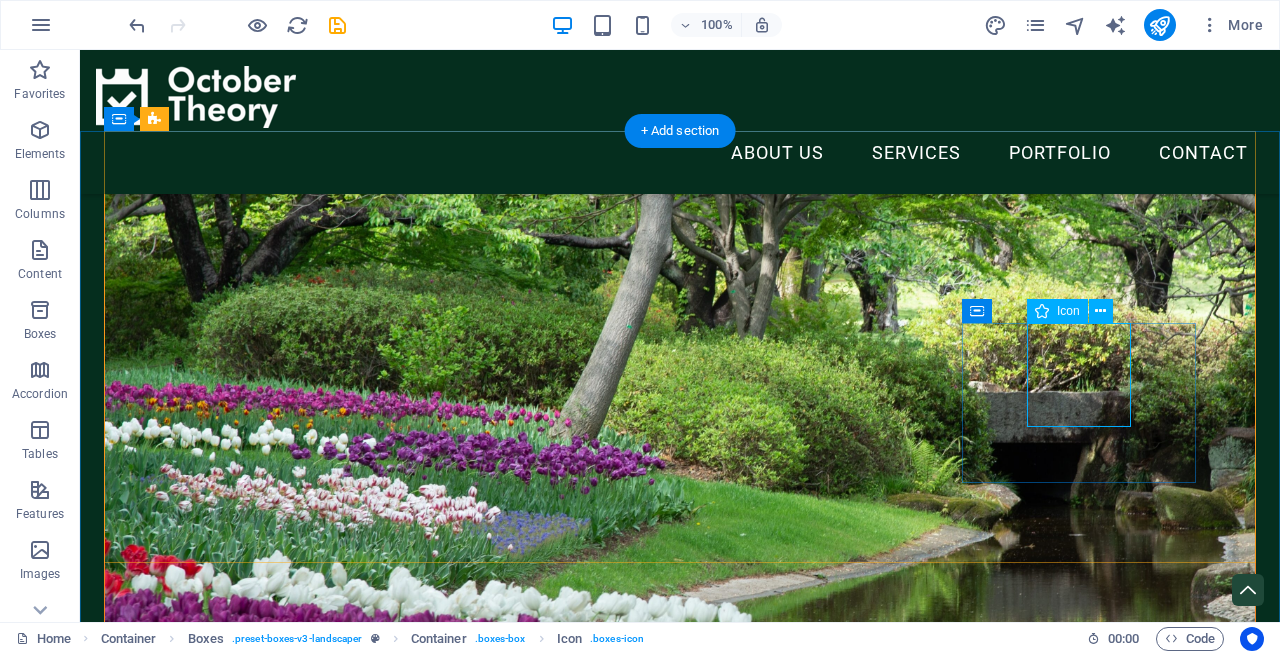 click at bounding box center (281, 1916) 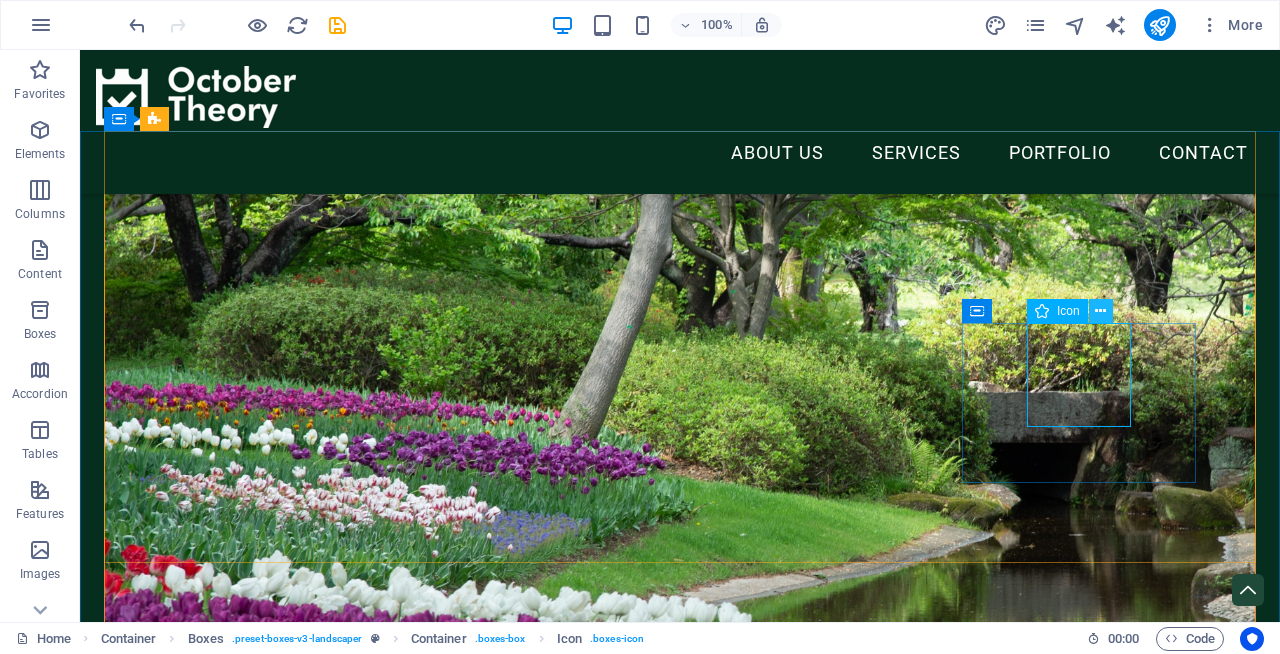 click at bounding box center [1100, 311] 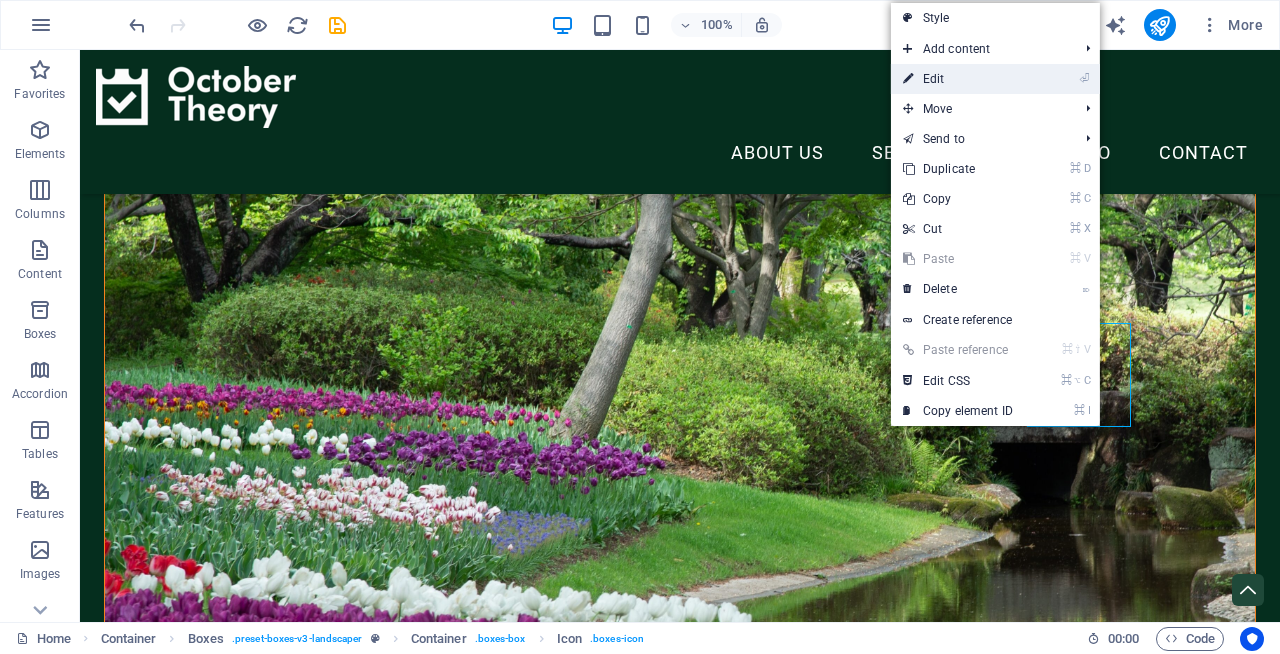 click on "⏎  Edit" at bounding box center (958, 79) 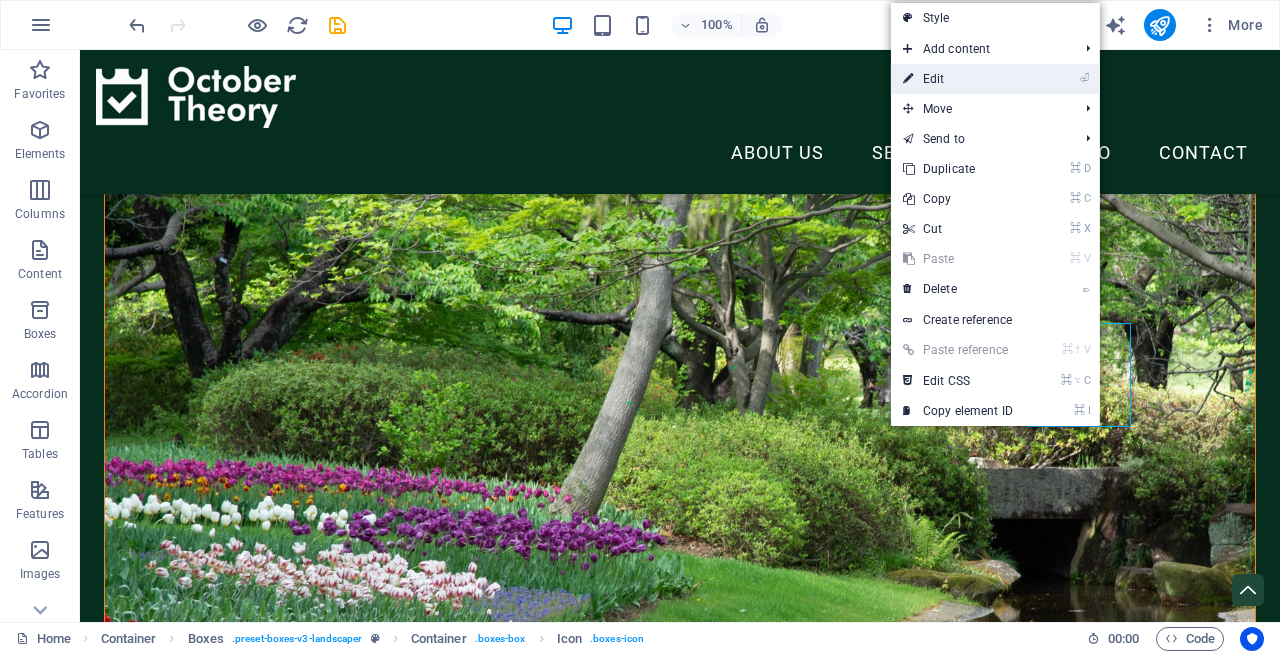 select on "xMidYMid" 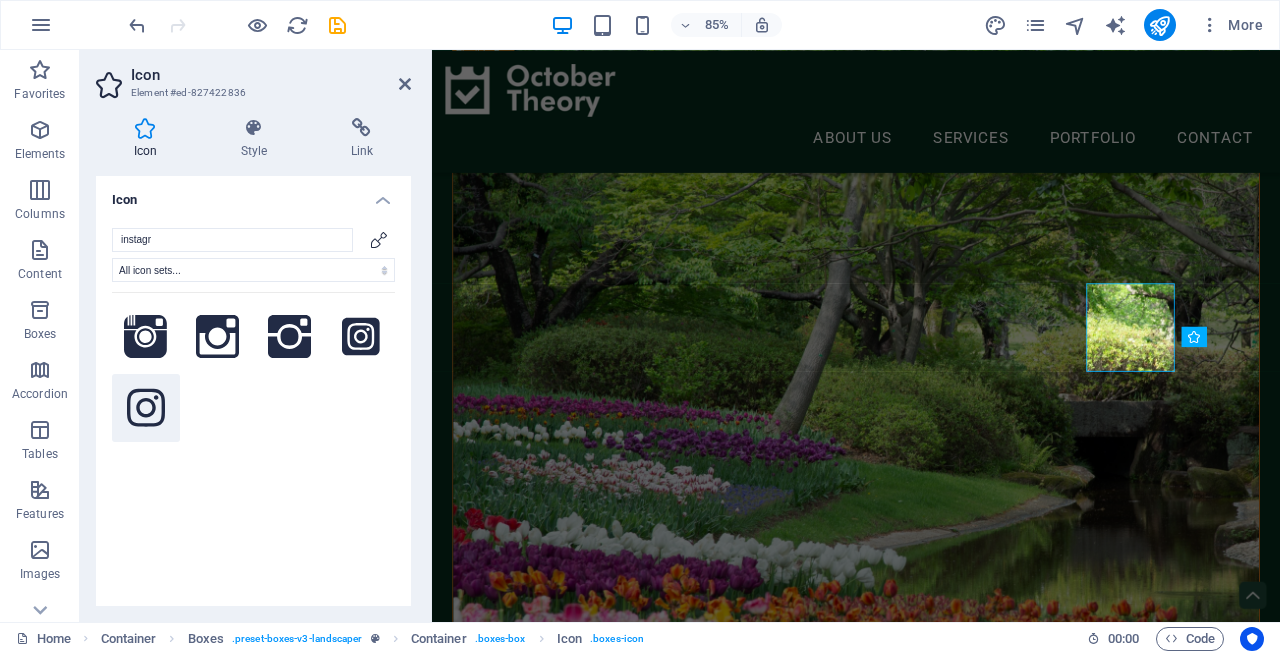 type on "instagr" 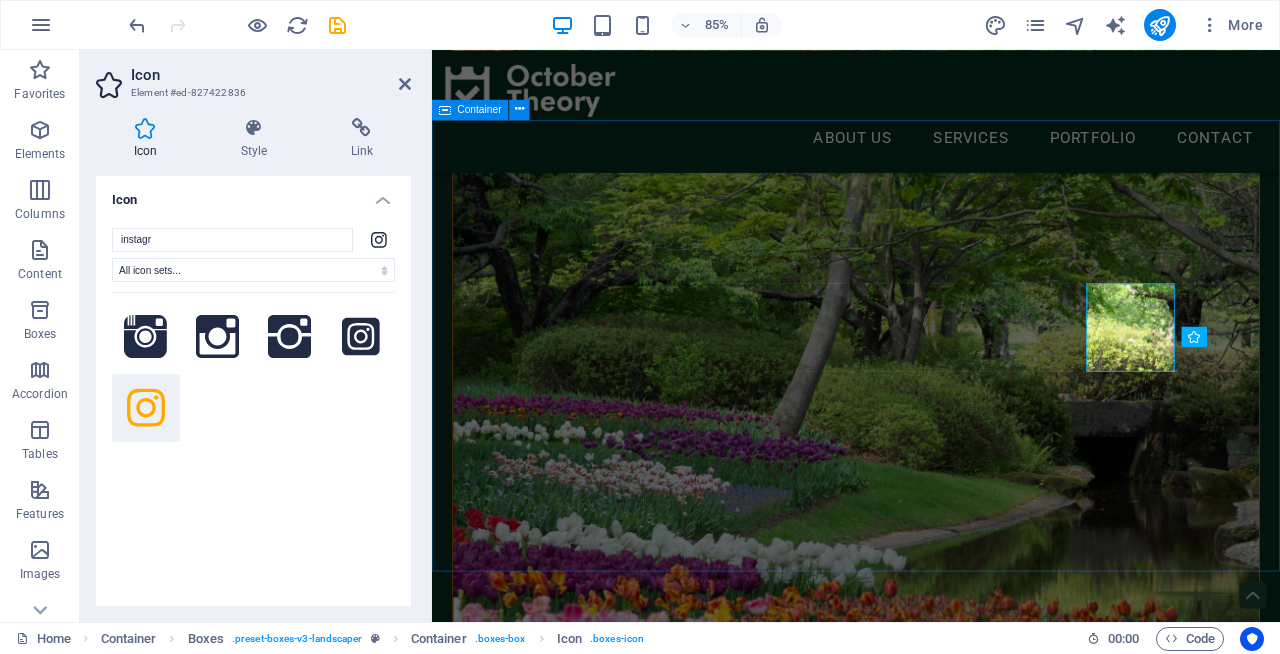 click on "What we do Strategy SEO GEO Social Media" at bounding box center [931, 1631] 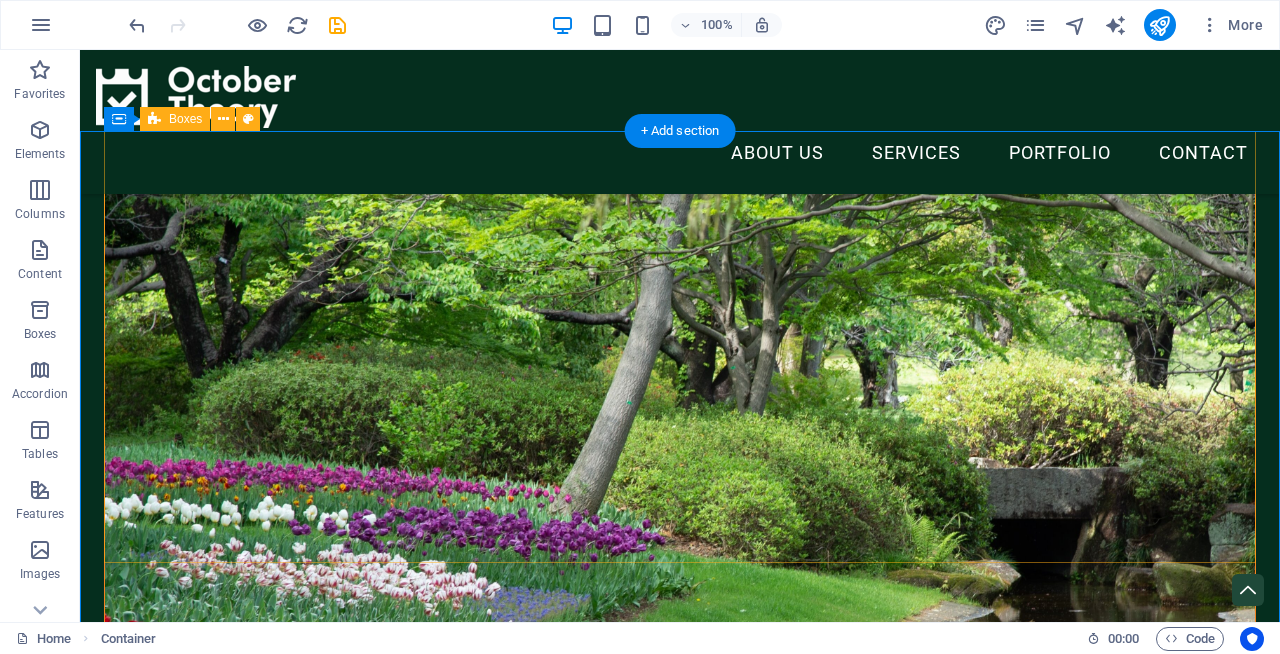 scroll, scrollTop: 684, scrollLeft: 0, axis: vertical 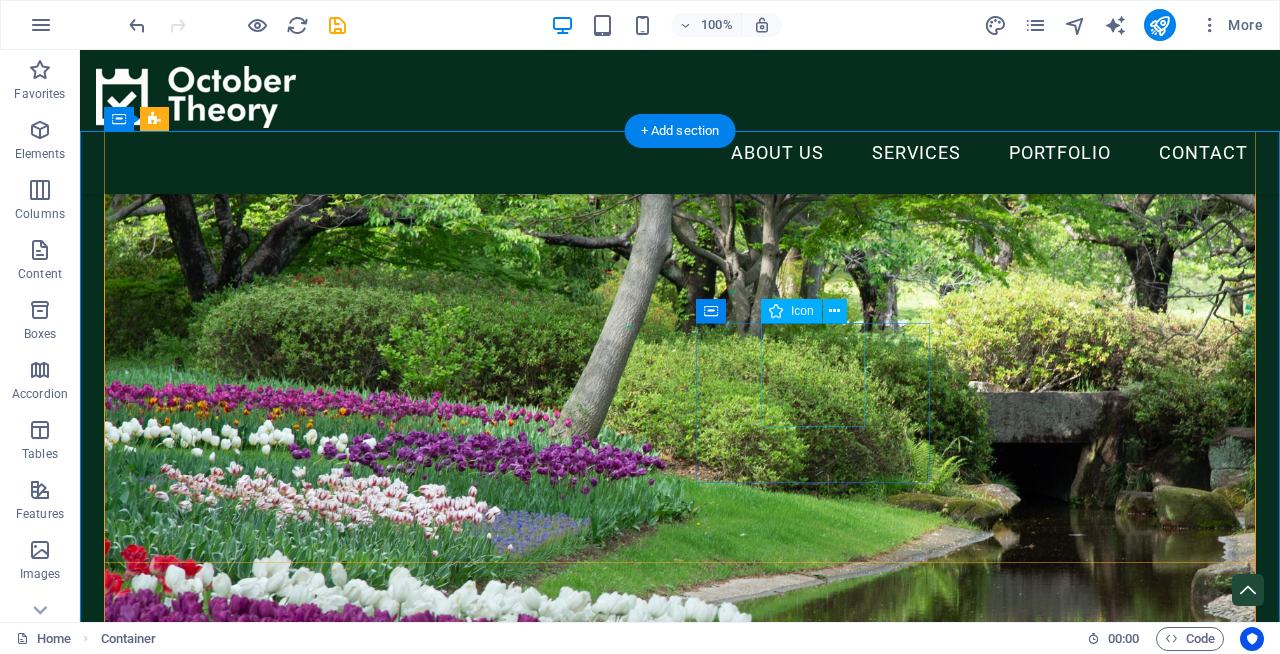 click at bounding box center (281, 1741) 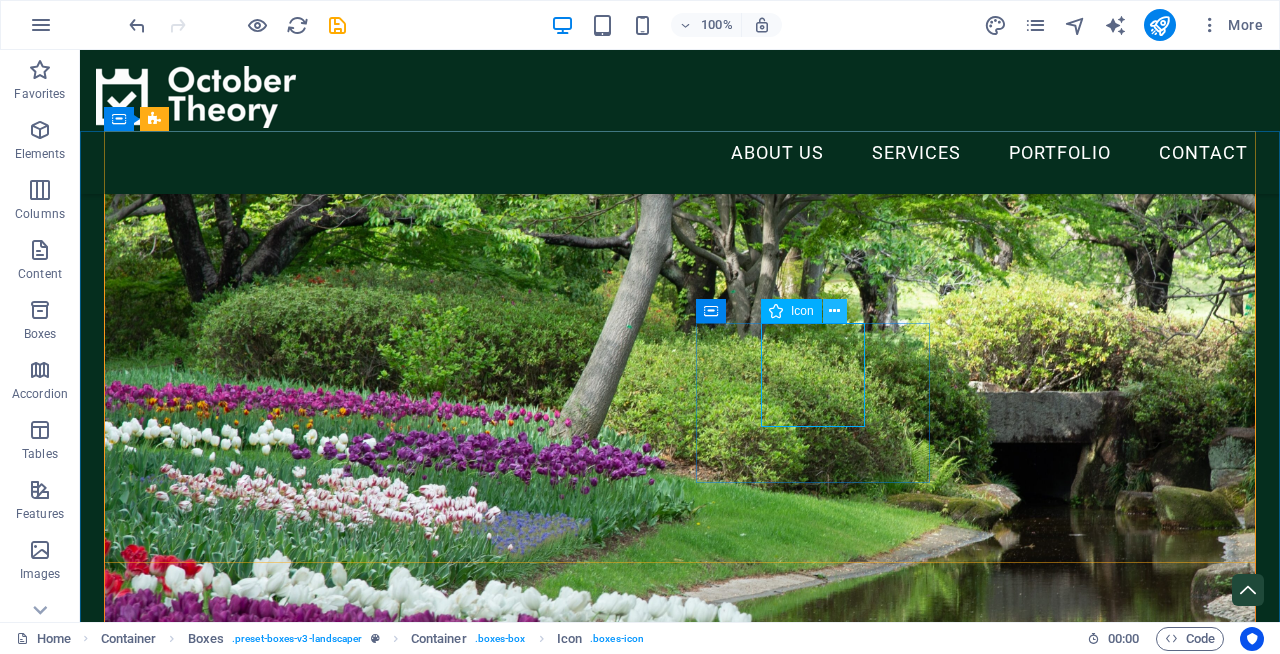 click at bounding box center [835, 311] 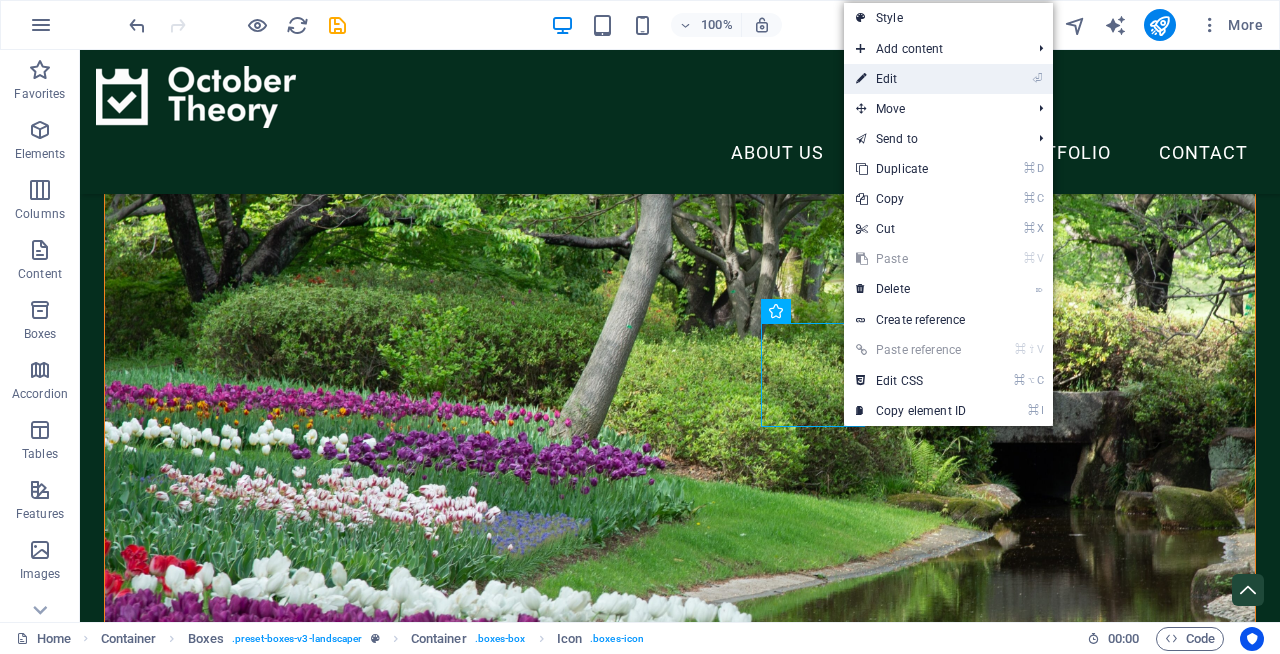 click on "⏎  Edit" at bounding box center (911, 79) 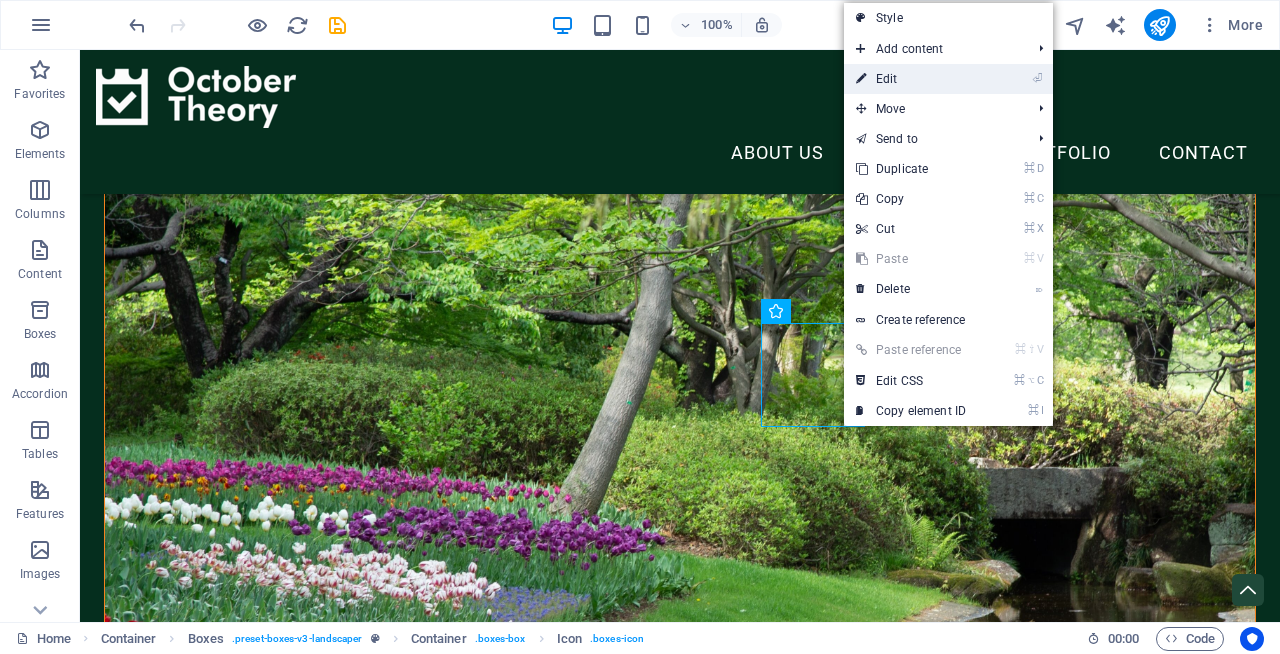 select on "xMidYMid" 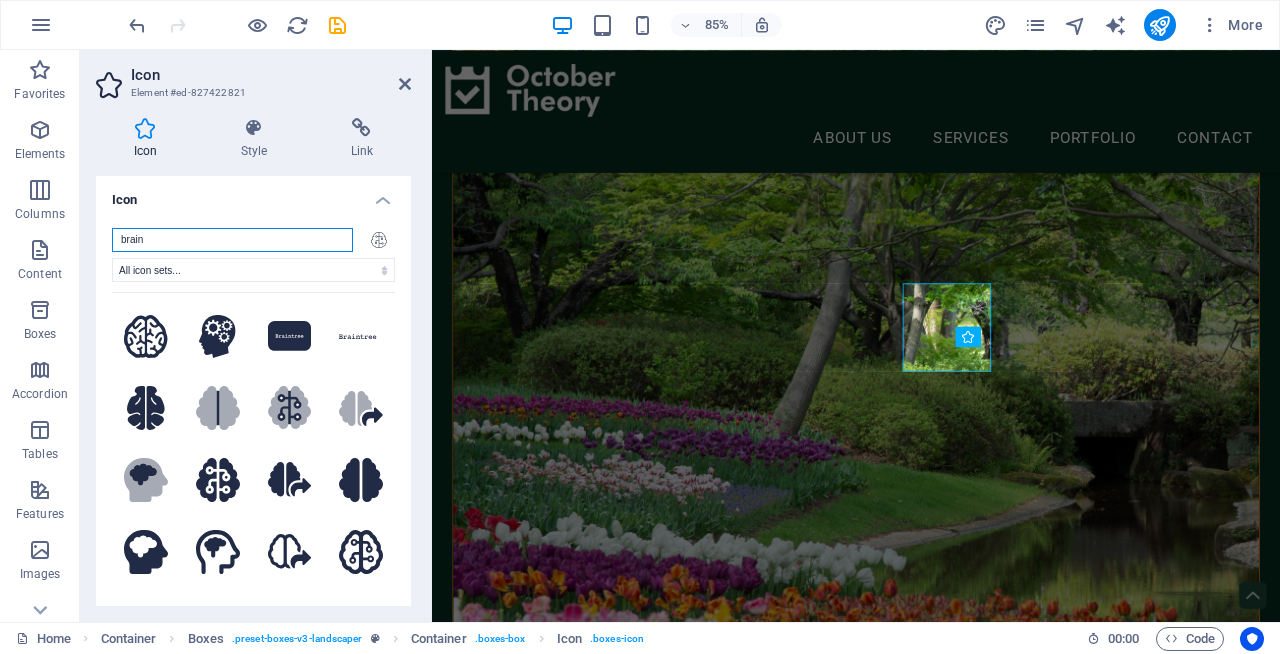 click on "brain" at bounding box center [232, 240] 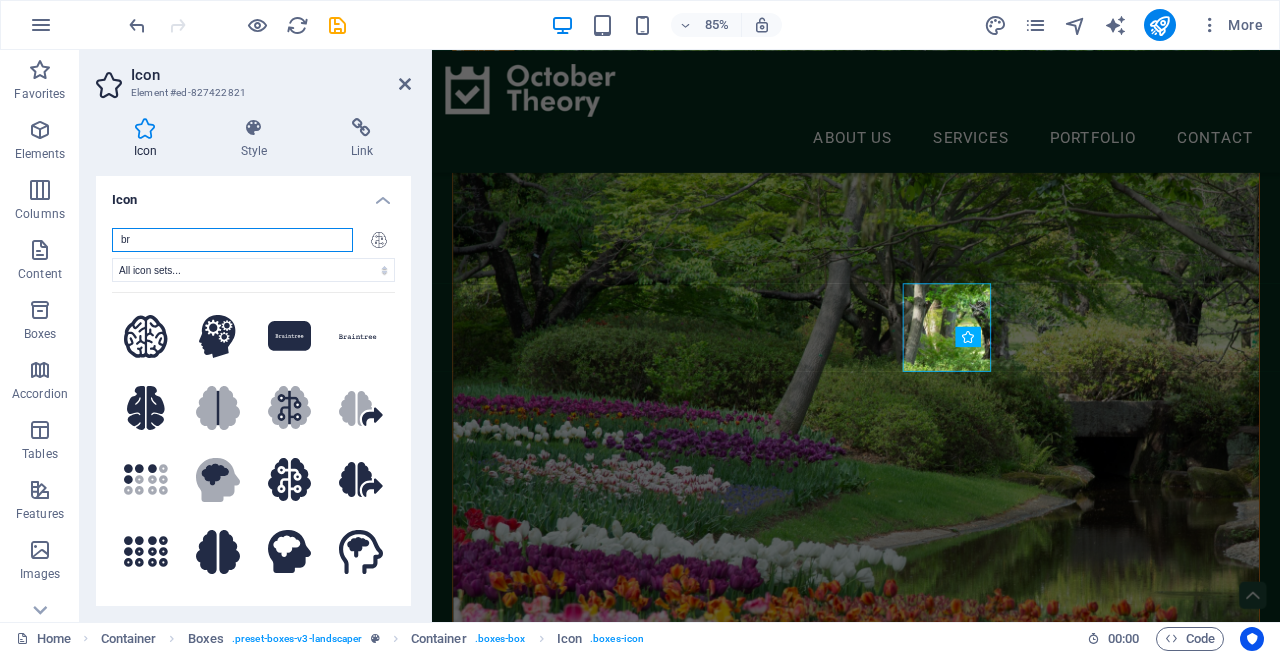 type on "b" 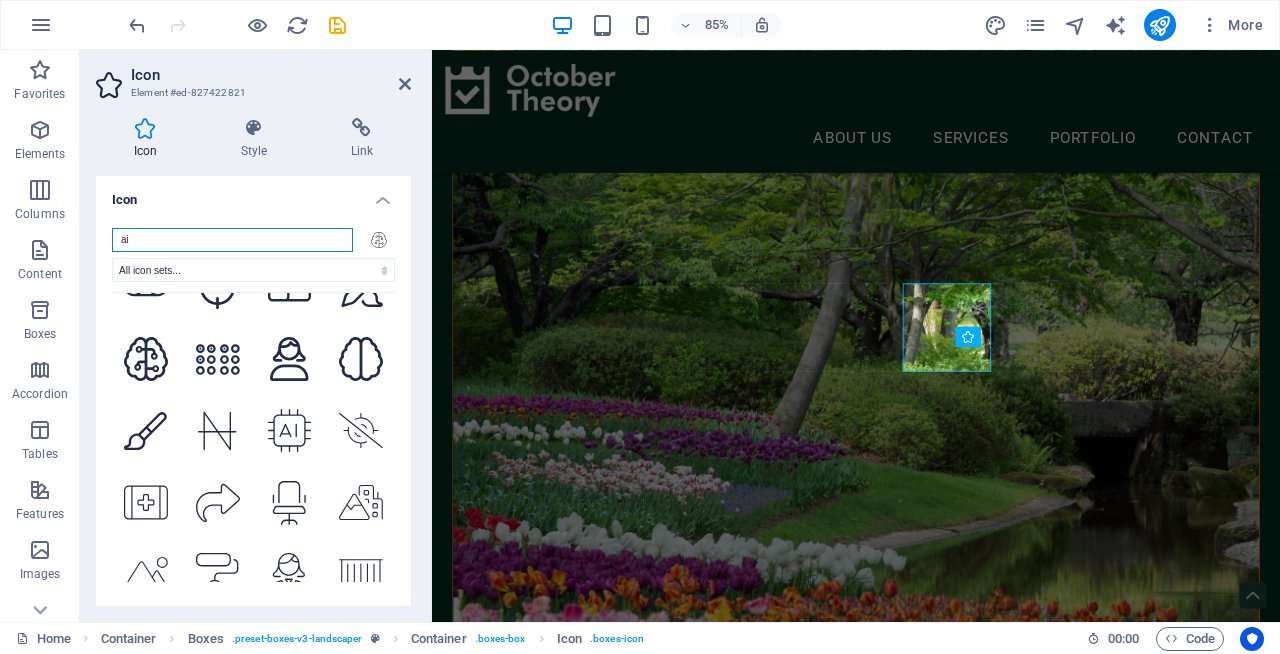 scroll, scrollTop: 8079, scrollLeft: 0, axis: vertical 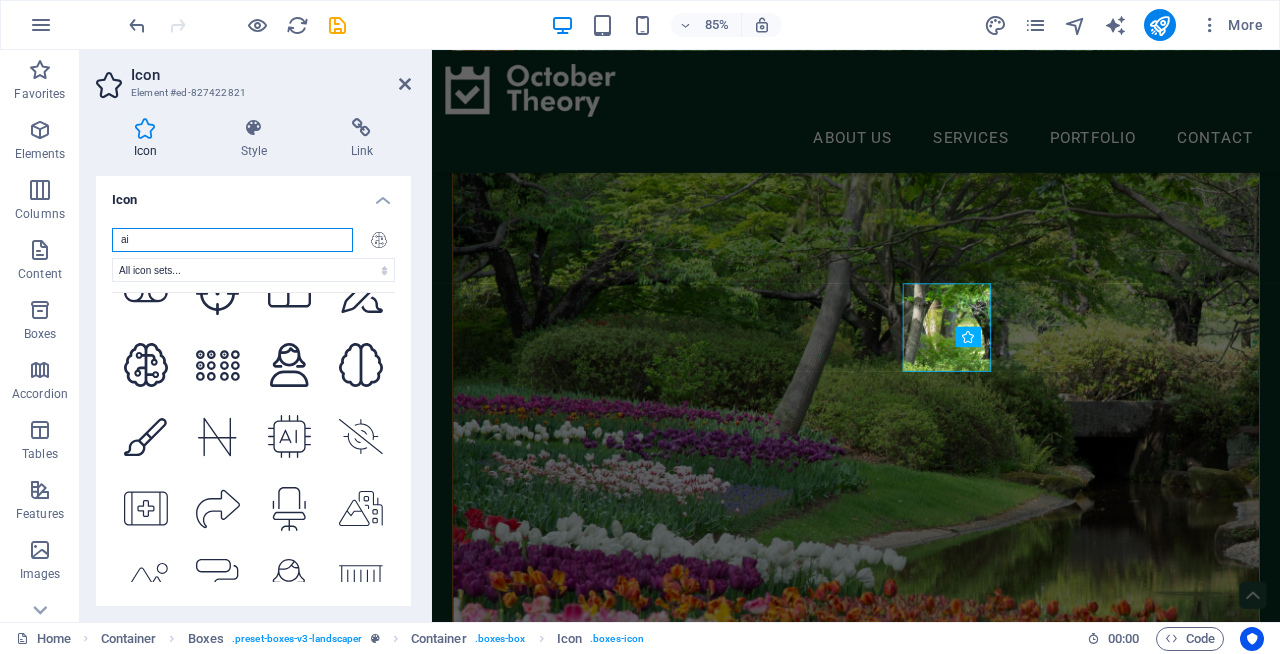 type on "ai" 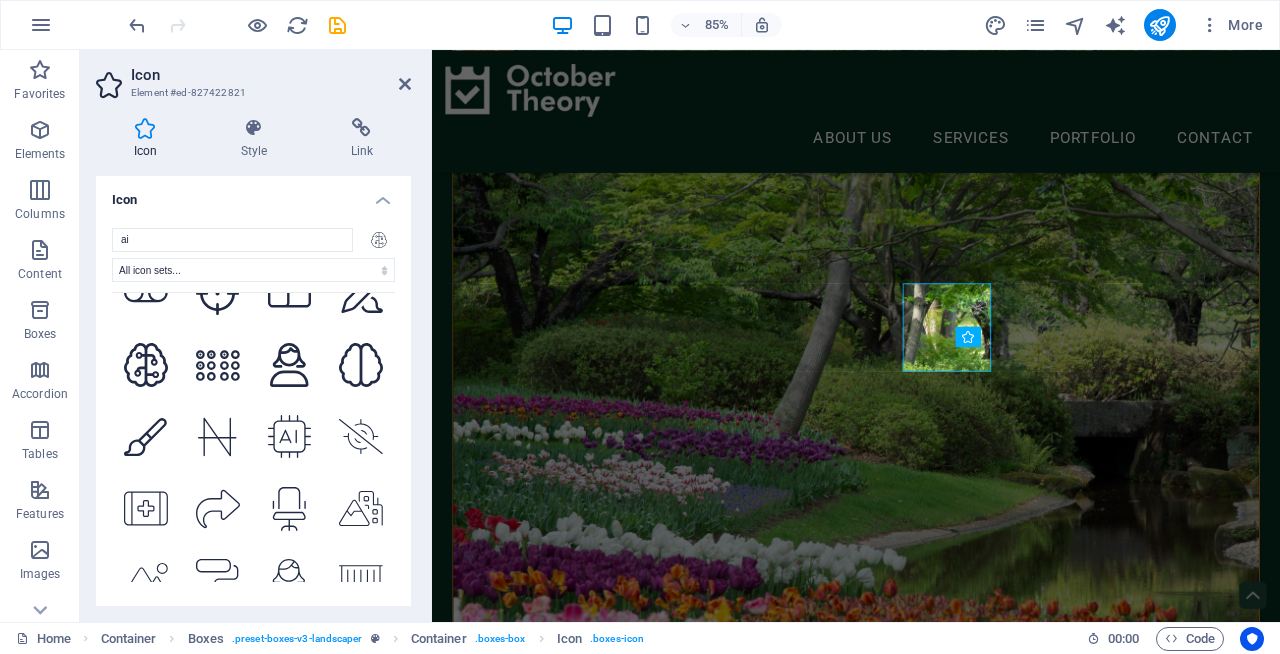 click 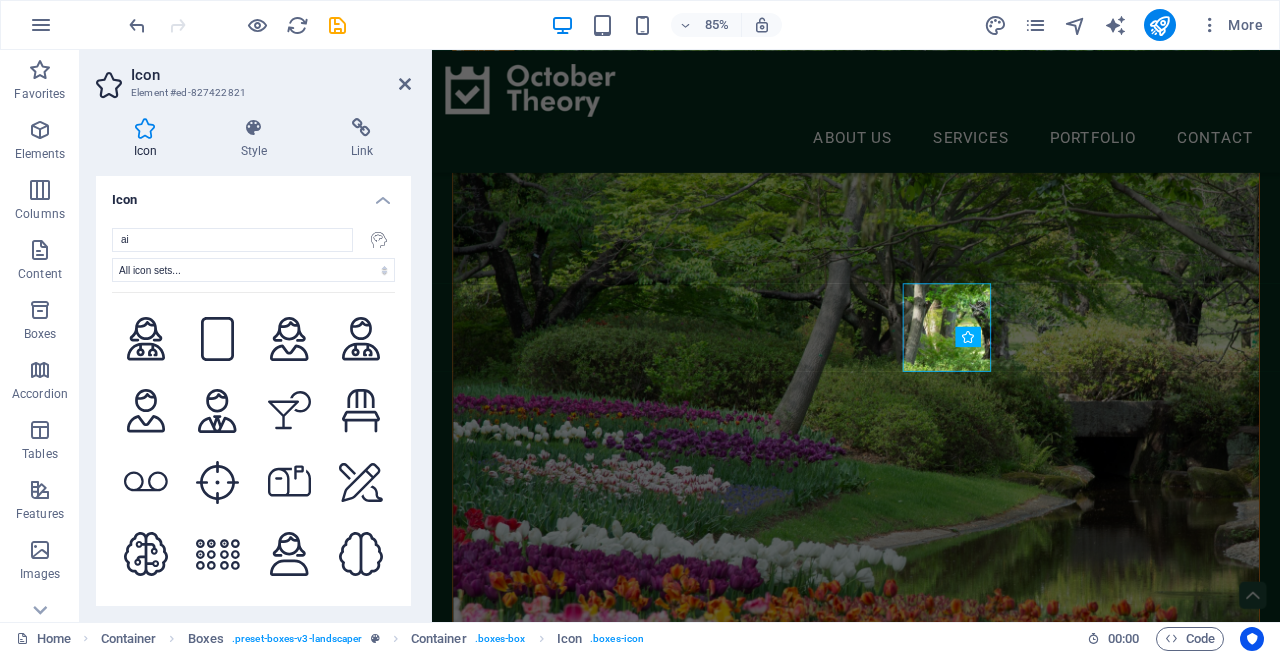 scroll, scrollTop: 7885, scrollLeft: 0, axis: vertical 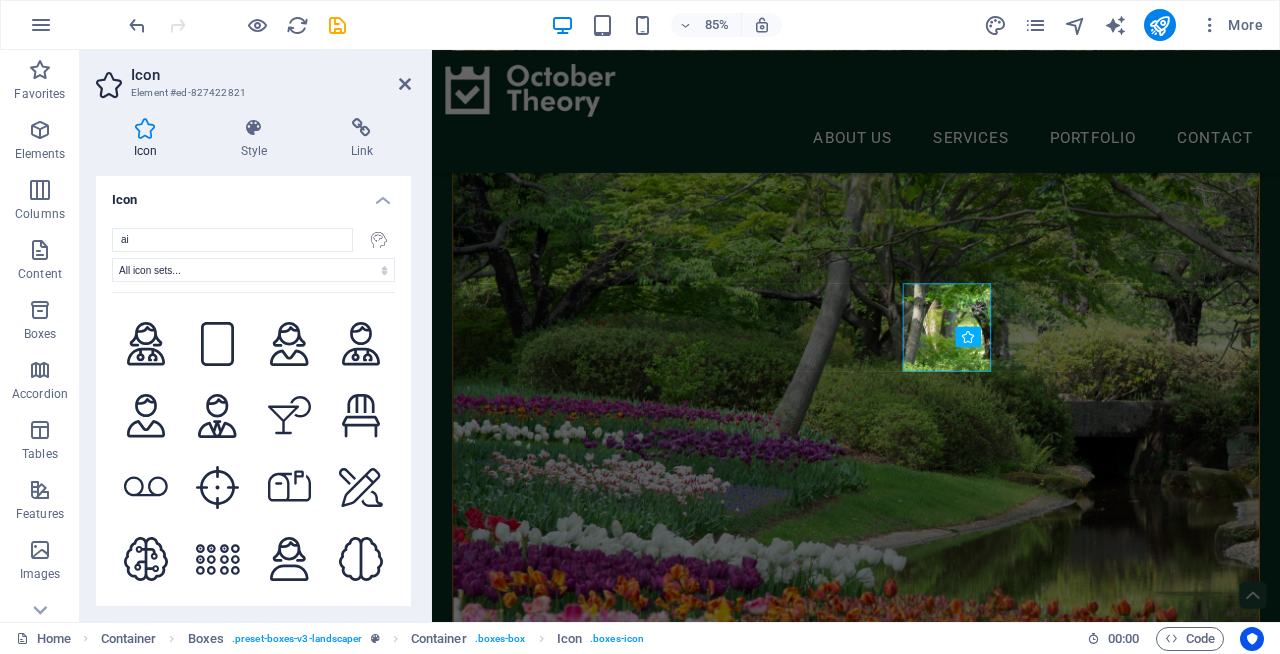 click 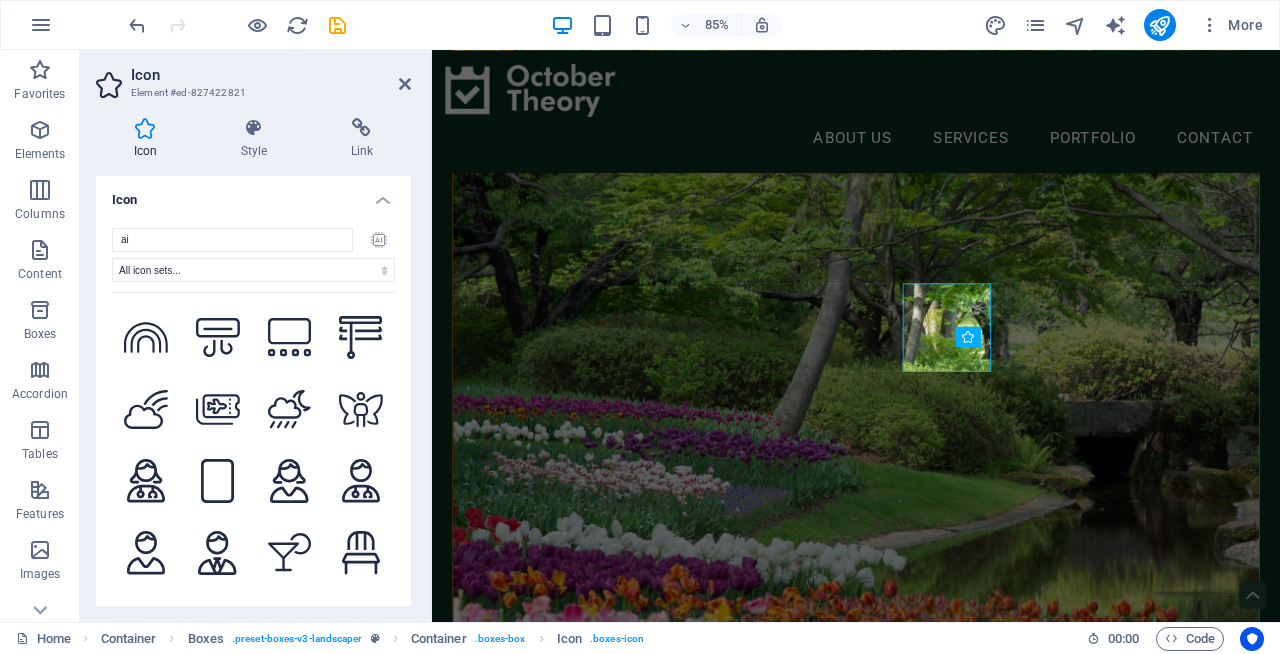 scroll, scrollTop: 7745, scrollLeft: 0, axis: vertical 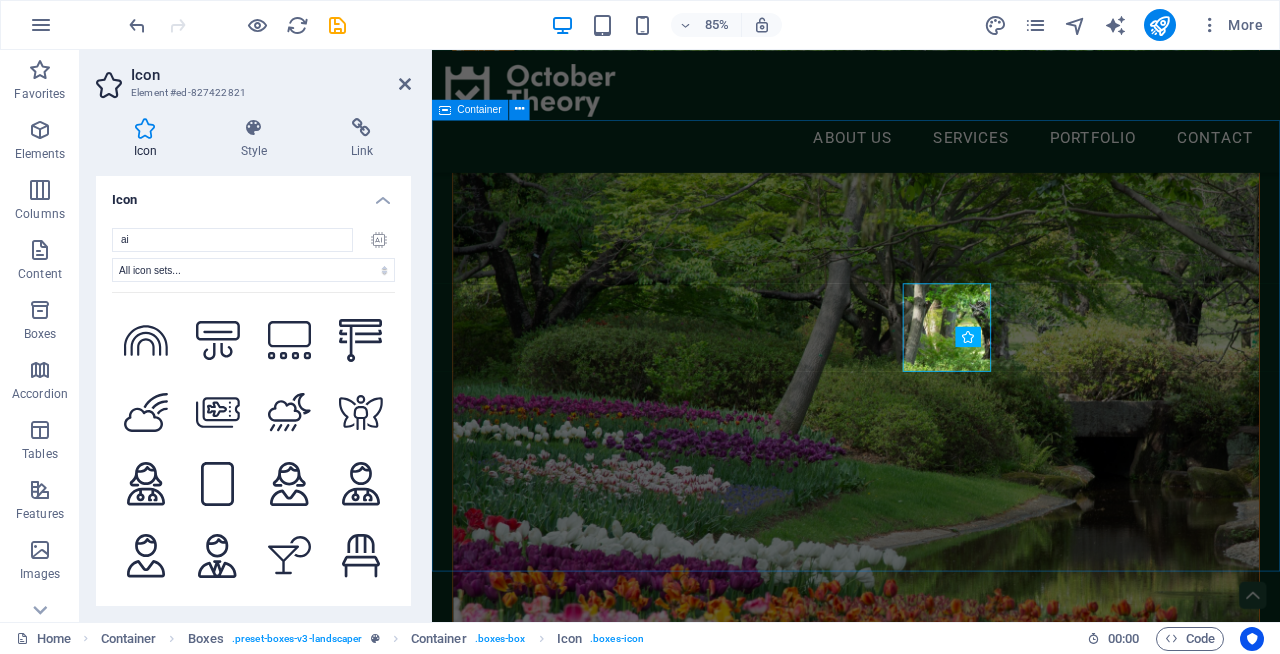 click on "What we do Strategy SEO GEO Social Media" at bounding box center (931, 1631) 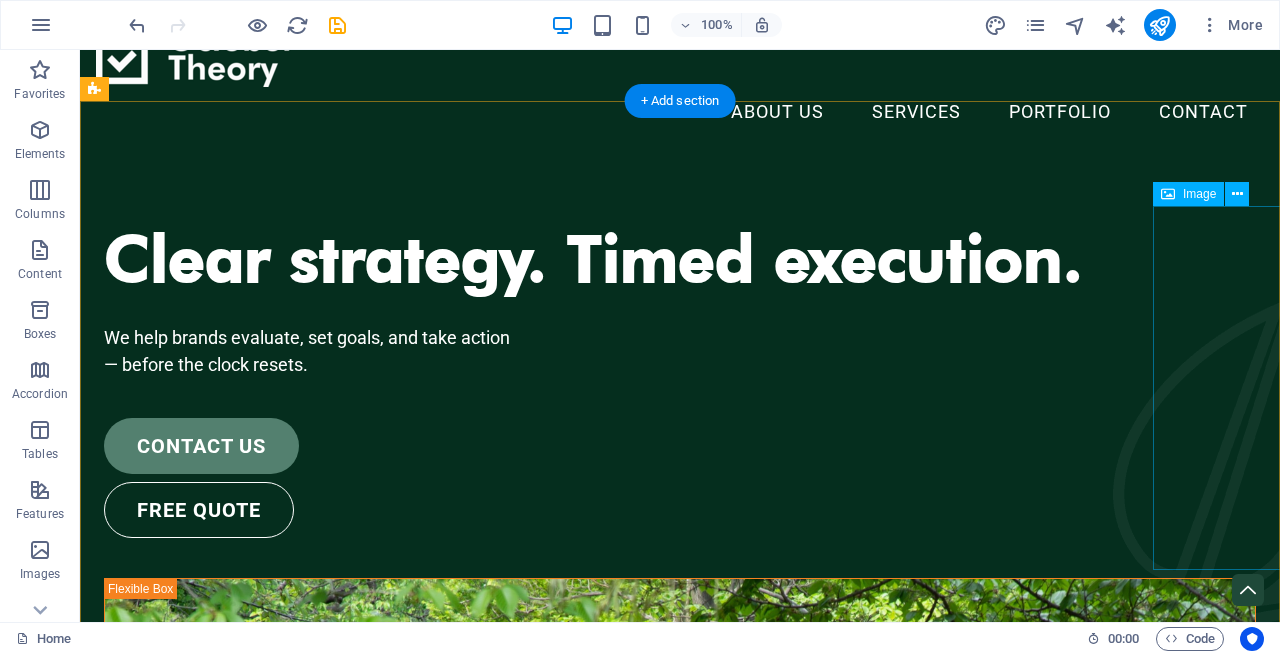 scroll, scrollTop: 43, scrollLeft: 0, axis: vertical 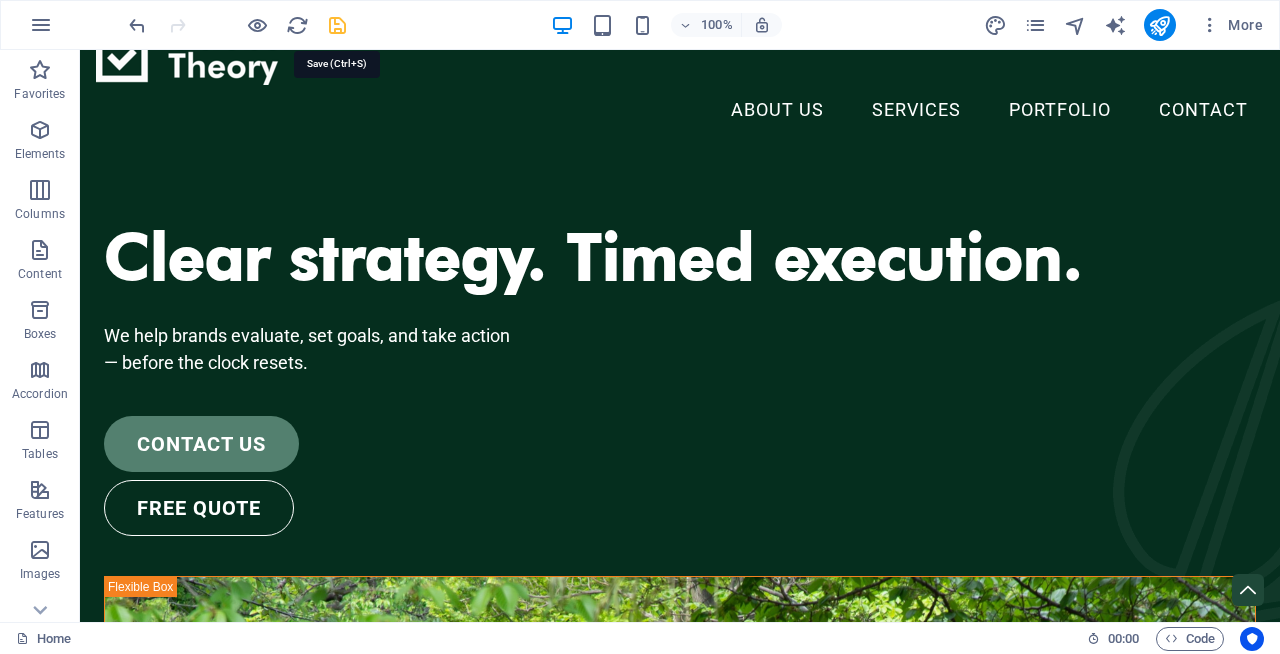 click at bounding box center [337, 25] 